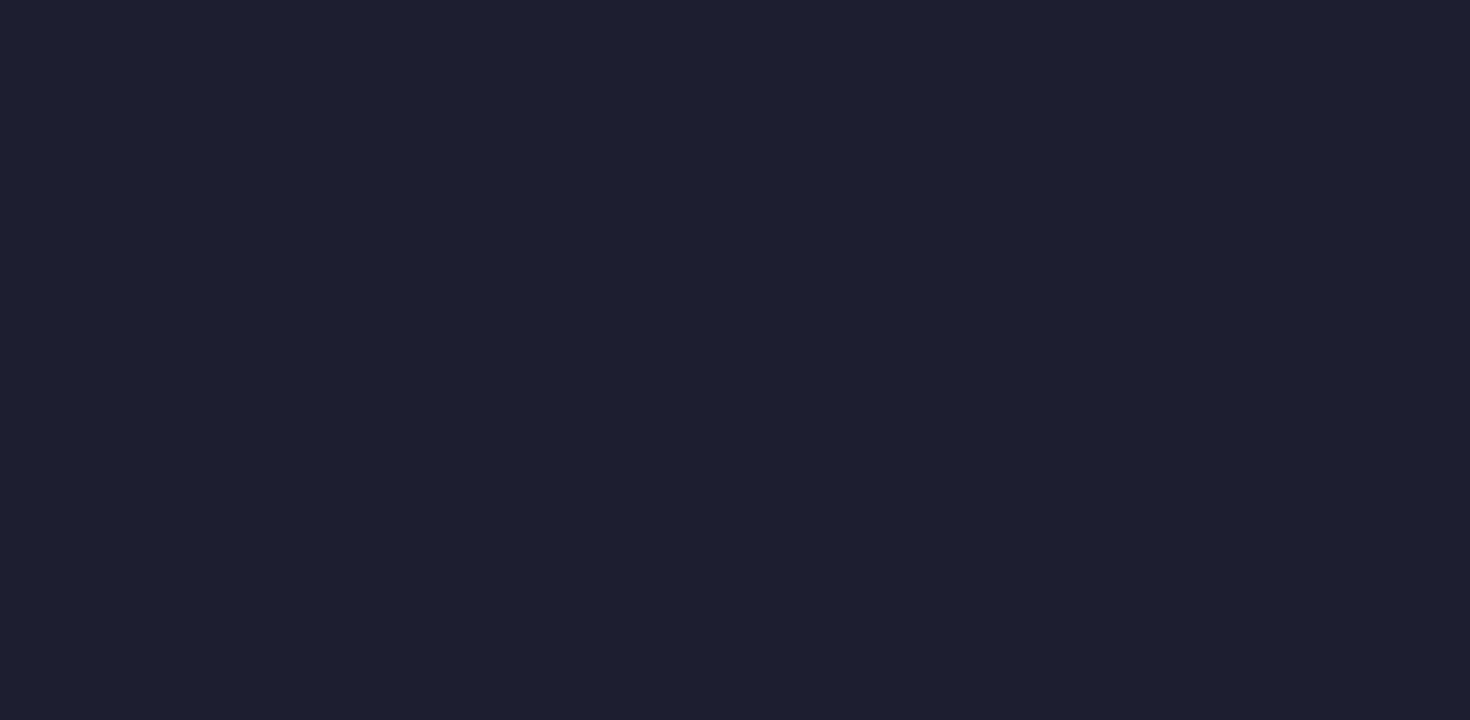 scroll, scrollTop: 0, scrollLeft: 0, axis: both 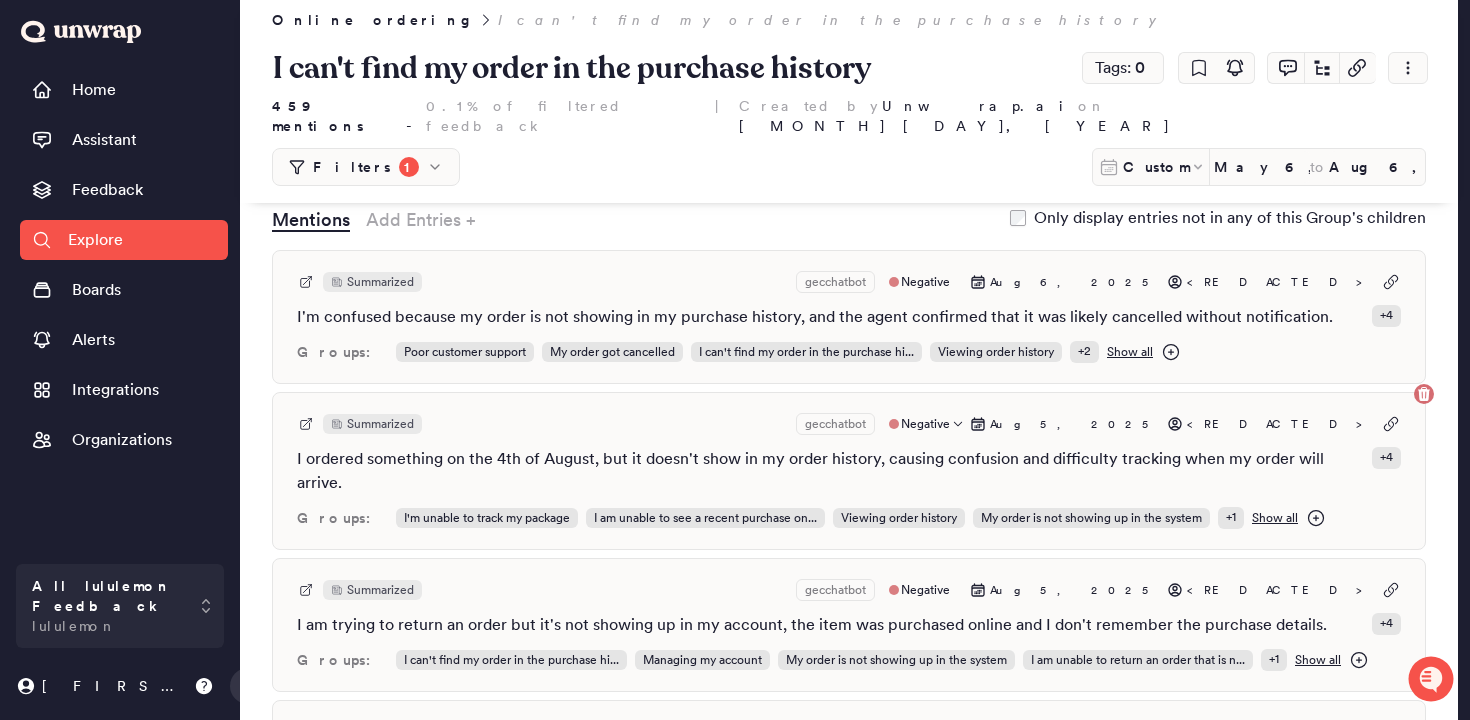 click on "Summarized gecchatbot Negative [MONTH] [DAY], [YEAR] <REDACTED> I ordered something on the 4th of August, but it doesn't show in my order history, causing confusion and difficulty tracking when my order will arrive.    + 4 Groups: I'm unable to track my package I am unable to see a recent purchase on... Viewing order history My order is not showing up in the system + 1 Show all" at bounding box center (849, 471) 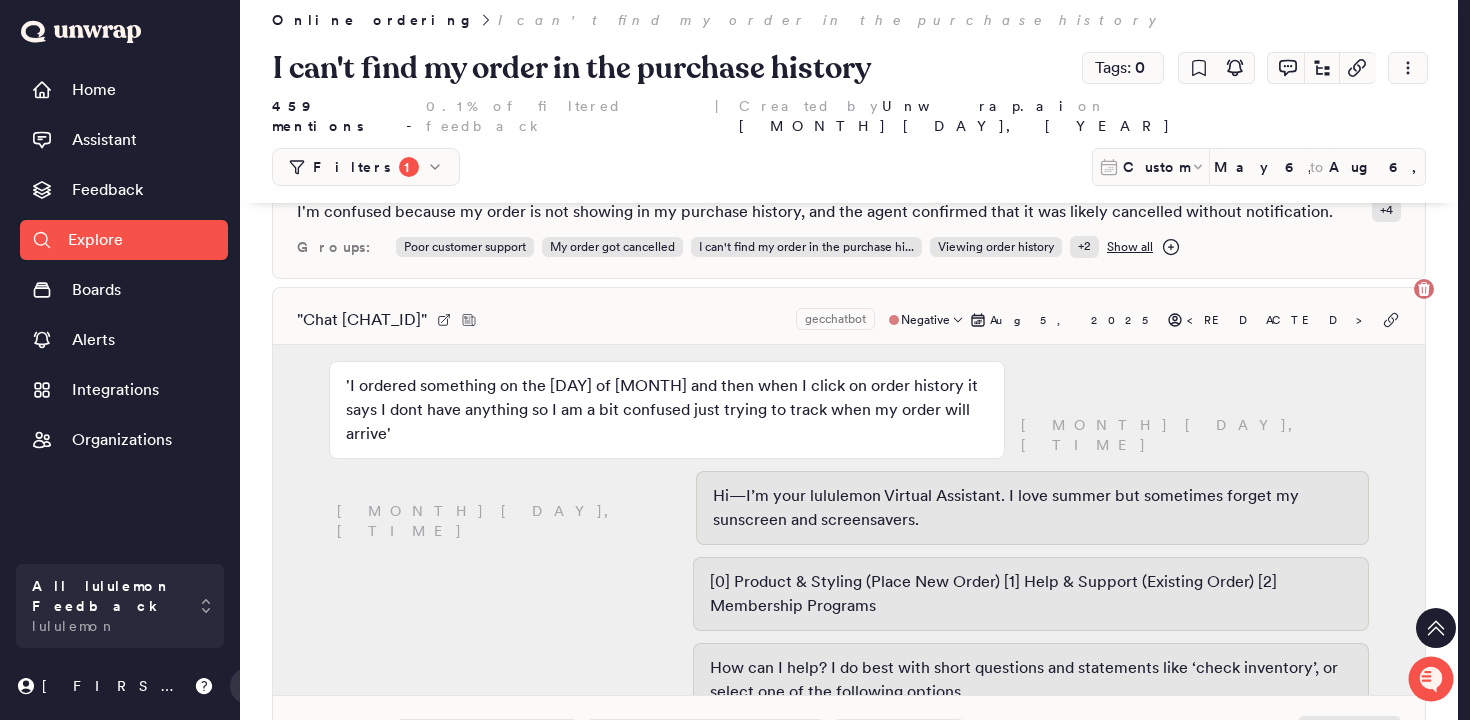 scroll, scrollTop: 605, scrollLeft: 0, axis: vertical 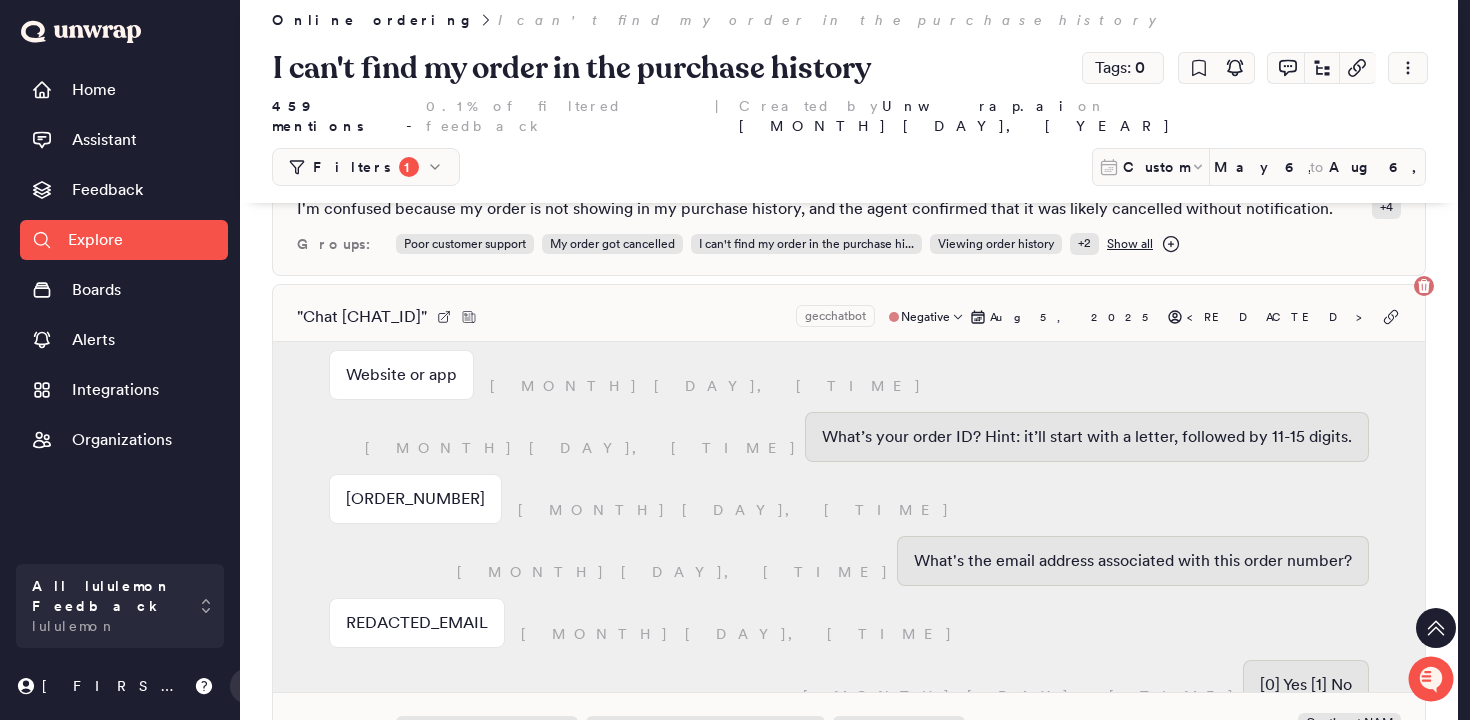 click on "[ORDER_NUMBER]" at bounding box center [415, 499] 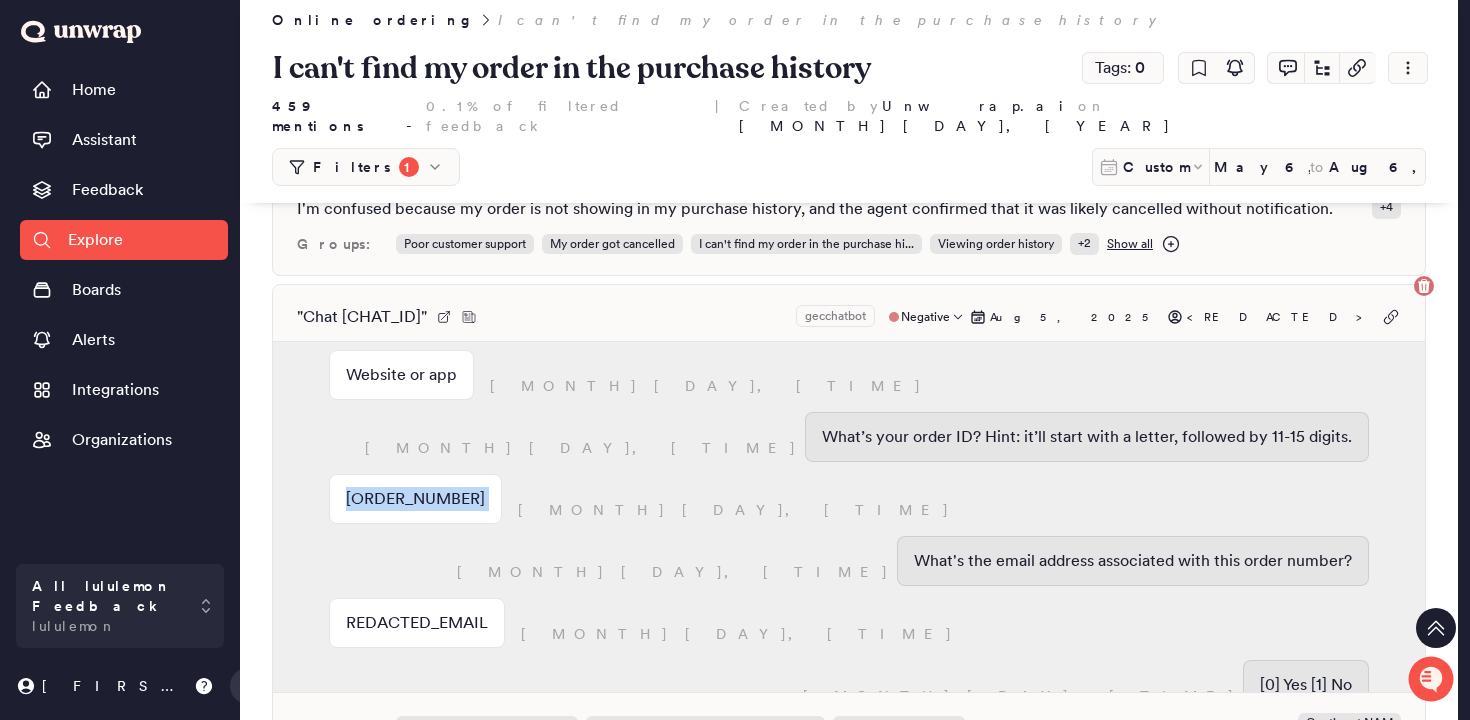 click on "[ORDER_NUMBER]" at bounding box center [415, 499] 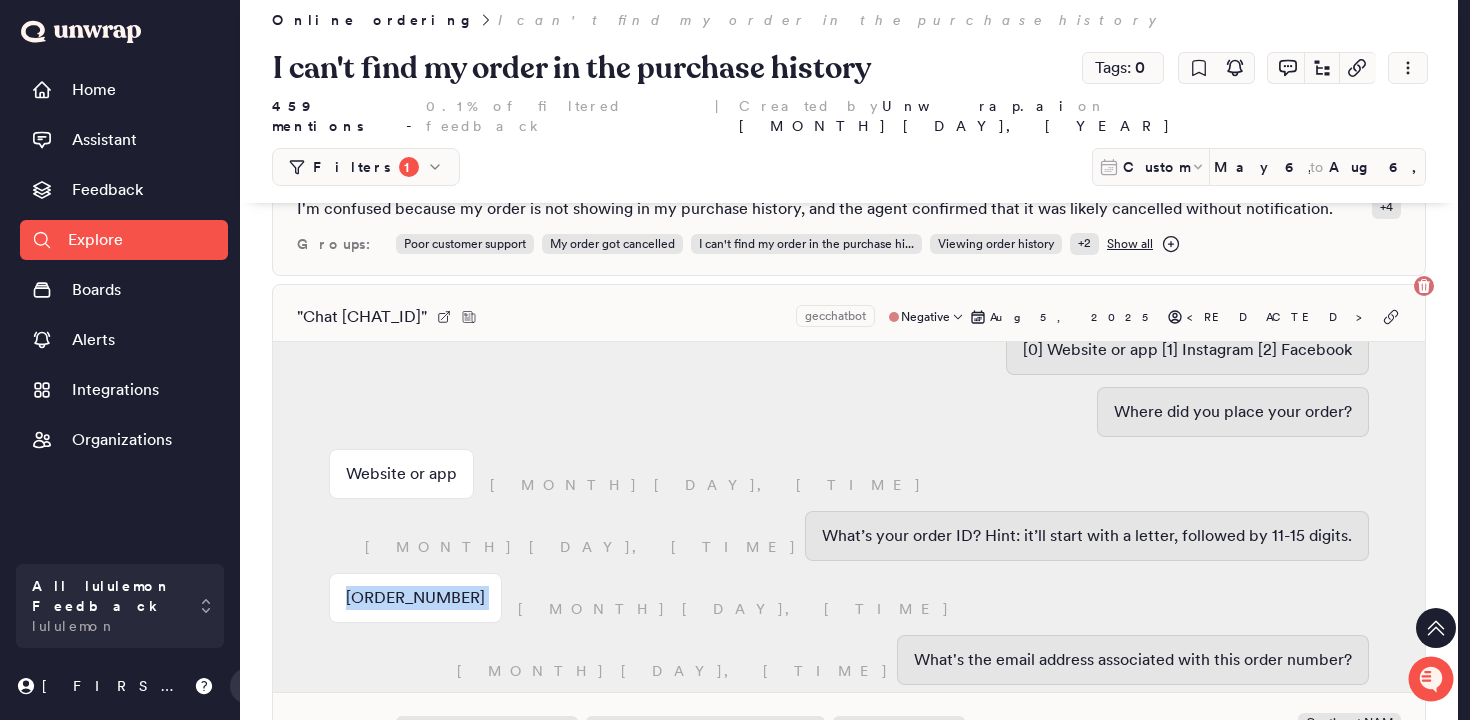scroll, scrollTop: 1051, scrollLeft: 0, axis: vertical 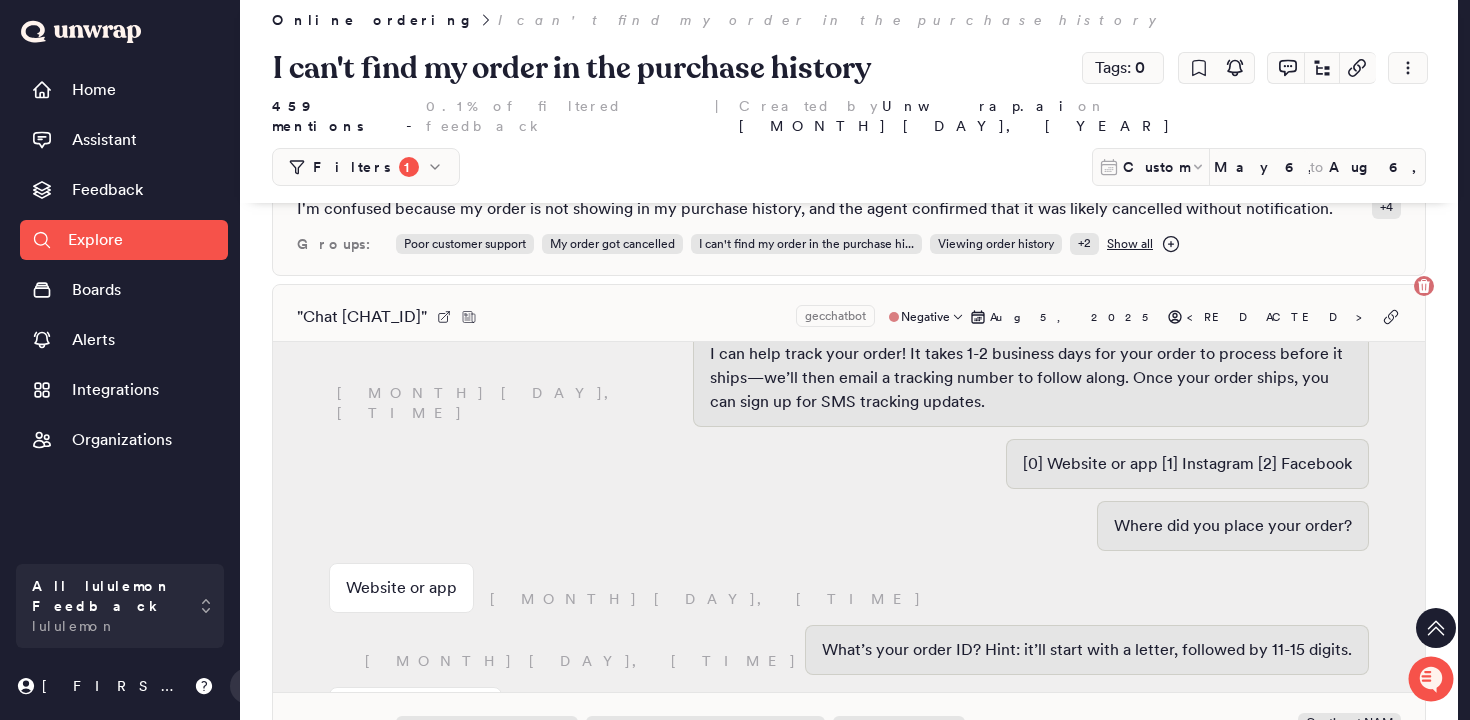click on "" Chat [CHAT_ID] " gecchatbot Negative [MONTH] [DAY], [YEAR] [REDACTED] 'I ordered something on the [DAY] of [MONTH] and then when I click on order history it says I dont have anything so I am a bit confused just trying to track when my order will arrive' [MONTH] [DAY], [TIME] [MONTH] [DAY], [TIME] Hi—I’m your lululemon Virtual Assistant. I love summer but sometimes forget my sunscreen and screensavers. [0] Product & Styling (Place New Order) [1] Help & Support (Existing Order) [2] Membership Programs How can I help? I do best with short questions and statements like ‘check inventory’, or select one of the following options. 'I ordered something on the [DAY] of [MONTH] and then when I click on order history it says I dont have anything so I am a bit confused just trying to track when my order will arrive' [MONTH] [DAY], [TIME] [MONTH] [DAY], [TIME] I didn’t understand that. [0] Order Follow Up [1] Returns [2] Shipping Help [3] Discounts & Markdown [4] Something Else Order Follow Up [MONTH] [DAY], [TIME] [MONTH] [DAY], [TIME] No No + 1" at bounding box center [849, 535] 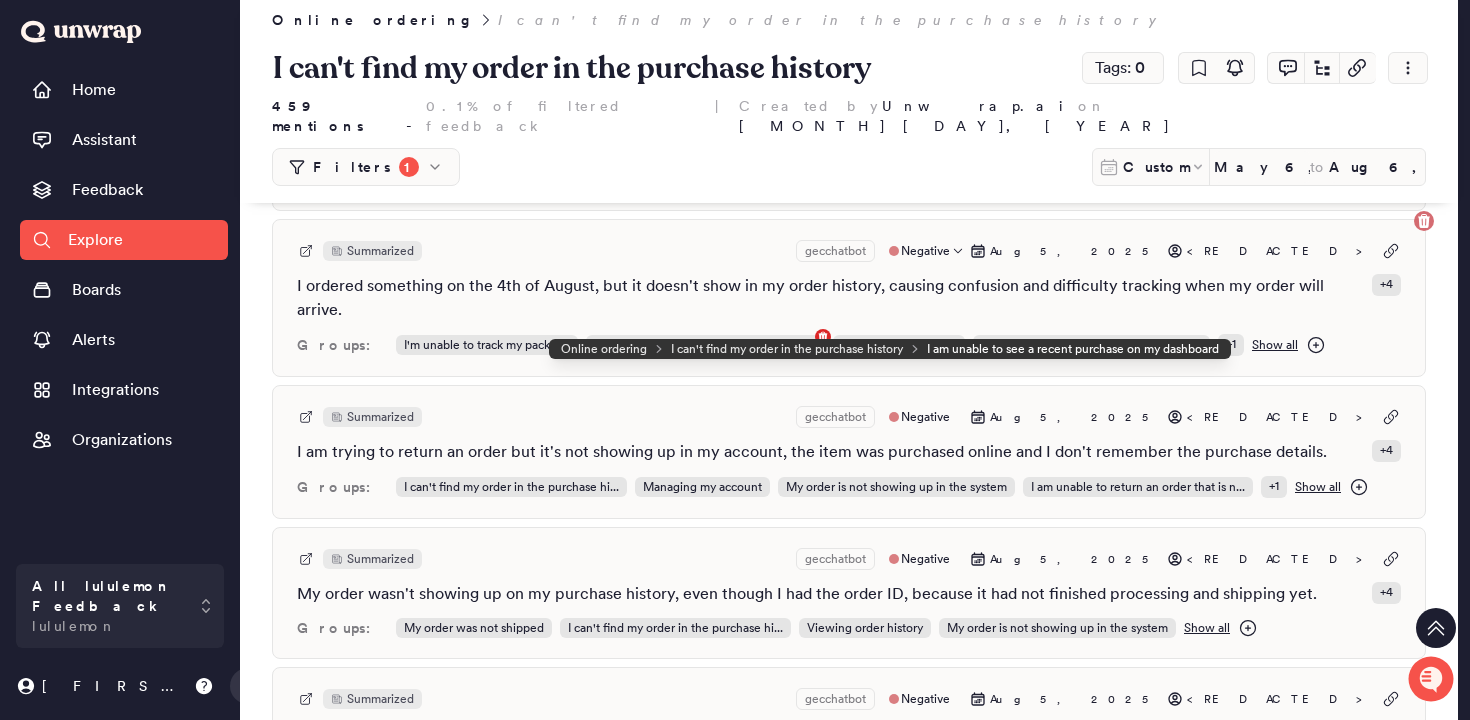 scroll, scrollTop: 671, scrollLeft: 0, axis: vertical 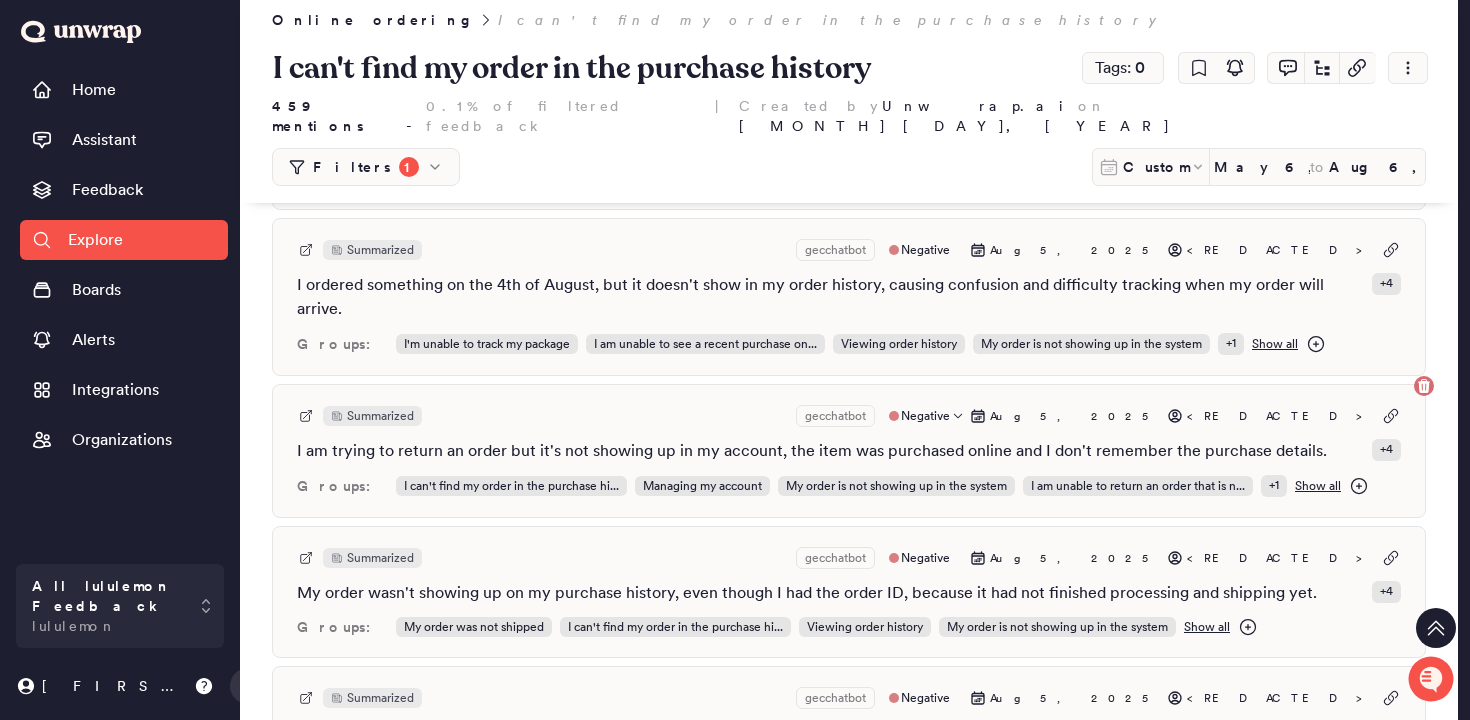 click on "Summarized gecchatbot Negative [MONTH] [DAY], [YEAR] <REDACTED> I am trying to return an order but it's not showing up in my account, the item was purchased online and I don't remember the purchase details.    + 4 Groups: I can't find my order in the purchase hi... Managing my account My order is not showing up in the system I am unable to return an order that is n... + 1 Show all" at bounding box center [849, 451] 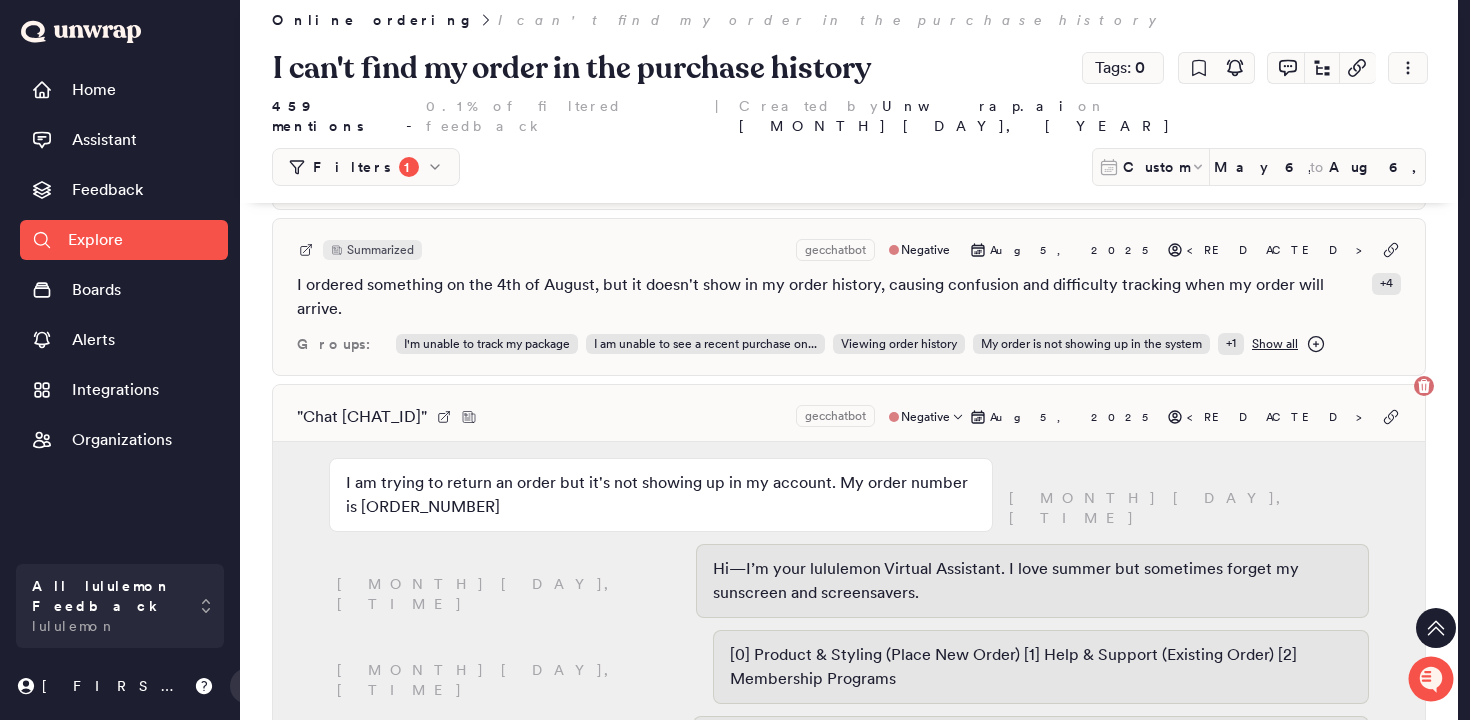 scroll, scrollTop: 809, scrollLeft: 0, axis: vertical 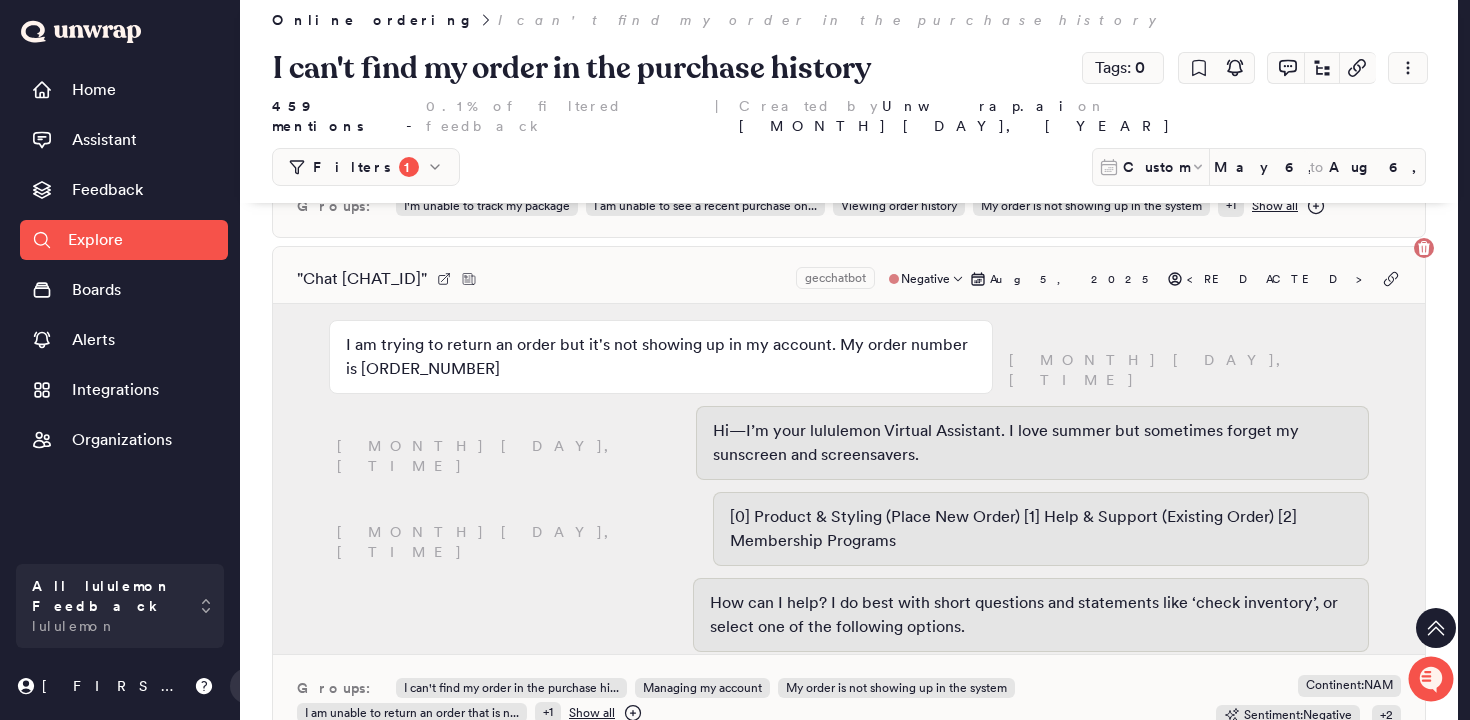 click on "I am trying to return an order but it's not showing up in my account.  My order number is [ORDER_NUMBER]" at bounding box center (661, 357) 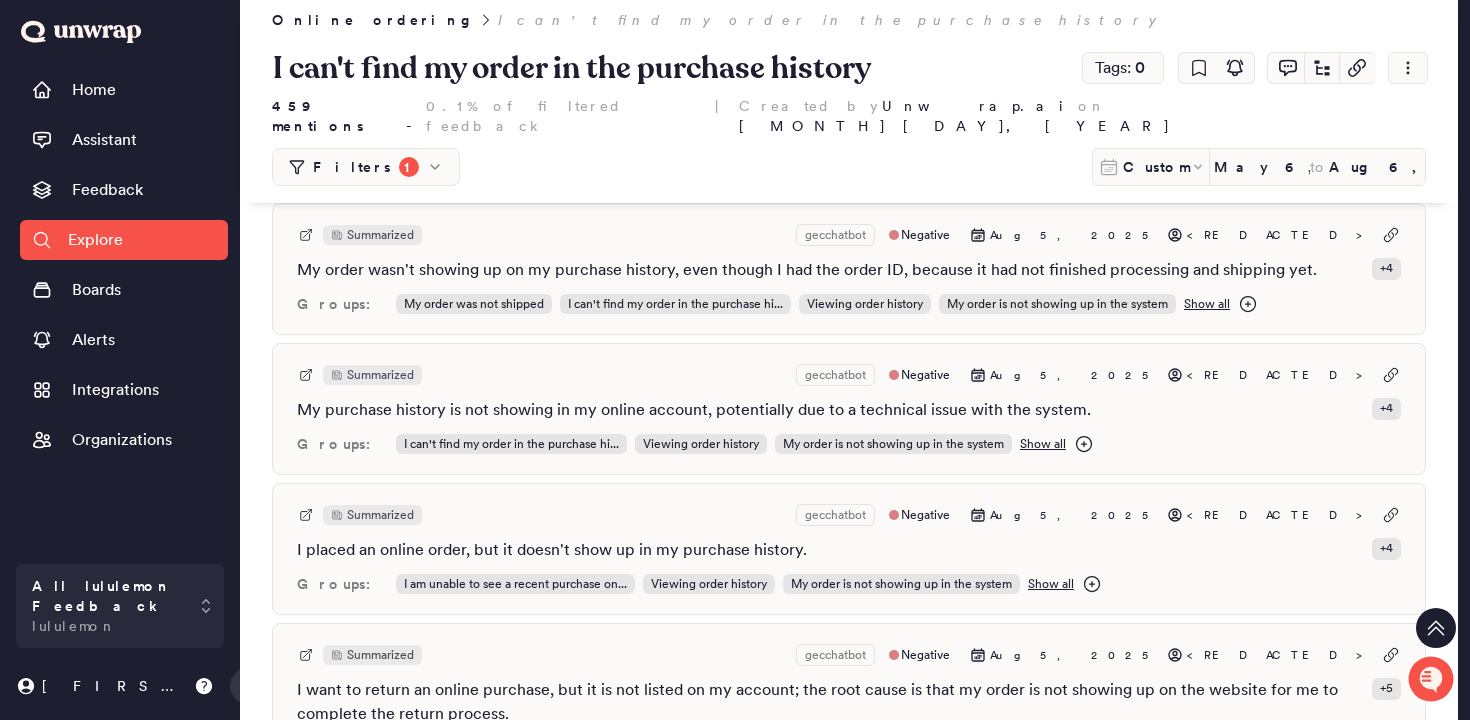 scroll, scrollTop: 1065, scrollLeft: 0, axis: vertical 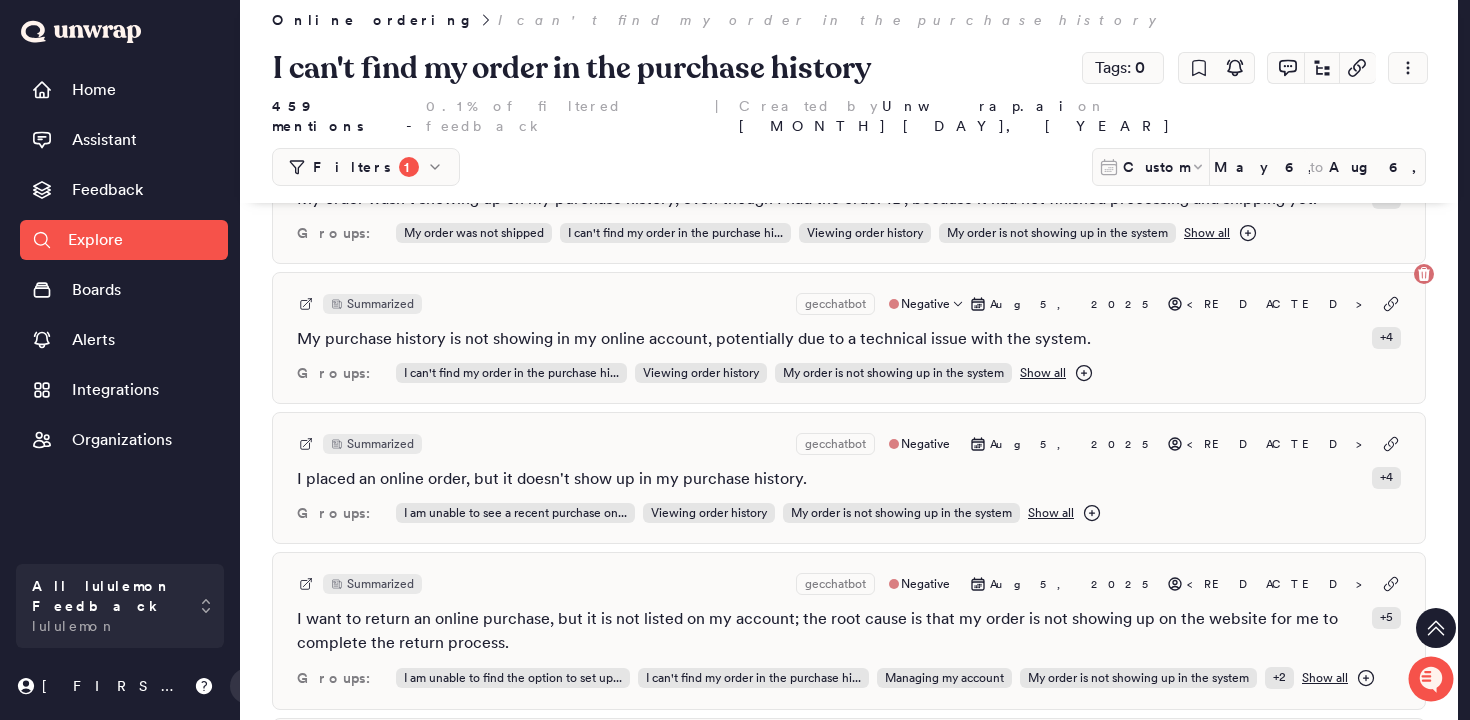 click on "Summarized gecchatbot Negative Aug 5, 2025 <REDACTED> My purchase history is not showing in my online account, potentially due to a technical issue with the system.    + 4 Groups: I can't find my order in the purchase hi... Viewing order history My order is not showing up in the system Show all" at bounding box center (849, 338) 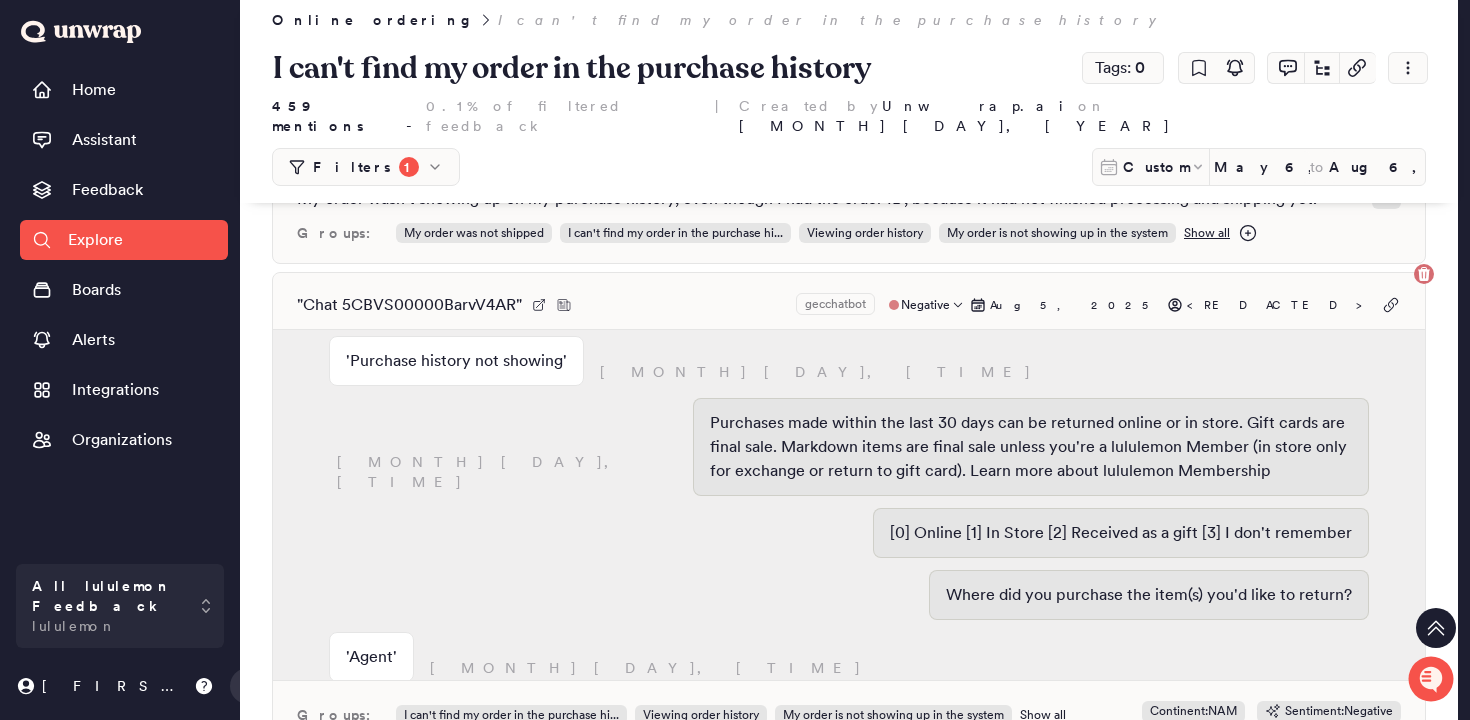 scroll, scrollTop: 1100, scrollLeft: 0, axis: vertical 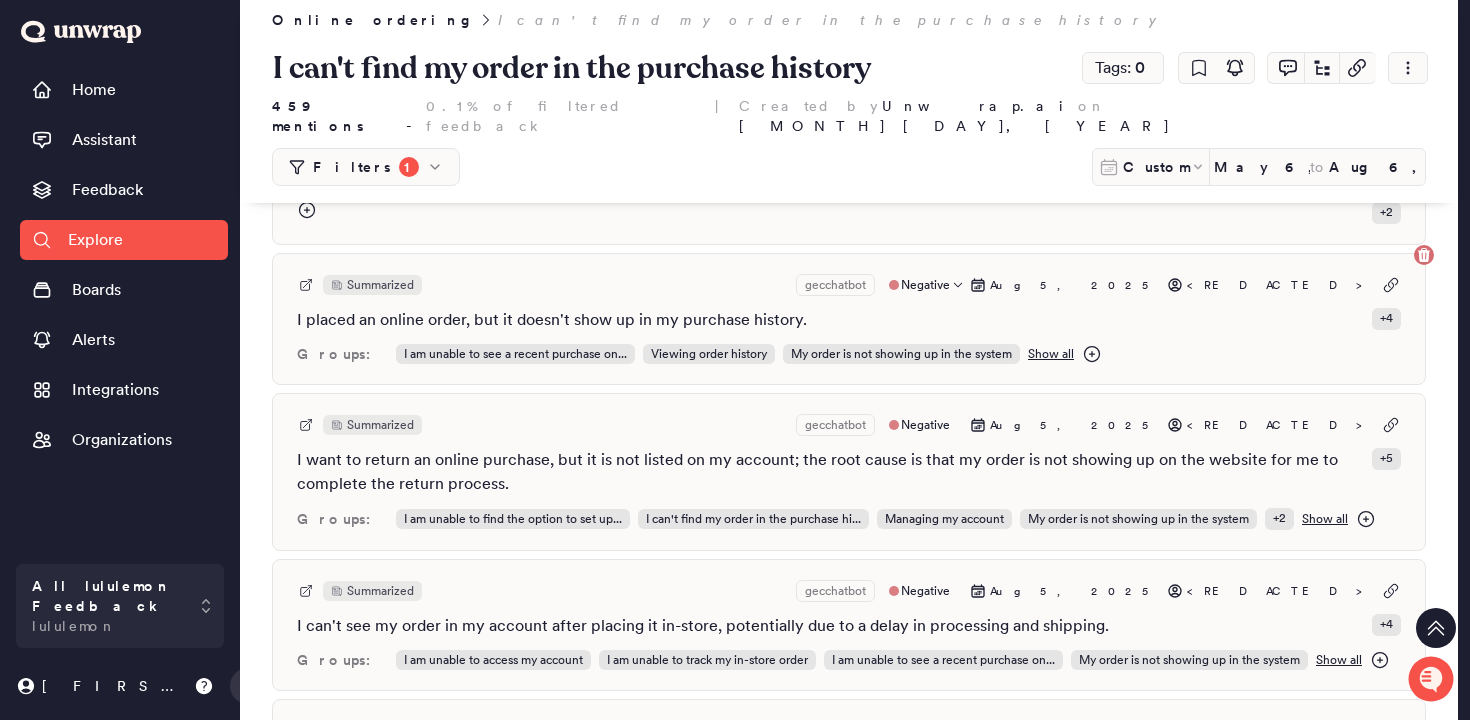 click on "Summarized gecchatbot Negative [MONTH] [DAY], [YEAR] <REDACTED> I placed an online order, but it doesn't show up in my purchase history.    + 4 Groups: I am unable to see a recent purchase on... Viewing order history My order is not showing up in the system Show all" at bounding box center [849, 319] 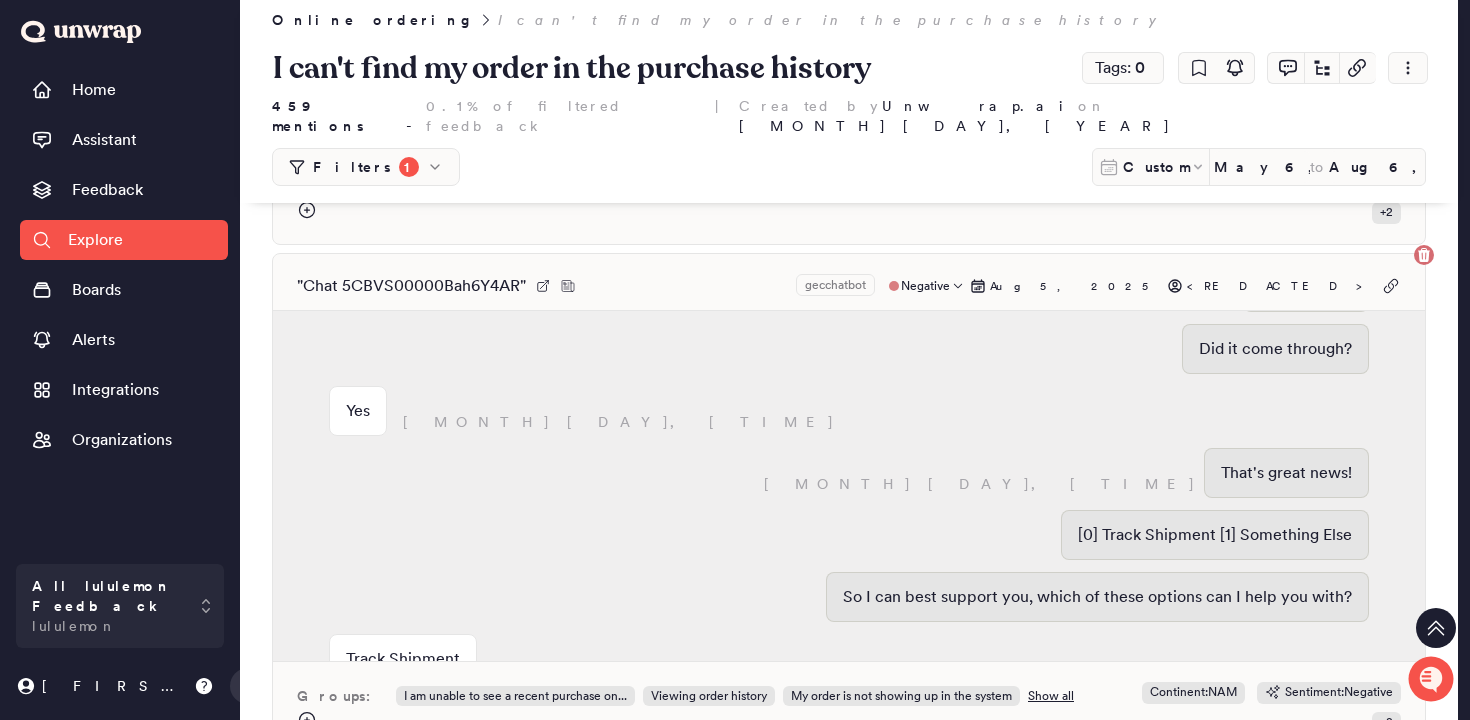scroll, scrollTop: 1300, scrollLeft: 0, axis: vertical 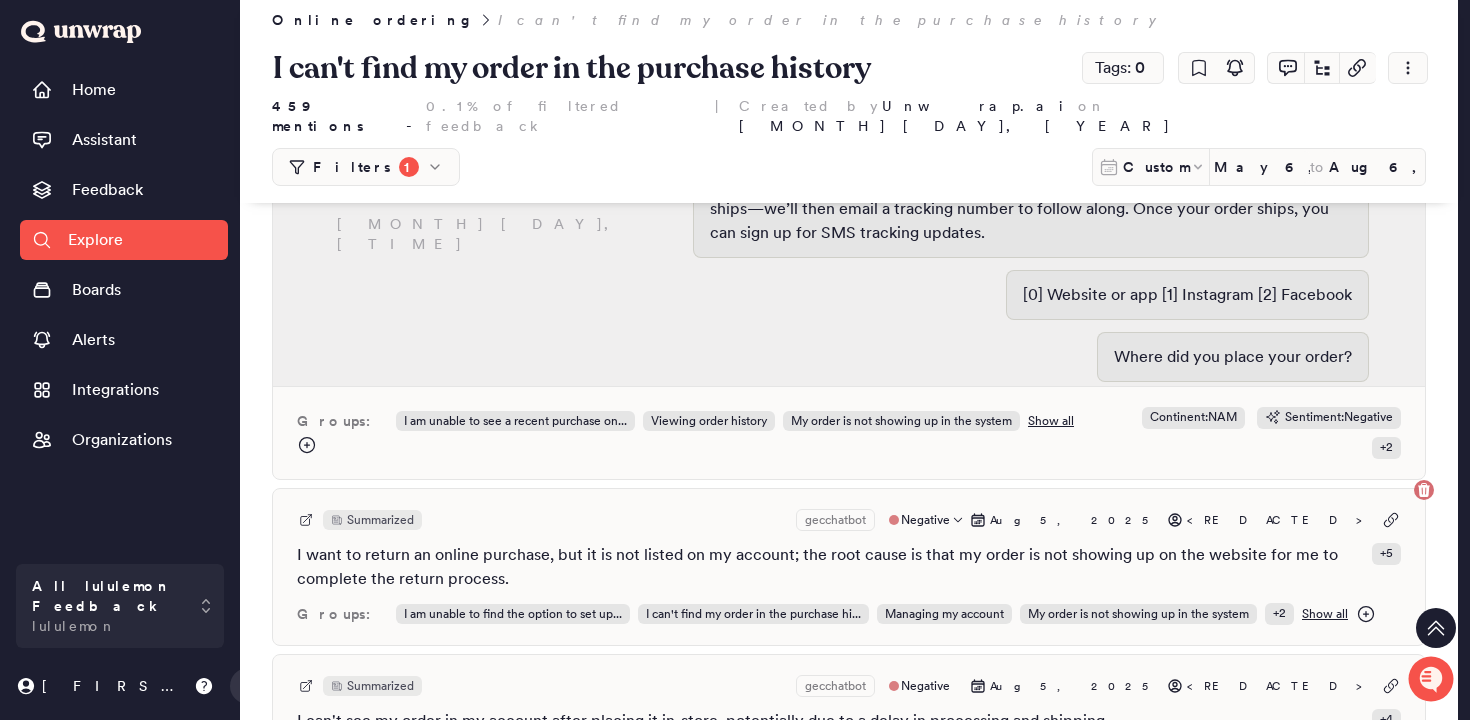 click on "Summarized gecchatbot Negative [MONTH] [DAY], [YEAR] [REDACTED]" at bounding box center (849, 520) 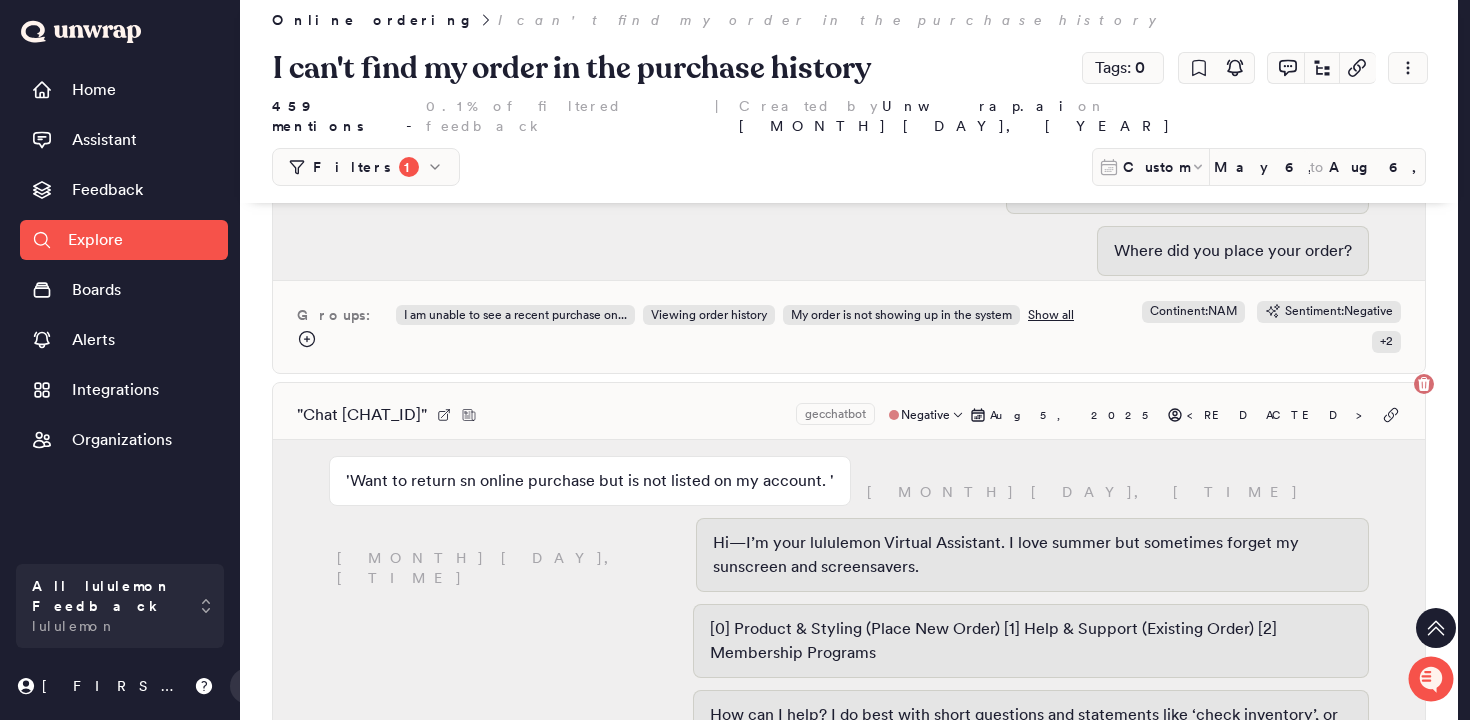 scroll, scrollTop: 2222, scrollLeft: 0, axis: vertical 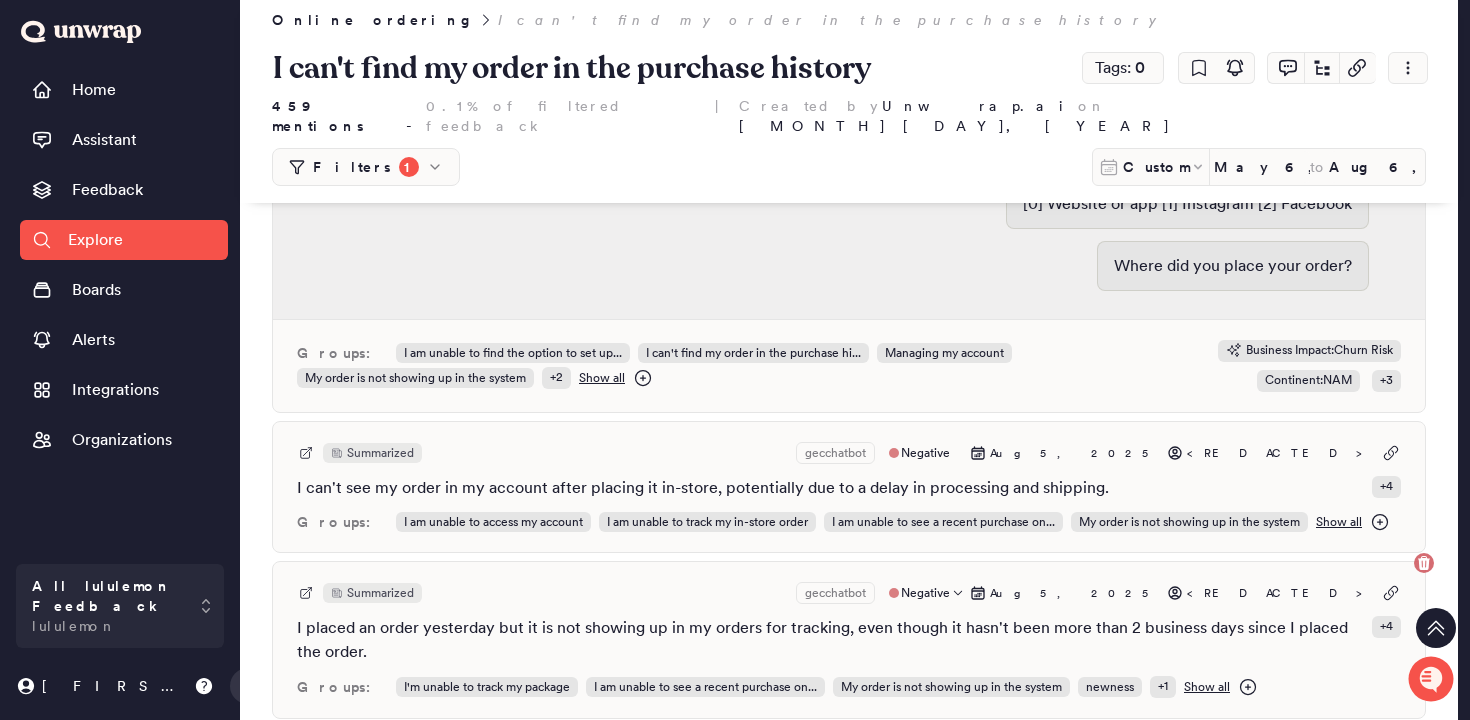 click on "I placed an order yesterday but it is not showing up in my orders for tracking, even though it hasn't been more than 2 business days since I placed the order." at bounding box center [830, 640] 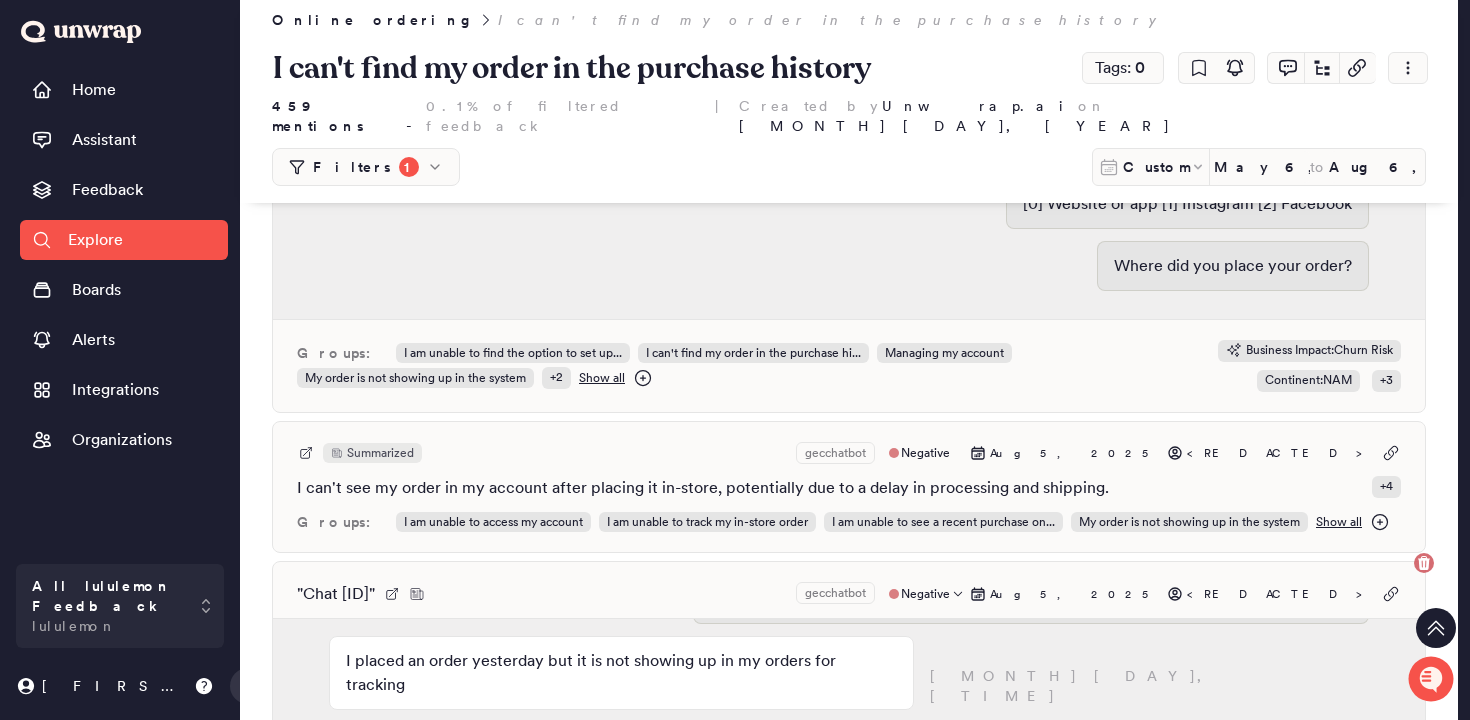 scroll, scrollTop: 338, scrollLeft: 0, axis: vertical 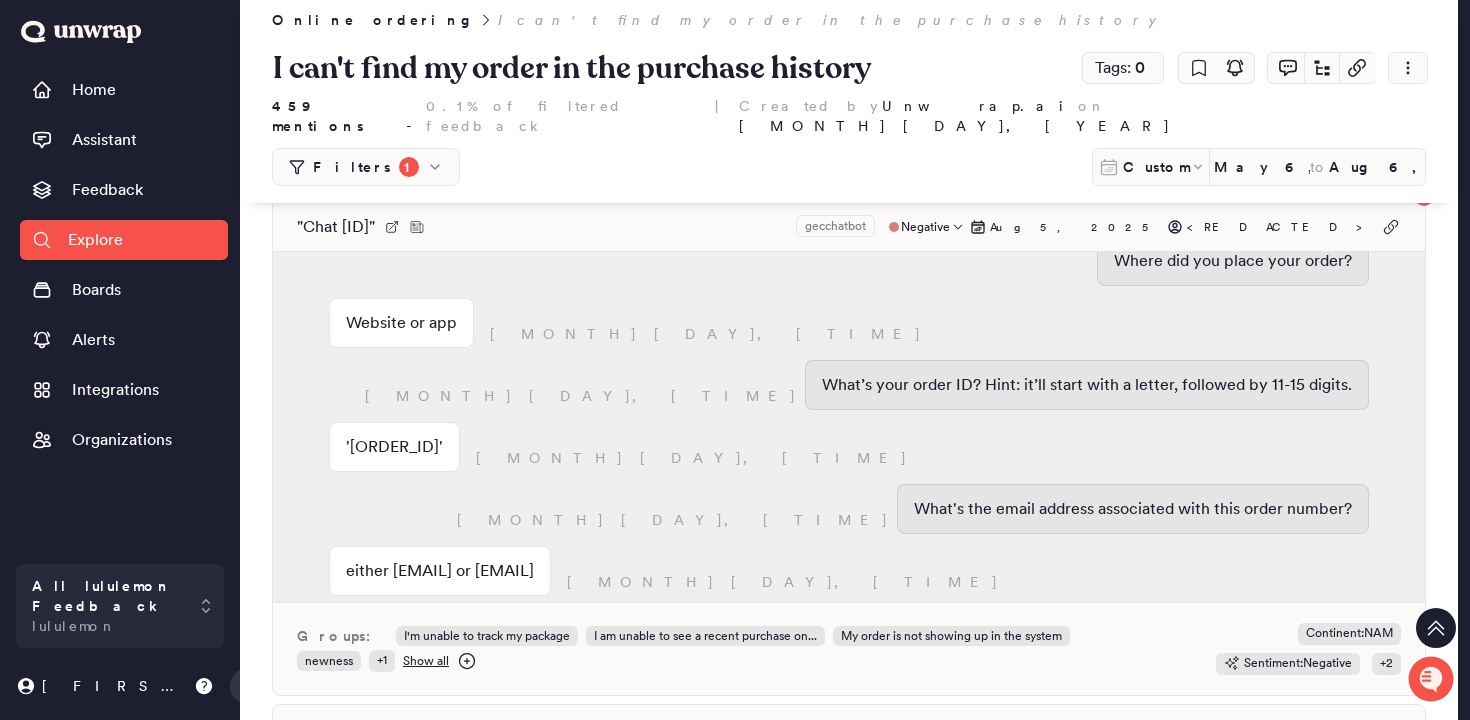 click on "'[ORDER_ID]'" at bounding box center [394, 447] 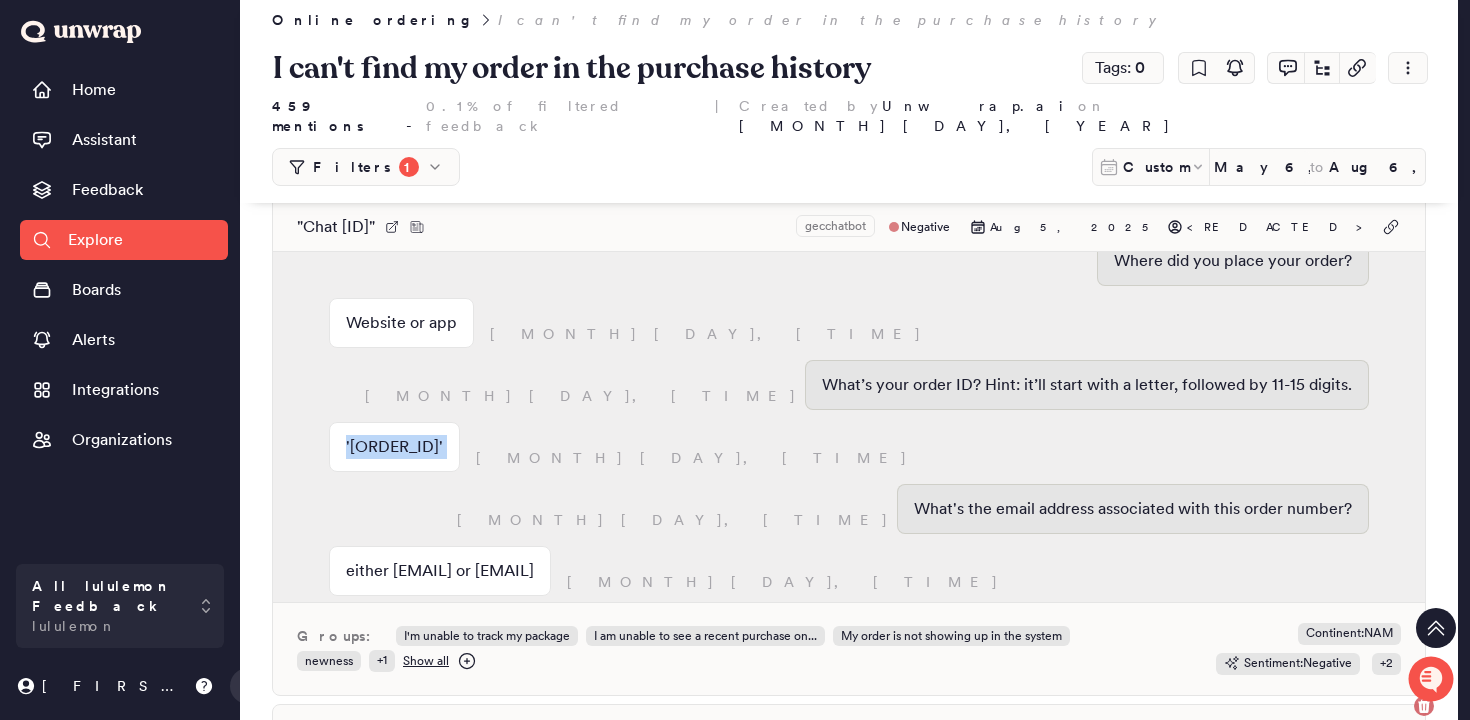 copy on "'[ORDER_ID]'" 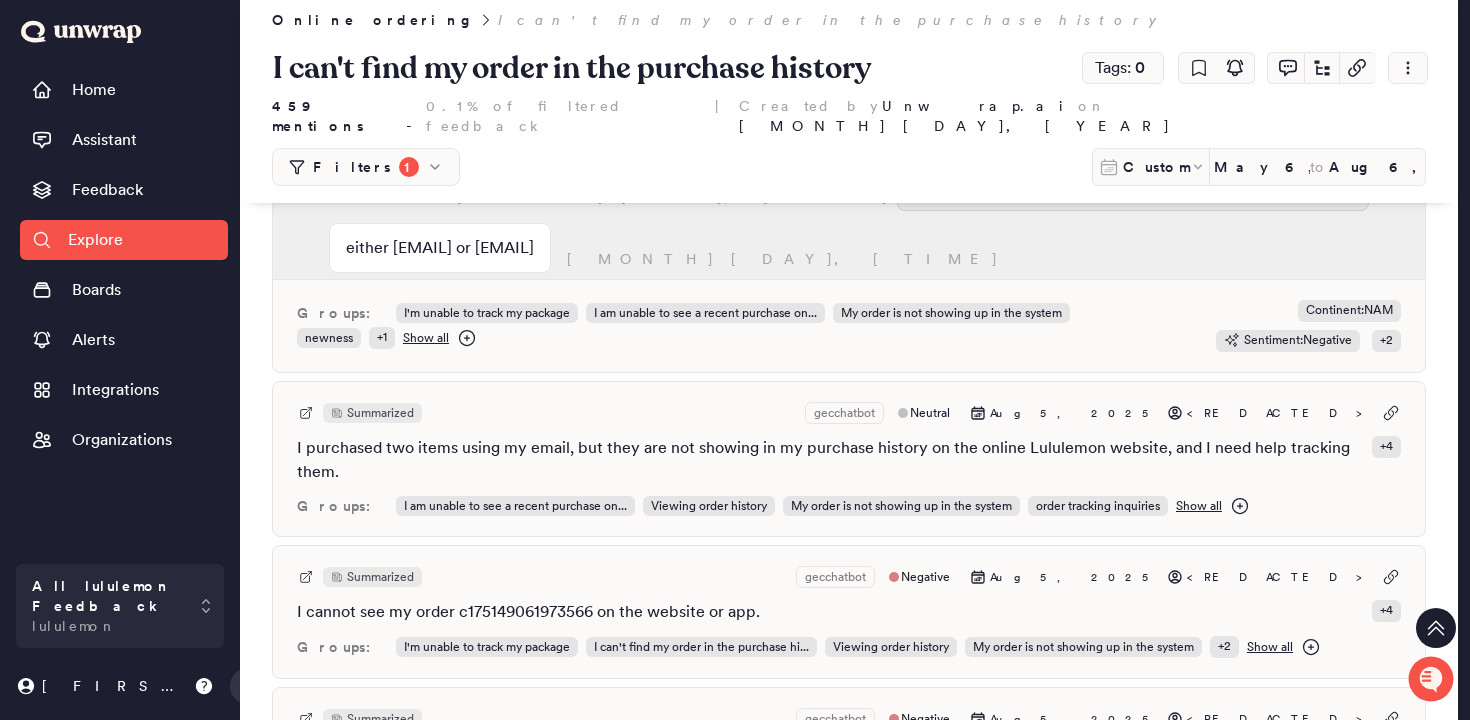 scroll, scrollTop: 3137, scrollLeft: 0, axis: vertical 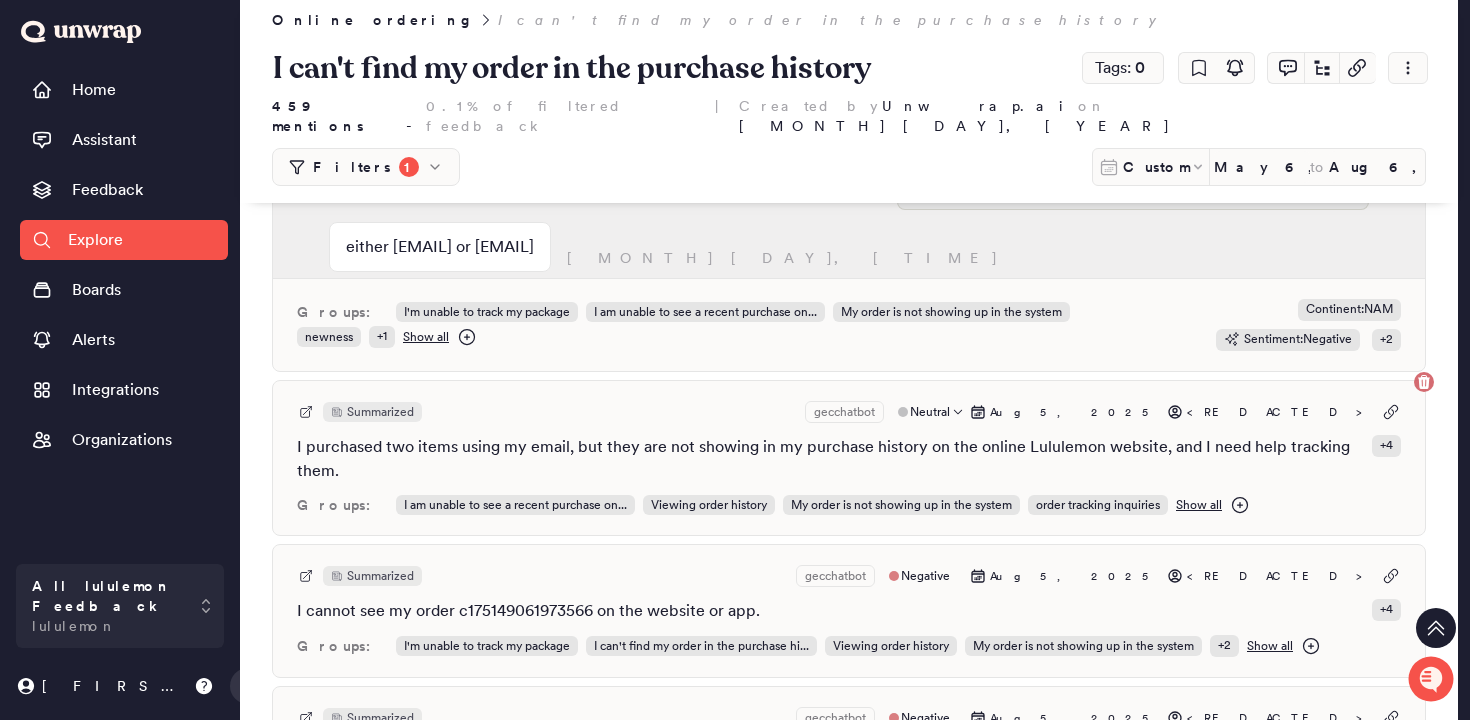 click on "I purchased two items using my email, but they are not showing in my purchase history on the online Lululemon website, and I need help tracking them." at bounding box center [830, 459] 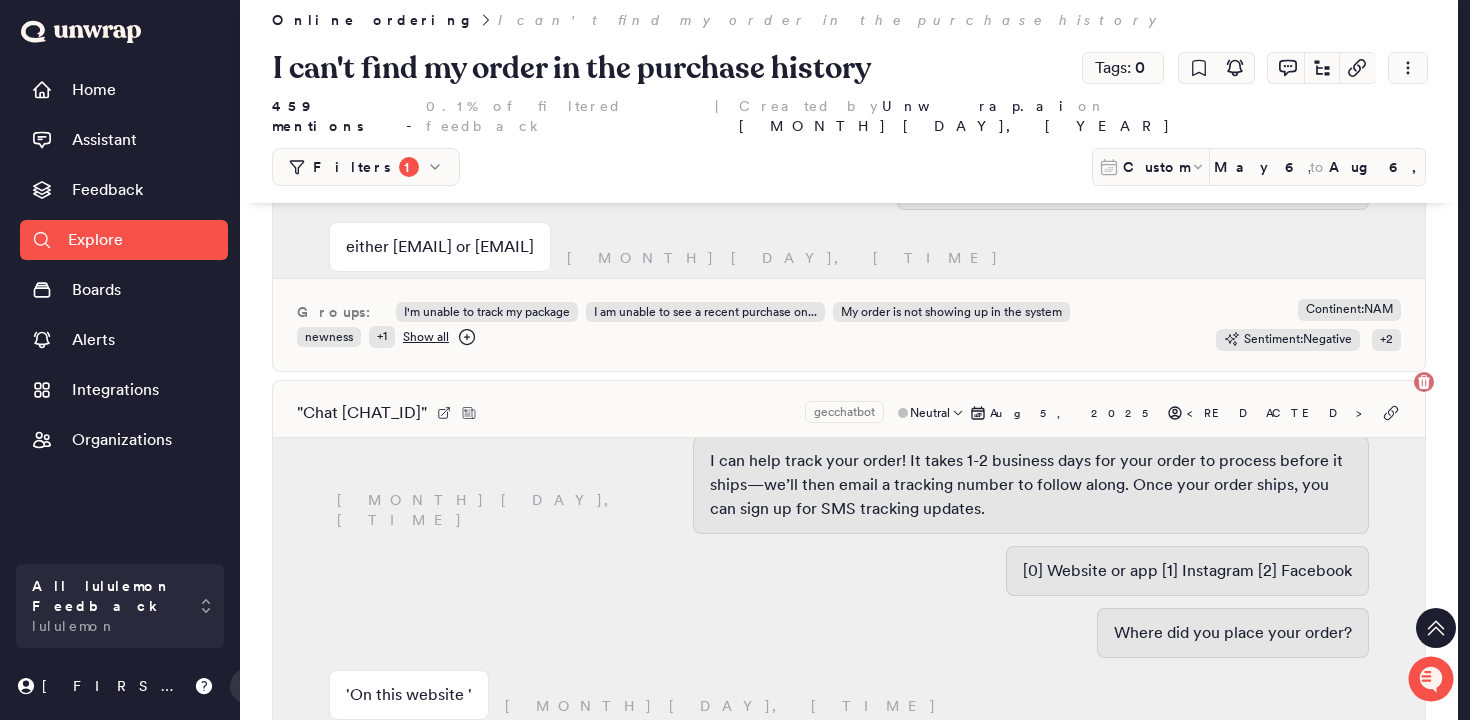 scroll, scrollTop: 2322, scrollLeft: 0, axis: vertical 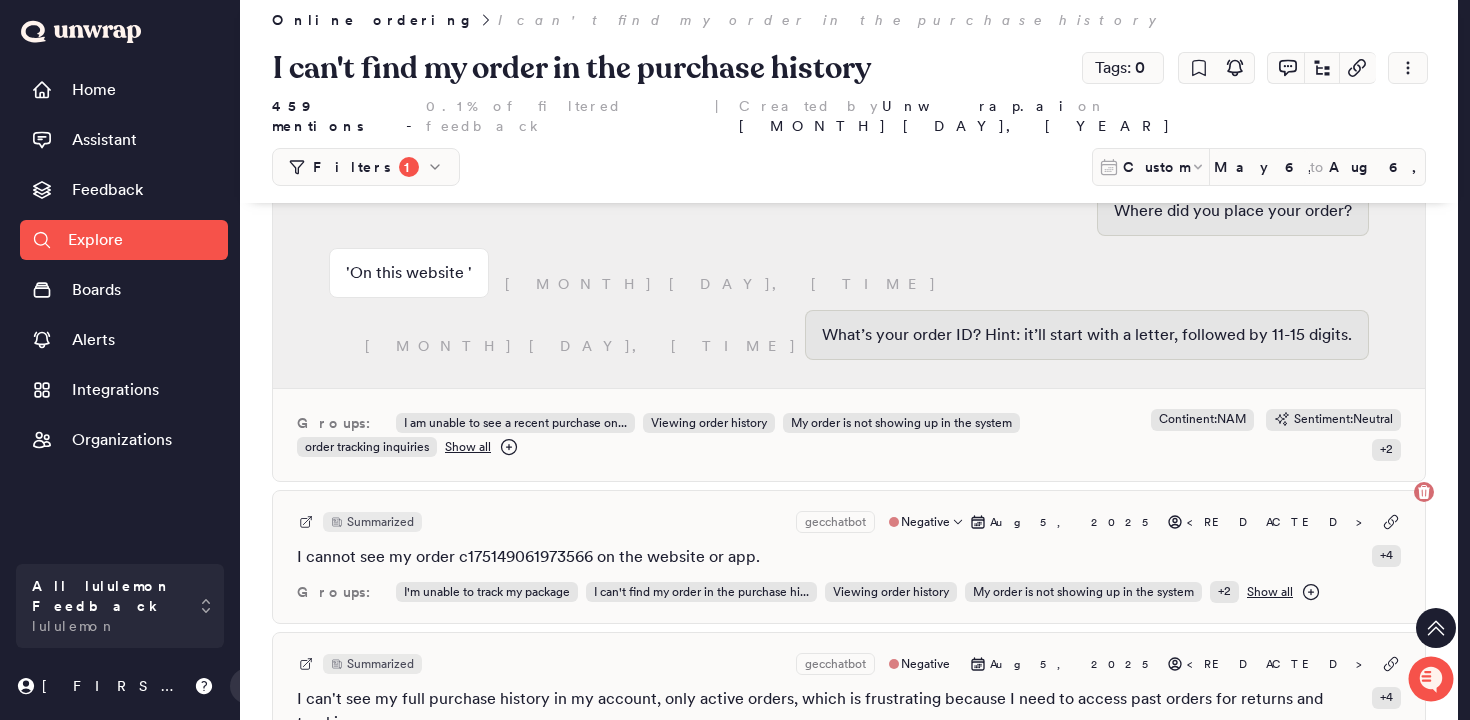 click on "Summarized gecchatbot Negative Aug 5, 2025 <REDACTED> I cannot see my order c175149061973566 on the website or app.    + 4 Groups: I'm unable to track my package I can't find my order in the purchase hi... Viewing order history My order is not showing up in the system + 2 Show all" at bounding box center [849, 557] 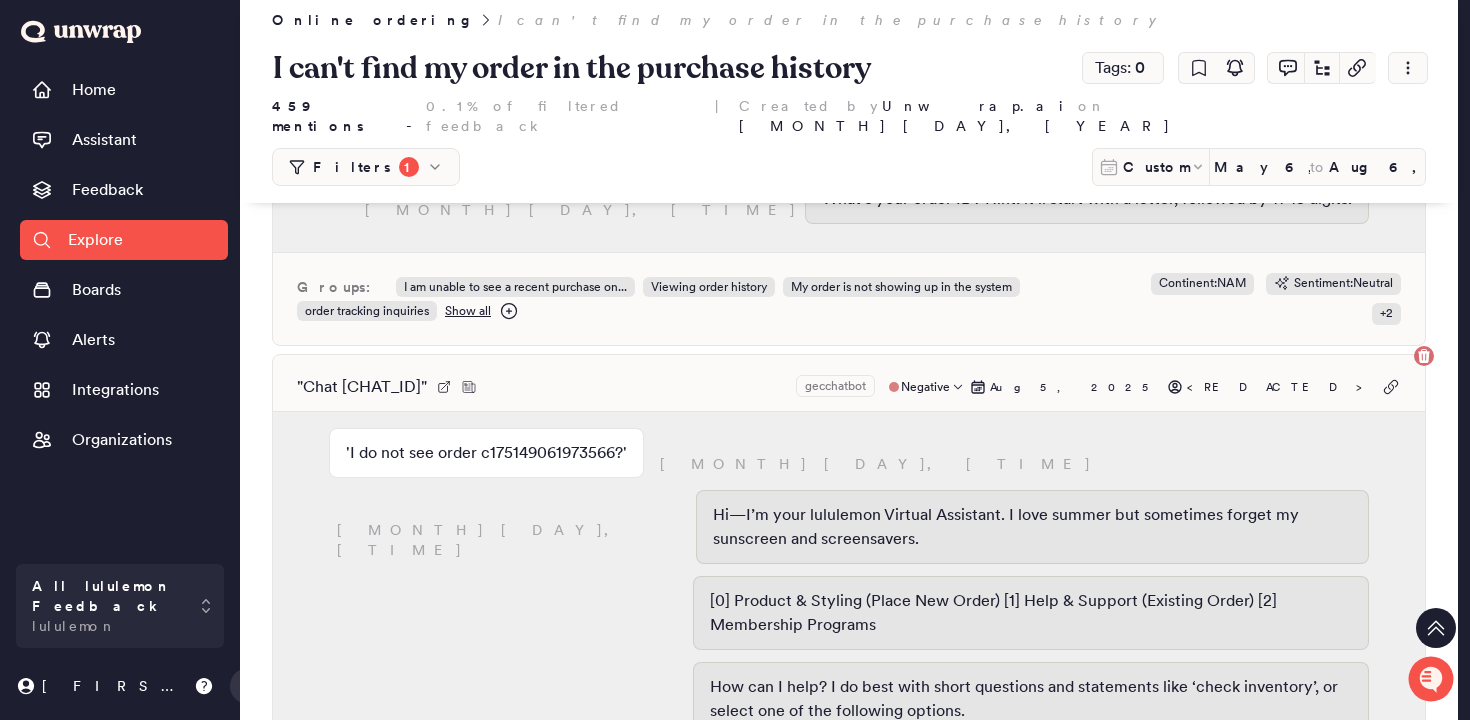 scroll, scrollTop: 3682, scrollLeft: 0, axis: vertical 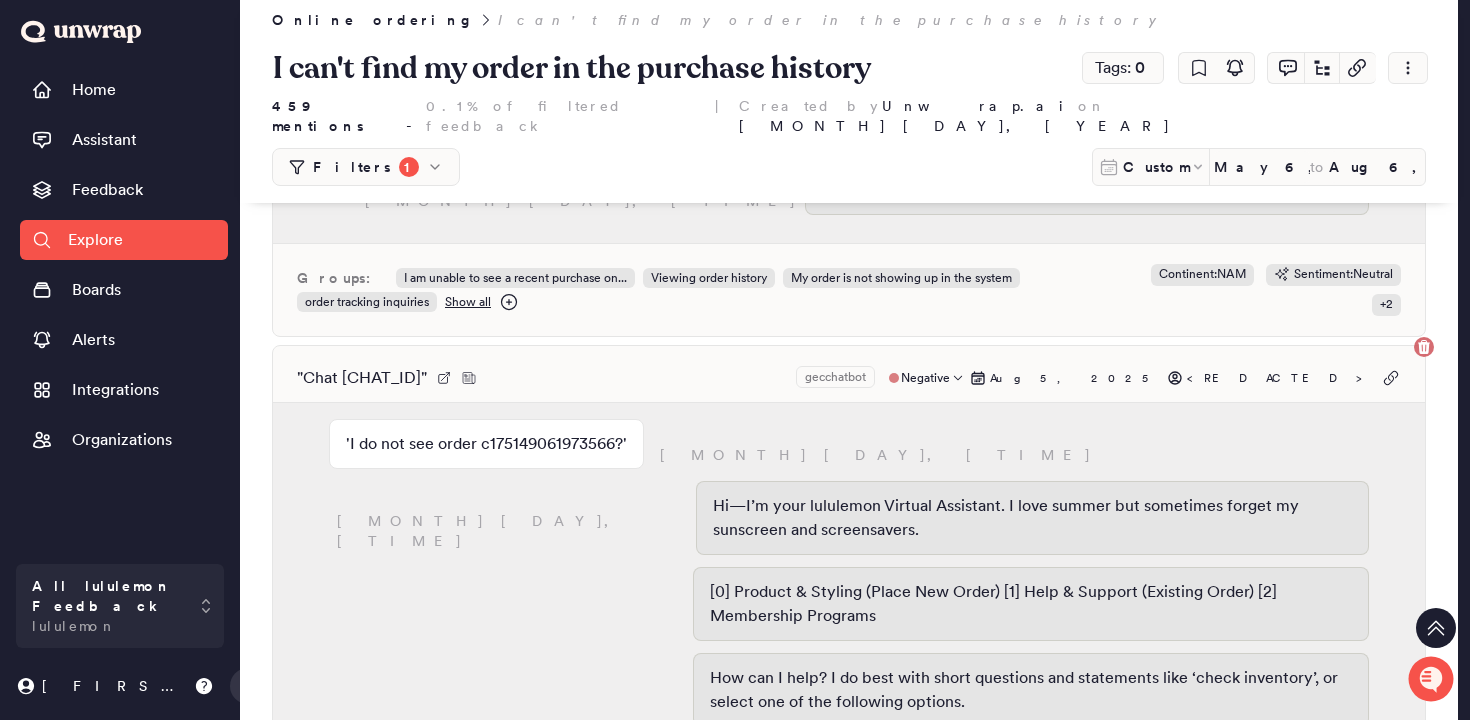 click on "'I do not see order c175149061973566?'" at bounding box center [486, 444] 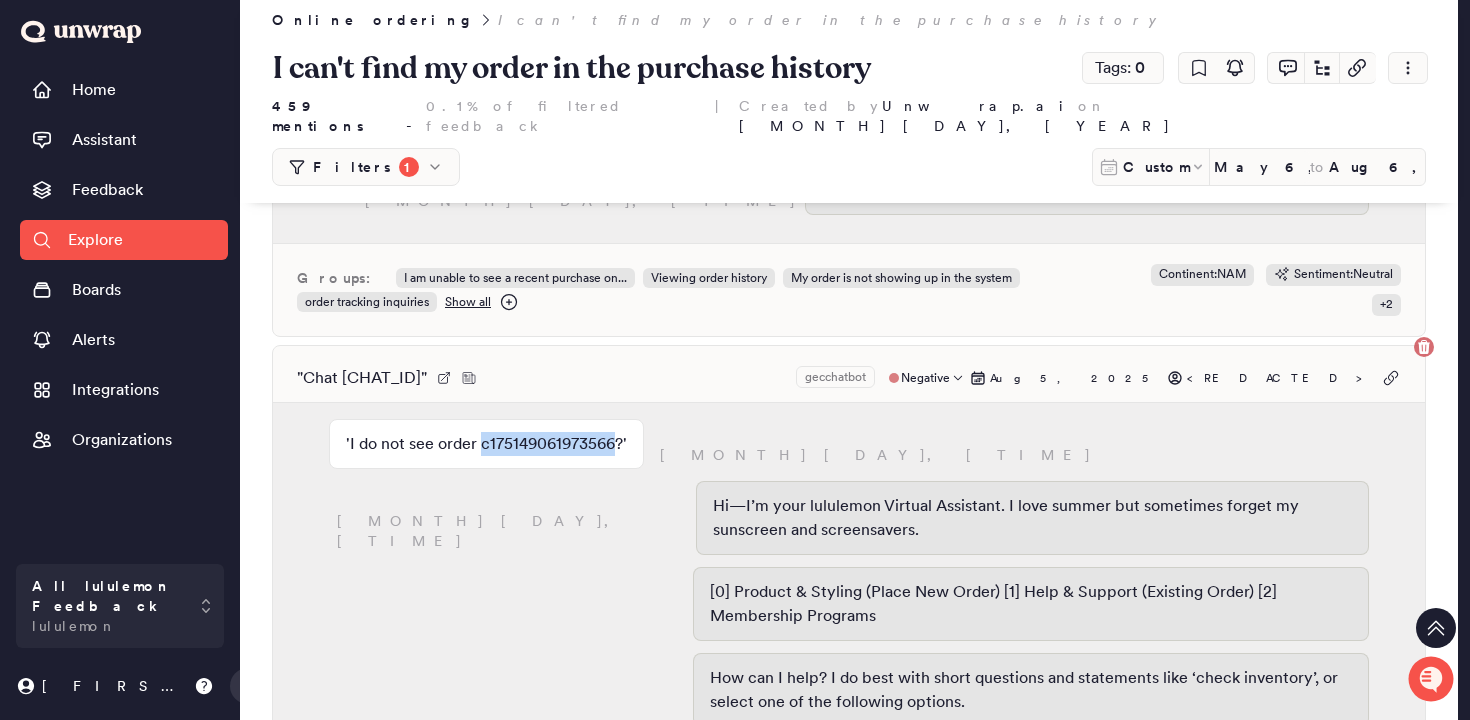 click on "'I do not see order c175149061973566?'" at bounding box center (486, 444) 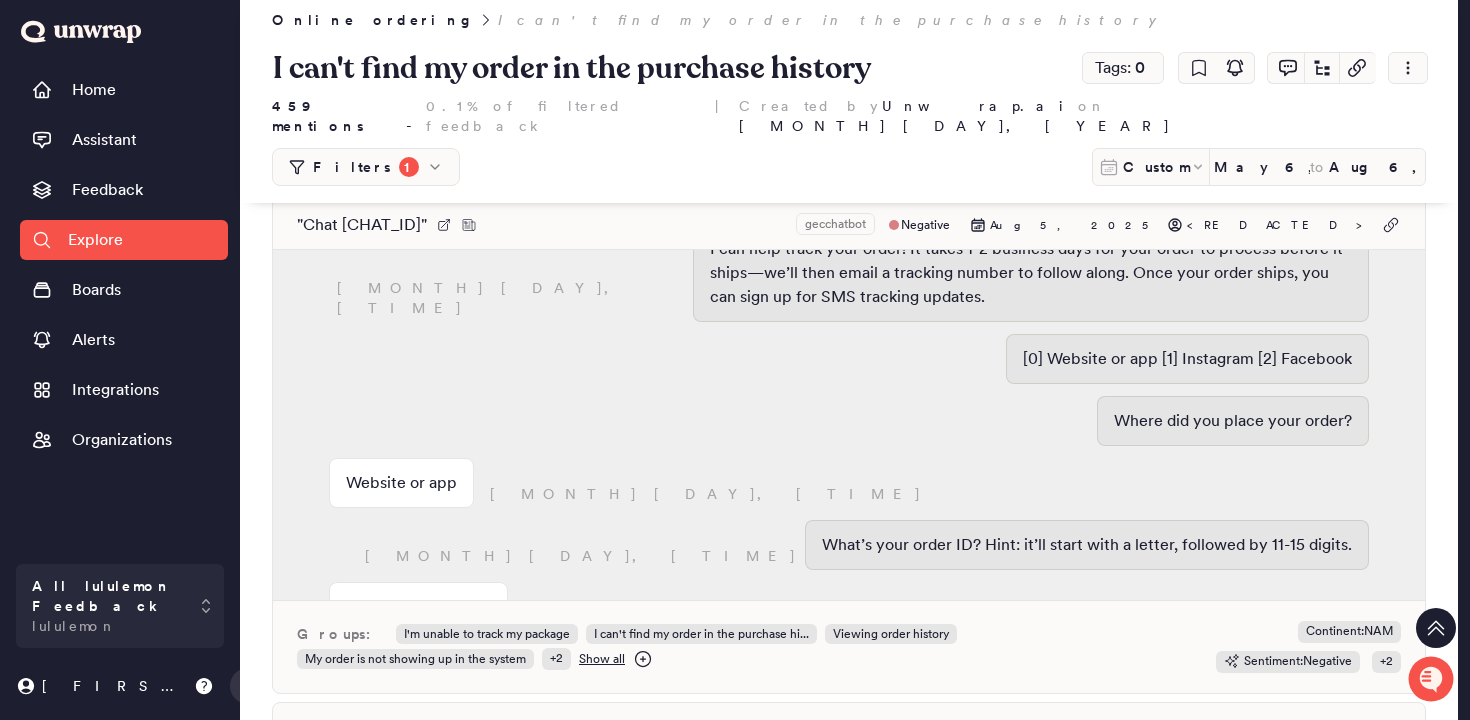 scroll, scrollTop: 4127, scrollLeft: 0, axis: vertical 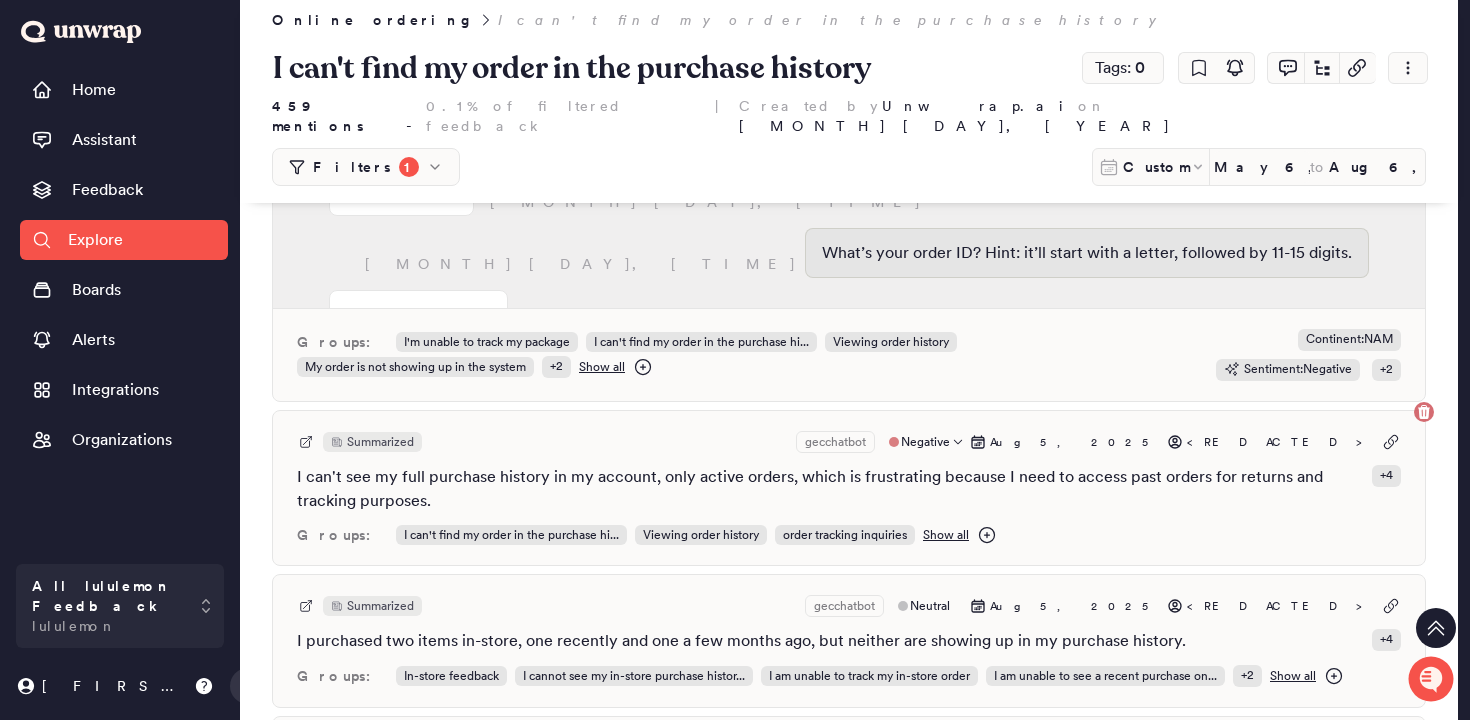 click on "Summarized gecchatbot Negative [MONTH] [DAY], [YEAR] [REDACTED] I can't find my order in the purchase hi... Viewing order history order tracking inquiries Show all" at bounding box center (849, 488) 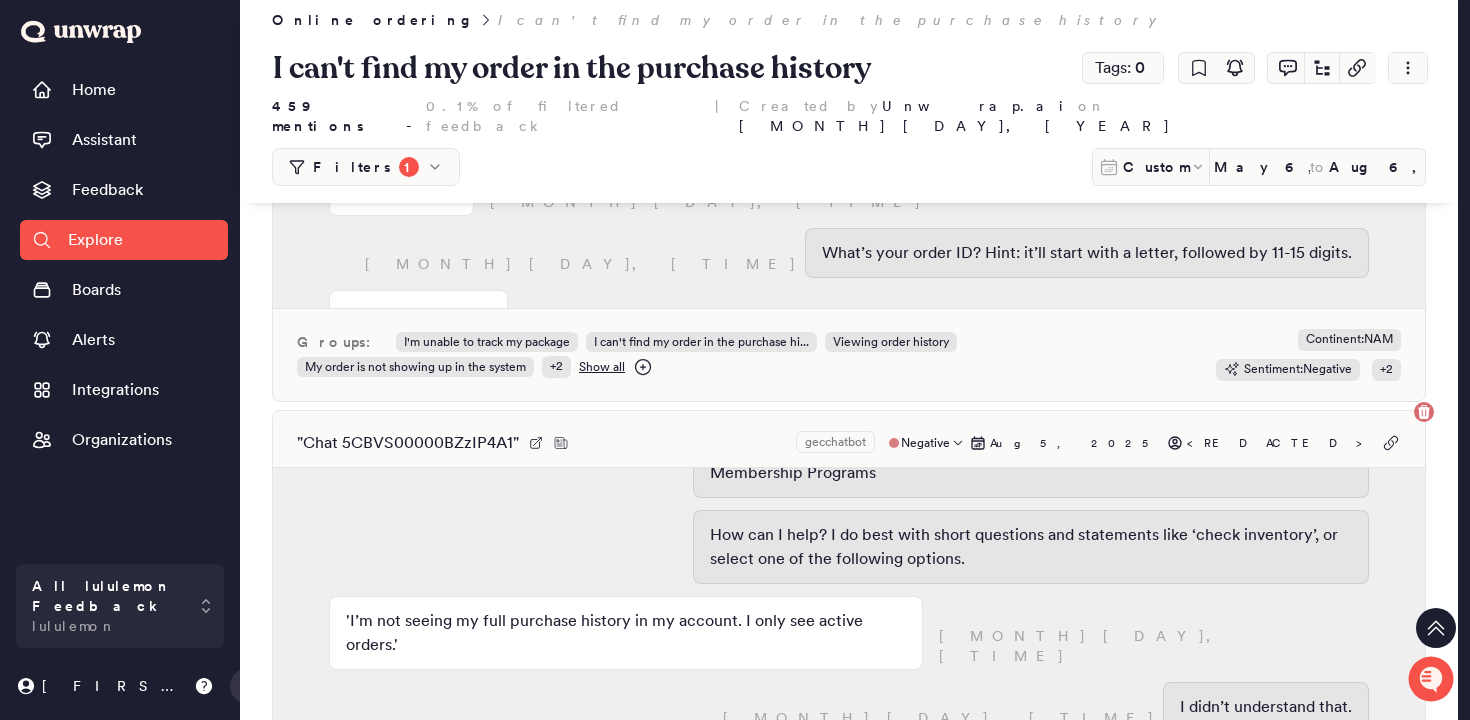 scroll, scrollTop: 274, scrollLeft: 0, axis: vertical 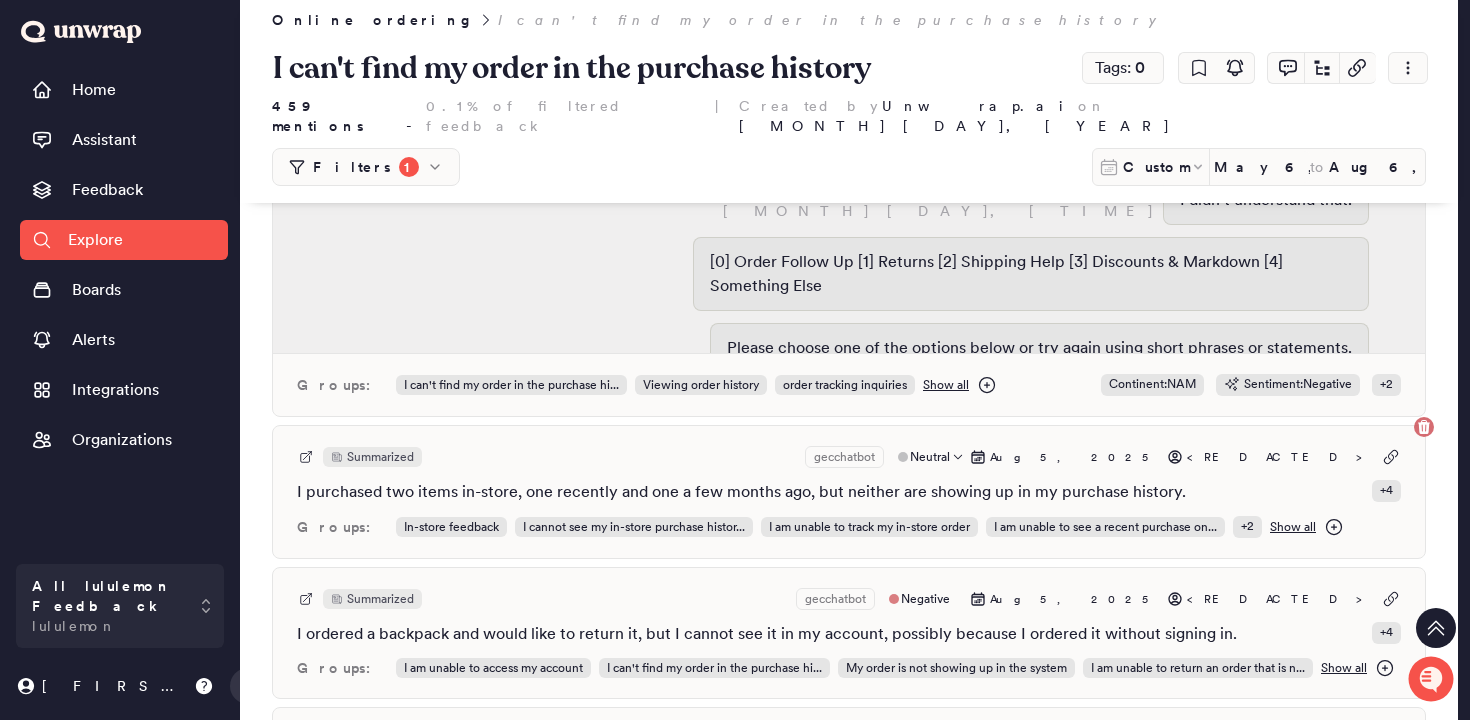 click on "Summarized gecchatbot Neutral Aug 5, 2025 <REDACTED>" at bounding box center [849, 457] 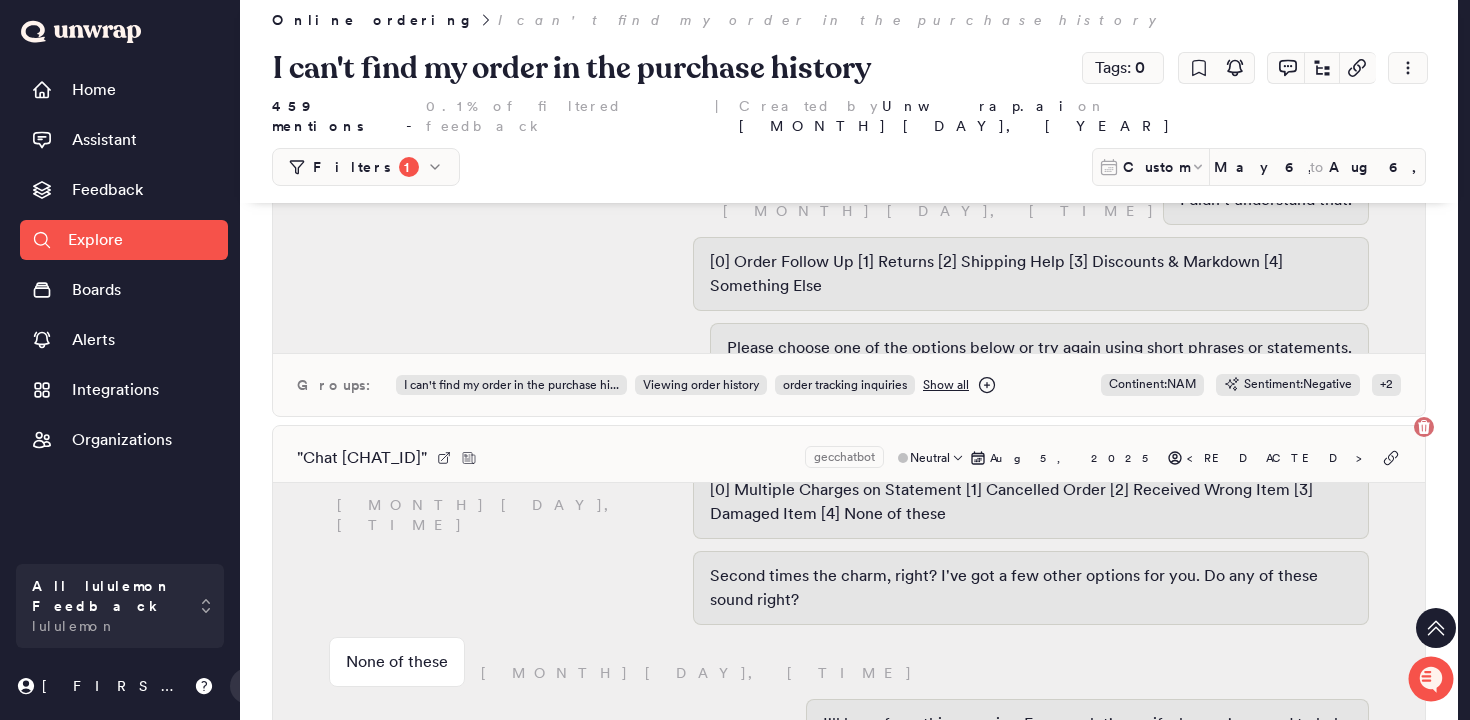 scroll, scrollTop: 1286, scrollLeft: 0, axis: vertical 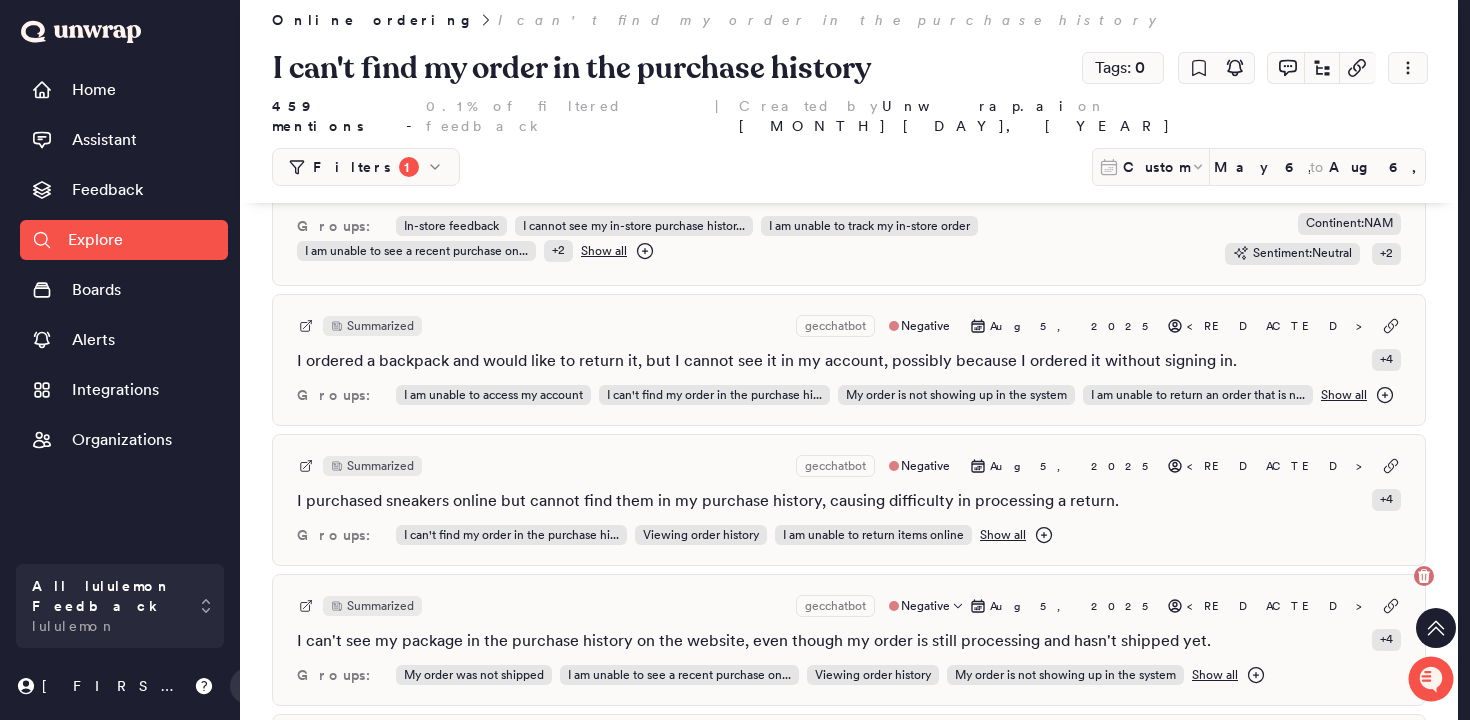 click on "Summarized gecchatbot Negative [MONTH] [DAY], [YEAR] [REDACTED]" at bounding box center [849, 606] 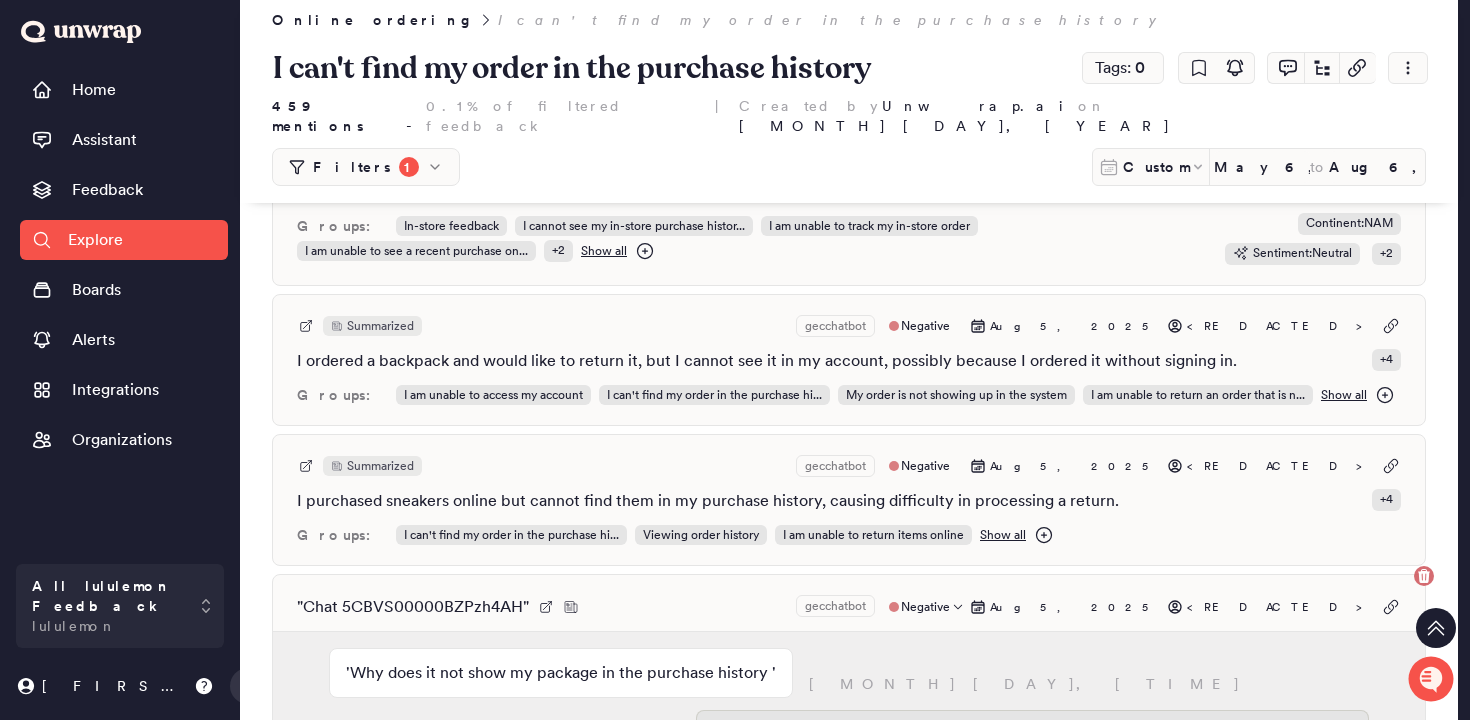 scroll, scrollTop: 5546, scrollLeft: 0, axis: vertical 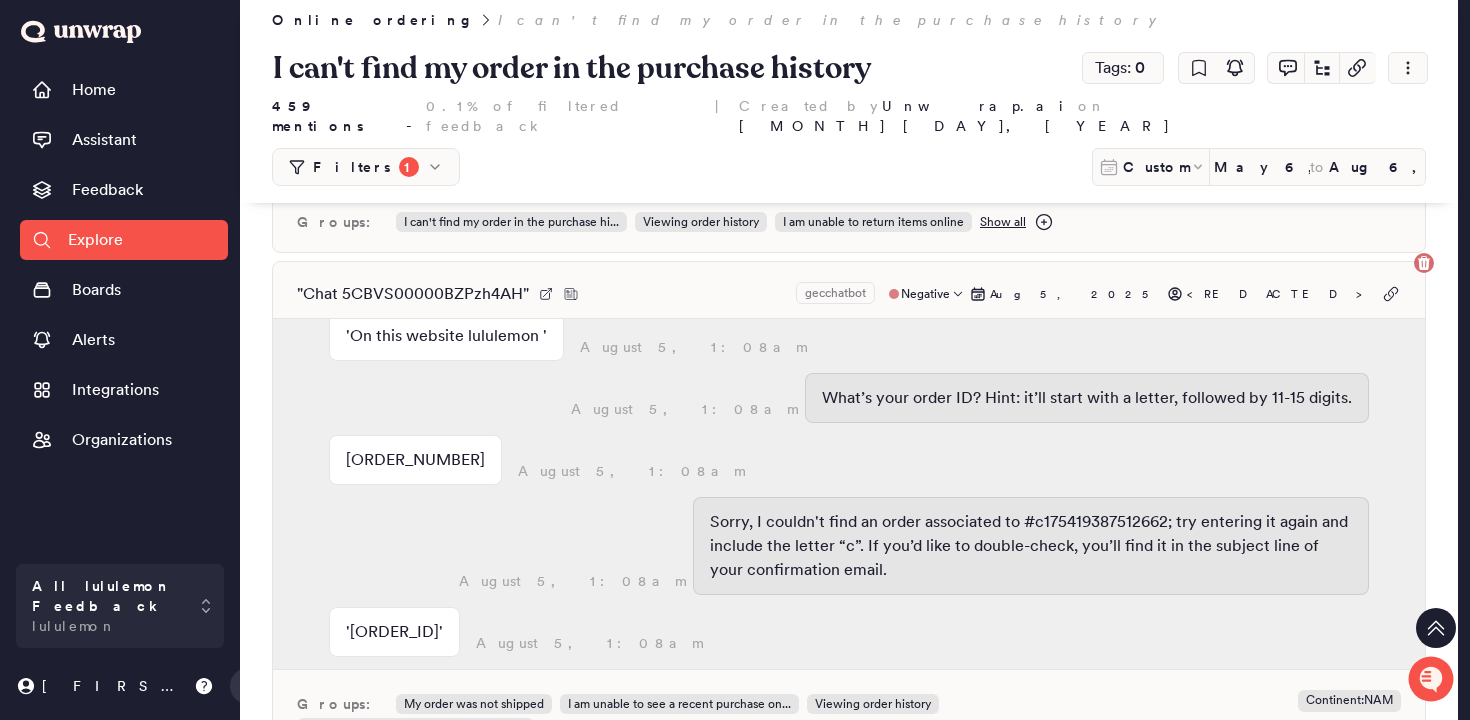 click on "'[ORDER_ID]'" at bounding box center [394, 632] 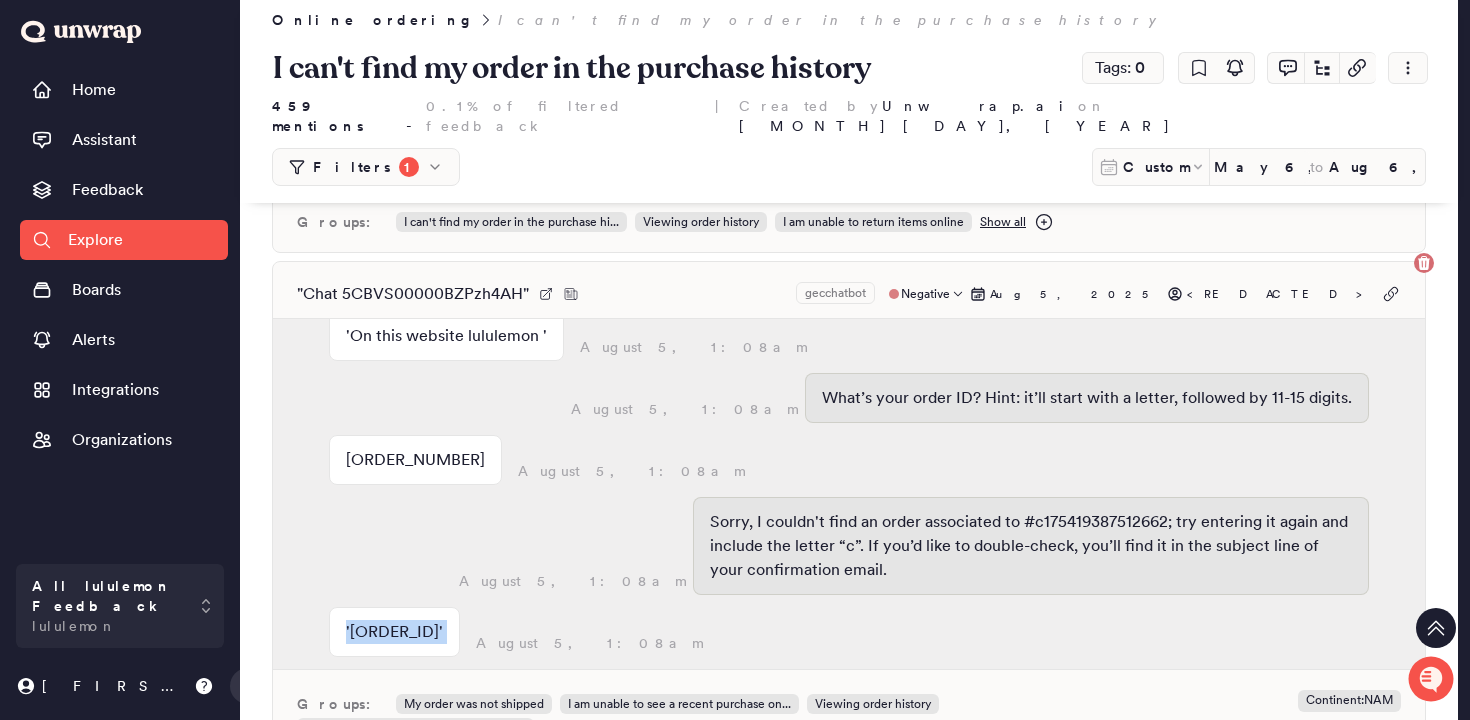 click on "'[ORDER_ID]'" at bounding box center [394, 632] 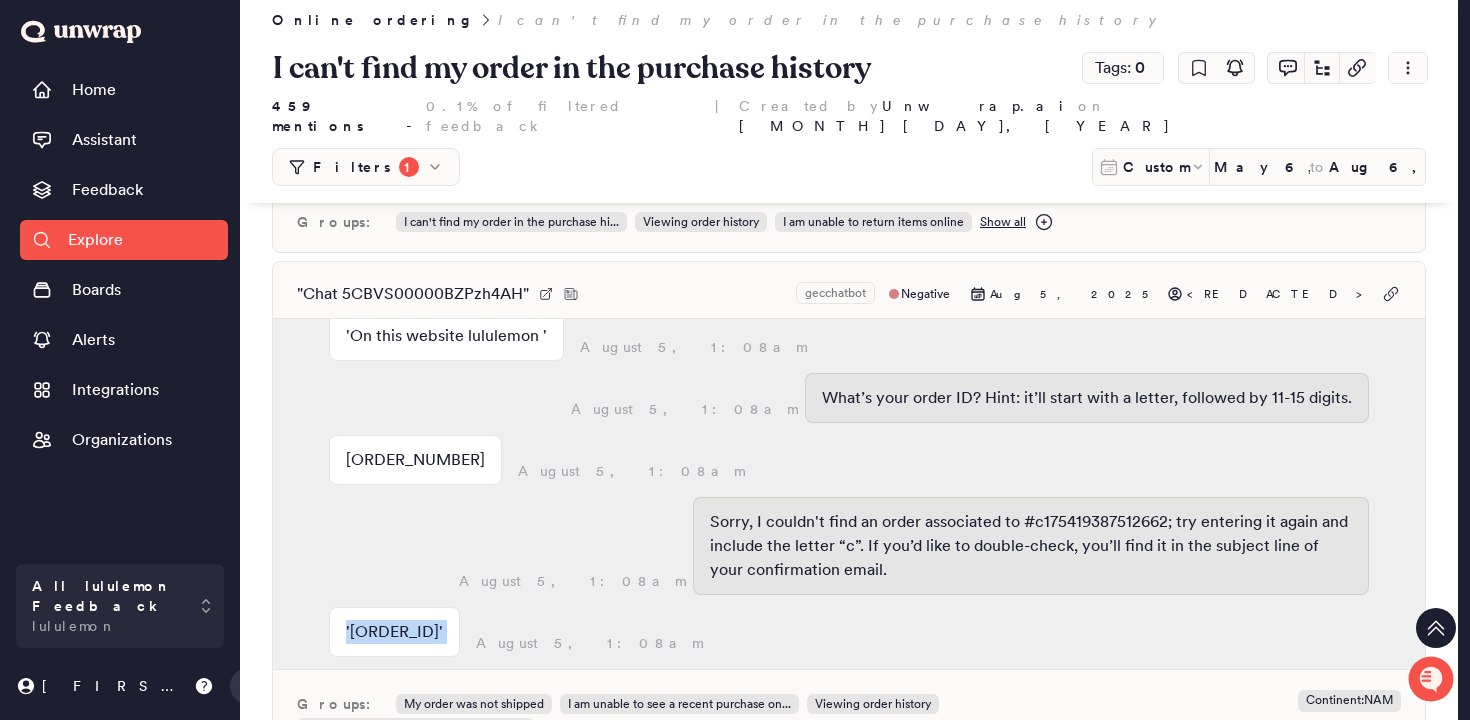 copy on "'[ORDER_ID]'" 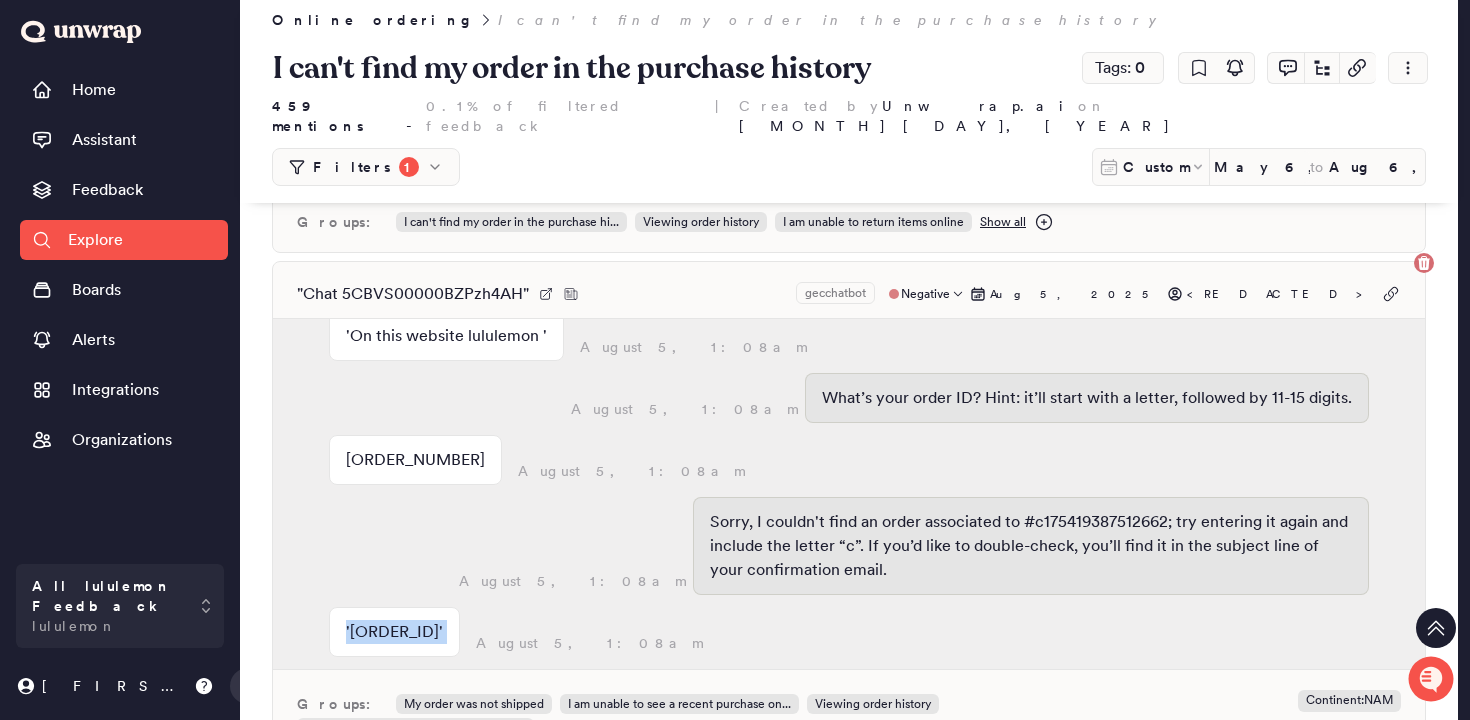 scroll, scrollTop: 574, scrollLeft: 0, axis: vertical 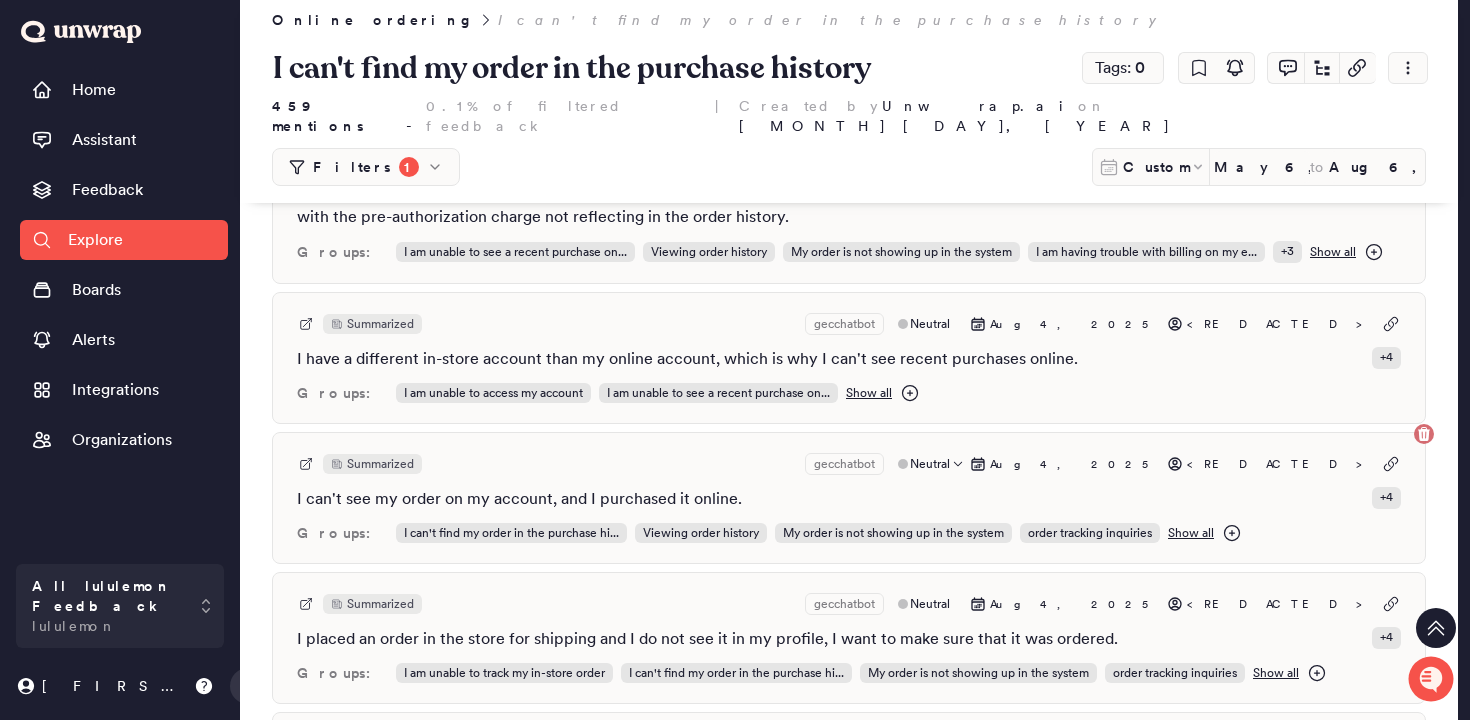 click on "Summarized gecchatbot Neutral [MONTH] [DAY], [YEAR] [REDACTED]" at bounding box center (849, 464) 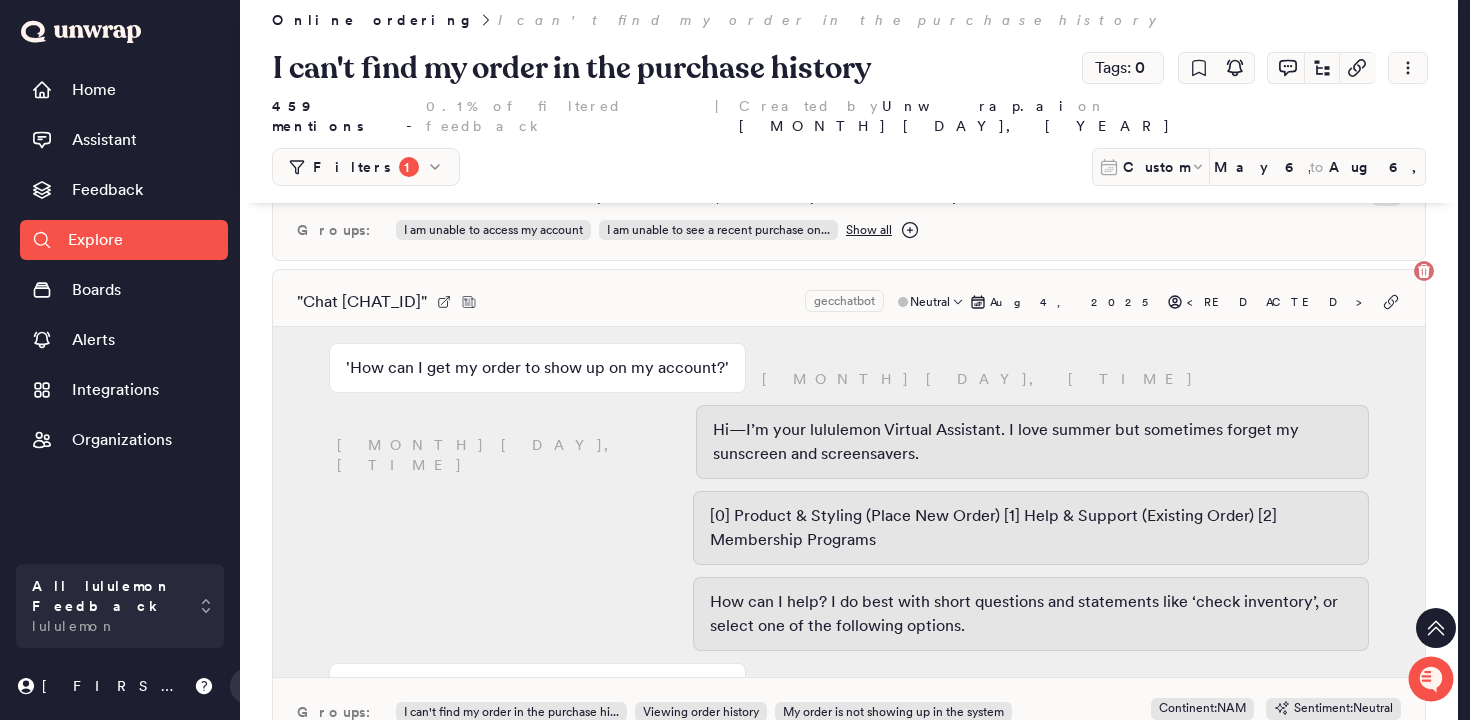 scroll, scrollTop: 6471, scrollLeft: 0, axis: vertical 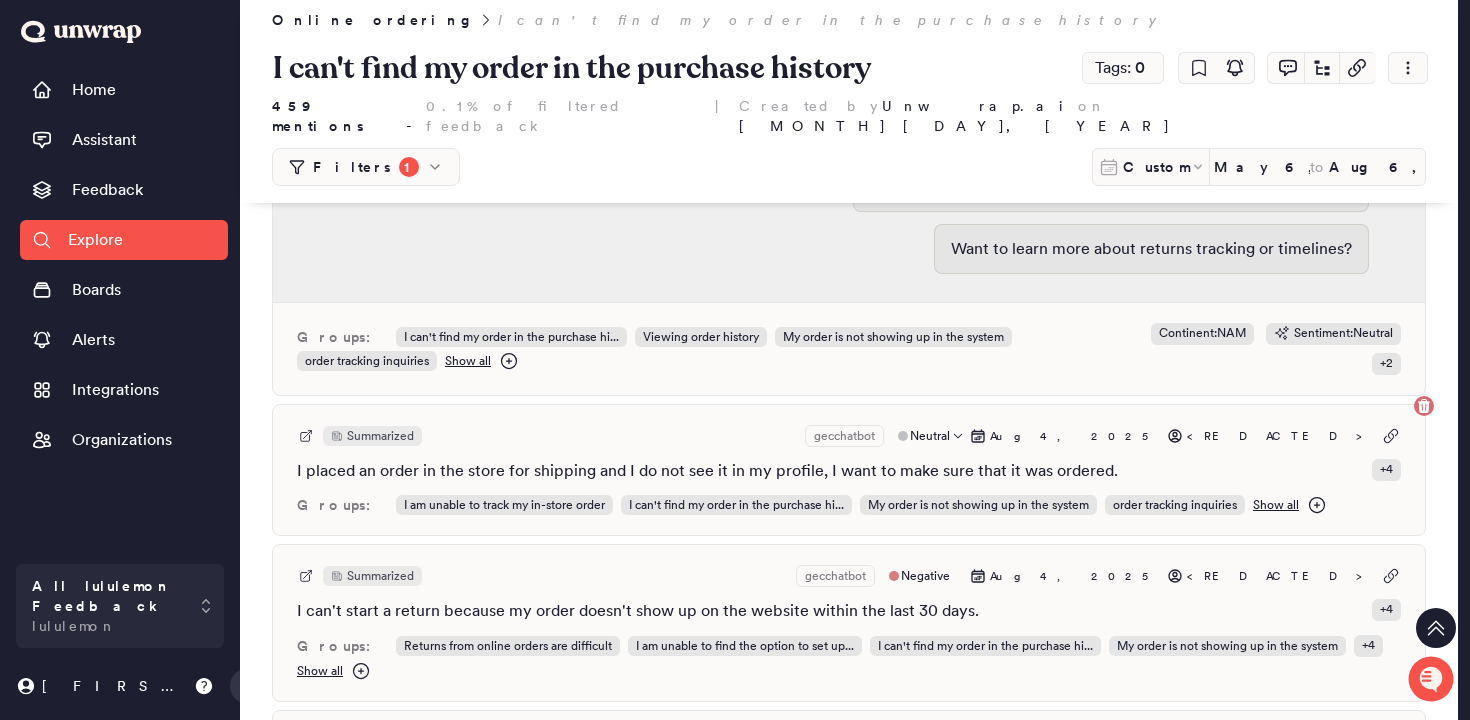 click on "I placed an order in the store for shipping and I do not see it in my profile, I want to make sure that it was ordered." at bounding box center (707, 471) 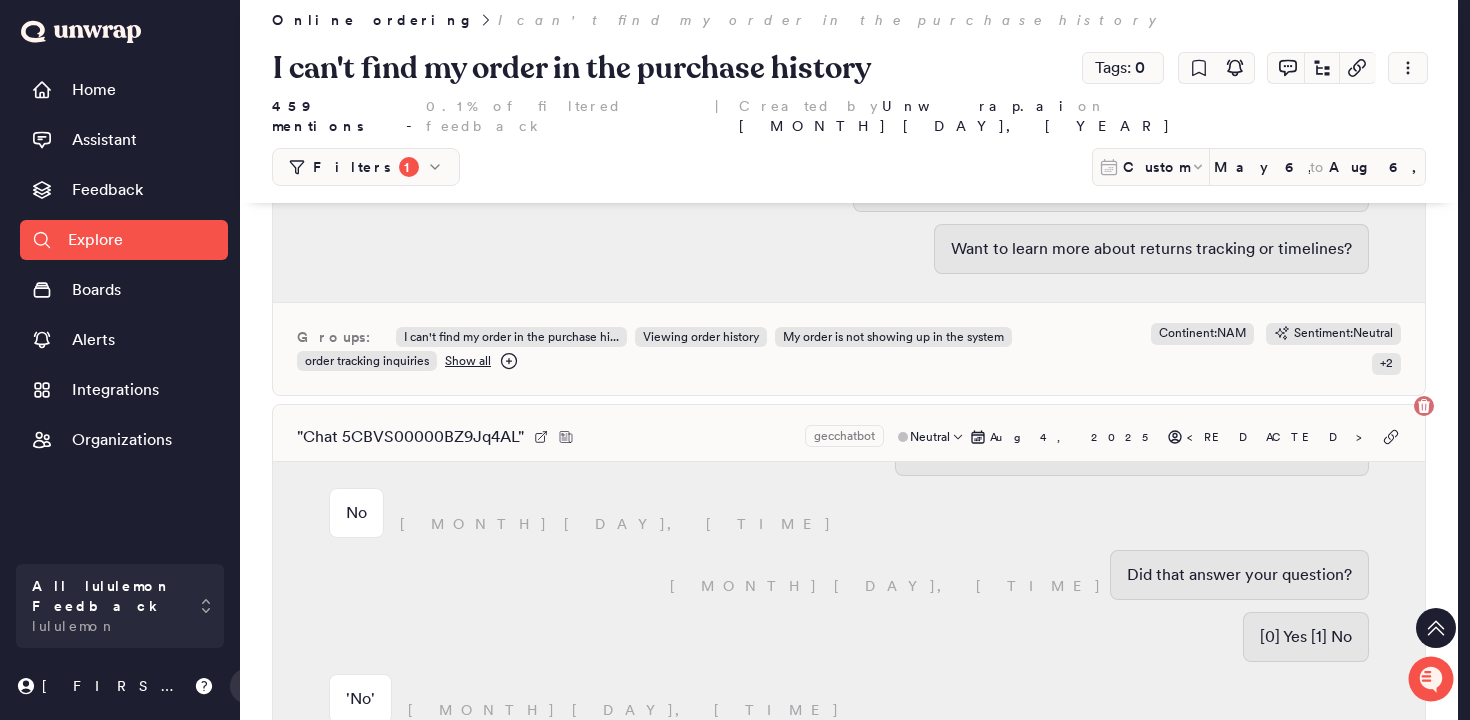 scroll, scrollTop: 1844, scrollLeft: 0, axis: vertical 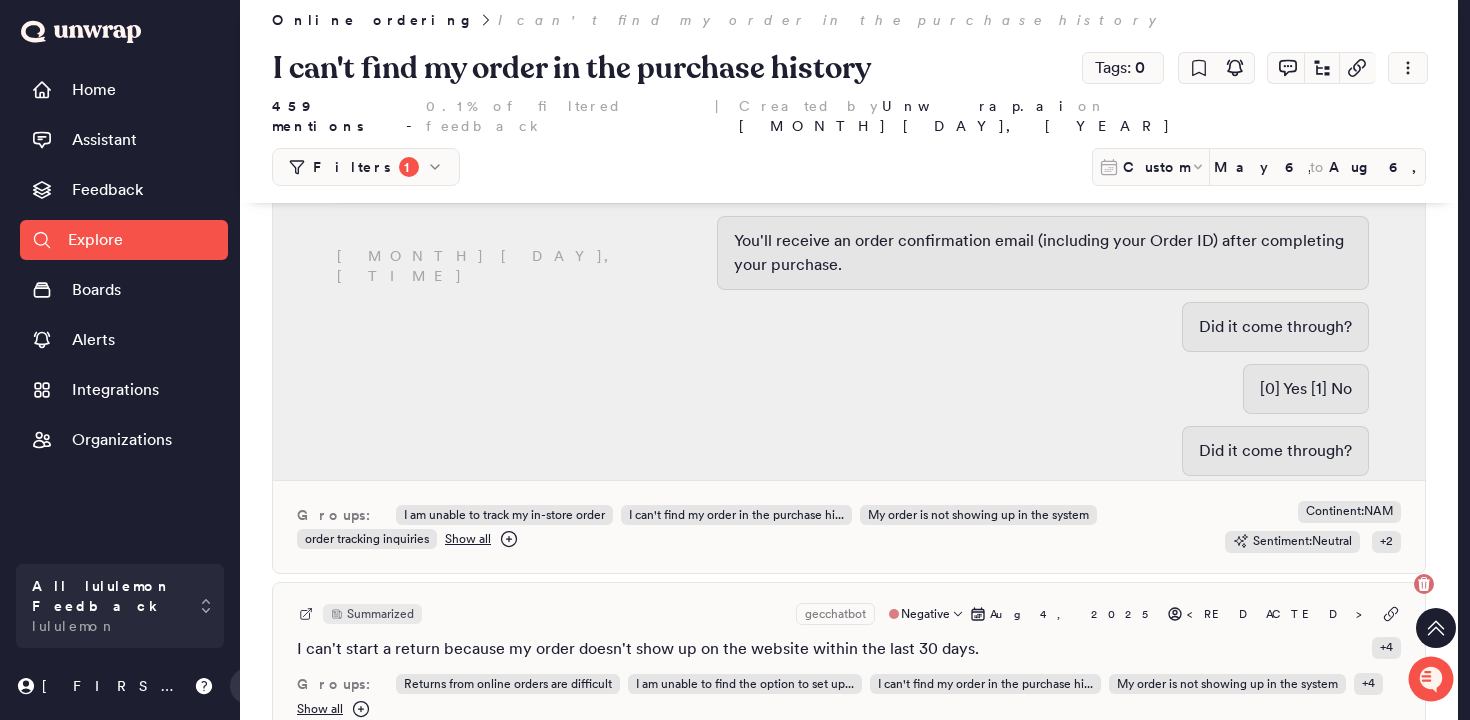 click on "Summarized gecchatbot Negative [MONTH] [DAY], [YEAR] <REDACTED>" at bounding box center [849, 614] 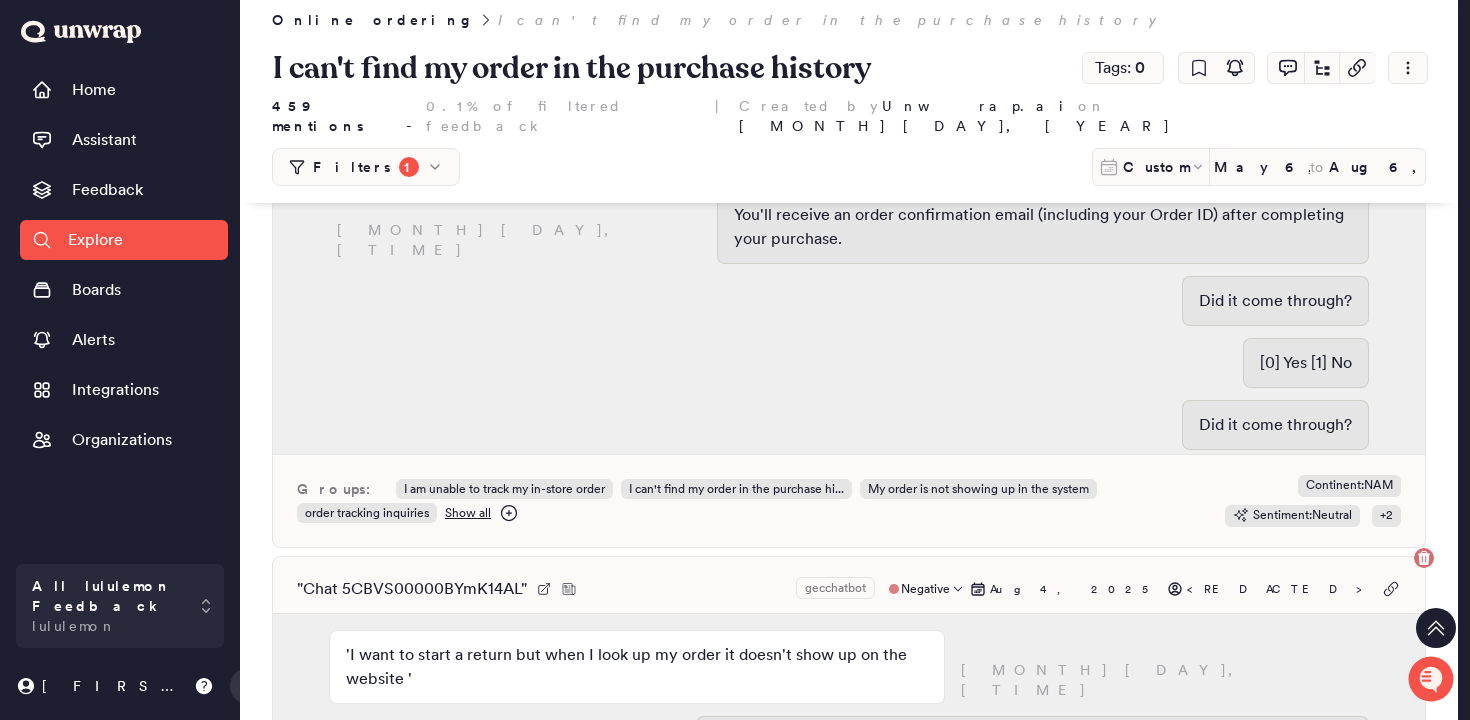 scroll, scrollTop: 7107, scrollLeft: 0, axis: vertical 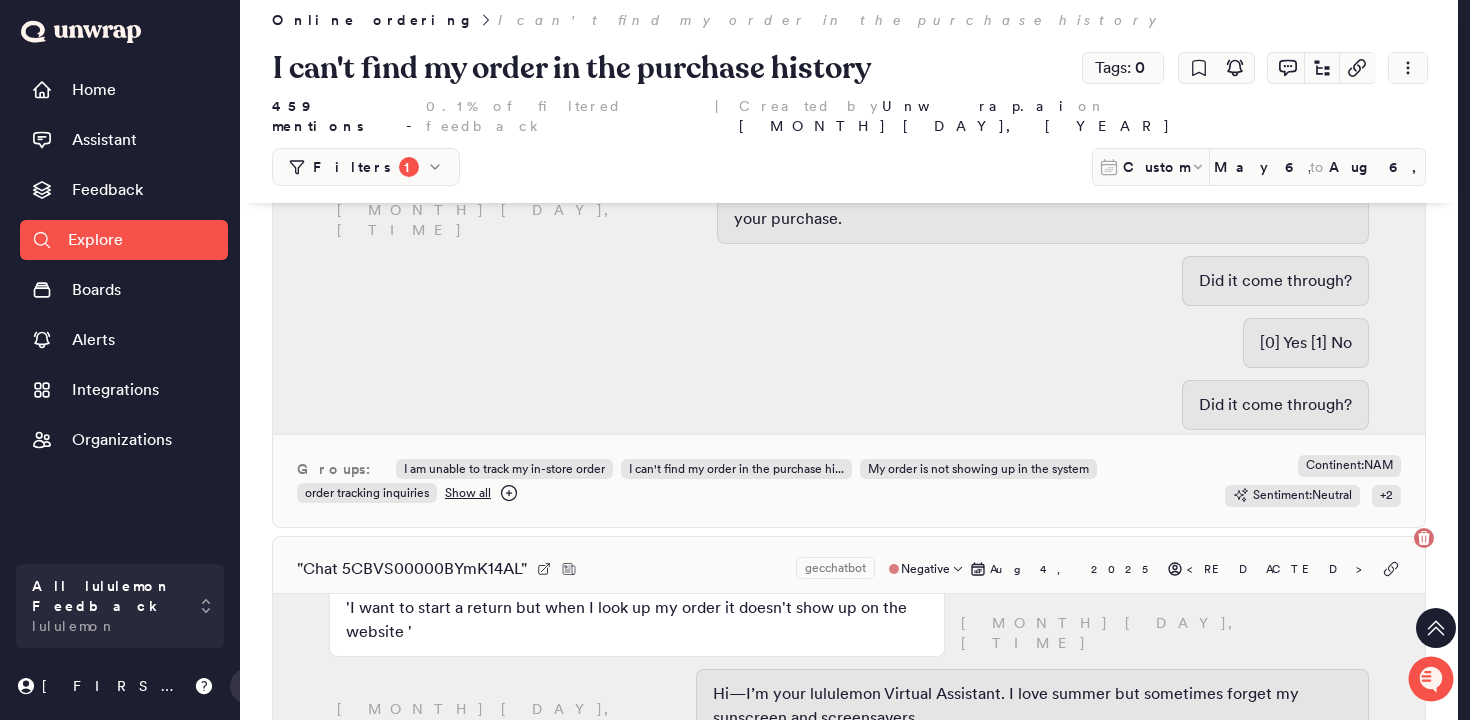 click on "" Chat 5CBVS00000BYmK14AL " gecchatbot Negative Aug 4, 2025 <REDACTED>" at bounding box center [849, 569] 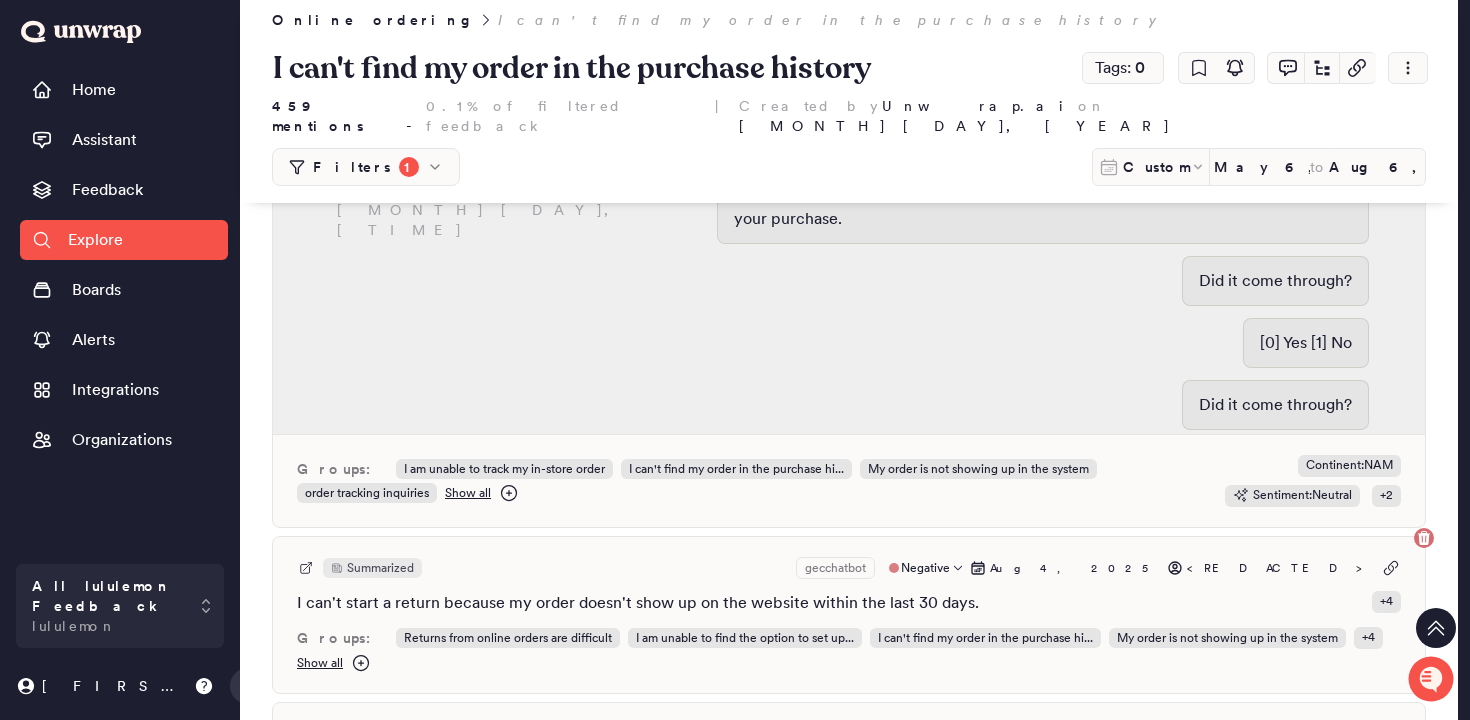 click on "Summarized gecchatbot Negative [MONTH] [DAY], [YEAR] <REDACTED>" at bounding box center [849, 568] 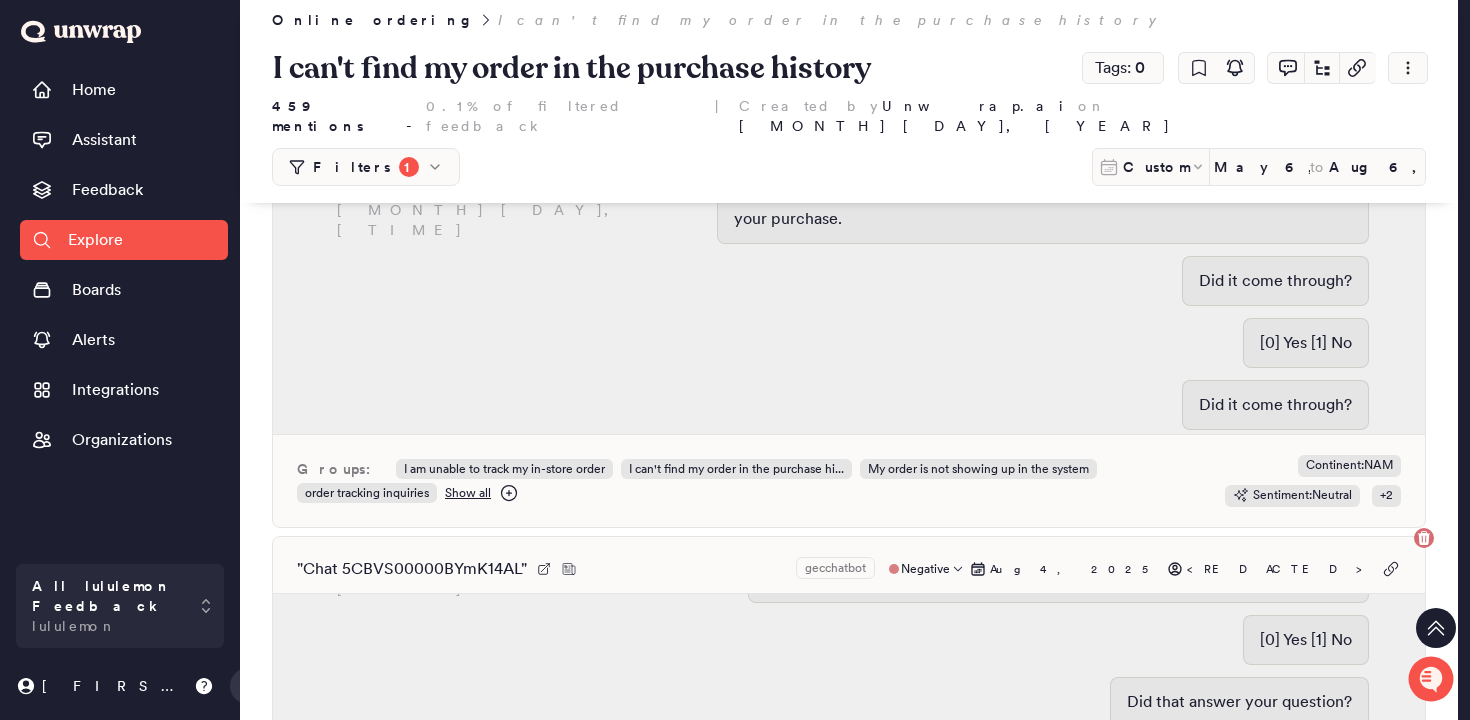 scroll, scrollTop: 1300, scrollLeft: 0, axis: vertical 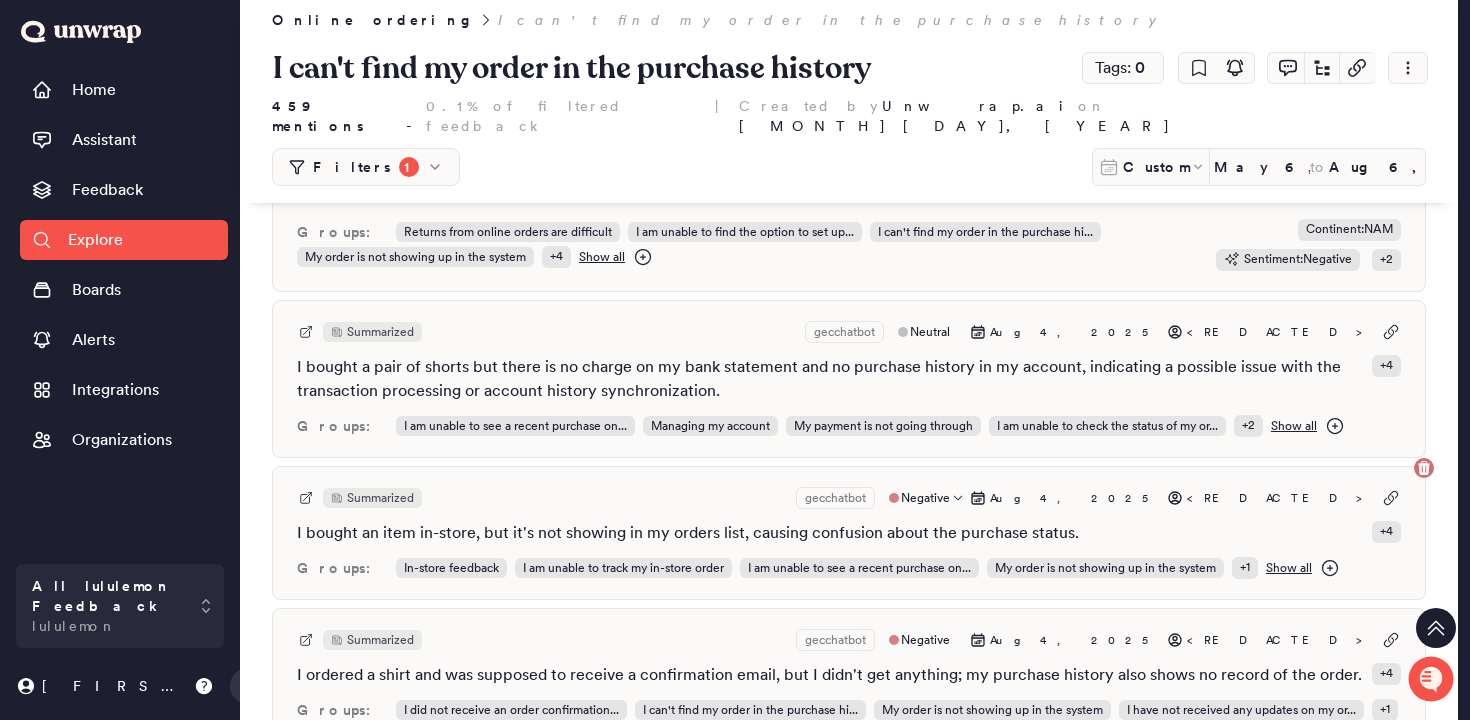 click on "Summarized gecchatbot Negative [MONTH] [DAY], [YEAR] <REDACTED>" at bounding box center [849, 498] 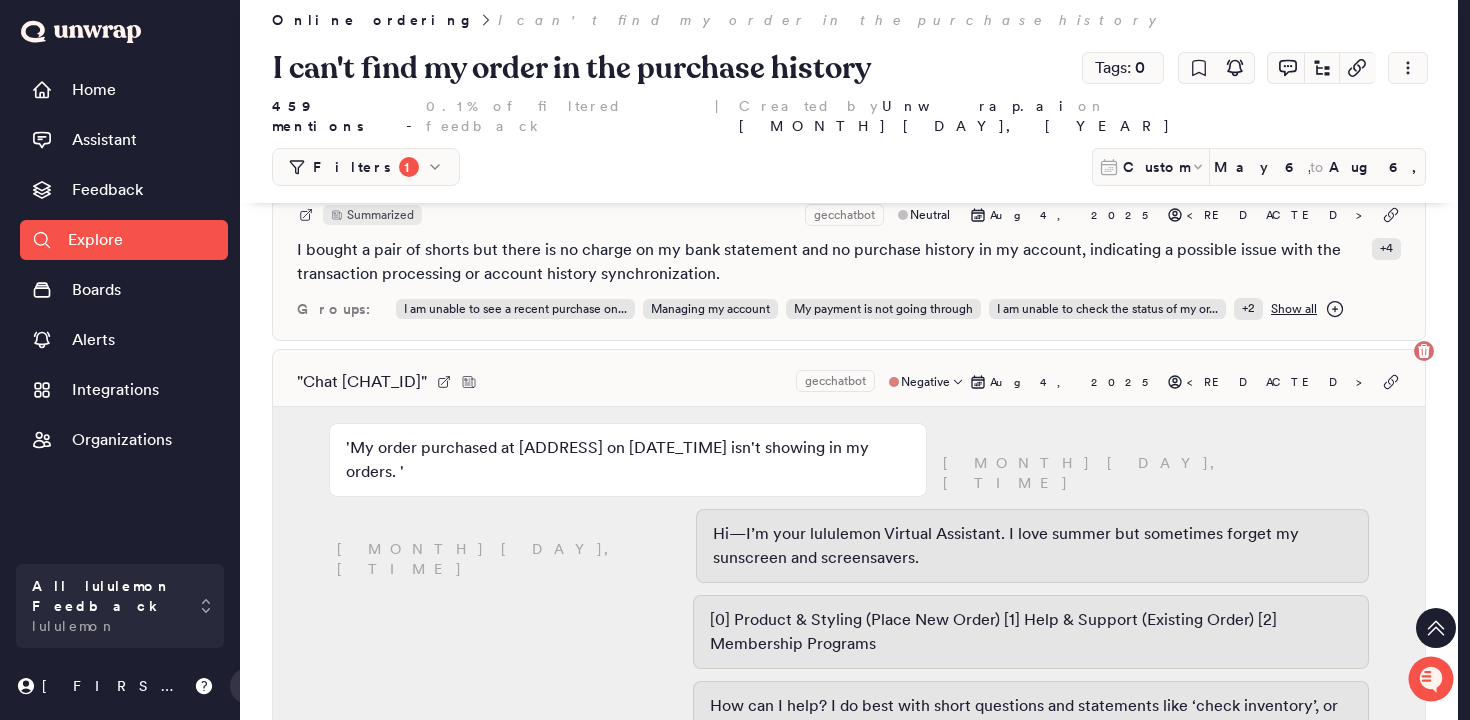 scroll, scrollTop: 7999, scrollLeft: 0, axis: vertical 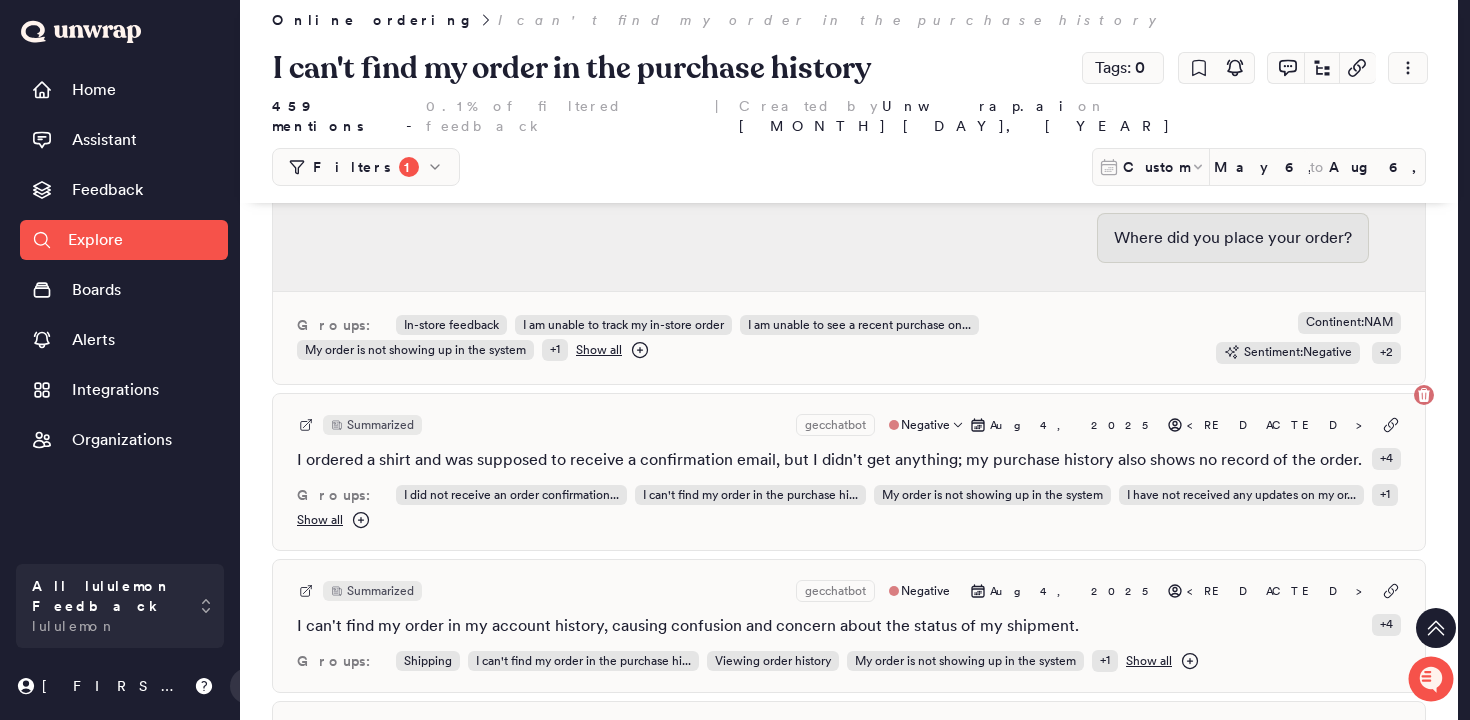 click on "Summarized gecchatbot Negative [MONTH] [DAY], [YEAR] <REDACTED> I ordered a shirt and was supposed to receive a confirmation email, but I didn't get anything; my purchase history also shows no record of the order.    + 4 Groups: I did not receive an order confirmation... I can't find my order in the purchase hi... My order is not showing up in the system I have not received any updates on my or... + 1 Show all" at bounding box center [849, 472] 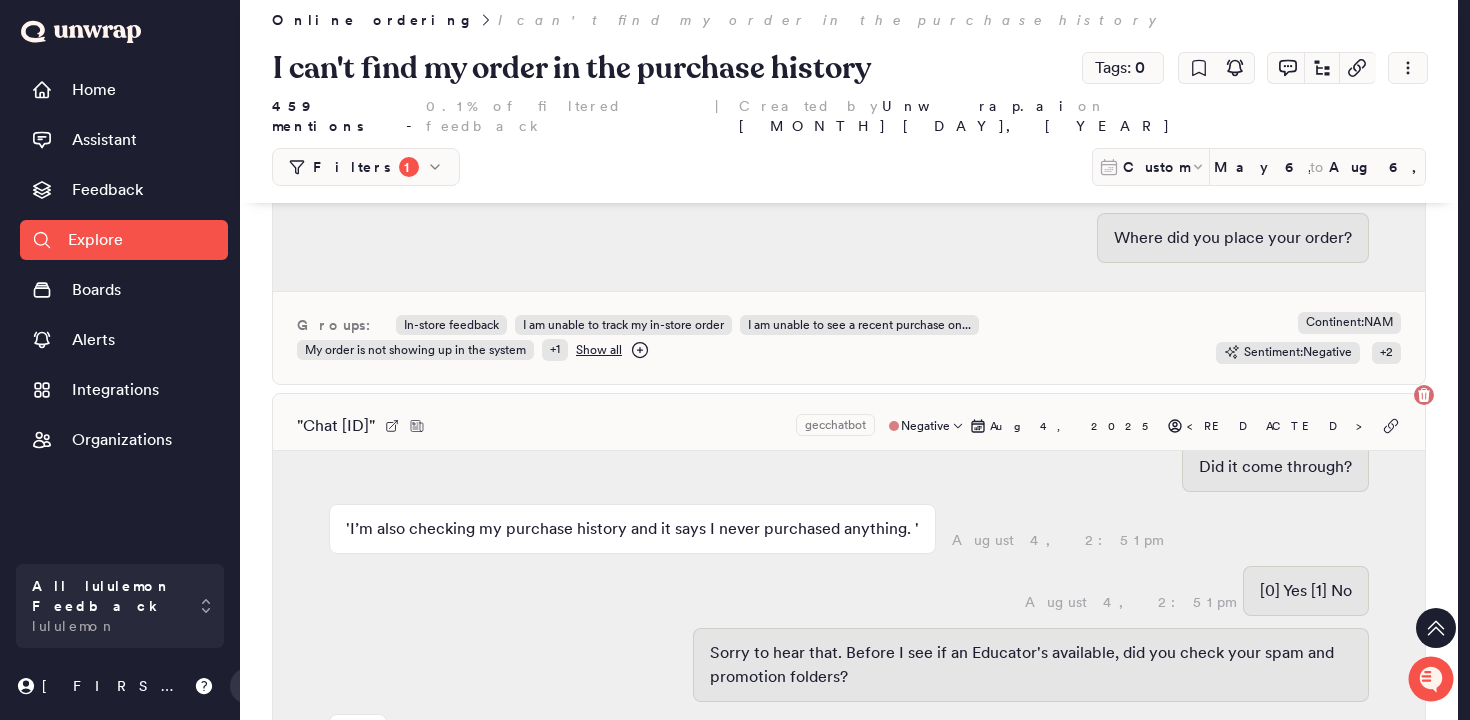 scroll, scrollTop: 887, scrollLeft: 0, axis: vertical 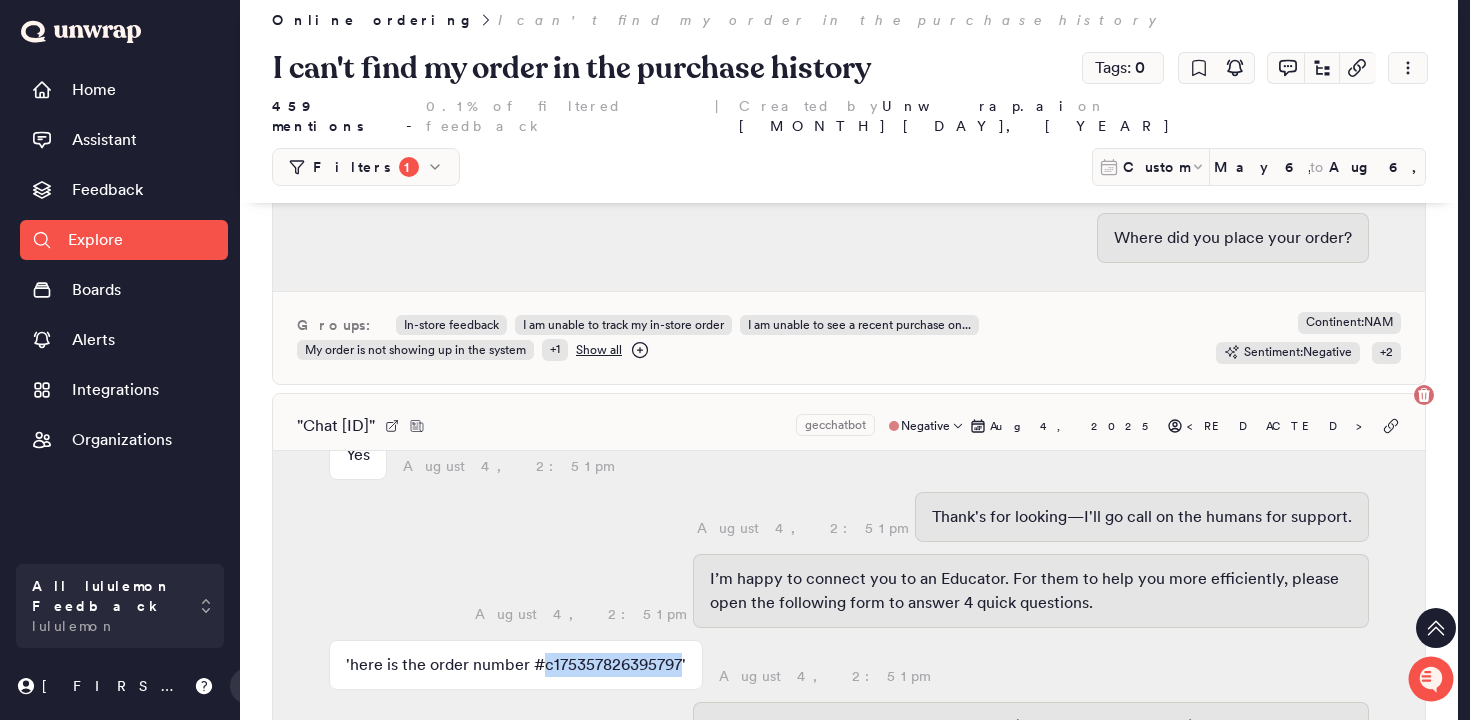 drag, startPoint x: 679, startPoint y: 580, endPoint x: 541, endPoint y: 578, distance: 138.0145 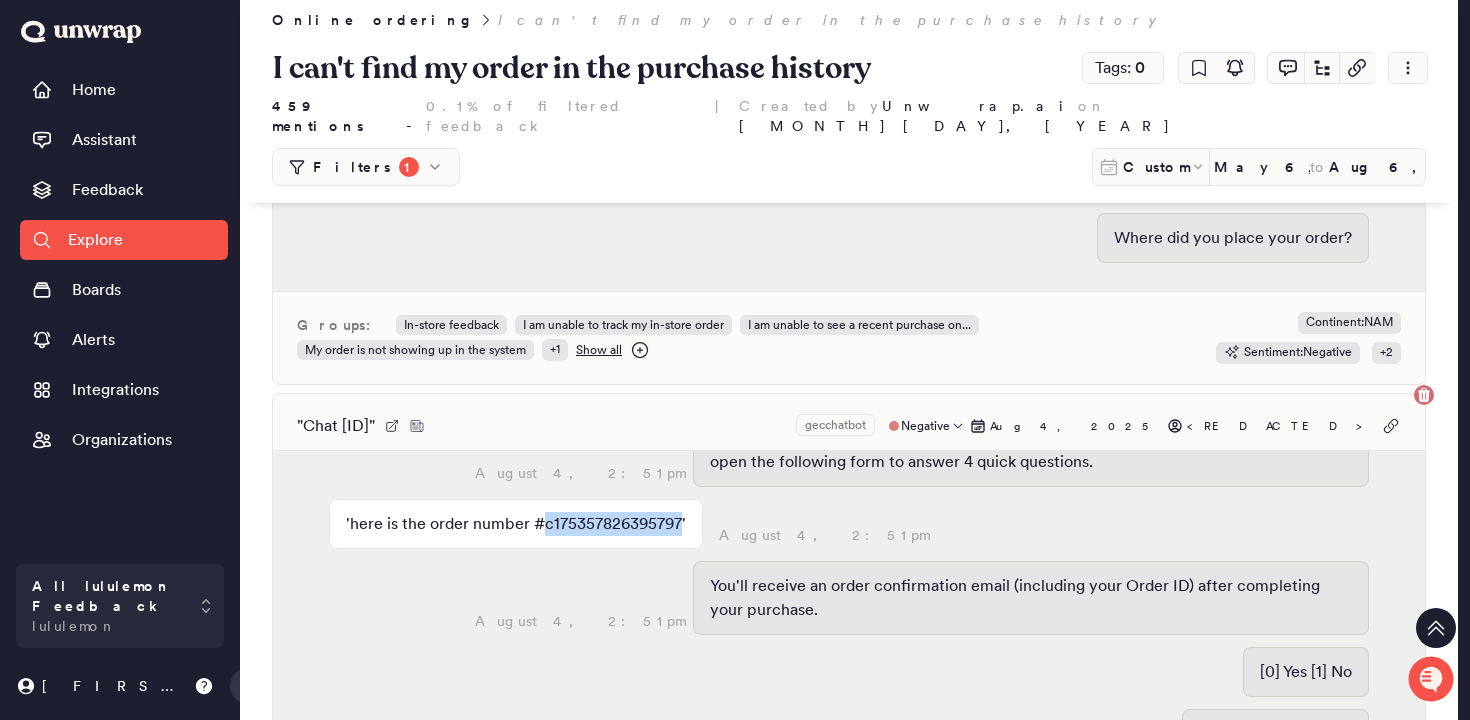 scroll, scrollTop: 1314, scrollLeft: 0, axis: vertical 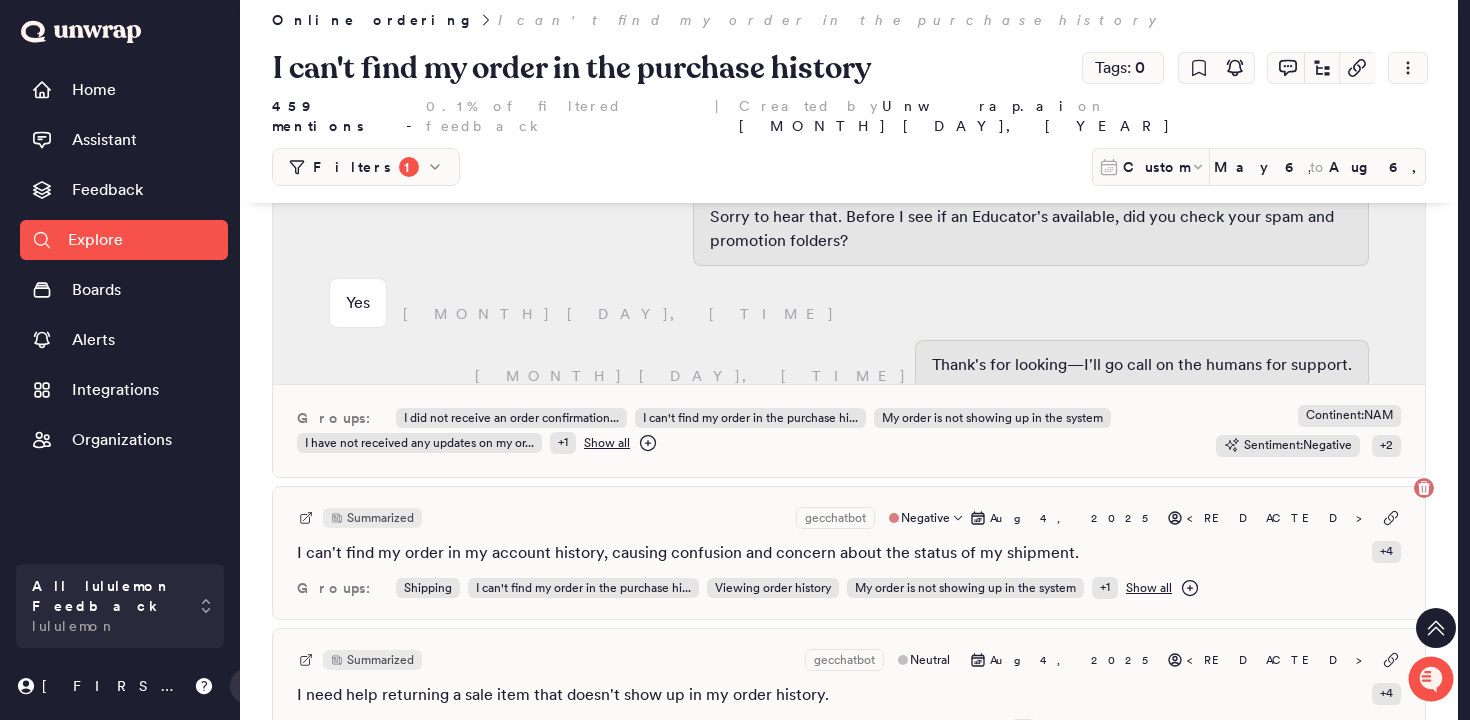 click on "Summarized gecchatbot Negative [MONTH] [DAY], [YEAR] <REDACTED> I can't find my order in my account history, causing confusion and concern about the status of my shipment.    + 4 Groups: Shipping I can't find my order in the purchase hi... Viewing order history My order is not showing up in the system + 1 Show all" at bounding box center (849, 553) 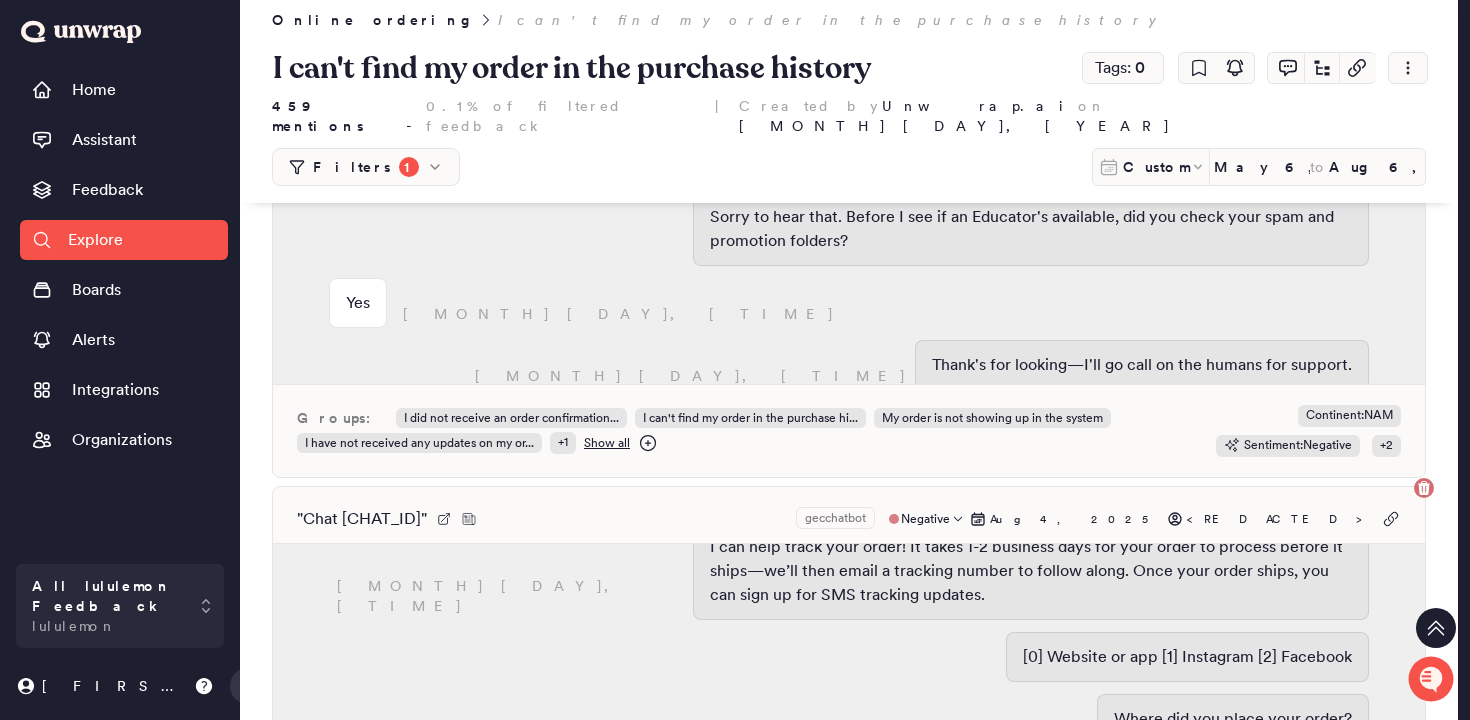 scroll, scrollTop: 1147, scrollLeft: 0, axis: vertical 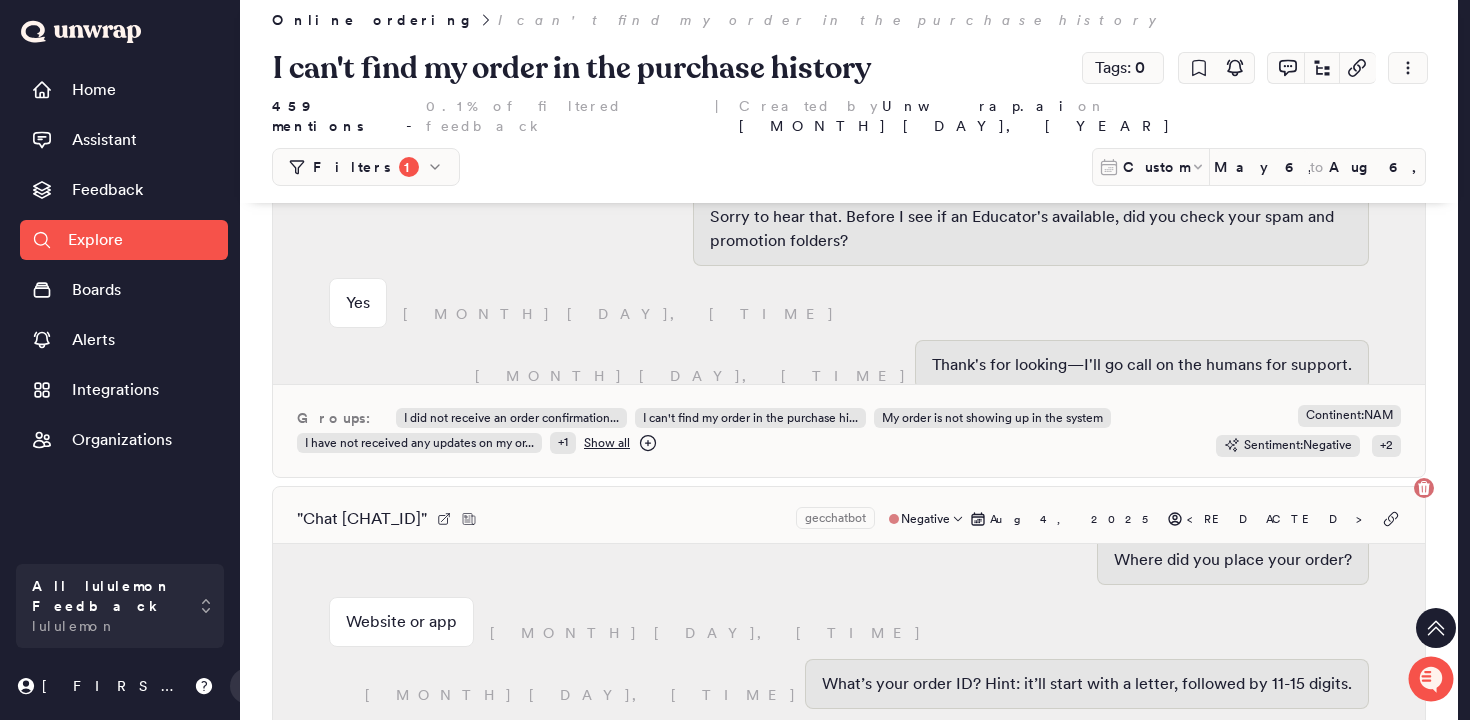 click on "'[ORDER_ID]'" at bounding box center (394, 746) 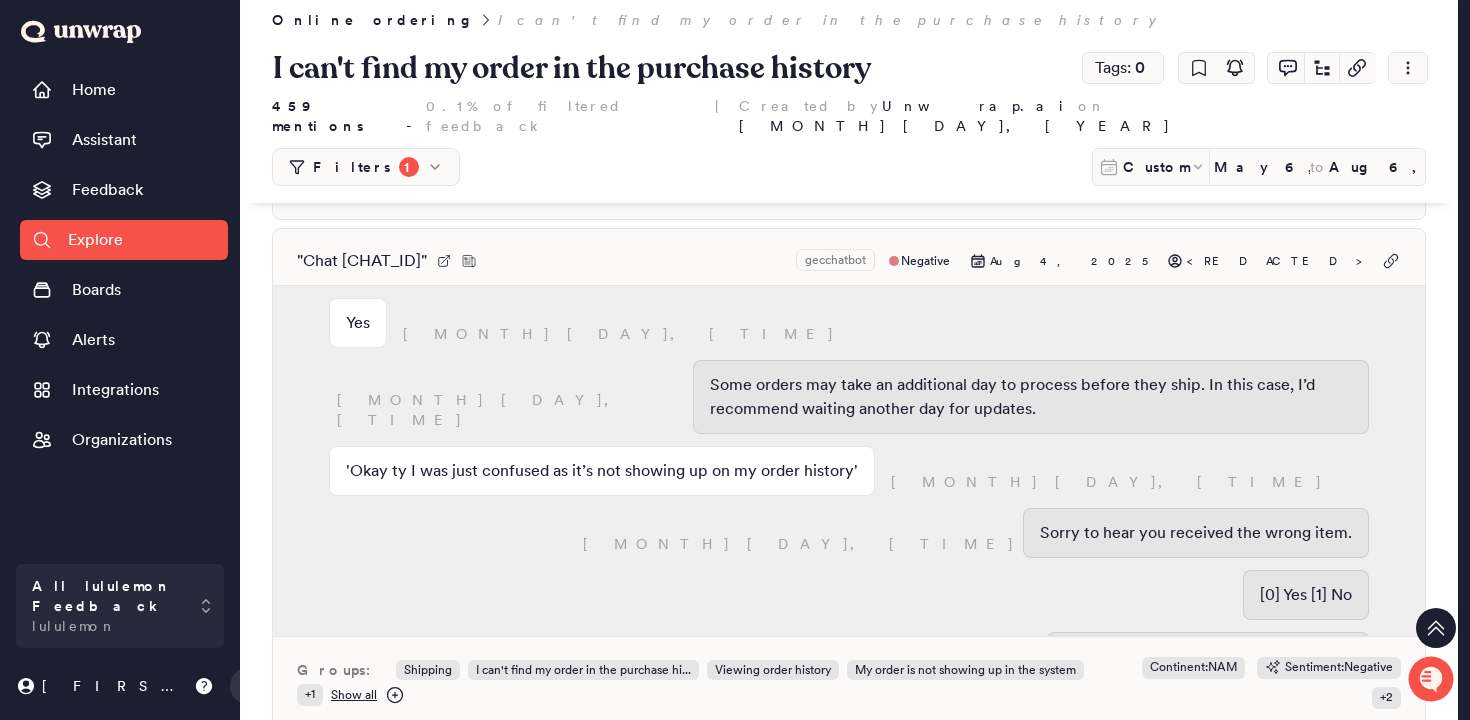 scroll, scrollTop: 9294, scrollLeft: 0, axis: vertical 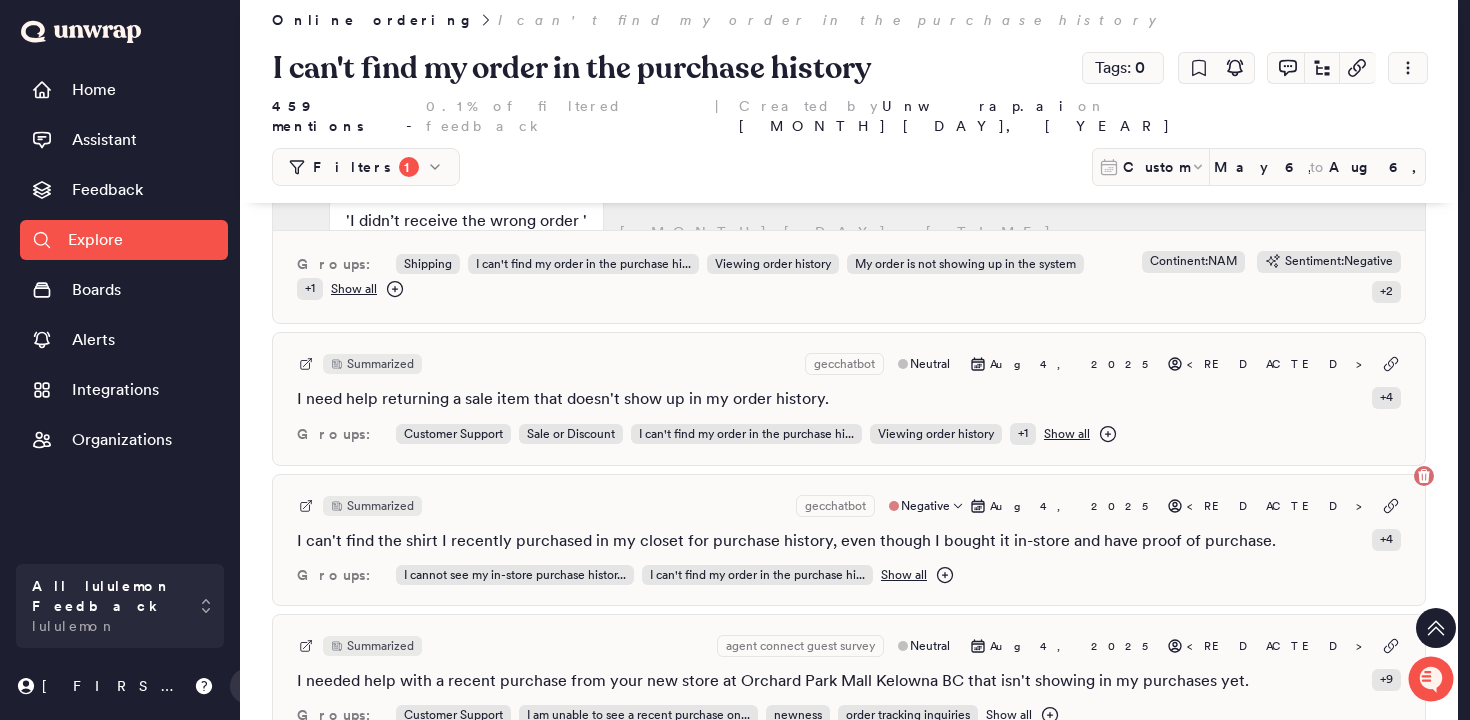 click on "Summarized gecchatbot Negative [MONTH] [DAY], [YEAR] <REDACTED>" at bounding box center (849, 506) 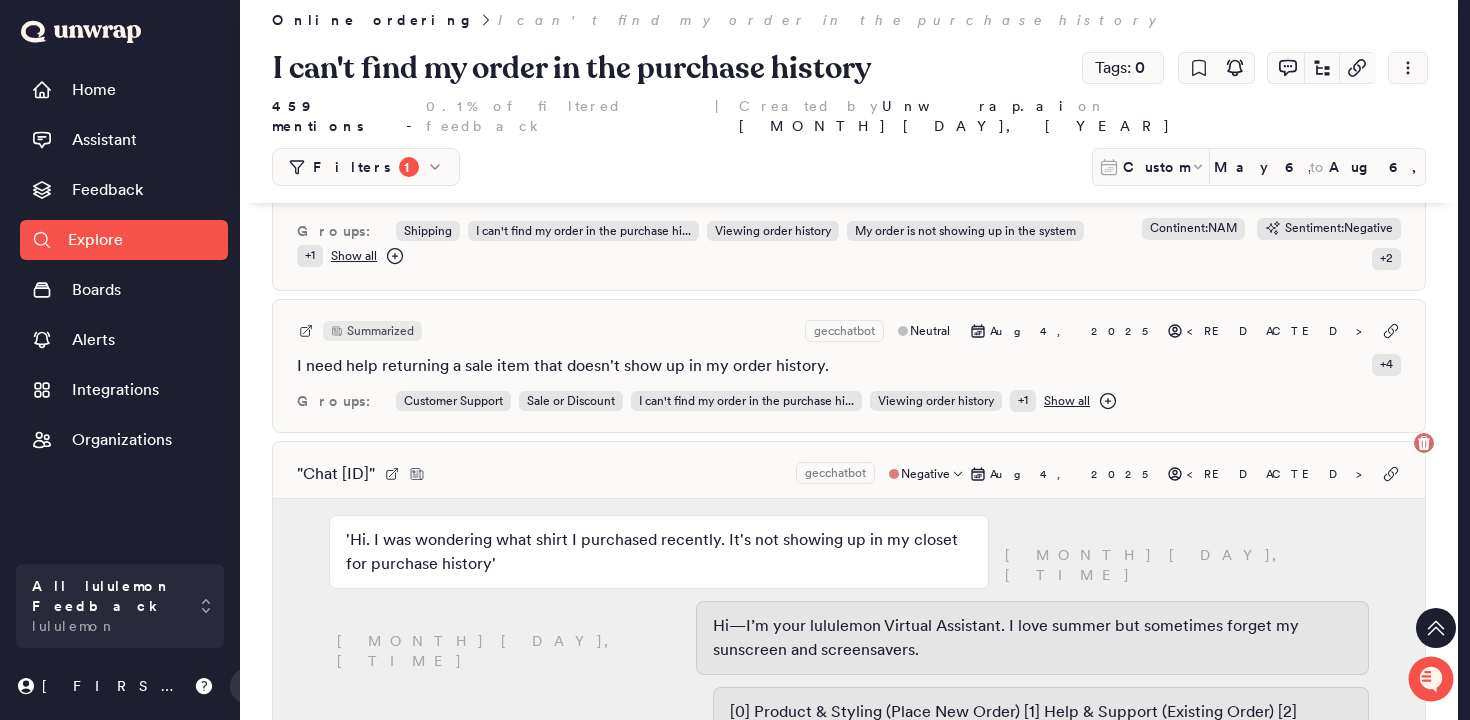 scroll, scrollTop: 9566, scrollLeft: 0, axis: vertical 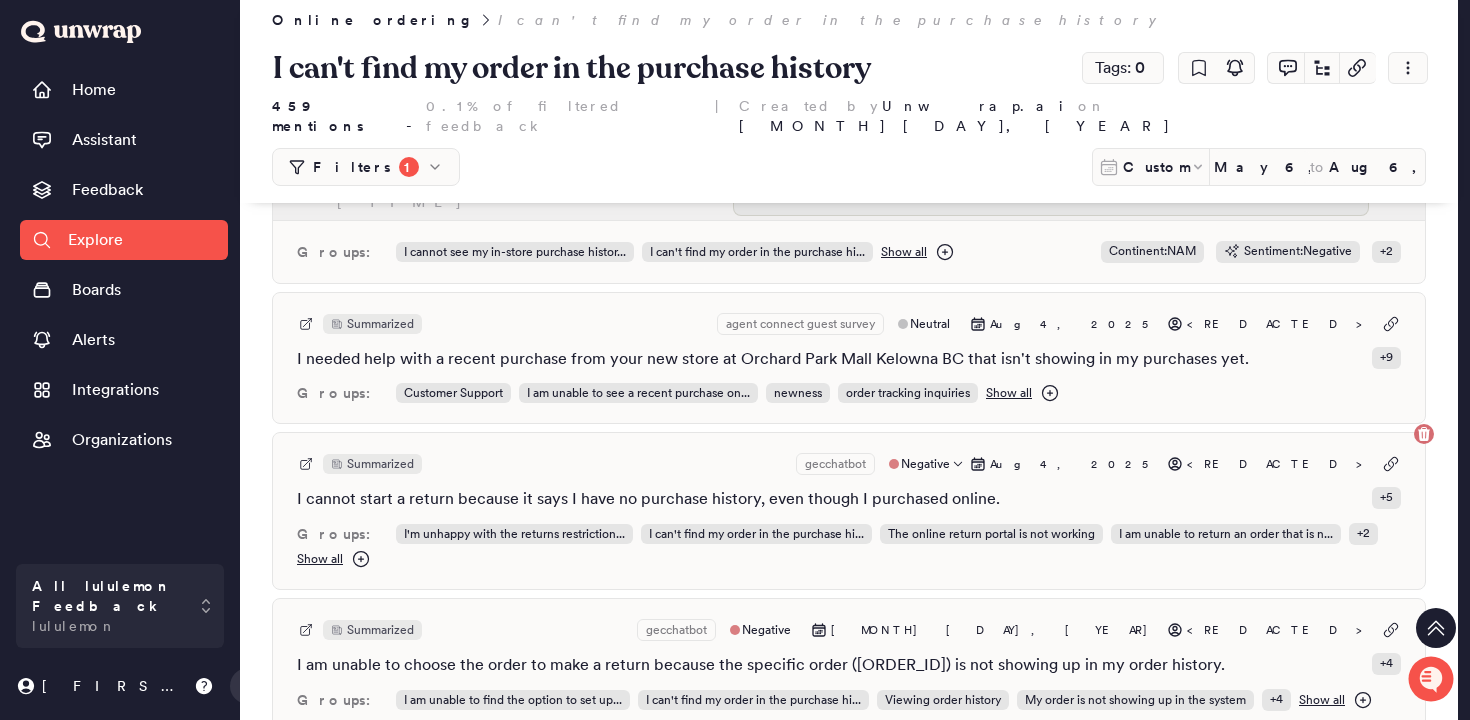 click on "Summarized gecchatbot Negative [MONTH] [DAY], [YEAR] <REDACTED>" at bounding box center (849, 464) 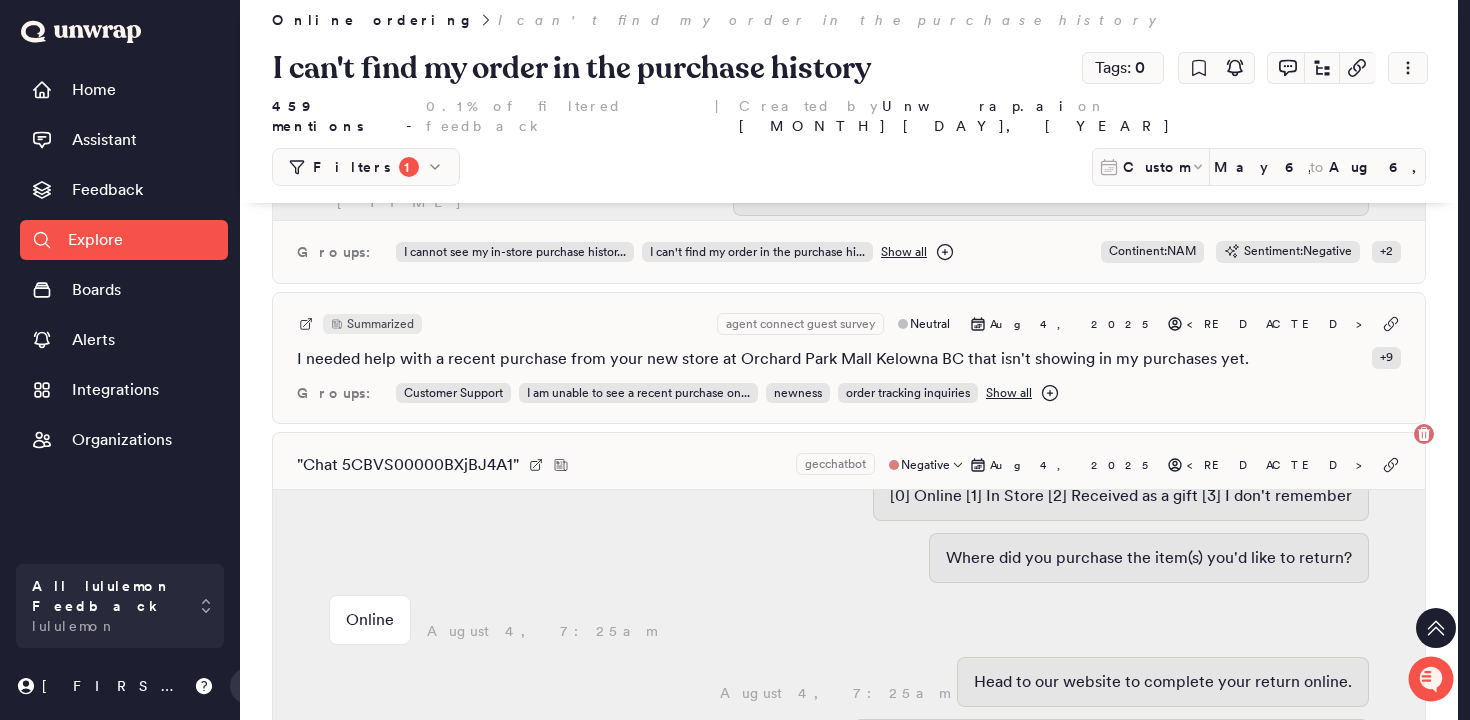 scroll, scrollTop: 1644, scrollLeft: 0, axis: vertical 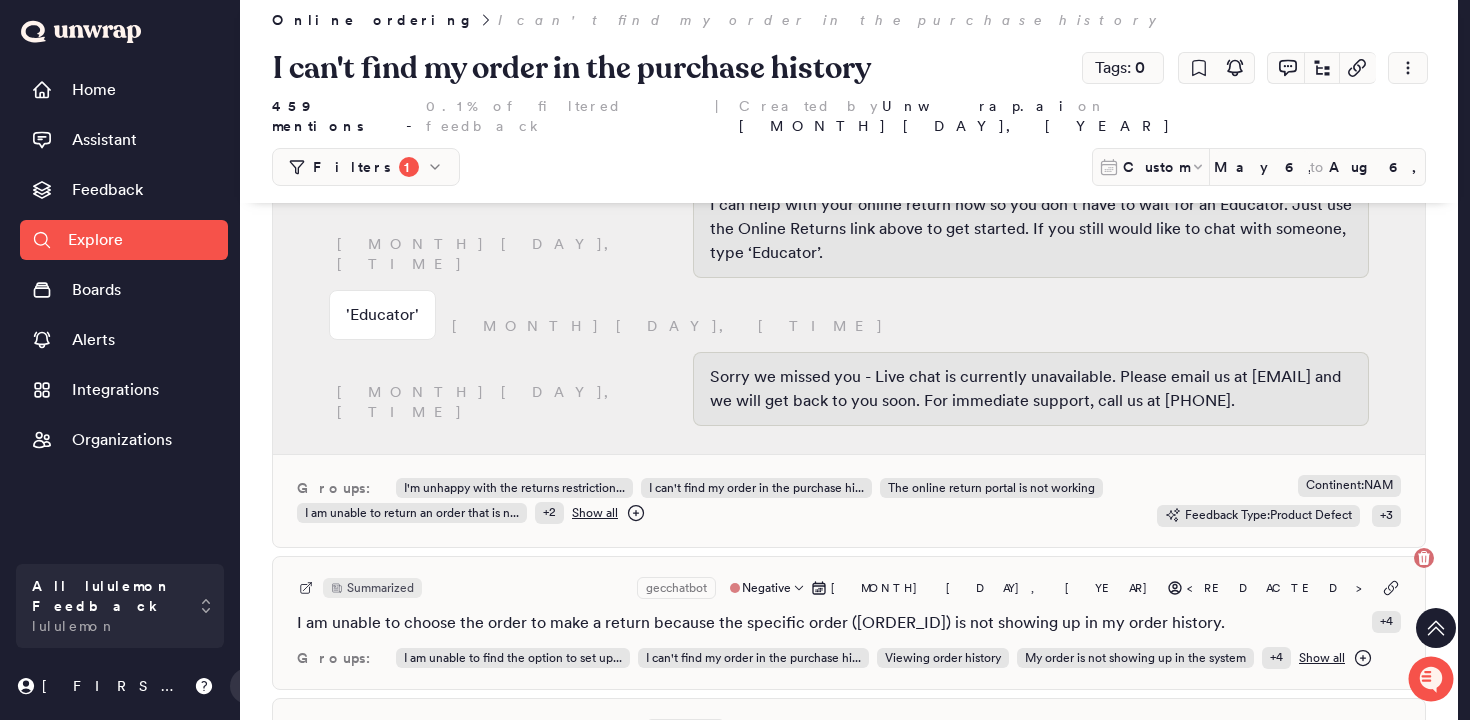 click on "Summarized gecchatbot Negative [MONTH] [DAY], [YEAR] [REDACTED]" at bounding box center [849, 588] 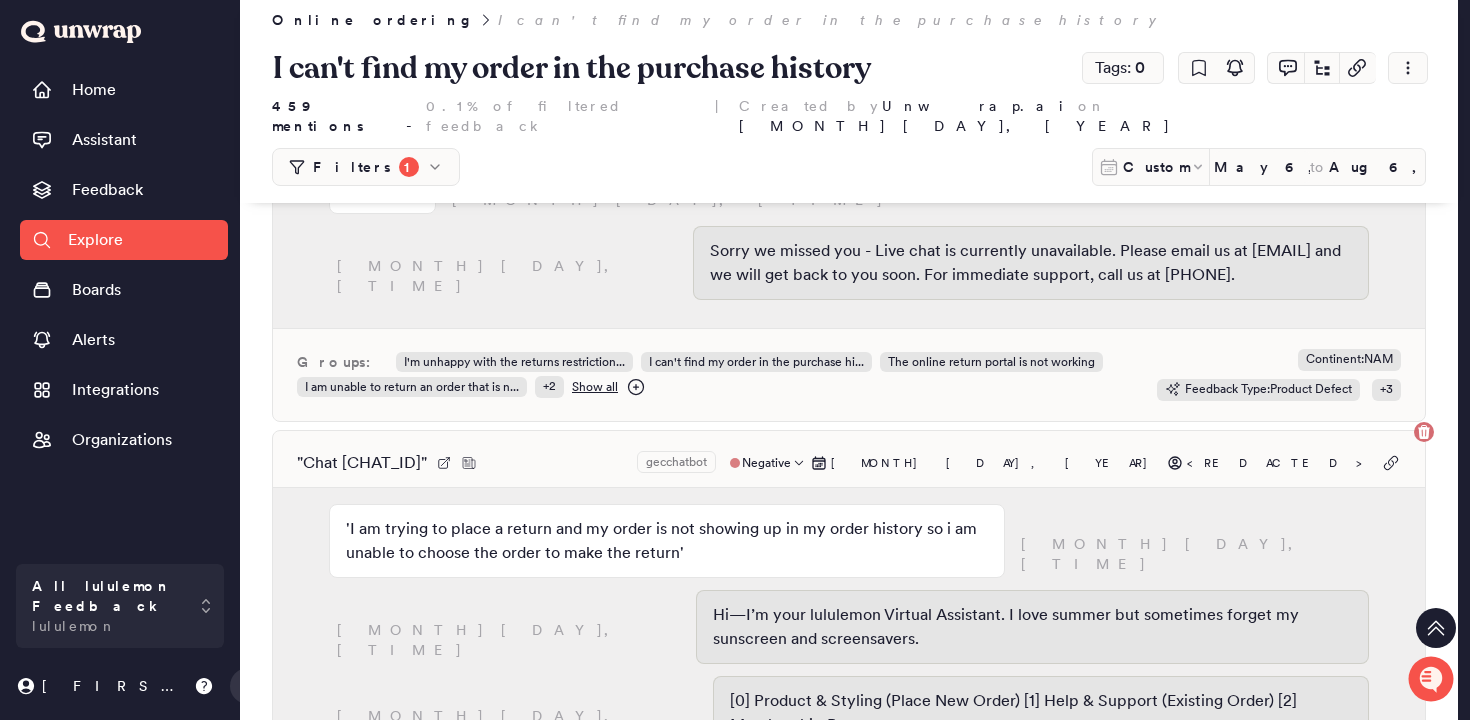 scroll, scrollTop: 10721, scrollLeft: 0, axis: vertical 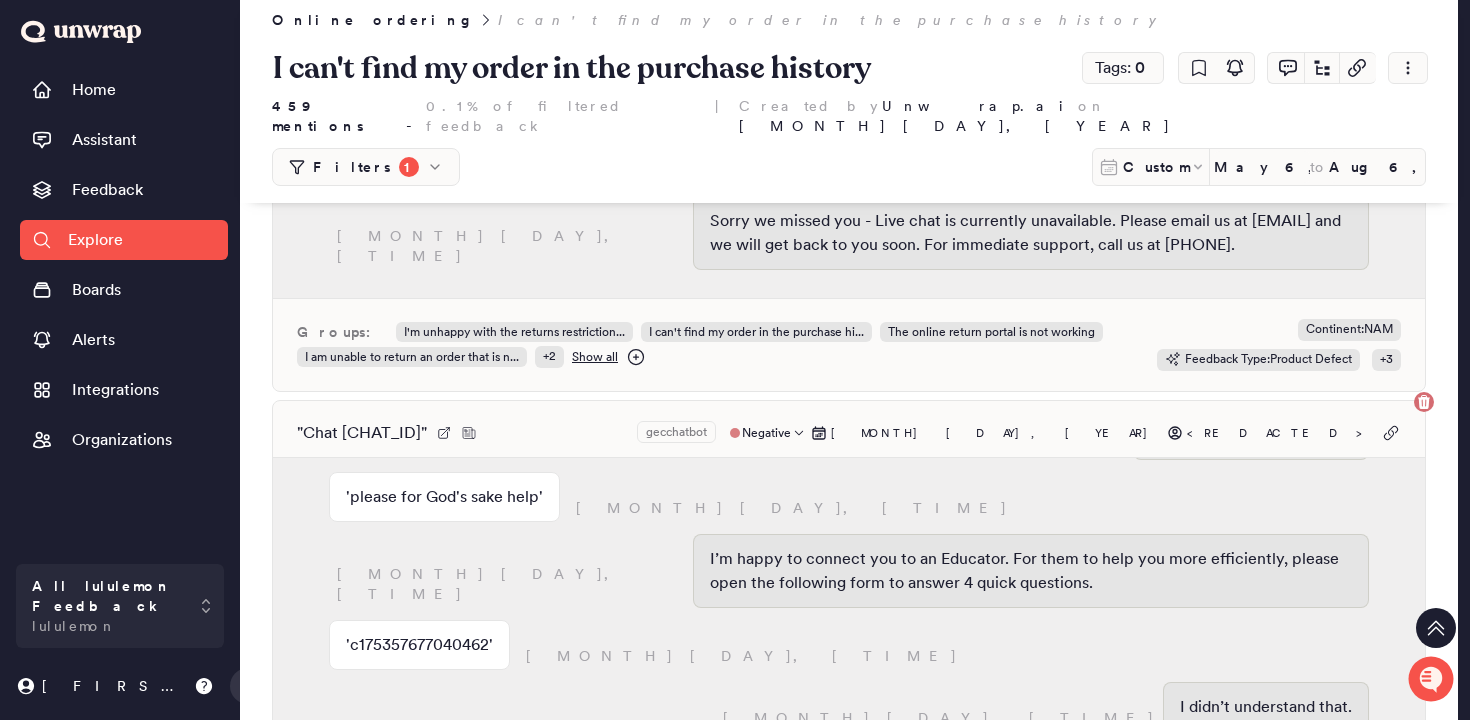 click on "'c175357677040462'" at bounding box center [419, 645] 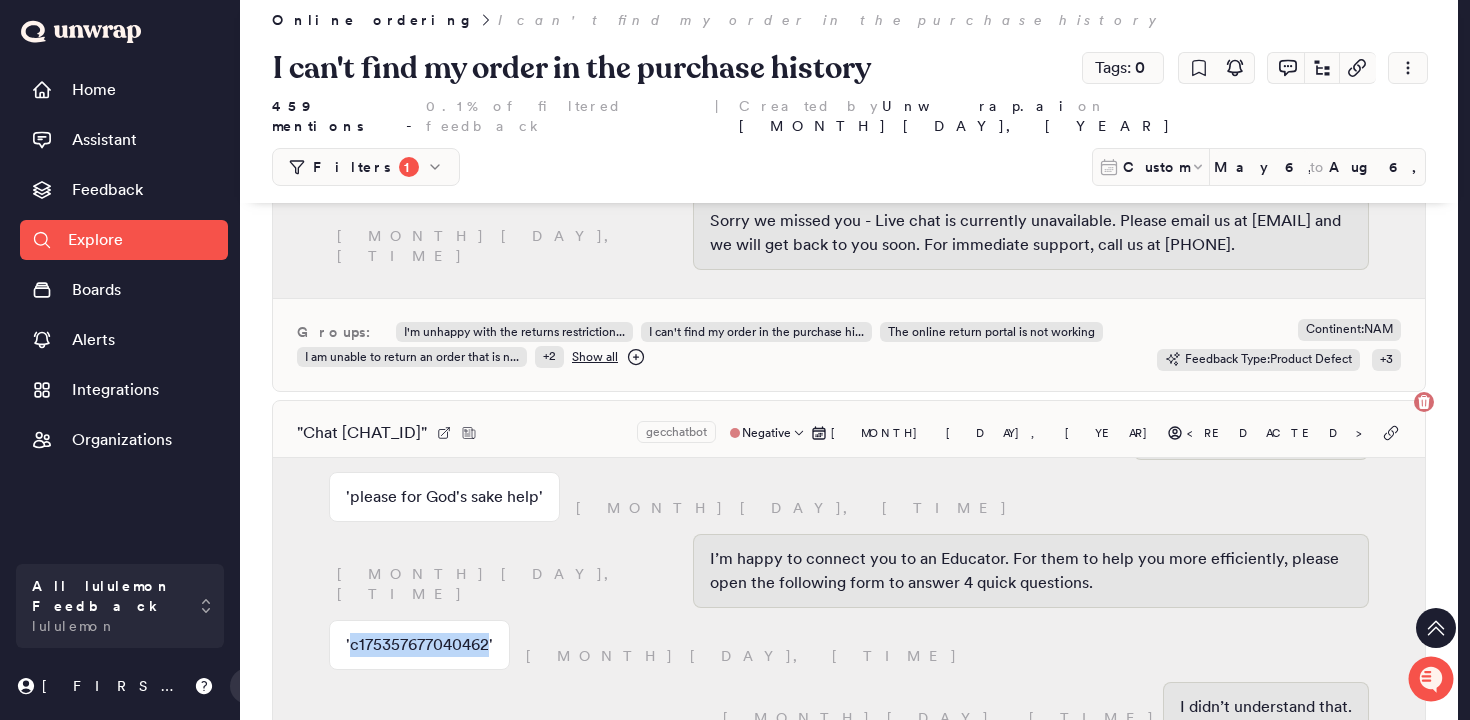 click on "'c175357677040462'" at bounding box center [419, 645] 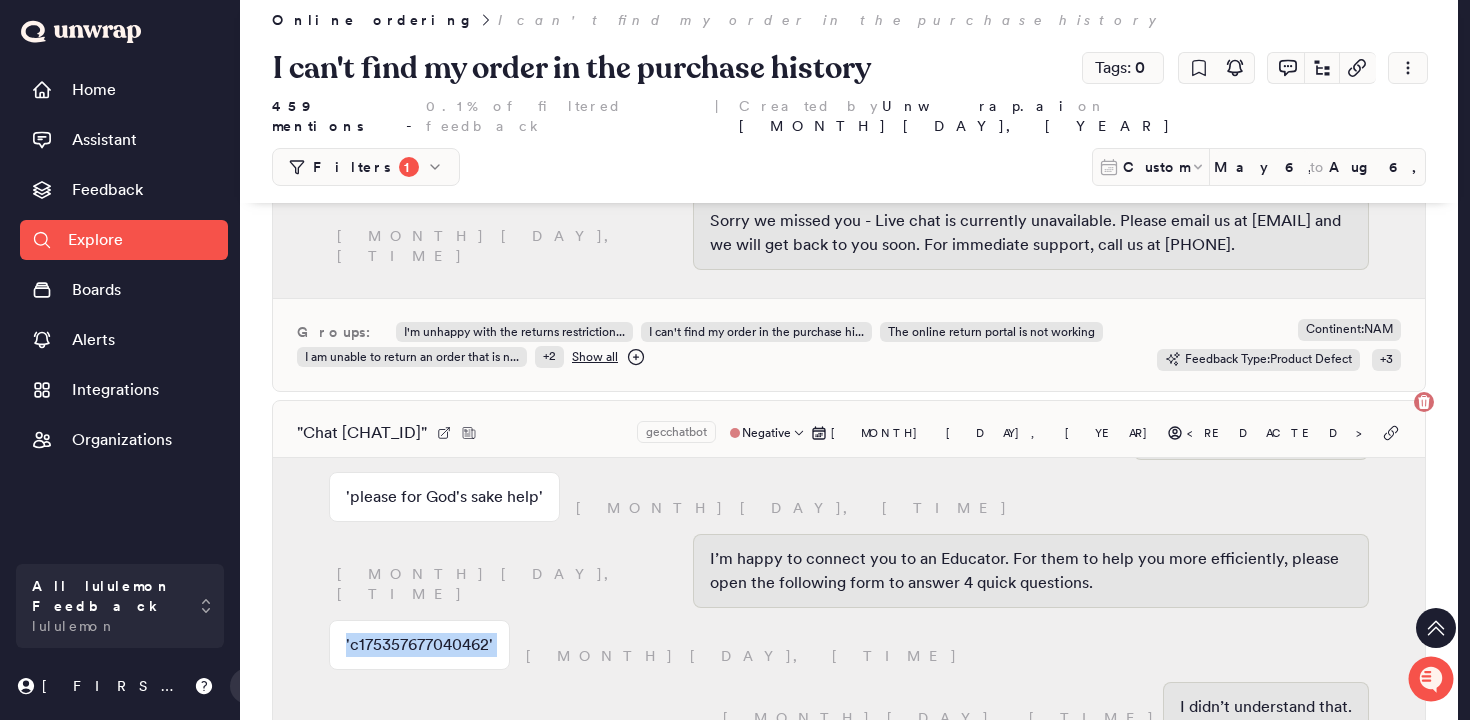copy on "'c175357677040462'" 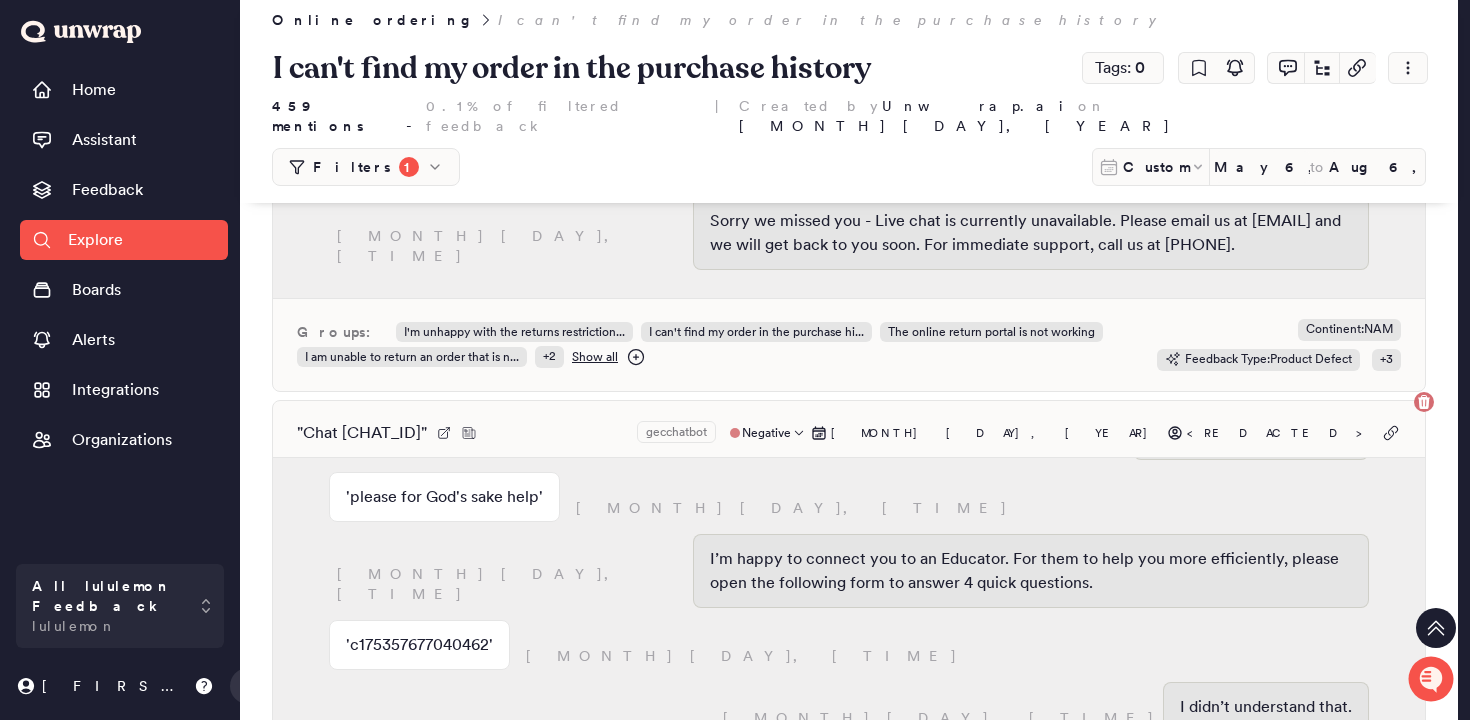 click on "" Chat [ID] " gecchatbot Negative [MONTH] [DAY], [YEAR] <REDACTED>" at bounding box center (849, 433) 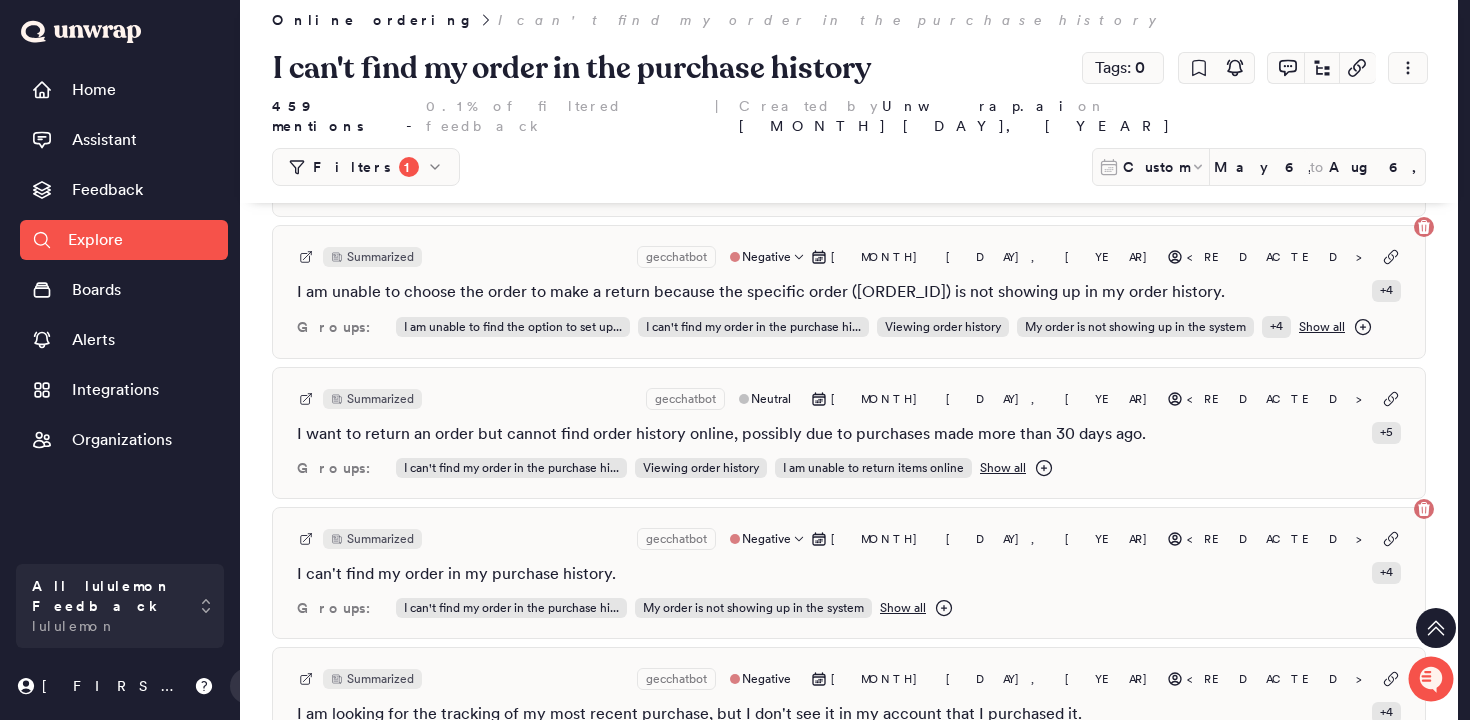 scroll, scrollTop: 10899, scrollLeft: 0, axis: vertical 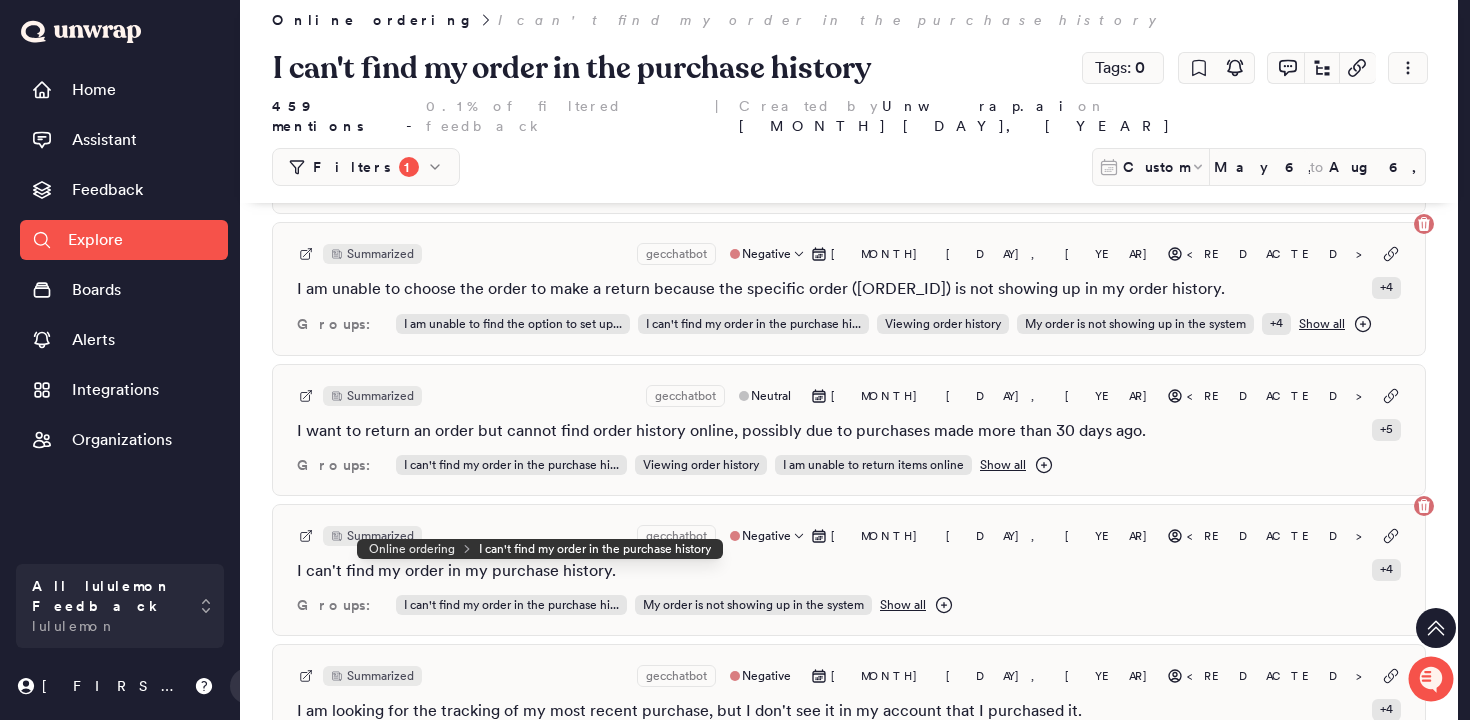 click on "I can't find my order in my purchase history." at bounding box center [456, 571] 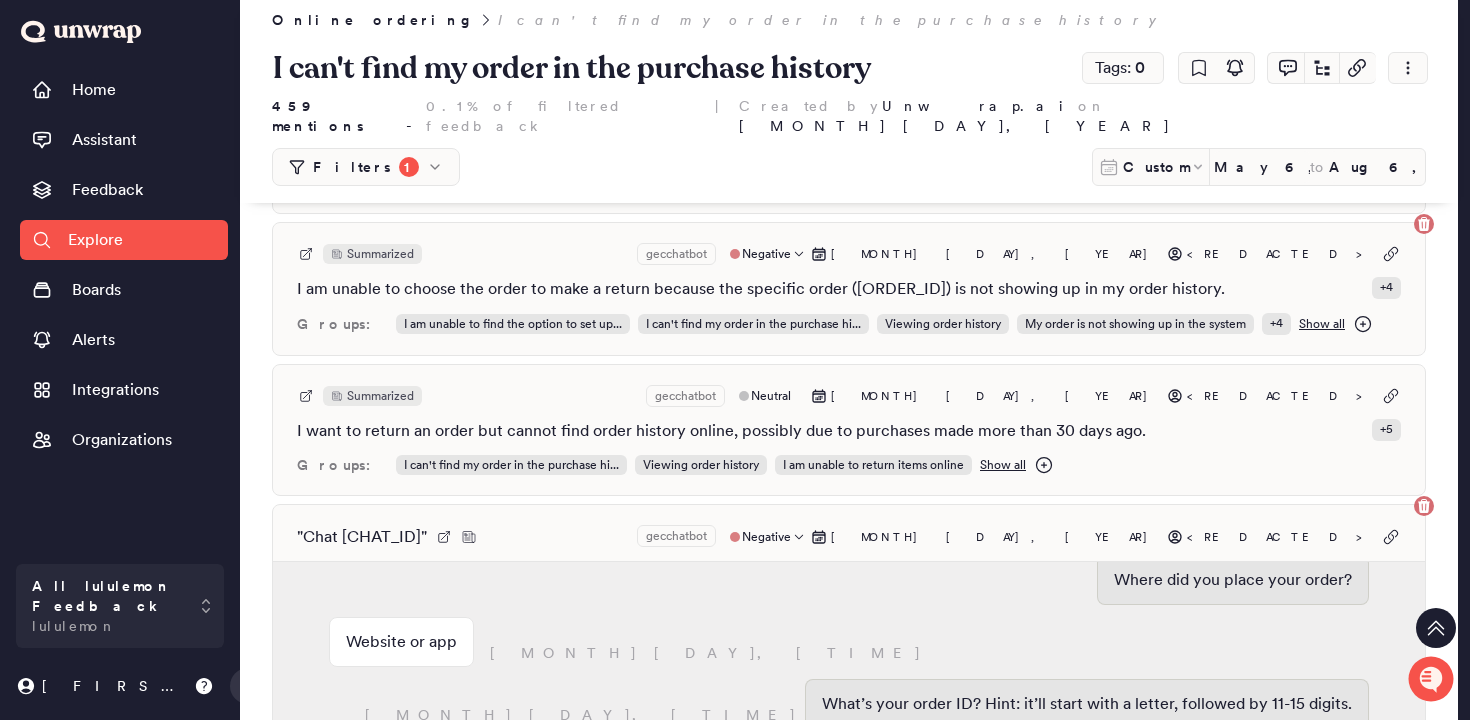 scroll, scrollTop: 1507, scrollLeft: 0, axis: vertical 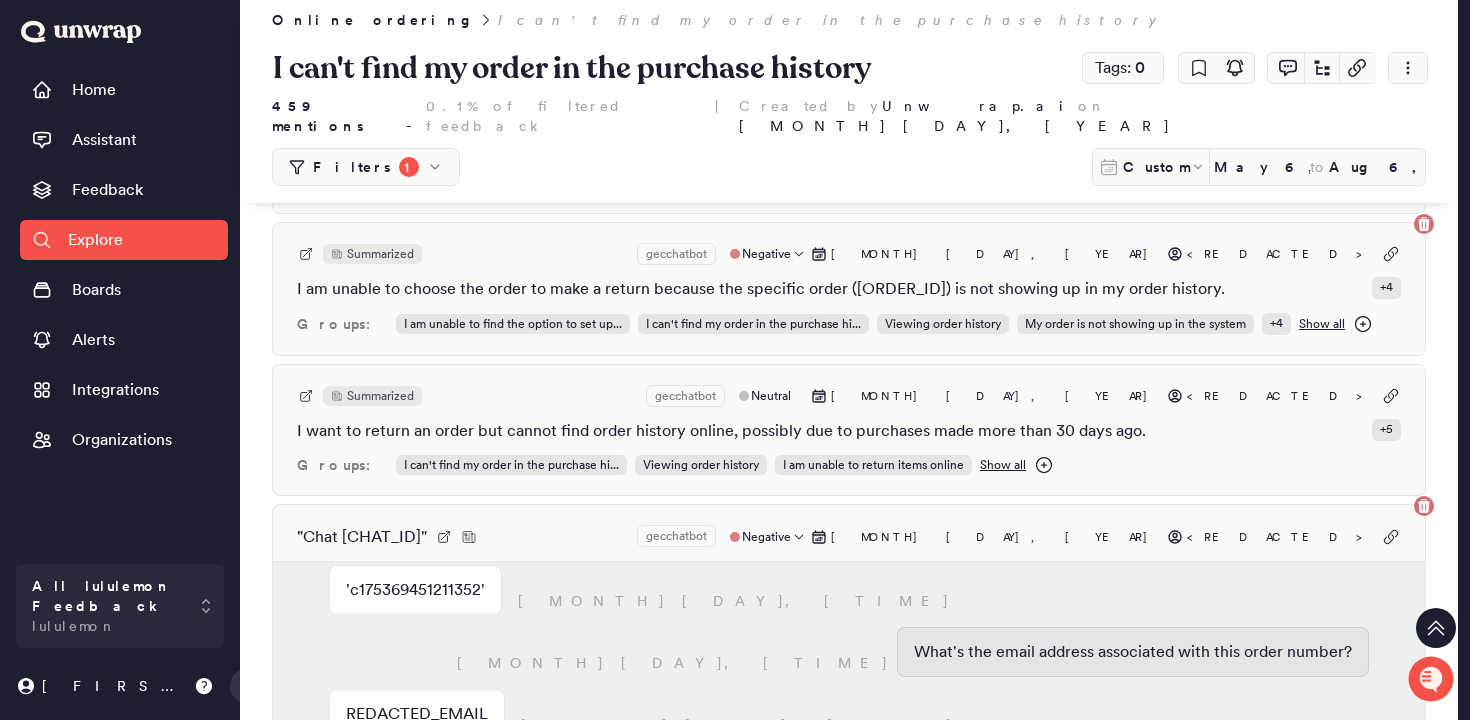 click on "'c175369451211352'" at bounding box center (415, 590) 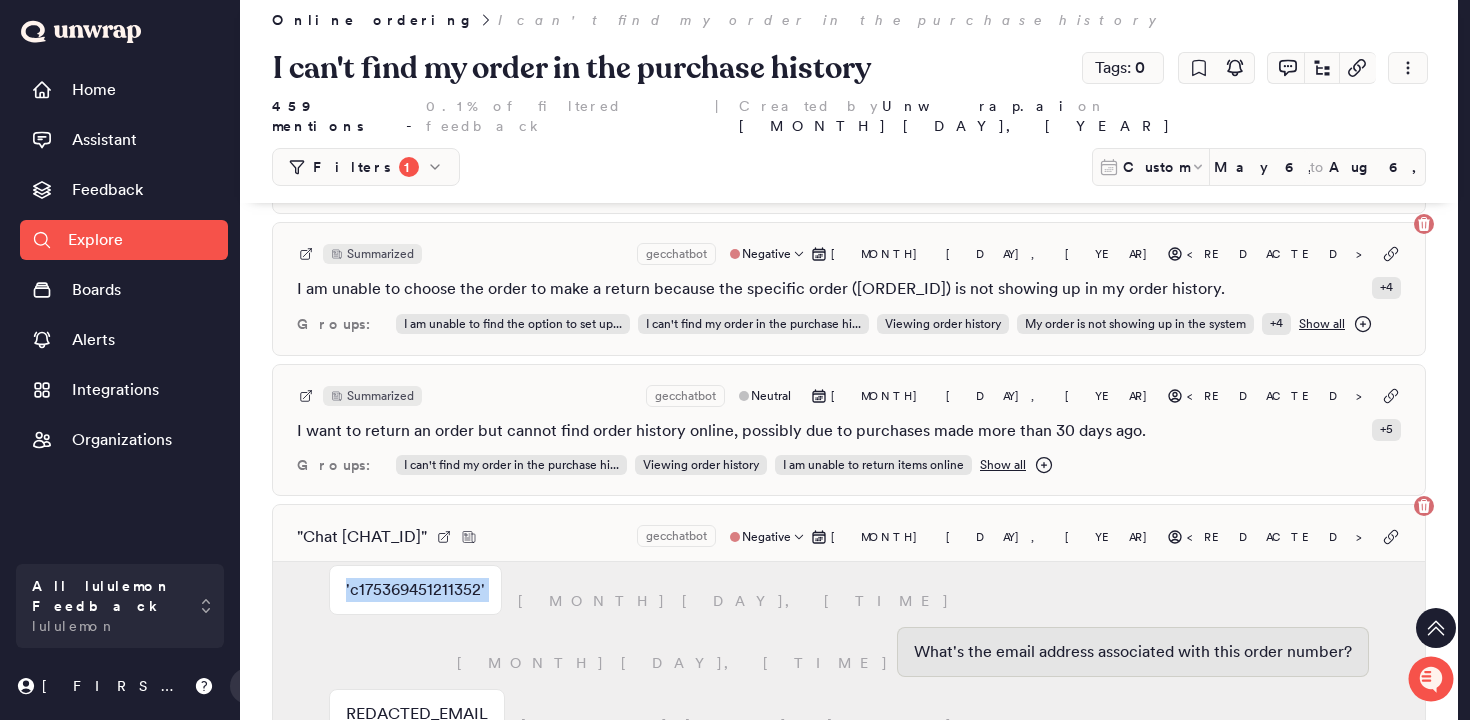click on "'c175369451211352'" at bounding box center (415, 590) 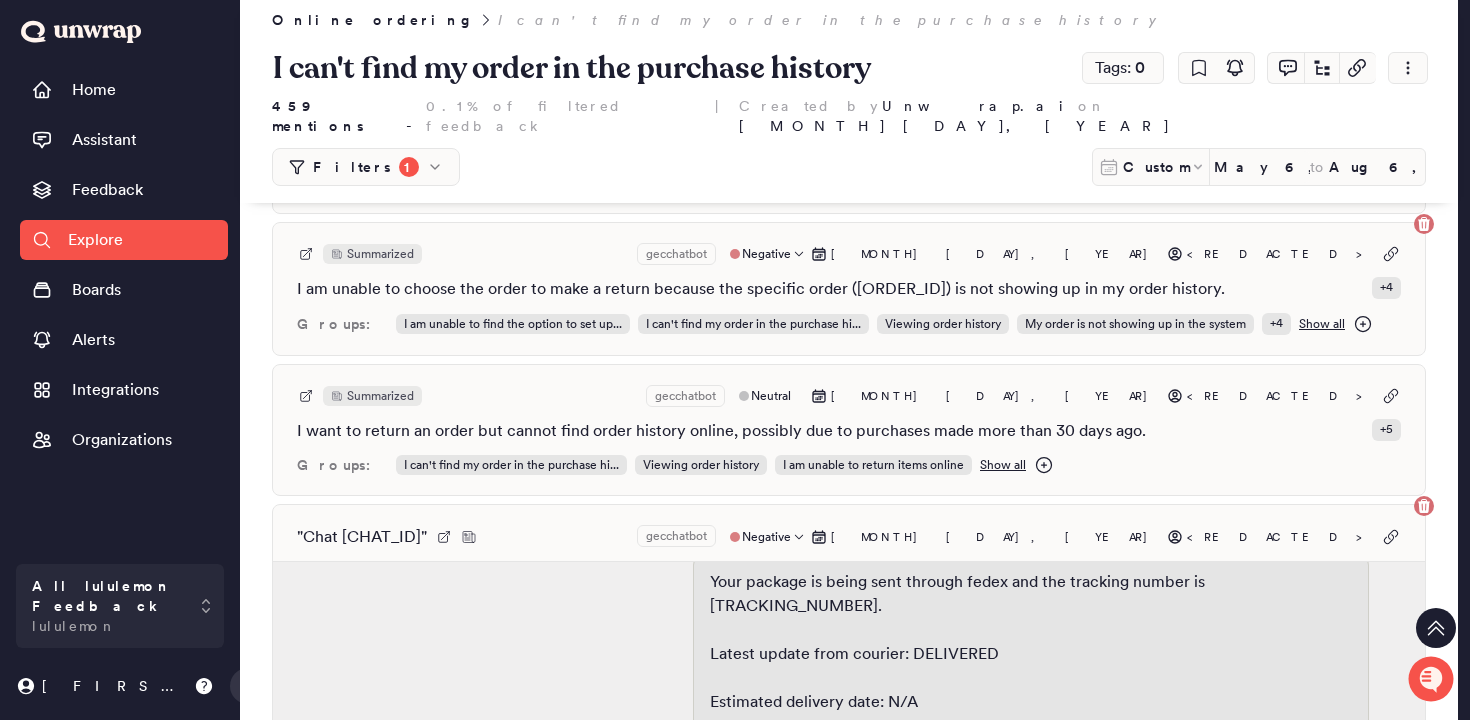 scroll, scrollTop: 11417, scrollLeft: 0, axis: vertical 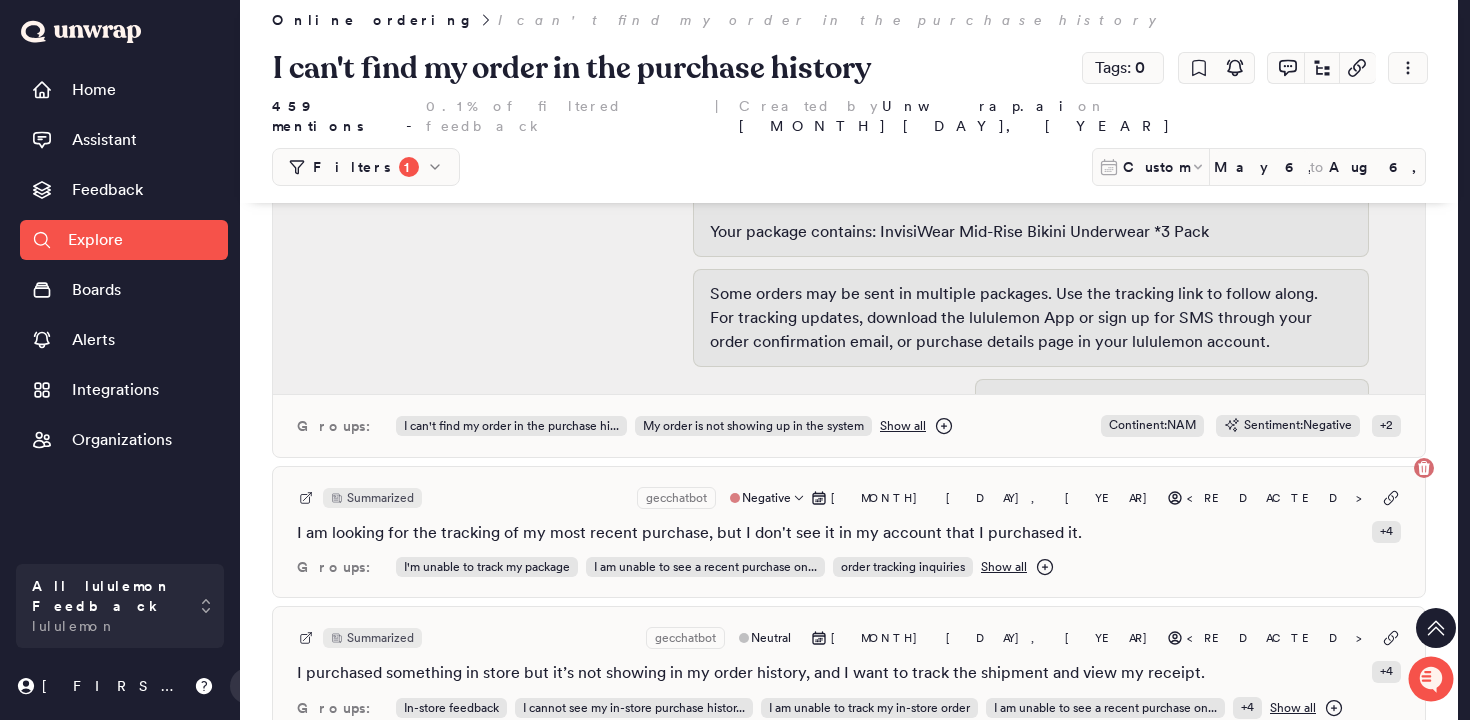 click on "Summarized gecchatbot Negative [MONTH] [DAY], [YEAR] [REDACTED]" at bounding box center (849, 498) 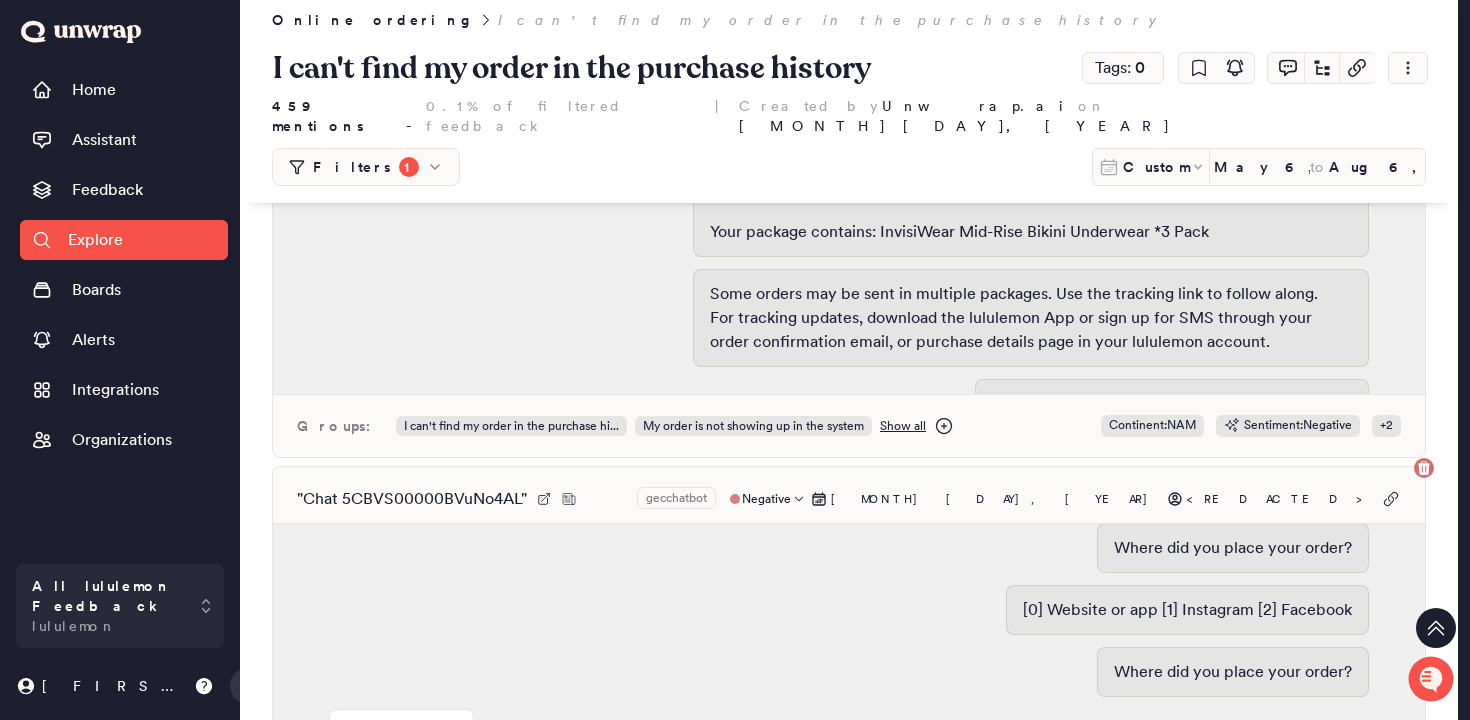 scroll, scrollTop: 1610, scrollLeft: 0, axis: vertical 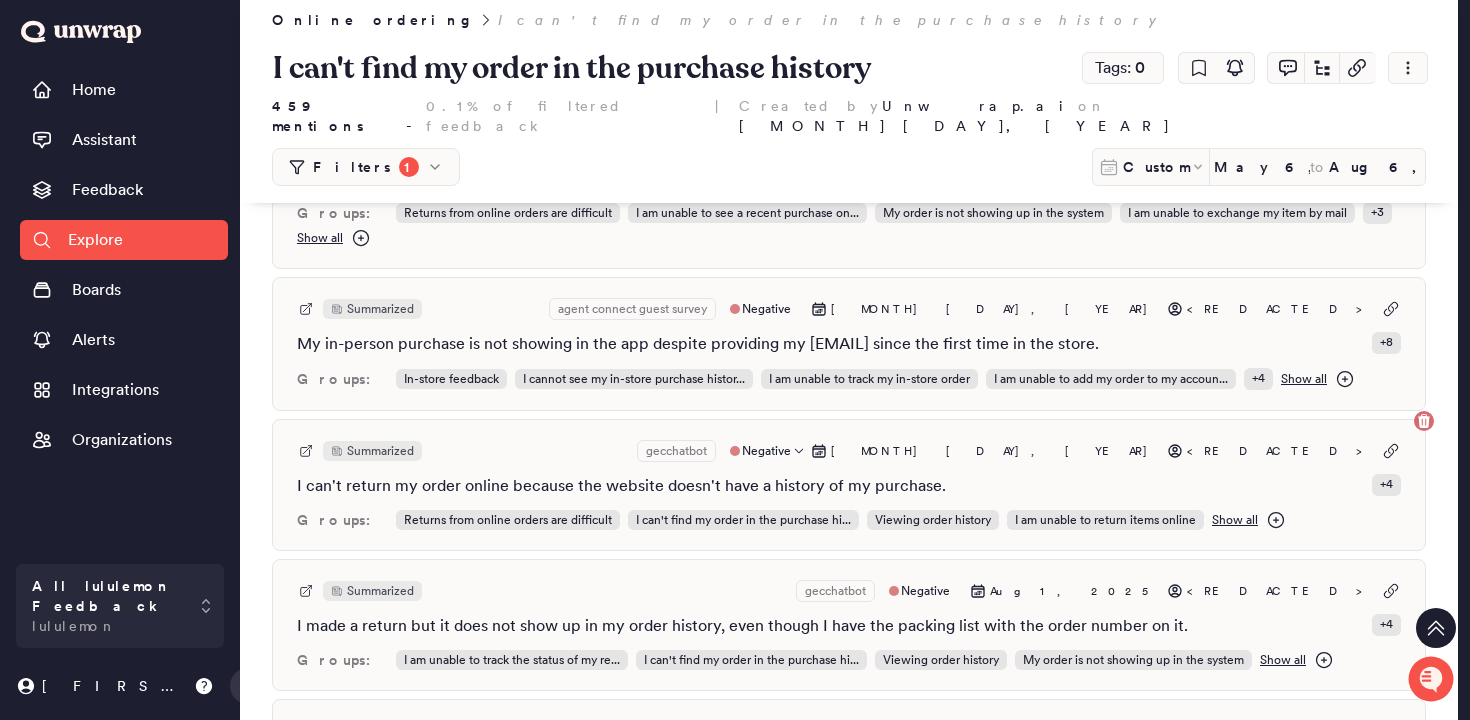 click on "Summarized gecchatbot Negative [MONTH] [DAY], [YEAR] [REDACTED]" at bounding box center [849, 451] 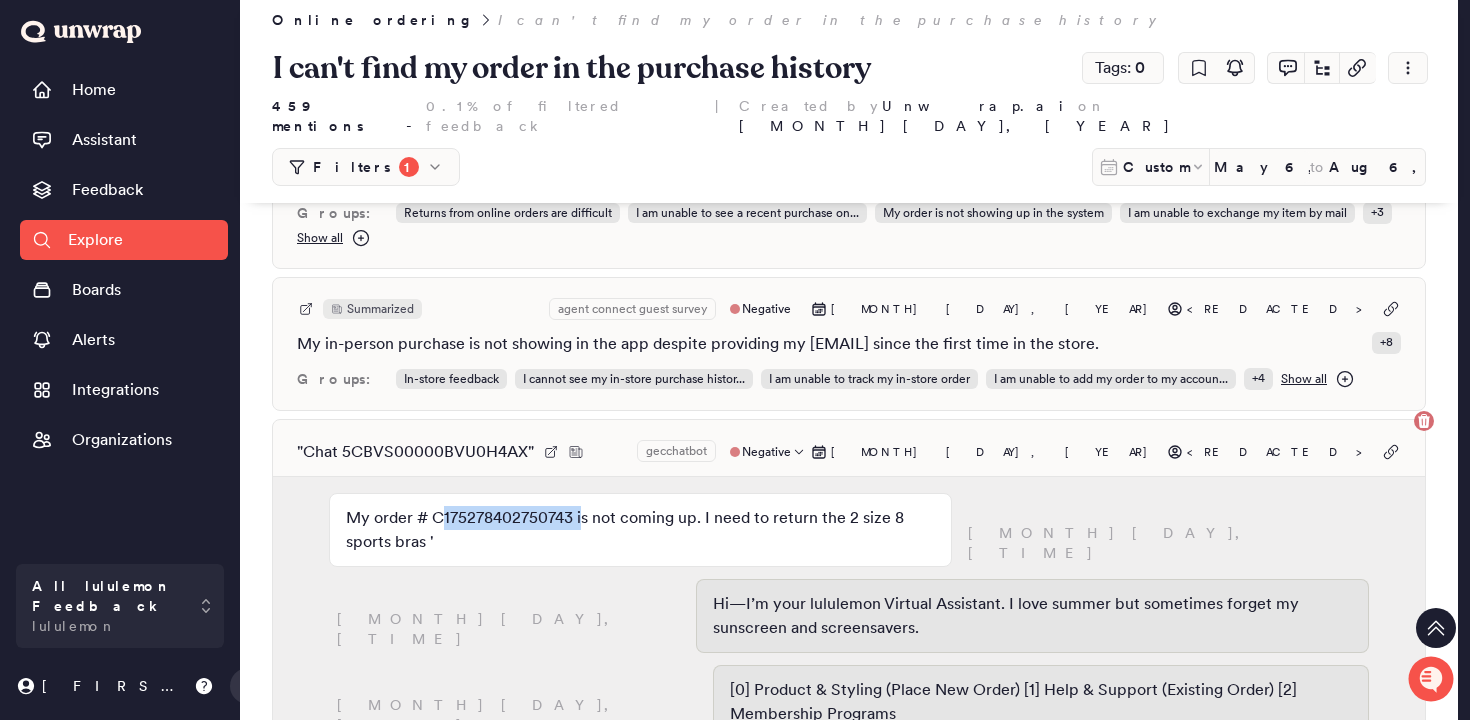 drag, startPoint x: 580, startPoint y: 436, endPoint x: 438, endPoint y: 441, distance: 142.088 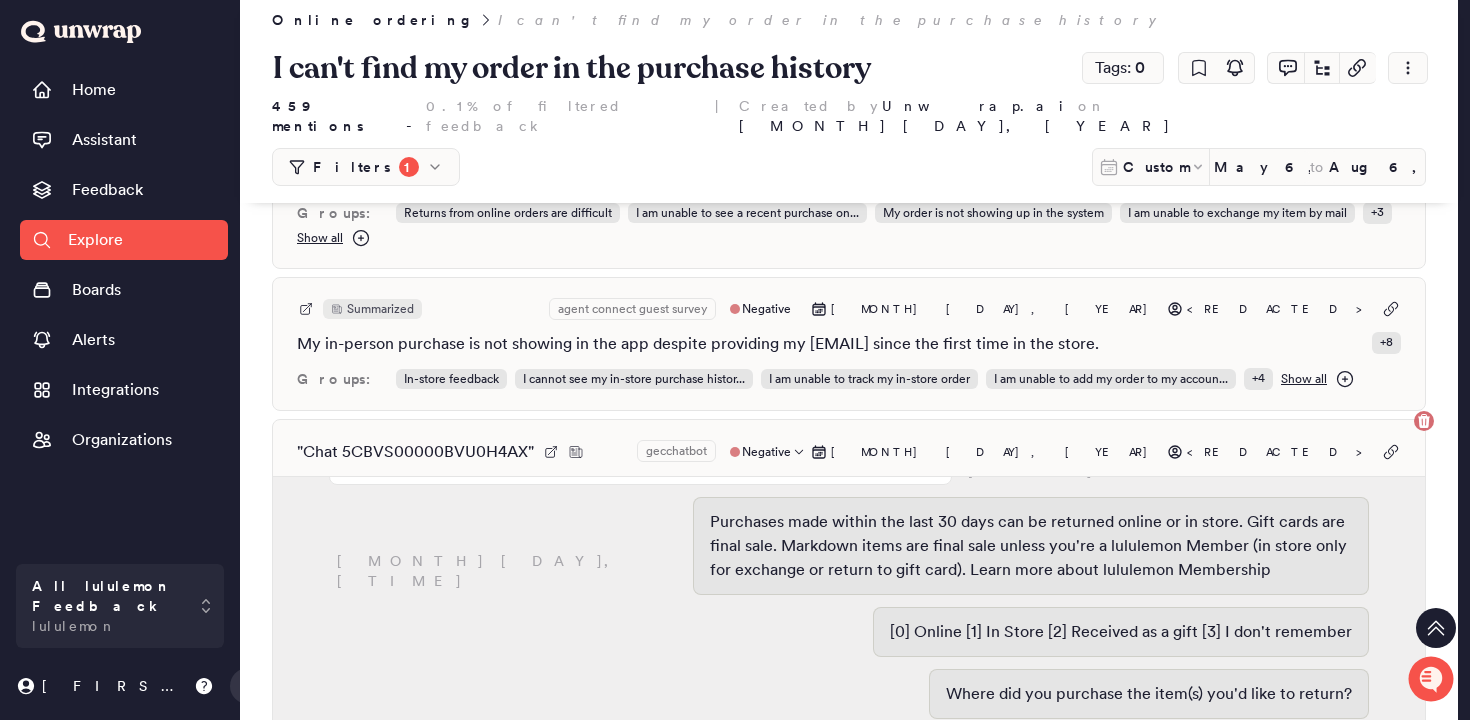 scroll, scrollTop: 578, scrollLeft: 0, axis: vertical 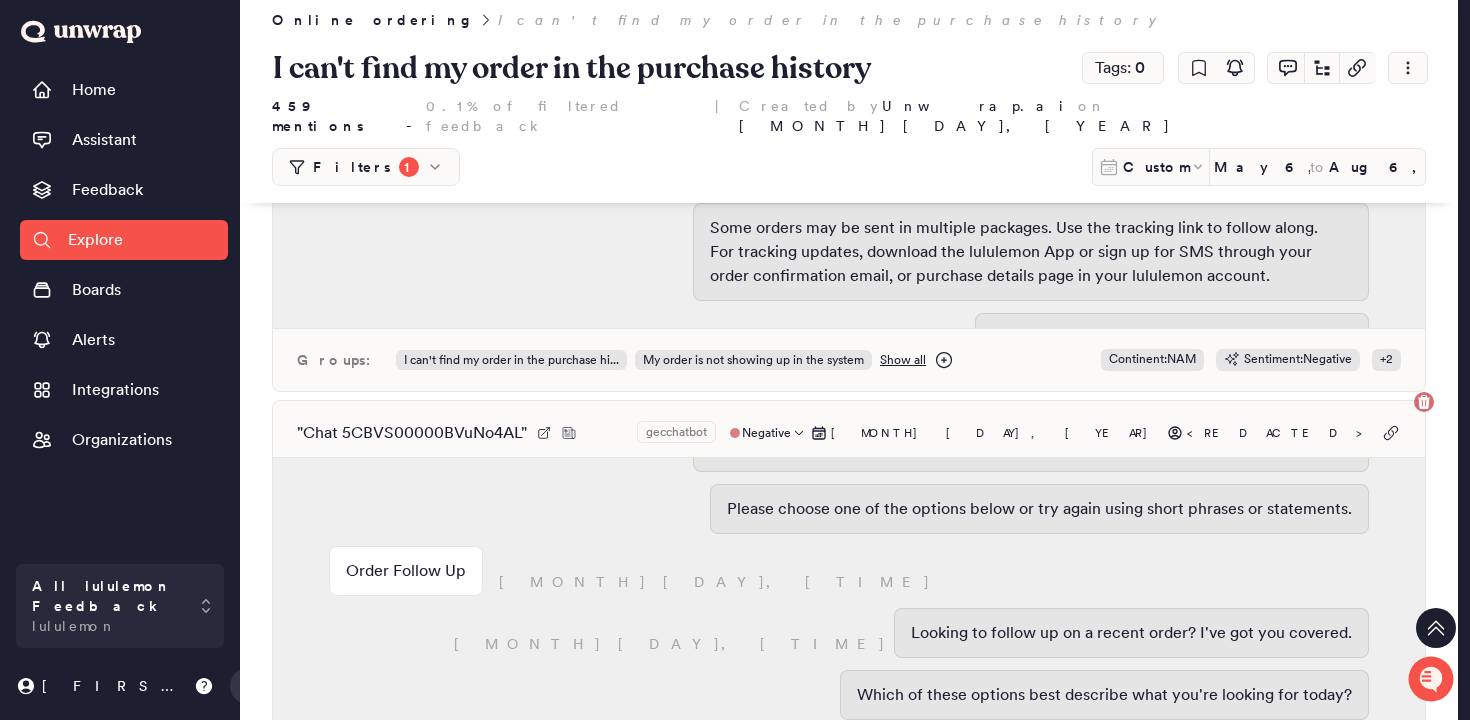 click on "" Chat 5CBVS00000BVuNo4AL " gecchatbot Negative Aug 2, 2025 <REDACTED>" at bounding box center [849, 433] 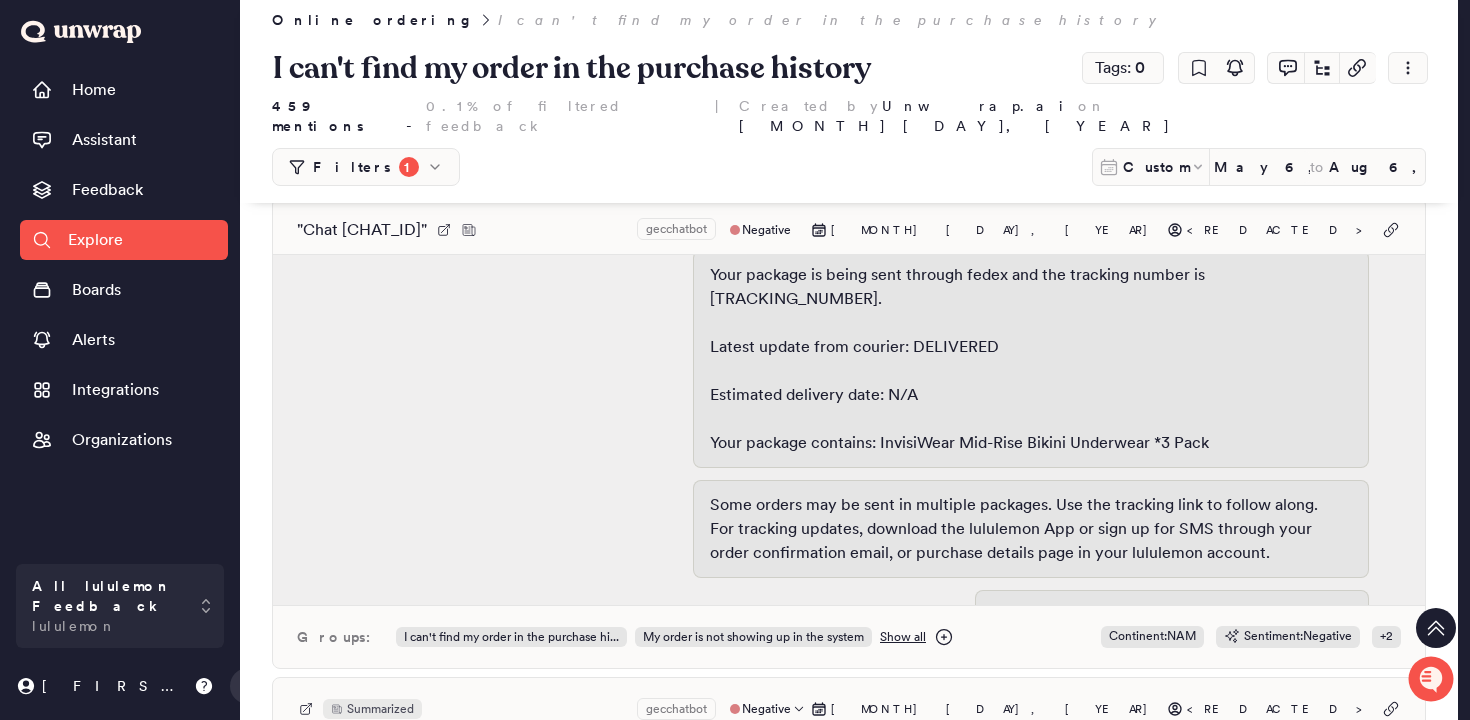 scroll, scrollTop: 11046, scrollLeft: 0, axis: vertical 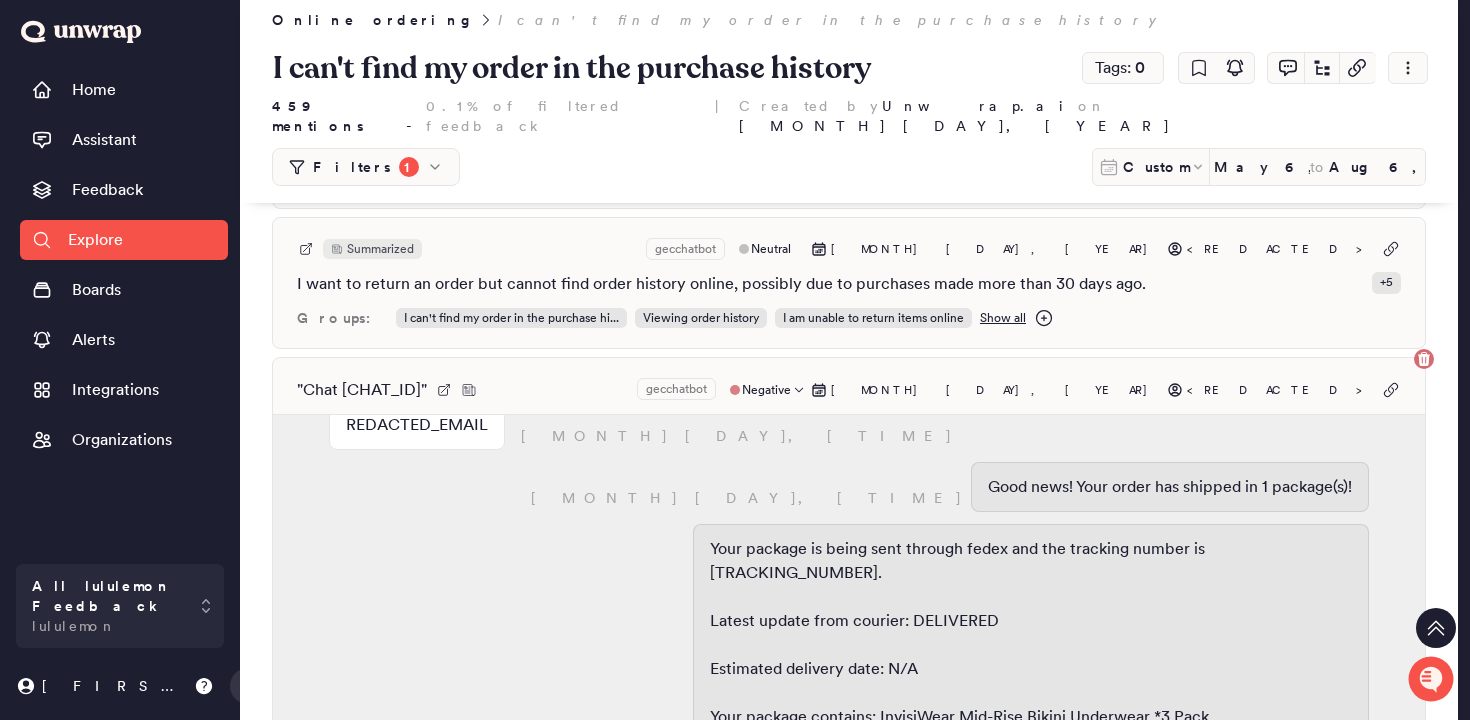 click on "" Chat [CHAT_ID] " gecchatbot Negative [MONTH] [DAY], [YEAR] <REDACTED>" at bounding box center (849, 390) 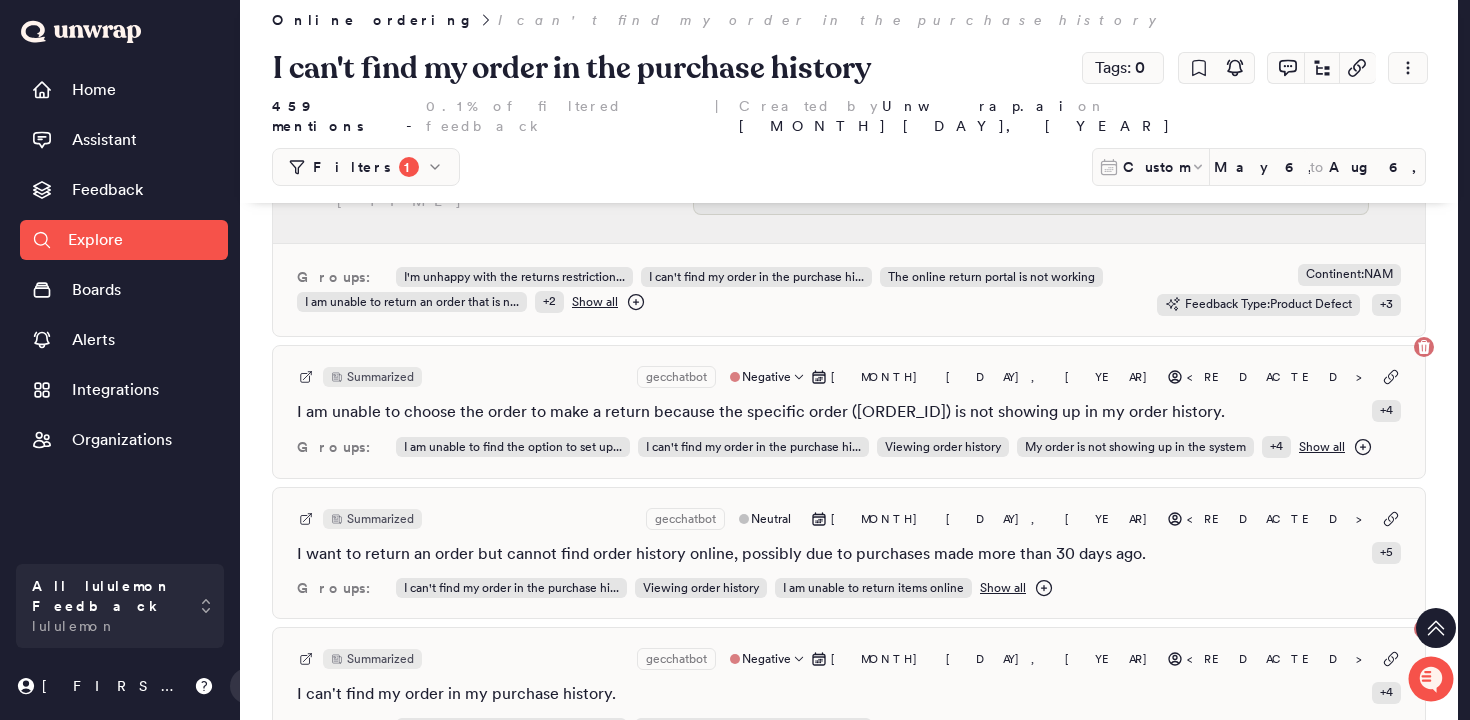scroll, scrollTop: 10778, scrollLeft: 0, axis: vertical 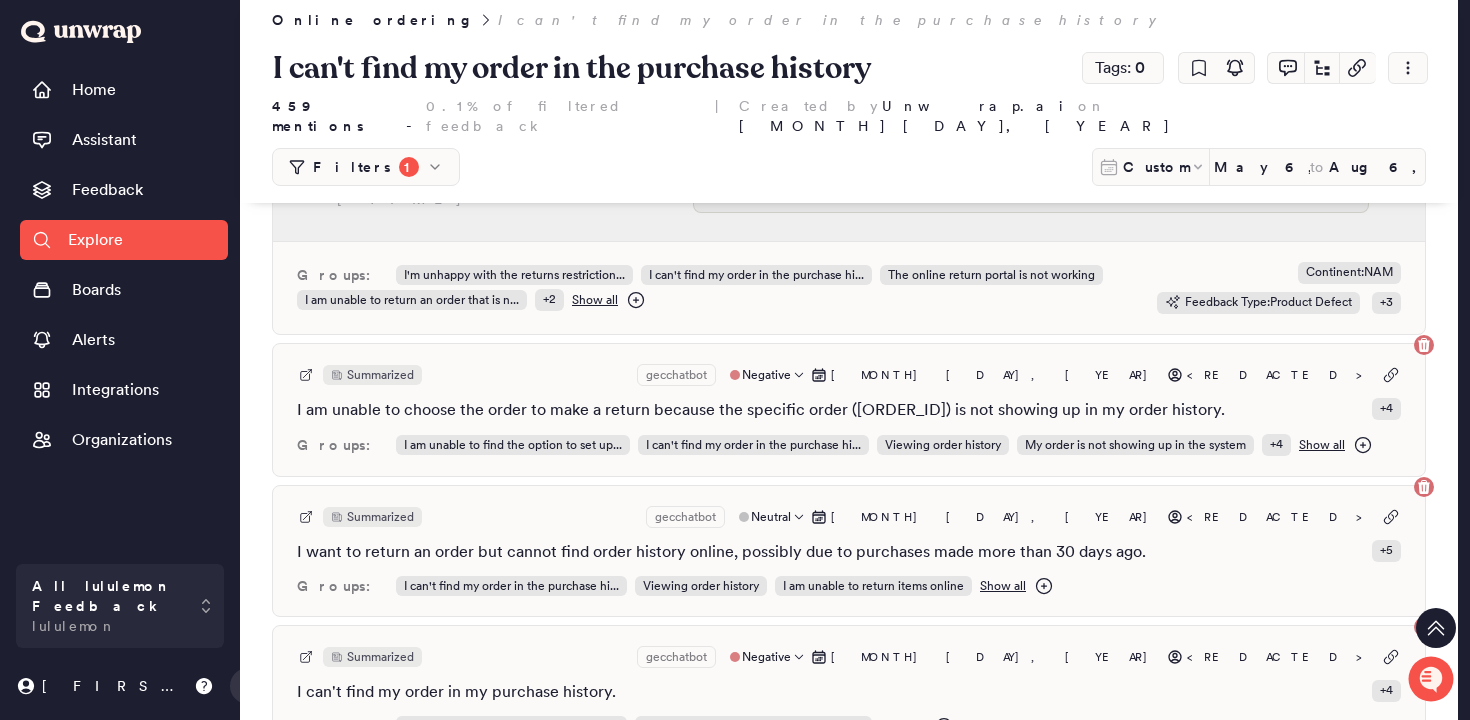 click on "Summarized gecchatbot Neutral [MONTH] [DAY], [YEAR] [REDACTED]" at bounding box center [849, 517] 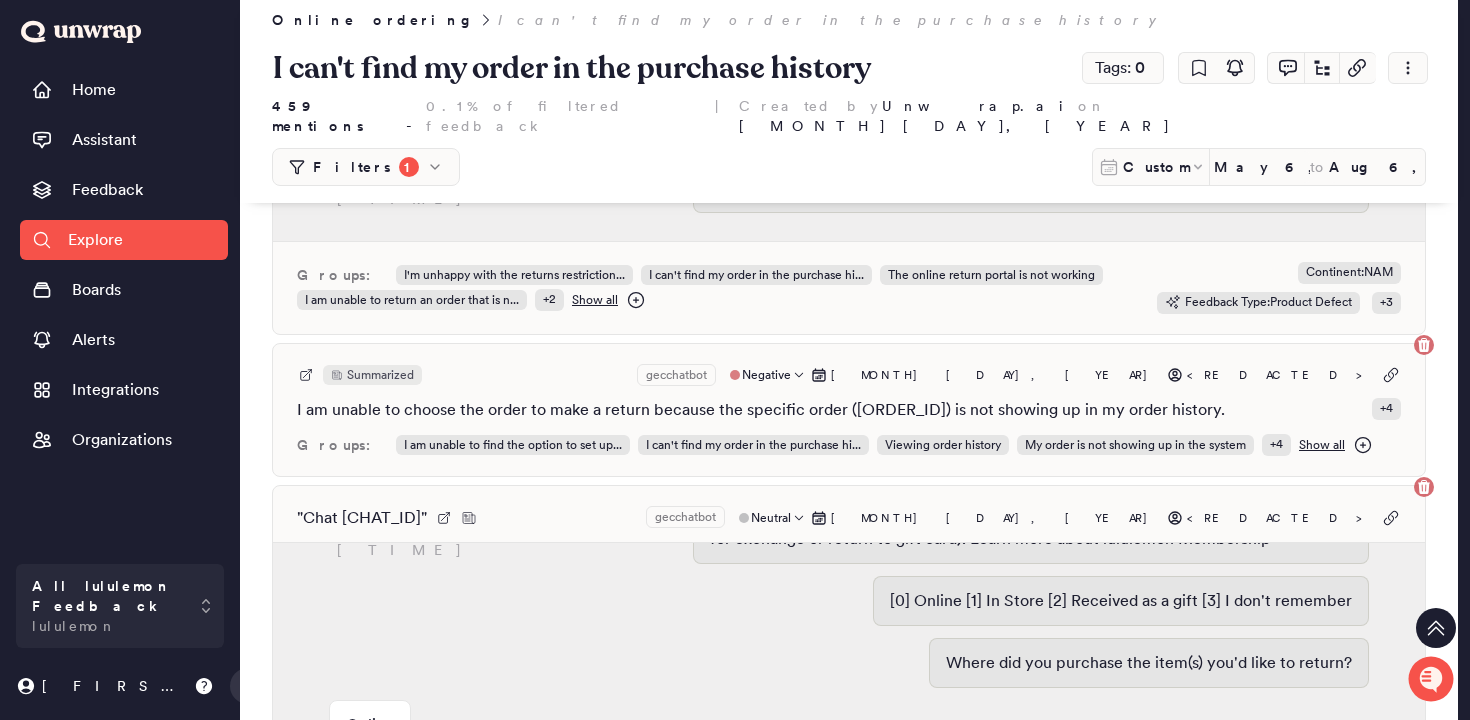 scroll, scrollTop: 1672, scrollLeft: 0, axis: vertical 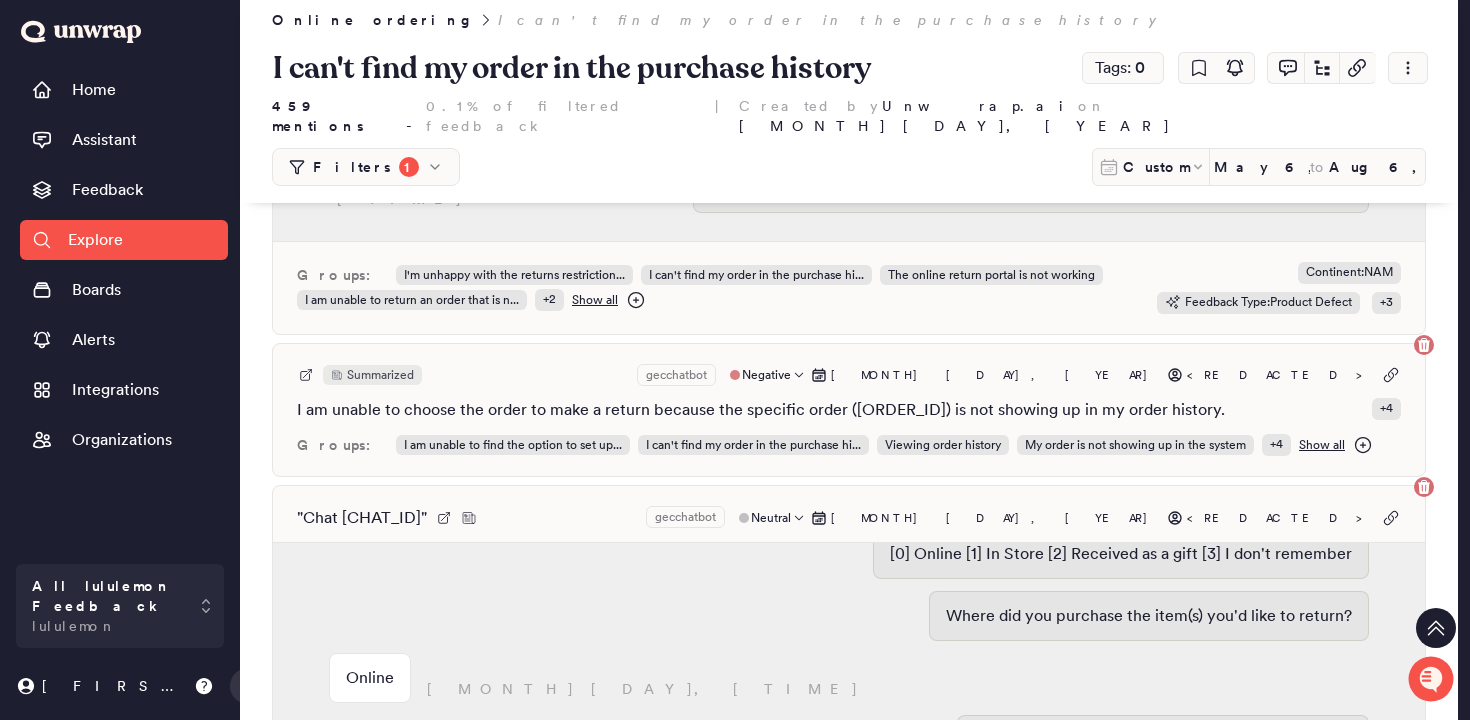 click on "" Chat [ID] " gecchatbot Neutral [MONTH] [DAY], [YEAR] <REDACTED>" at bounding box center (849, 518) 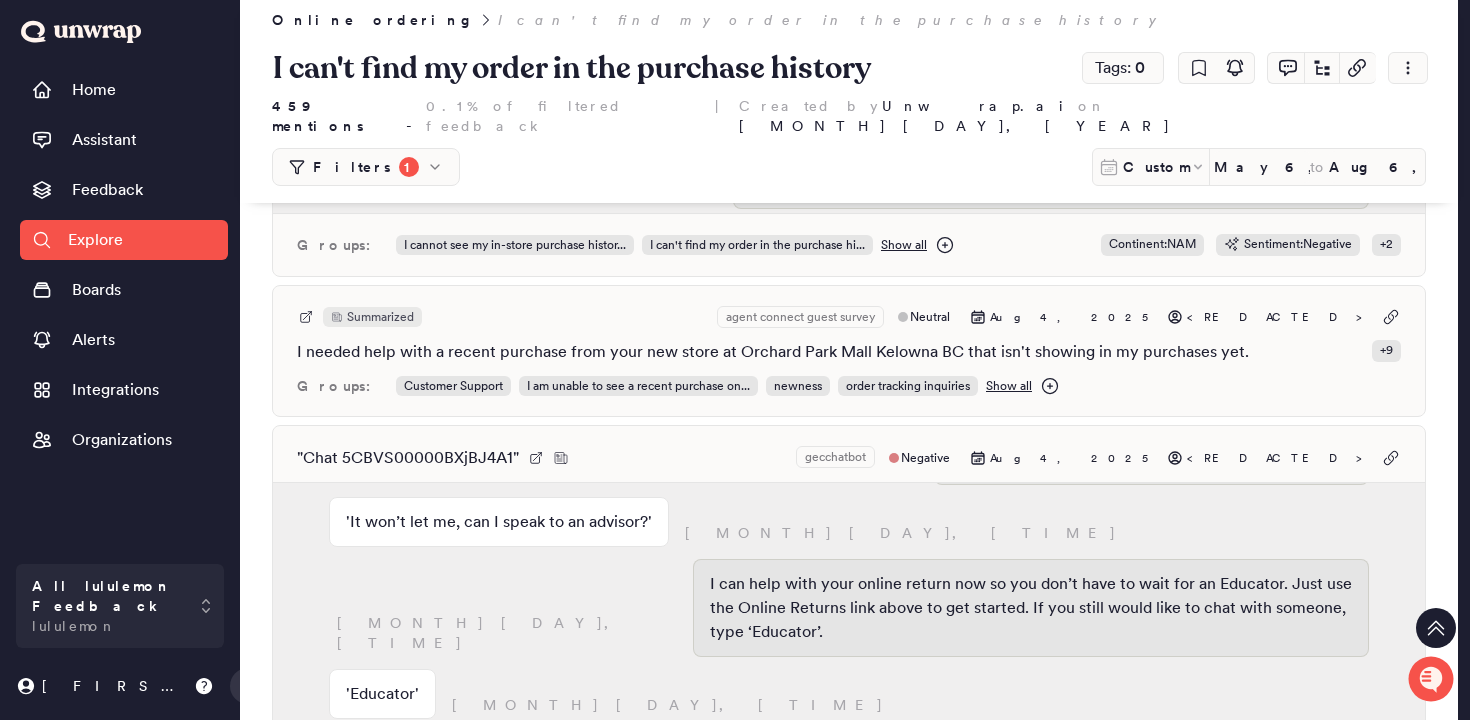 scroll, scrollTop: 10008, scrollLeft: 0, axis: vertical 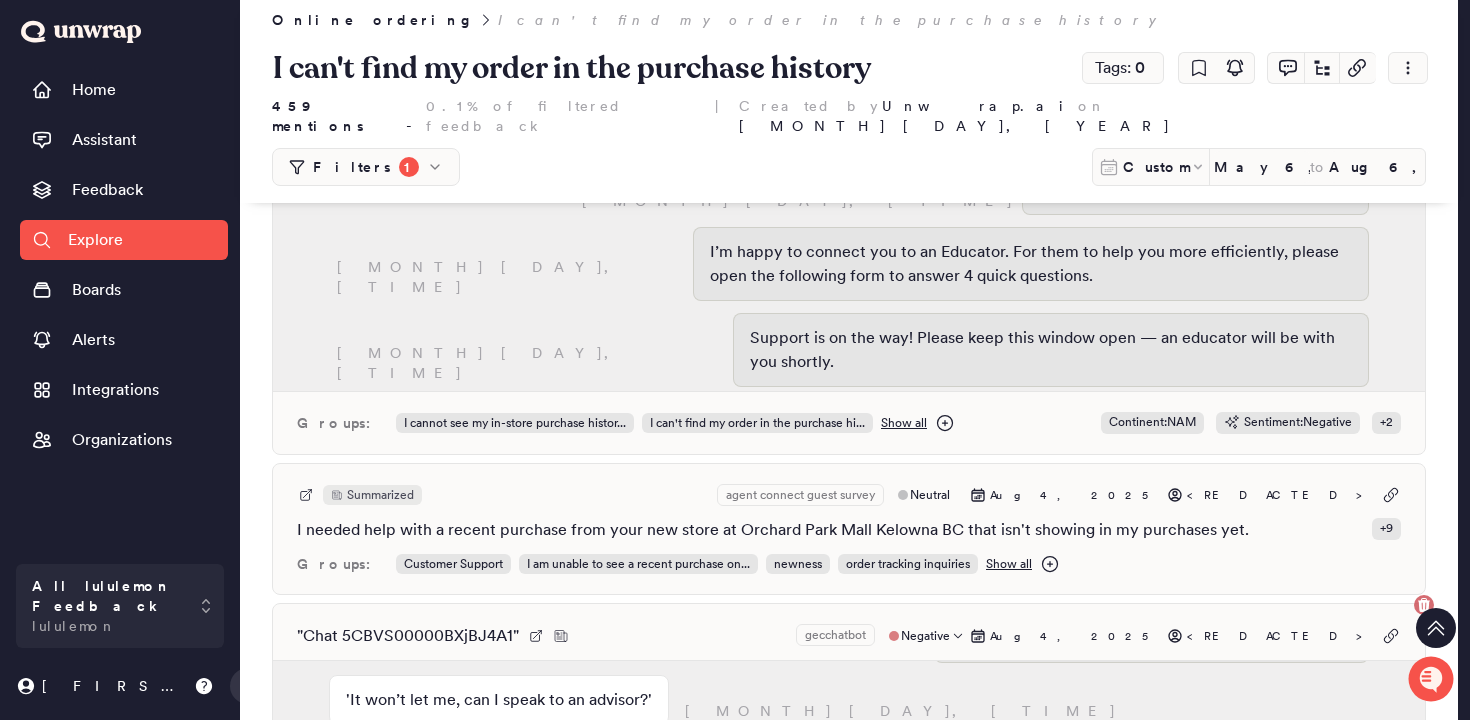 click on "" Chat 5CBVS00000BXjBJ4A1 " gecchatbot Negative Aug 4, 2025 <REDACTED> Help & Support (Existing Order) August 4, 7:20am August 4, 7:20am Hi—I’m your lululemon Virtual Assistant. I love summer but sometimes forget my sunscreen and screensavers. August 4, 7:20am [0] Product & Styling (Place New Order) [1] Help & Support (Existing Order) [2] Membership Programs How can I help? I do best with short questions and statements like ‘check inventory’, or select one of the following options. Help & Support (Existing Order) August 4, 7:20am August 4, 7:20am [0] Track Shipment [1] Set Up Returns [2] Edit or Cancel My Order [3] Damaged Item Need help with an existing order? Select an option below or ask a short question. Set Up Returns August 4, 7:20am August 4, 7:20am [0] Online [1] In Store [2] Received as a gift [3] I don't remember Where did you purchase the item(s) you'd like to return? Online August 4, 7:20am August 4, 7:20am Head to our website to complete your return online. August 4, 7:25am Online Groups:" at bounding box center (849, 854) 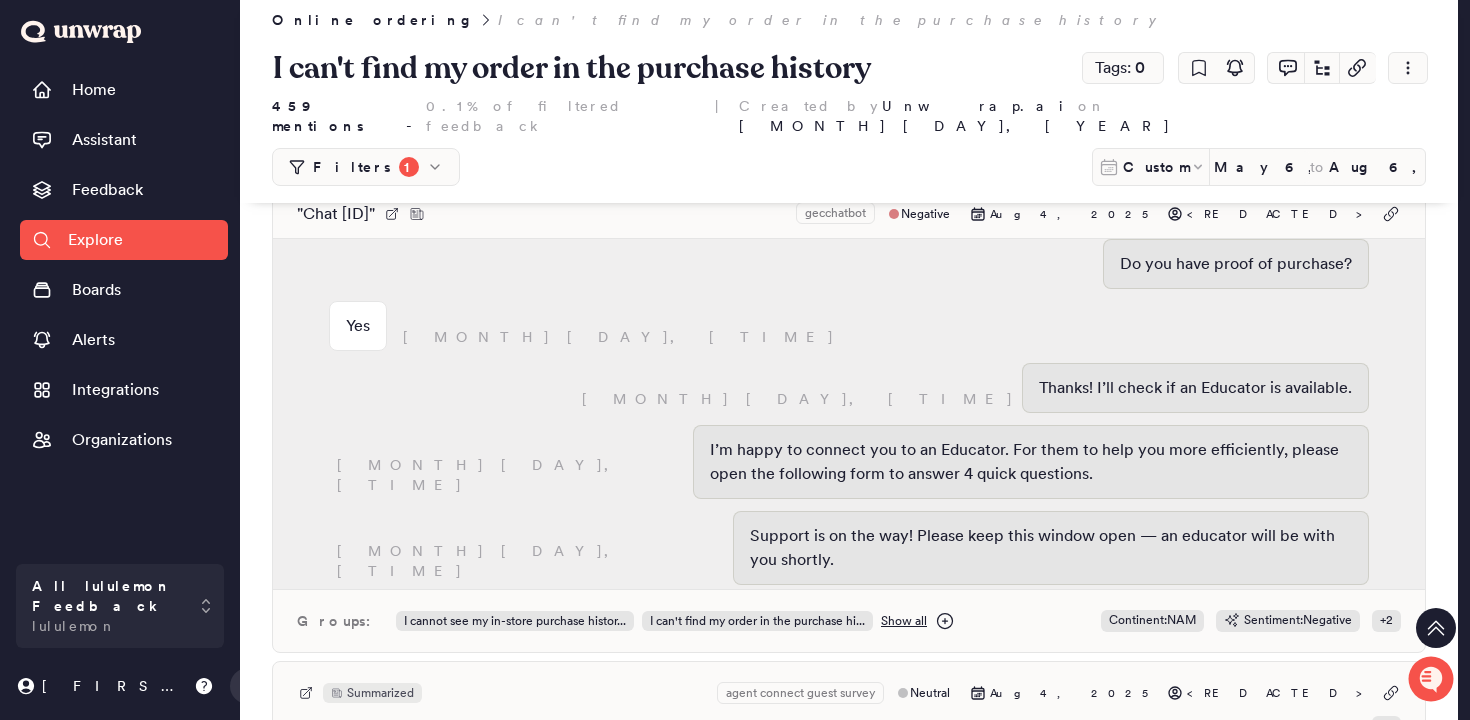 scroll, scrollTop: 9727, scrollLeft: 0, axis: vertical 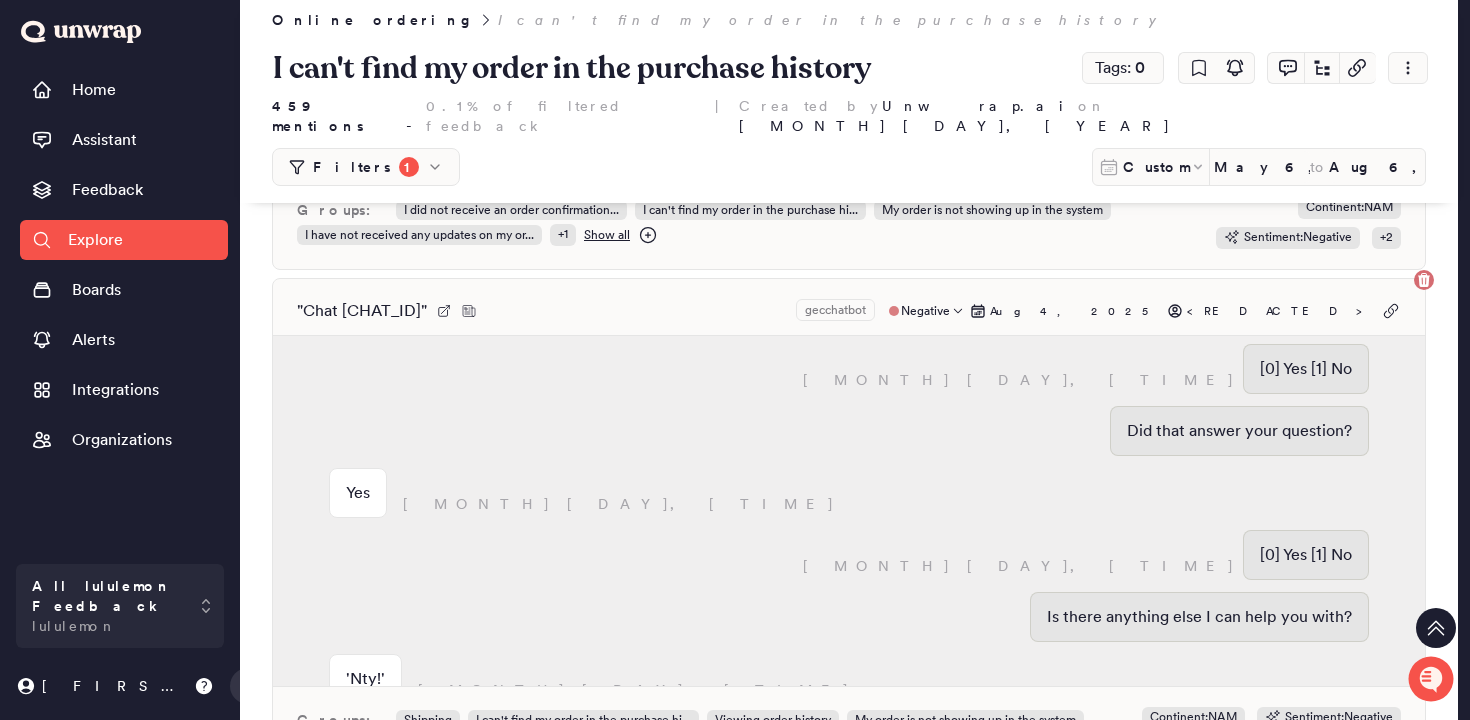 click on "" Chat [ID] " gecchatbot Negative [MONTH] [DAY], [YEAR] [REDACTED] 'Hey girl how can I view my order? I can’t find it and I’m logged in to my account. I' [MONTH] [DAY], [TIME] [MONTH] [DAY], [TIME] Hi—I’m your lululemon Virtual Assistant. I love summer but sometimes forget my sunscreen and screensavers. [0] Product & Styling (Place New Order) [1] Help & Support (Existing Order) [2] Membership Programs How can I help? I do best with short questions and statements like ‘check inventory’, or select one of the following options. 'Hey girl how can I view my order? I can’t find it and I’m logged in to my account. I' [MONTH] [DAY], [TIME] [MONTH] [DAY], [TIME] You'll receive an order confirmation email (including your Order ID) after completing your purchase. [0] Yes [1] No Did it come through? Yes [MONTH] [DAY], [TIME] [MONTH] [DAY], [TIME] That's great news! [0] Track Shipment [1] Something Else So I can best support you, which of these options can I help you with? Track Shipment [MONTH] [DAY], [TIME] [MONTH] [DAY], [TIME] Yes No Yes" at bounding box center (849, 529) 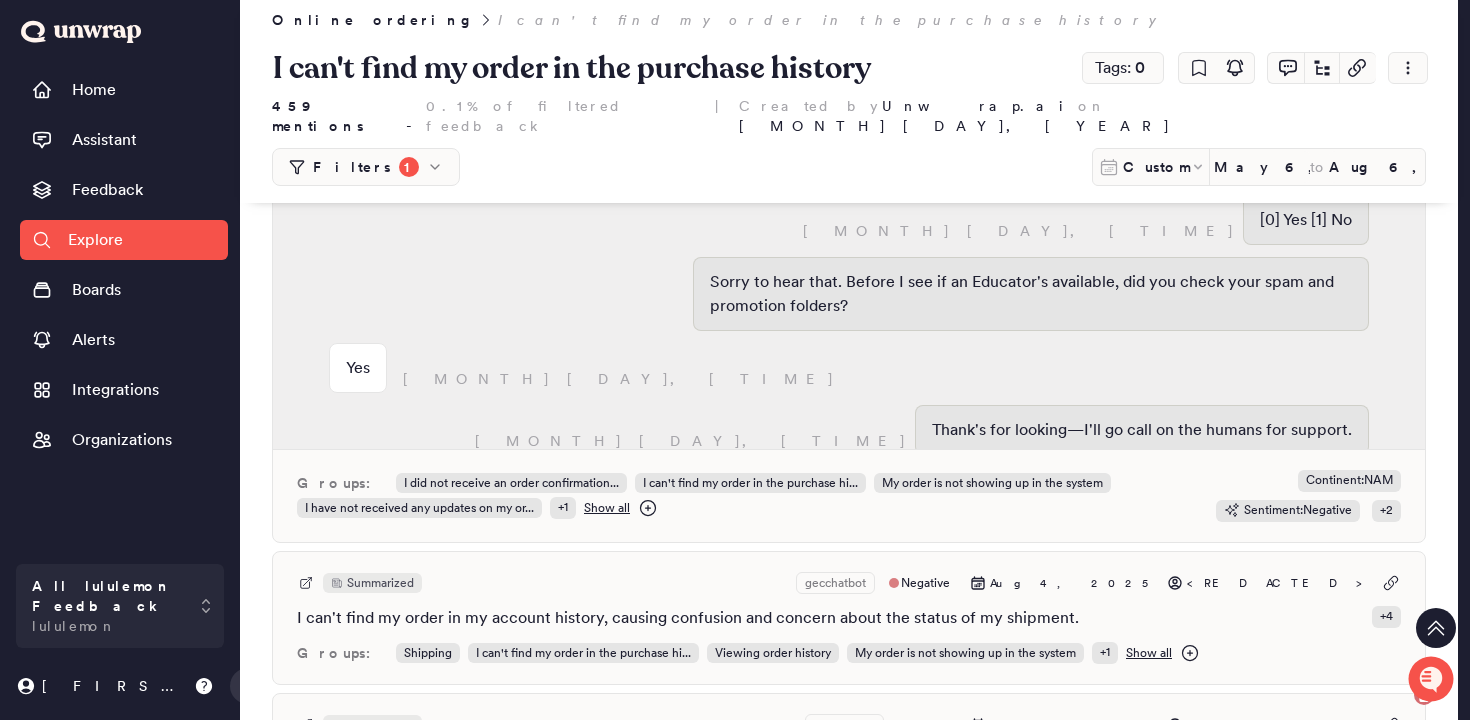 scroll, scrollTop: 8696, scrollLeft: 0, axis: vertical 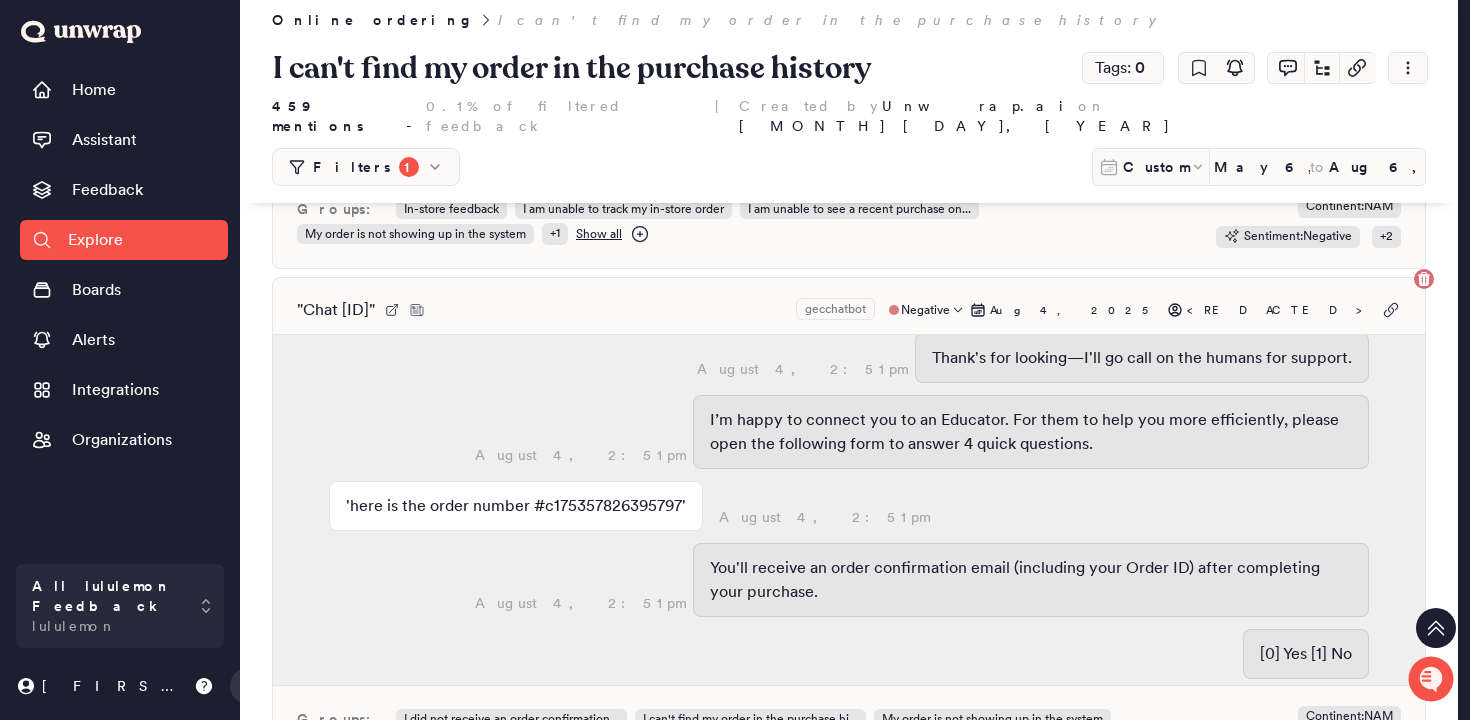 click on "" Chat [CHAT_ID] " gecchatbot Negative [MONTH] [DAY], [YEAR] [REDACTED]" at bounding box center (849, 310) 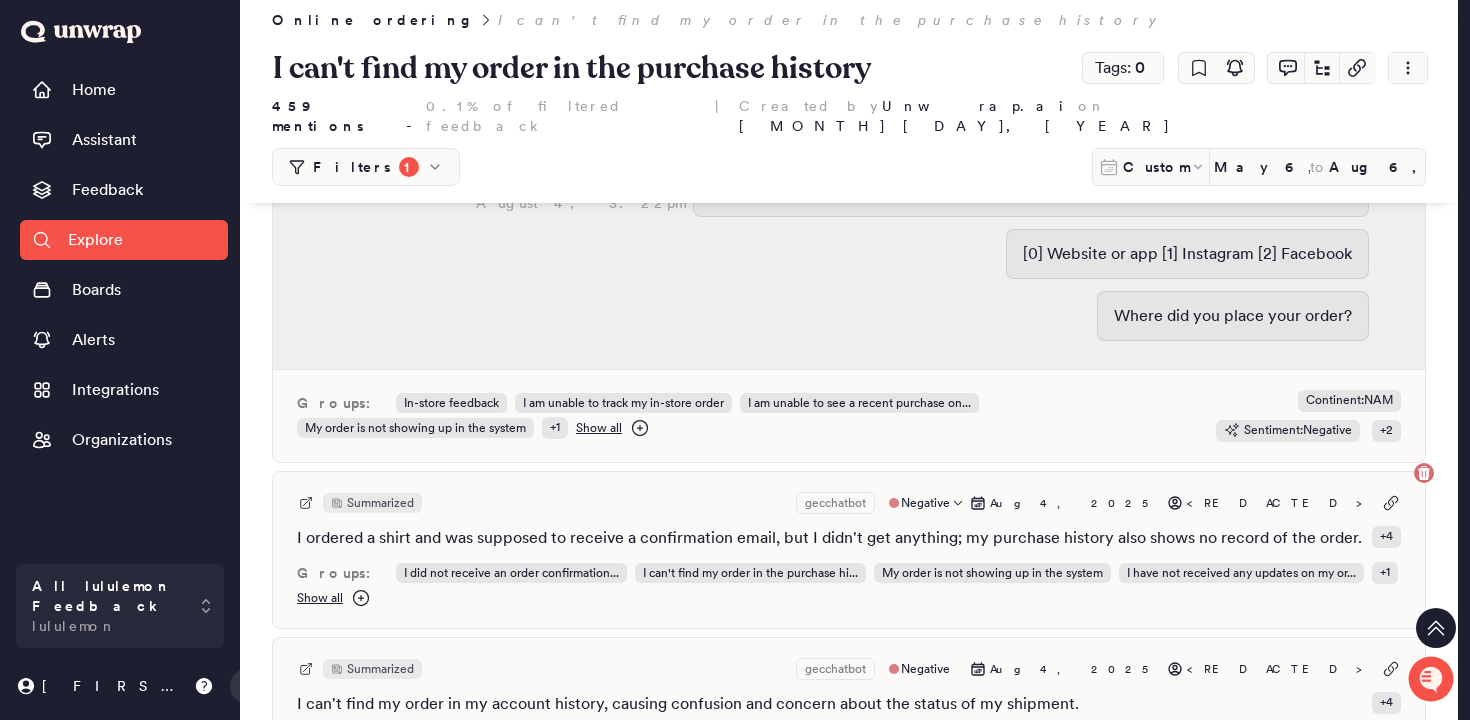 scroll, scrollTop: 8964, scrollLeft: 0, axis: vertical 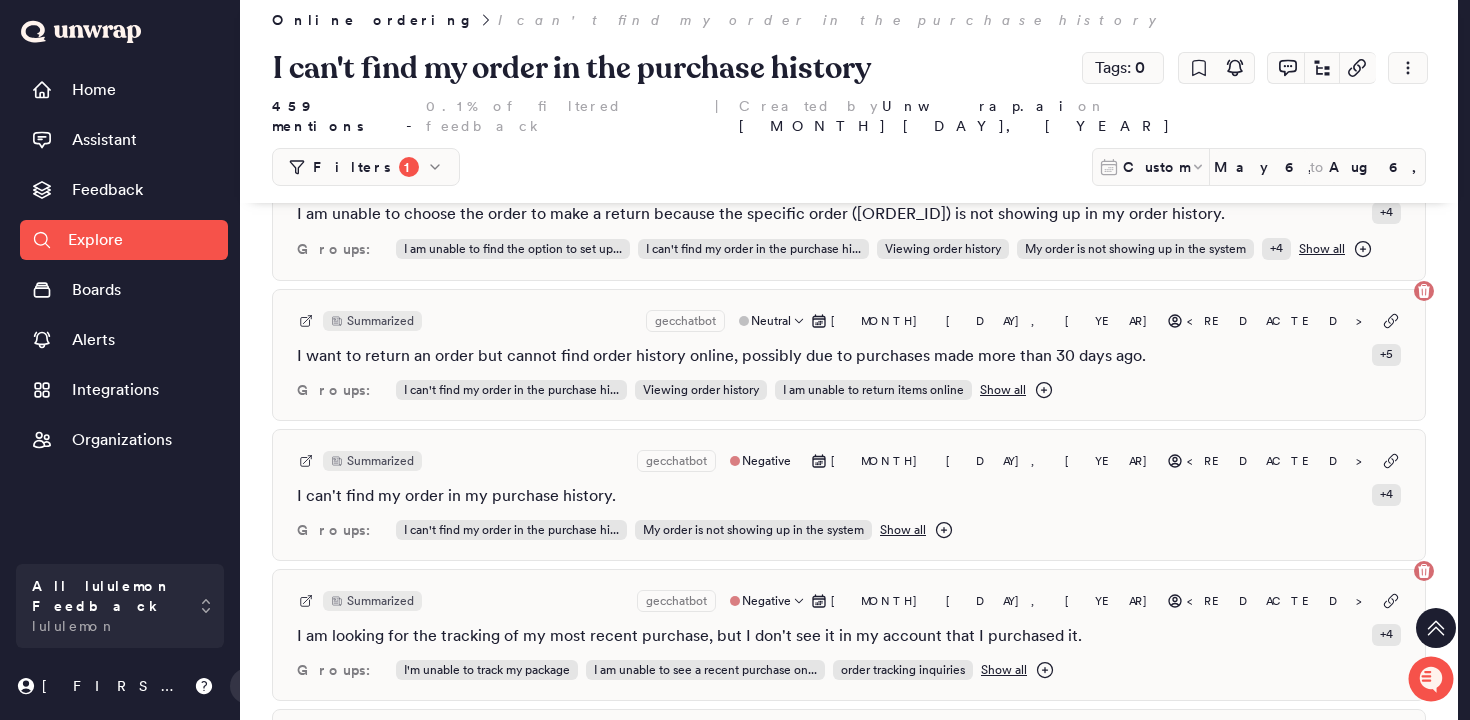 click on "Summarized gecchatbot Negative [MONTH] [DAY], [YEAR] [REDACTED]" at bounding box center [849, 601] 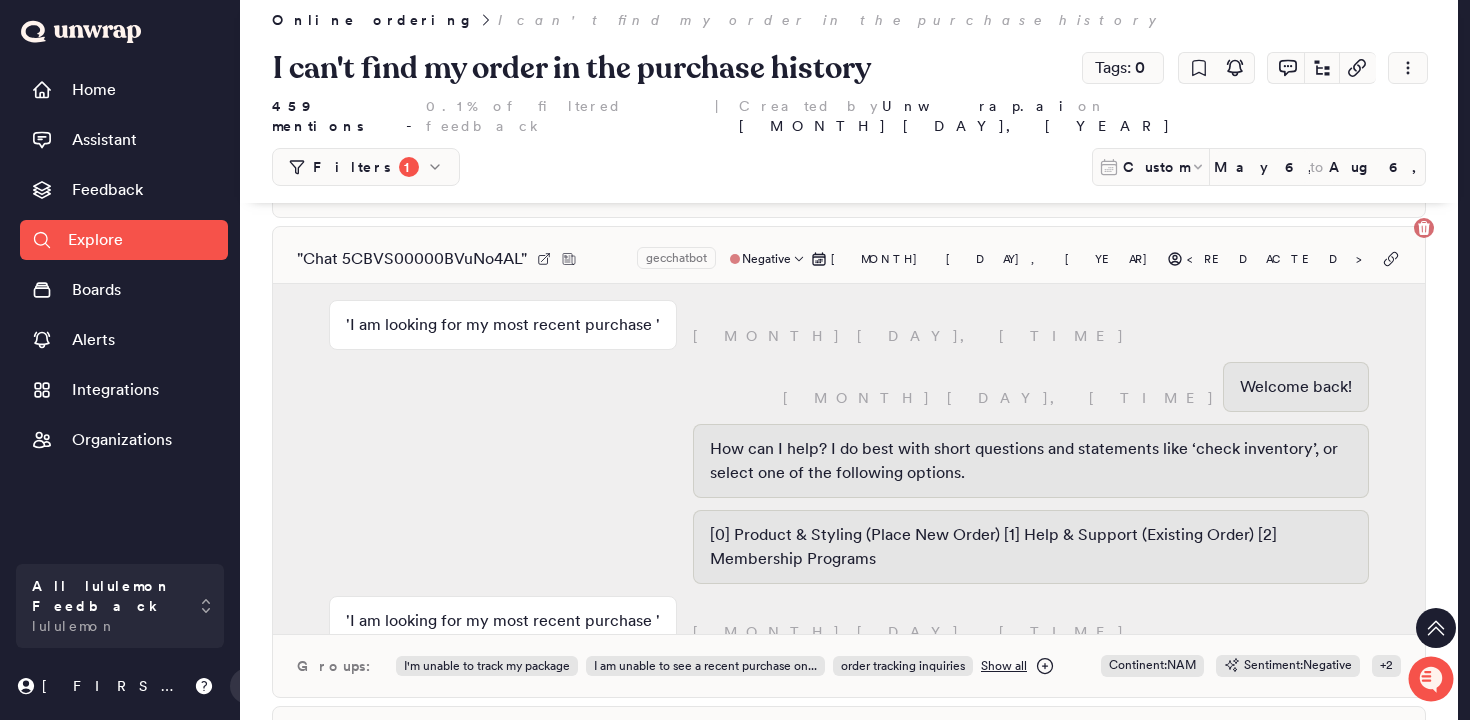 scroll, scrollTop: 10266, scrollLeft: 0, axis: vertical 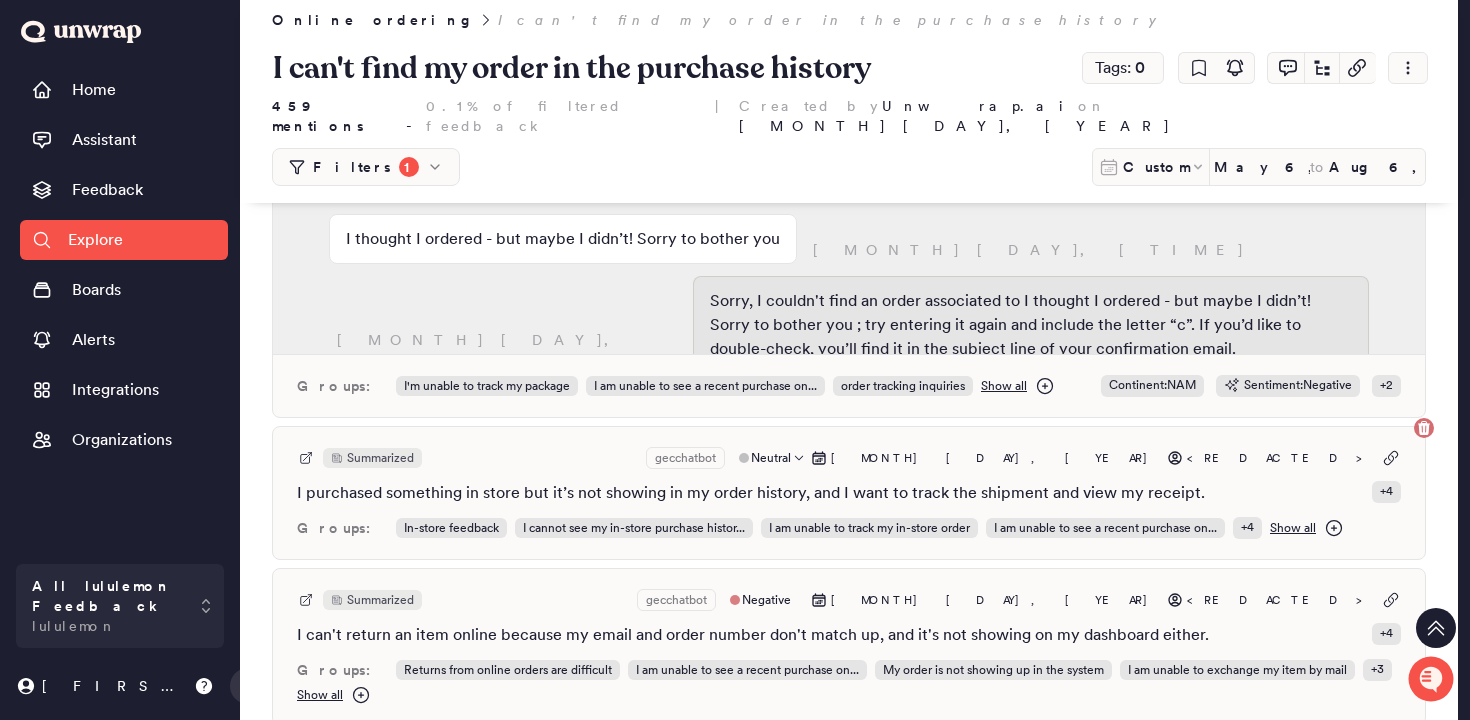 click on "Summarized gecchatbot Neutral [MONTH] [DAY], [YEAR] [REDACTED]" at bounding box center (849, 458) 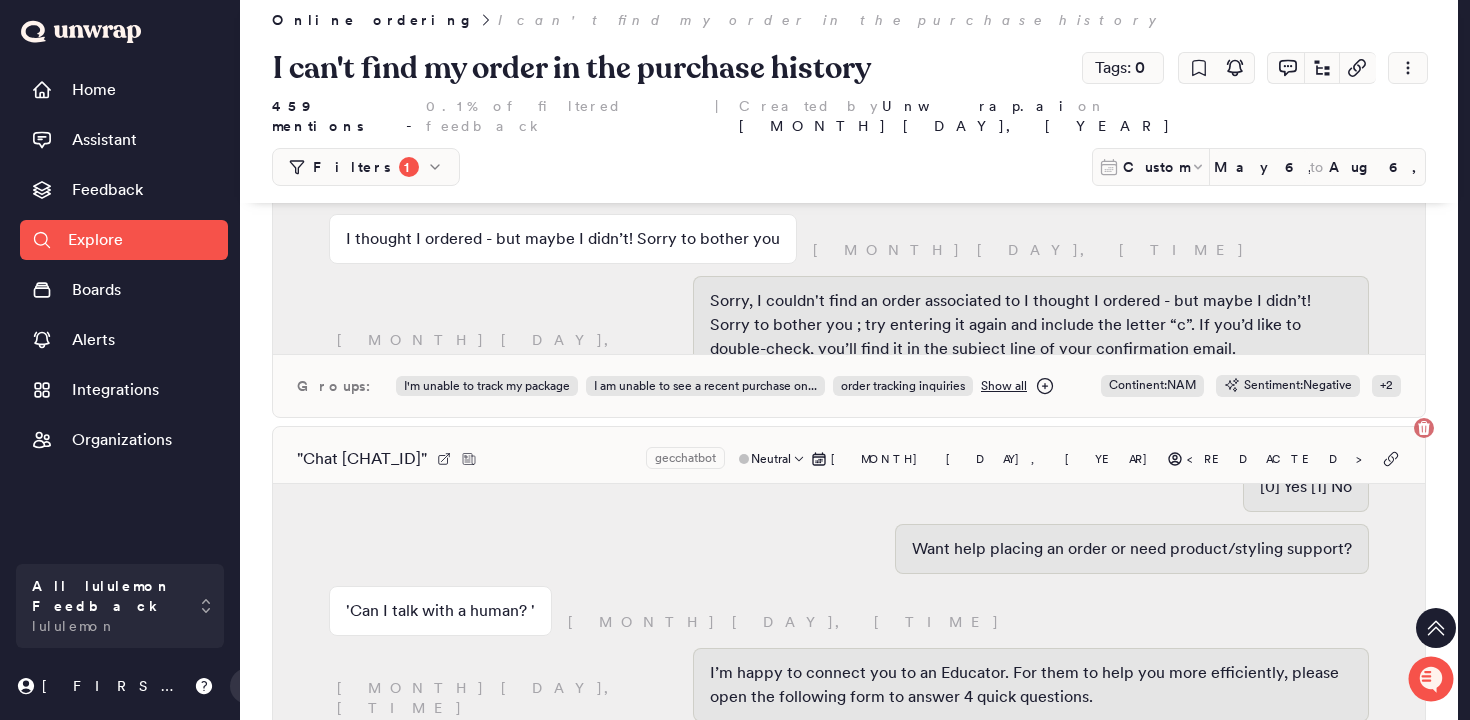 scroll, scrollTop: 1396, scrollLeft: 0, axis: vertical 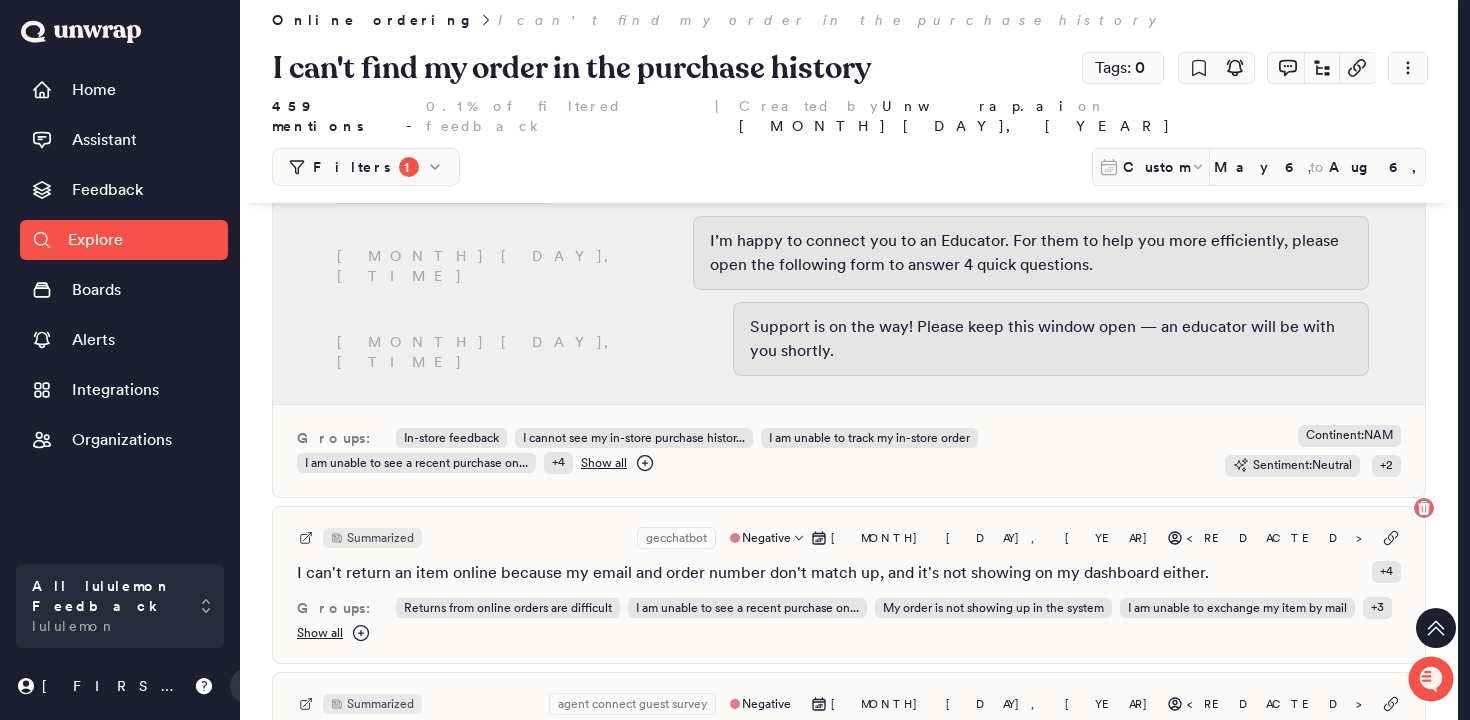 click on "Summarized gecchatbot Negative Aug 2, 2025 <REDACTED> I can't return an item online because my email and order number don't match up, and it's not showing on my dashboard either.    + 4 Groups: Returns from online orders are difficult I am unable to see a recent purchase on... My order is not showing up in the system I am unable to exchange my item by mail + 3 Show all" at bounding box center [849, 585] 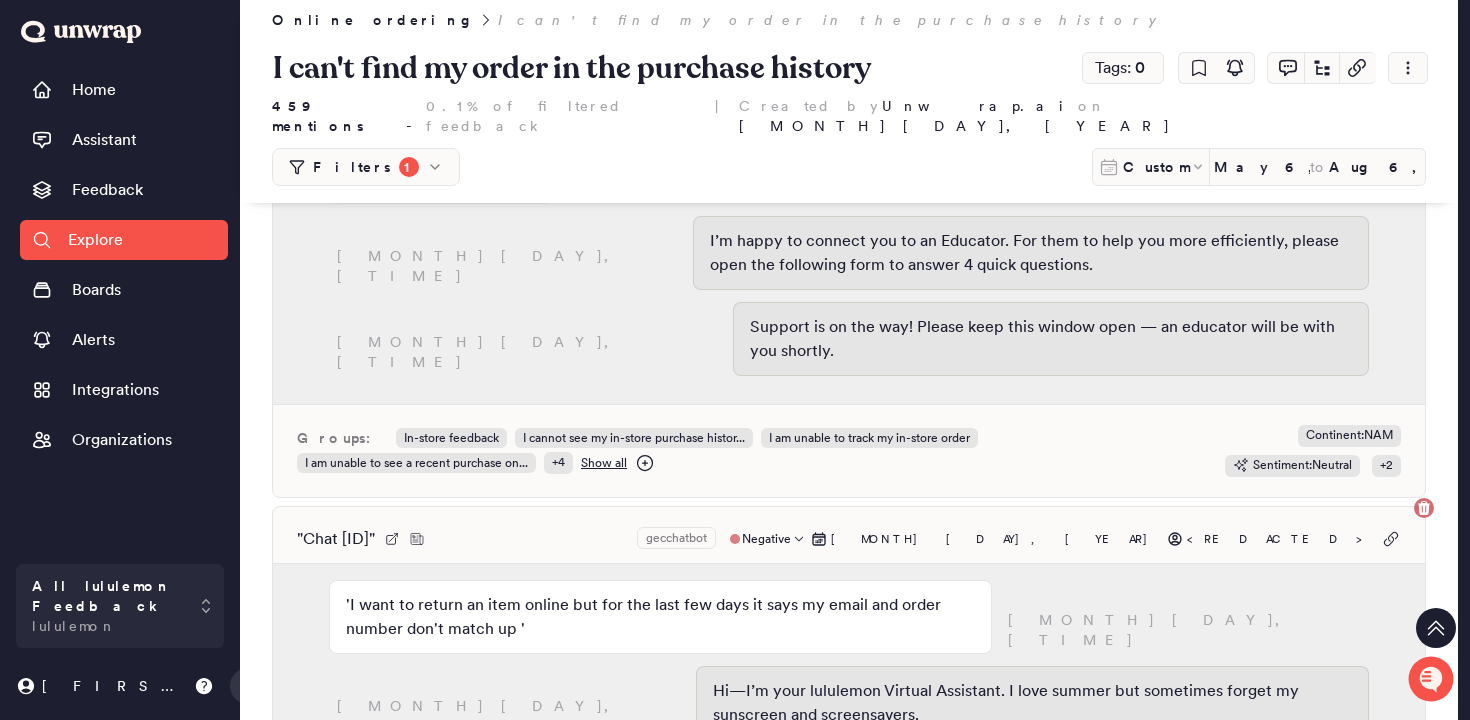 click on "" Chat 5CBVS00000BVYyM4AX " gecchatbot Negative Aug 2, 2025 <REDACTED>" at bounding box center [849, 539] 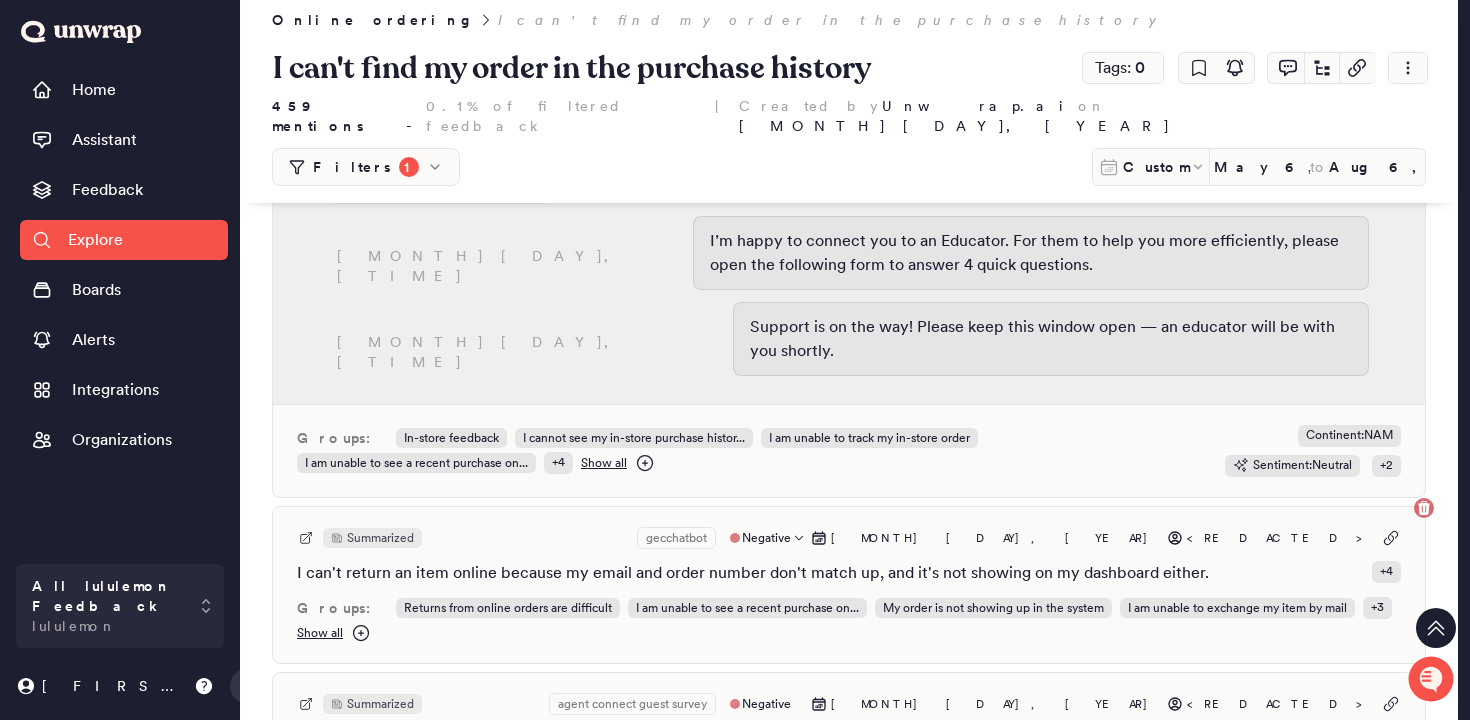 click on "Summarized gecchatbot Negative Aug 2, 2025 <REDACTED> I can't return an item online because my email and order number don't match up, and it's not showing on my dashboard either.    + 4 Groups: Returns from online orders are difficult I am unable to see a recent purchase on... My order is not showing up in the system I am unable to exchange my item by mail + 3 Show all" at bounding box center [849, 585] 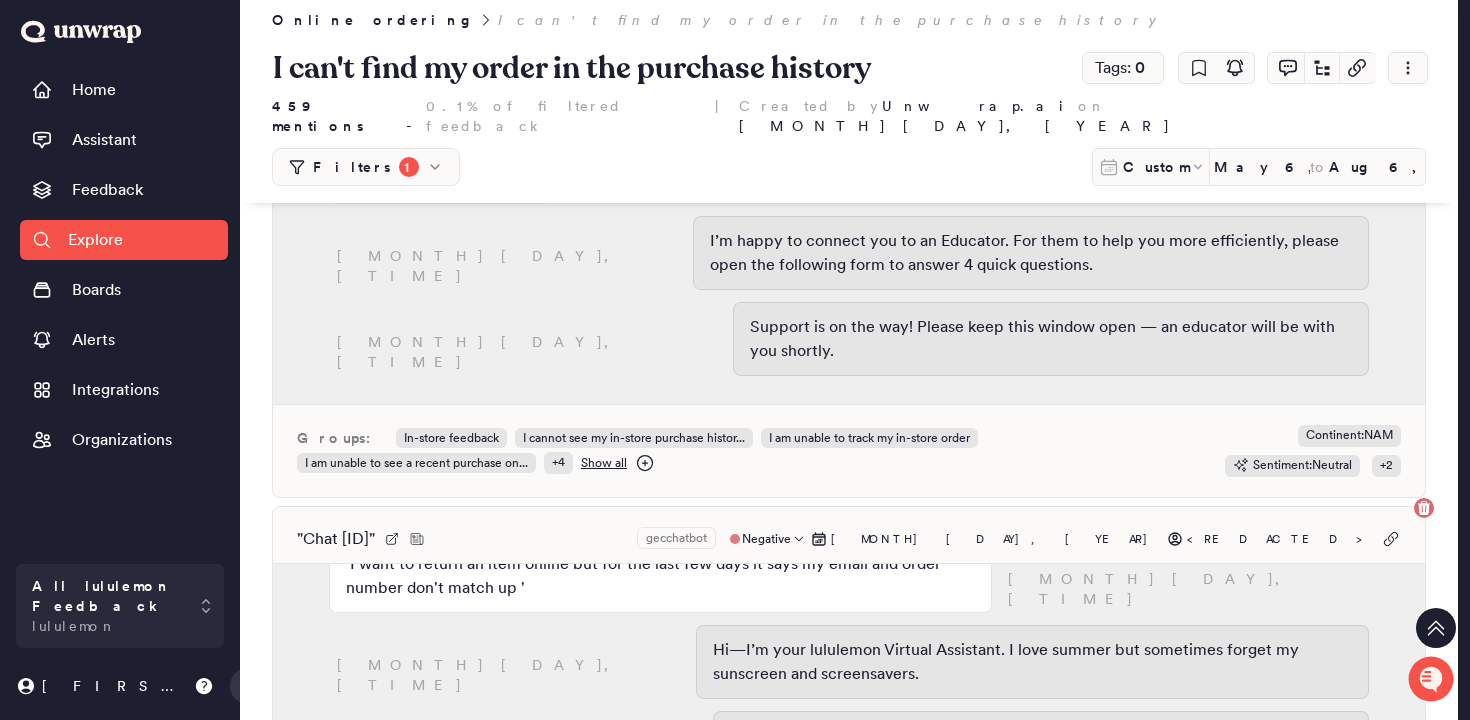 scroll, scrollTop: 78, scrollLeft: 0, axis: vertical 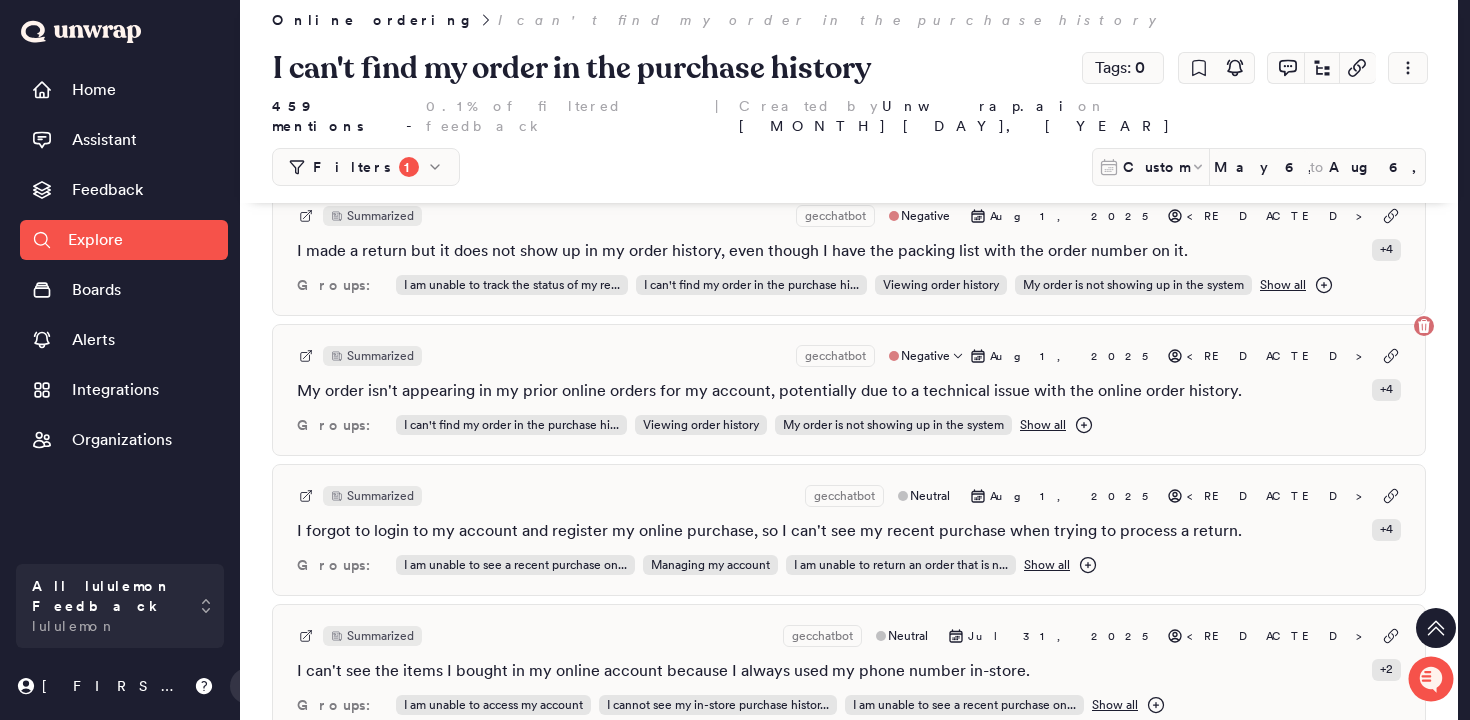 click on "Summarized gecchatbot Negative [MONTH] [DAY], [YEAR] <REDACTED> My order isn't appearing in my prior online orders for my account, potentially due to a technical issue with the online order history.    + 4 Groups: I can't find my order in the purchase hi... Viewing order history My order is not showing up in the system Show all" at bounding box center (849, 390) 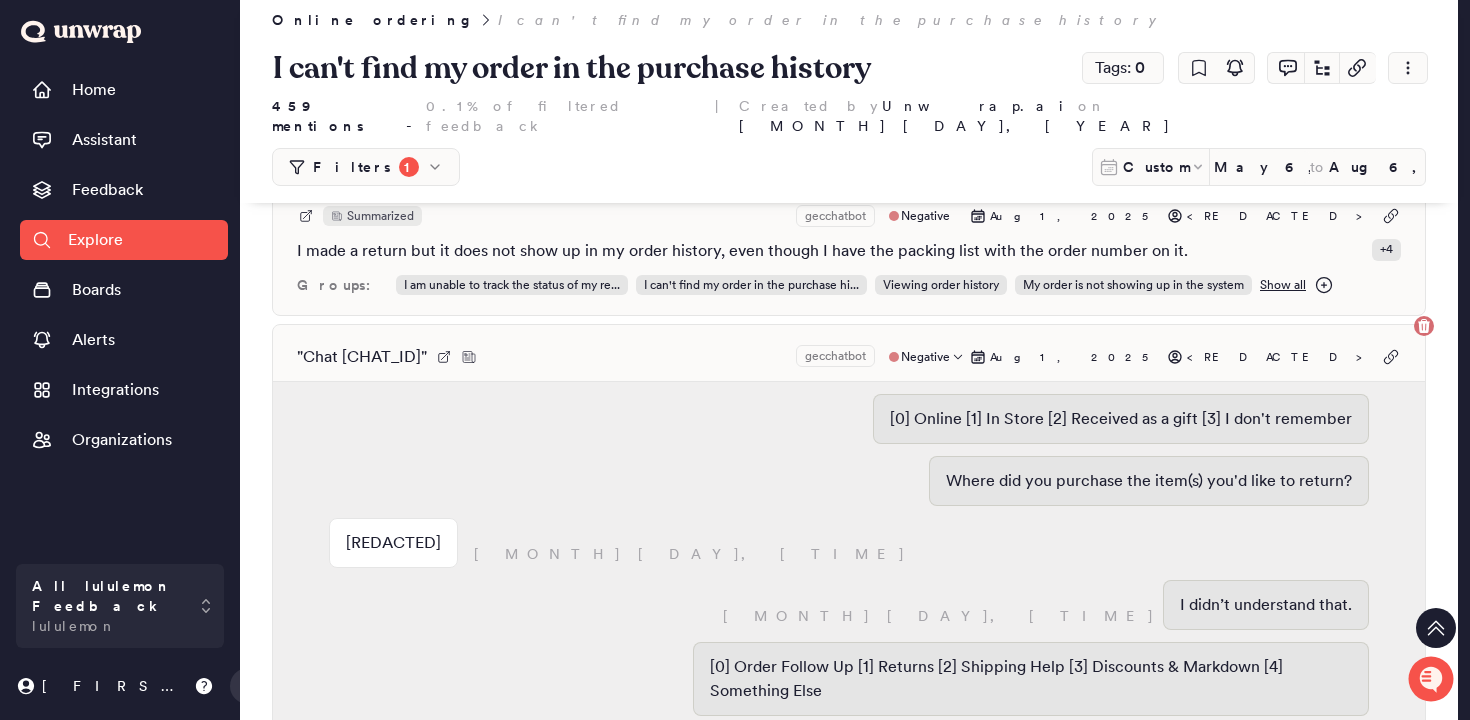 scroll, scrollTop: 1620, scrollLeft: 0, axis: vertical 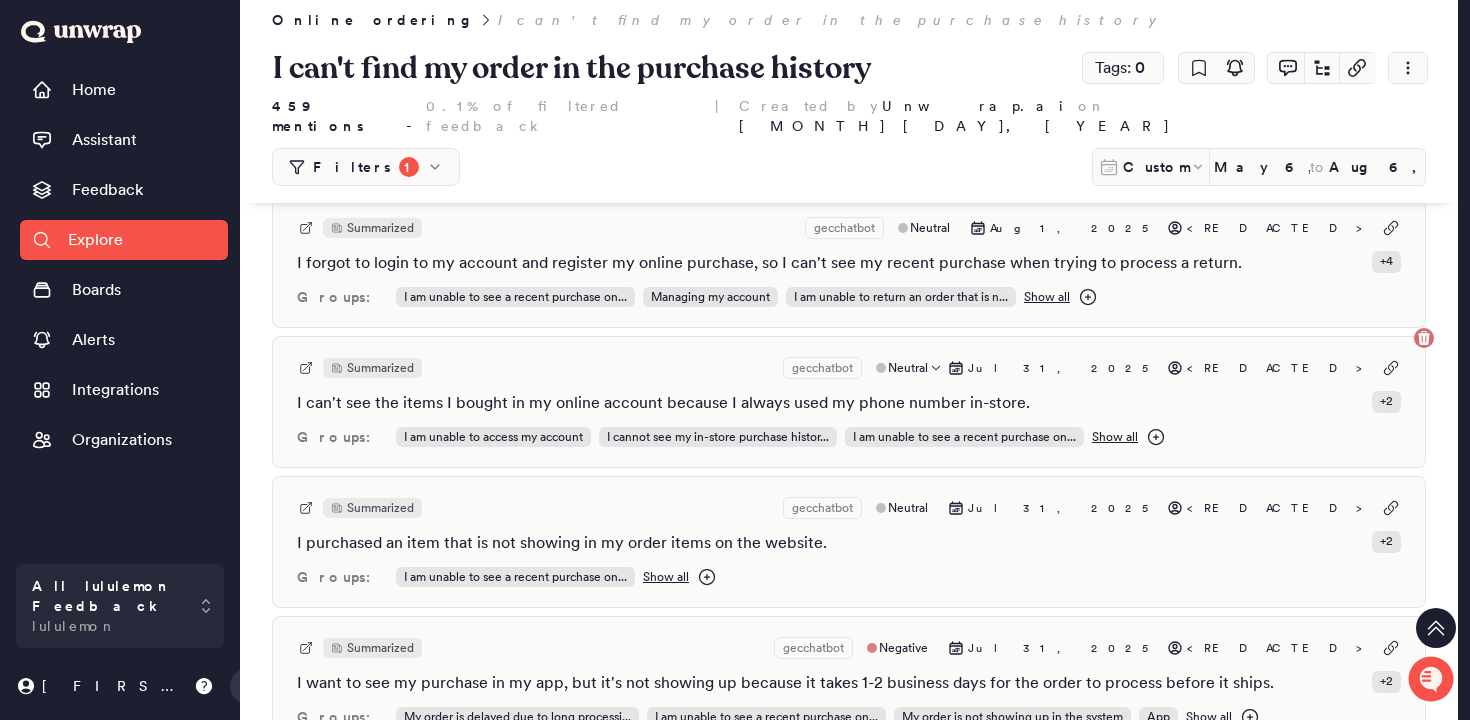 click on "Summarized gecchatbot Neutral Jul 31, 2025 <REDACTED> I can't see the items I bought in my online account because I always used my phone number in-store.    + 2 Groups: I am unable to access my account I cannot see my in-store purchase histor... I am unable to see a recent purchase on... Show all" at bounding box center (849, 402) 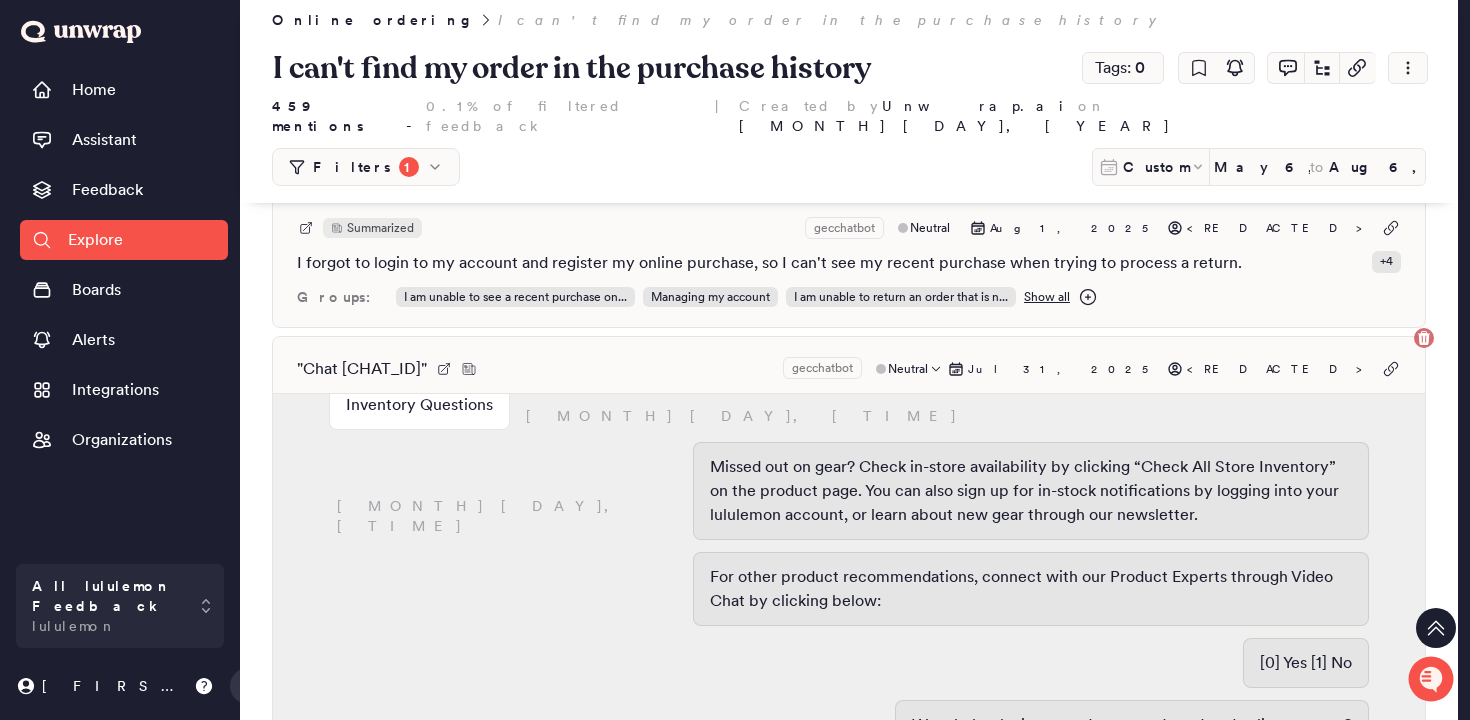 scroll, scrollTop: 914, scrollLeft: 0, axis: vertical 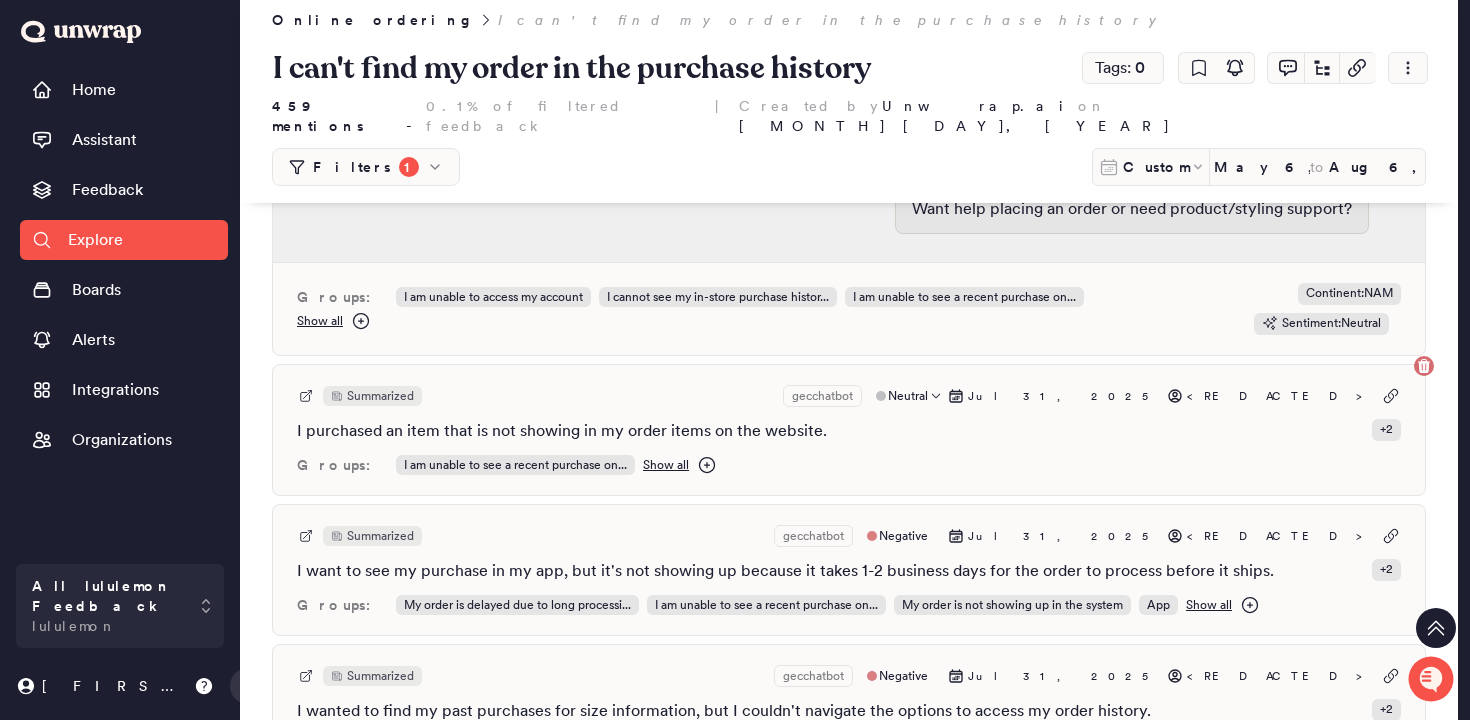 click on "I purchased an item that is not showing in my order items on the website.    + 2" at bounding box center [849, 431] 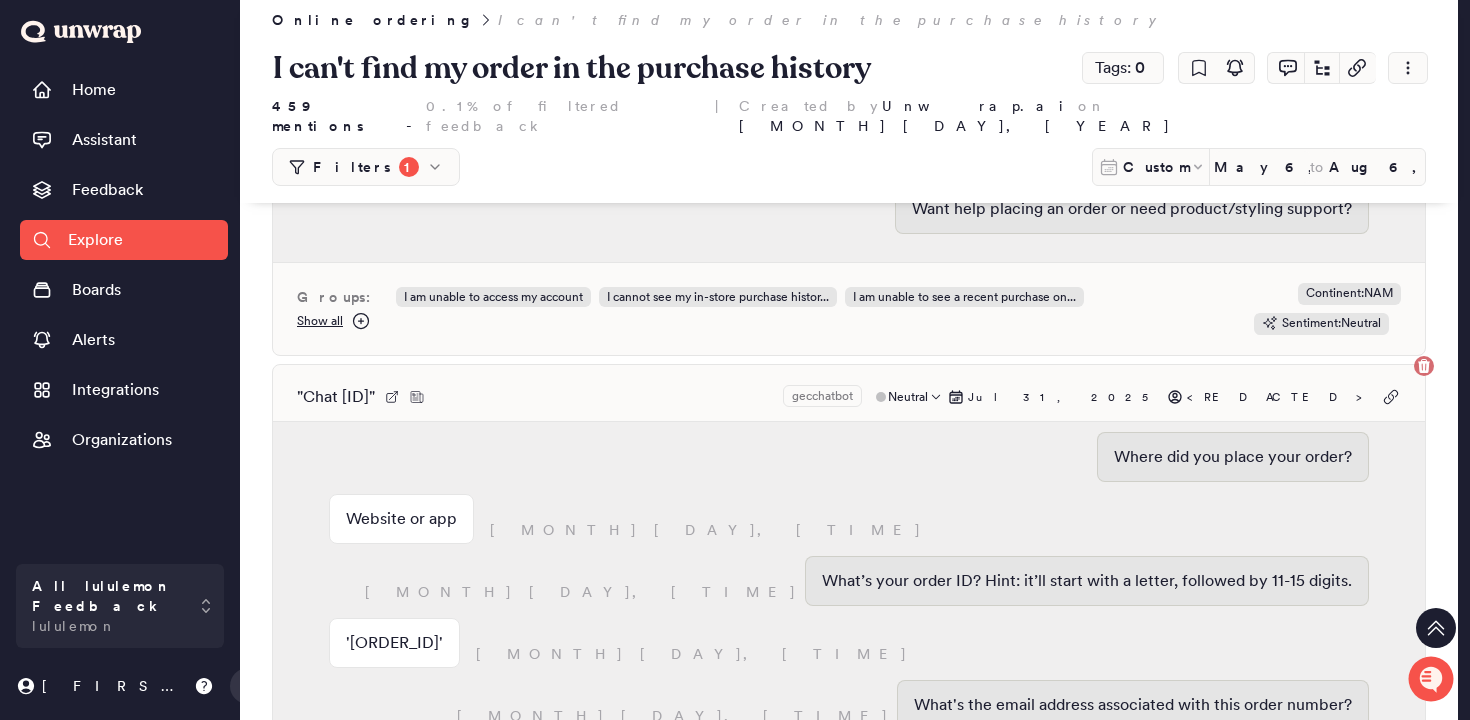 scroll, scrollTop: 784, scrollLeft: 0, axis: vertical 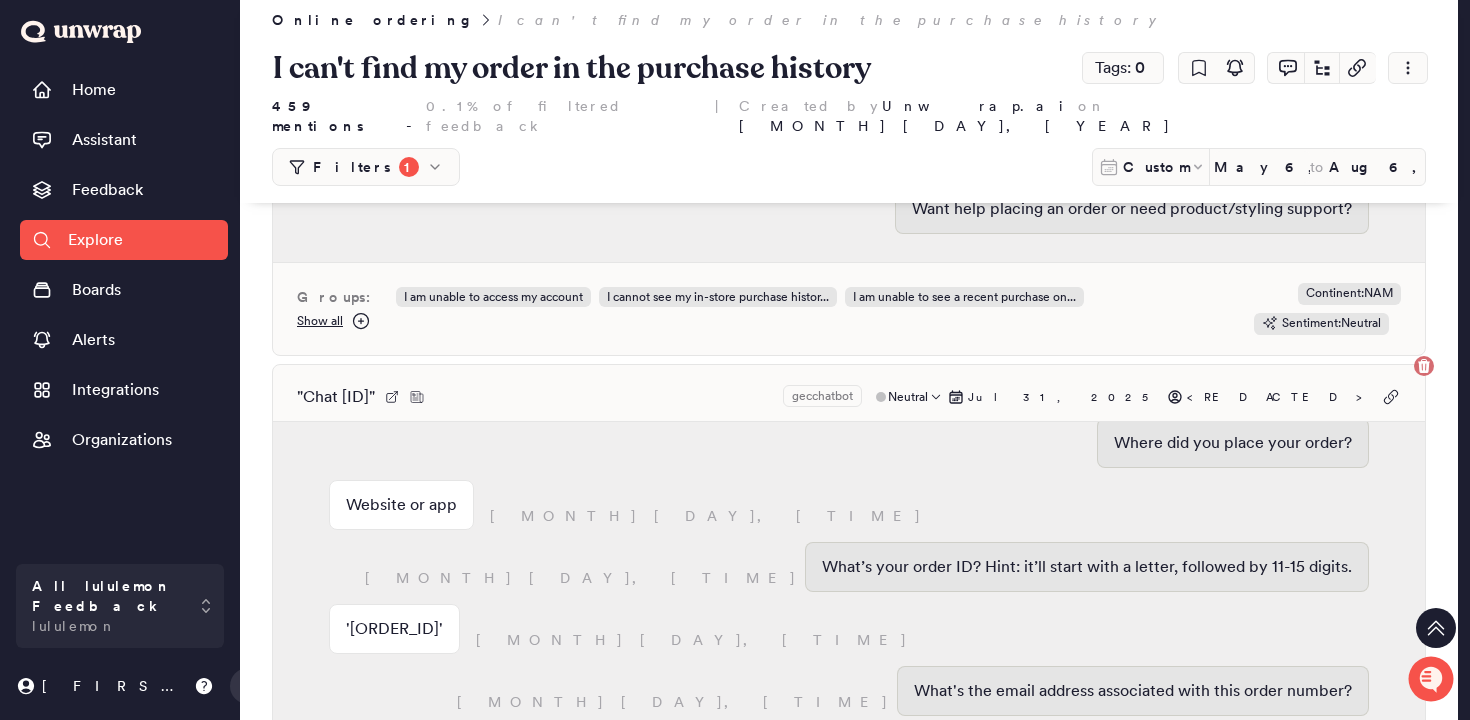 click on "'[ORDER_ID]'" at bounding box center [394, 629] 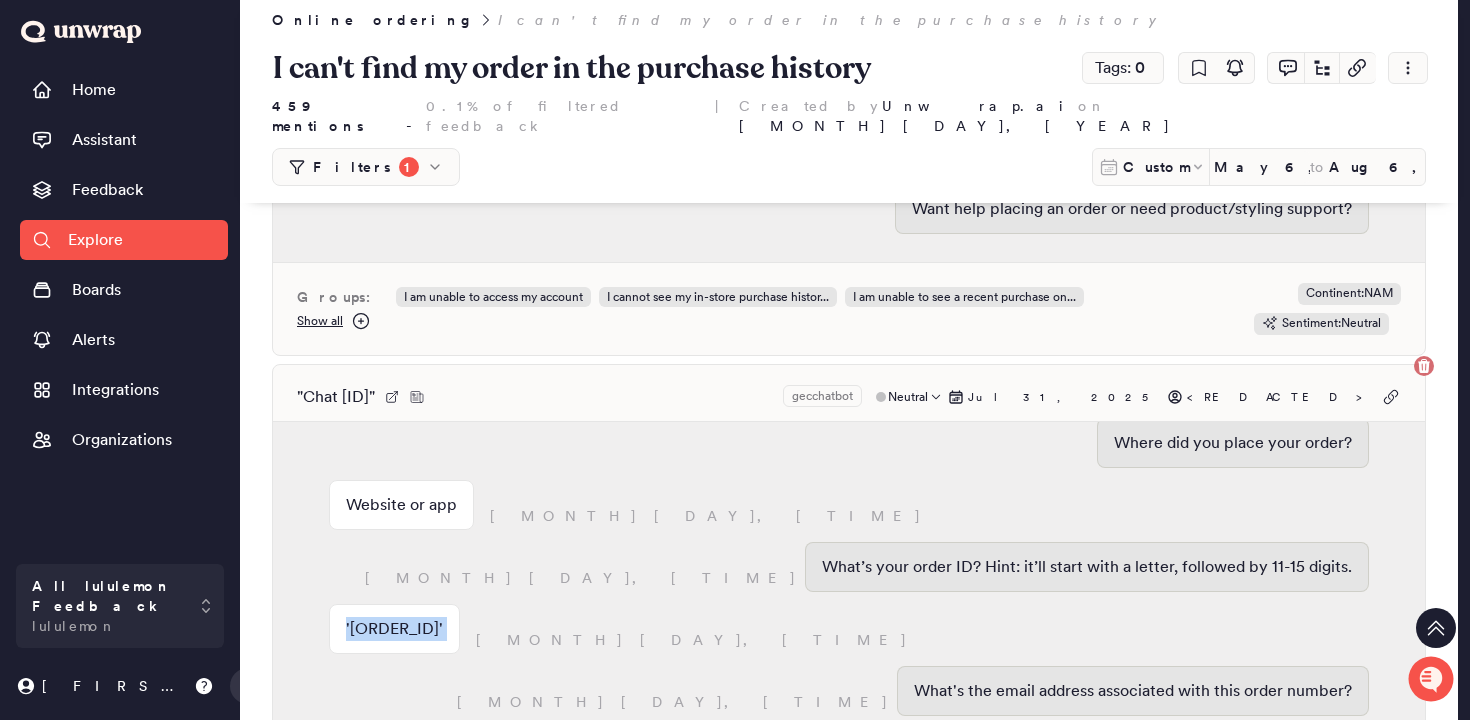 click on "'[ORDER_ID]'" at bounding box center [394, 629] 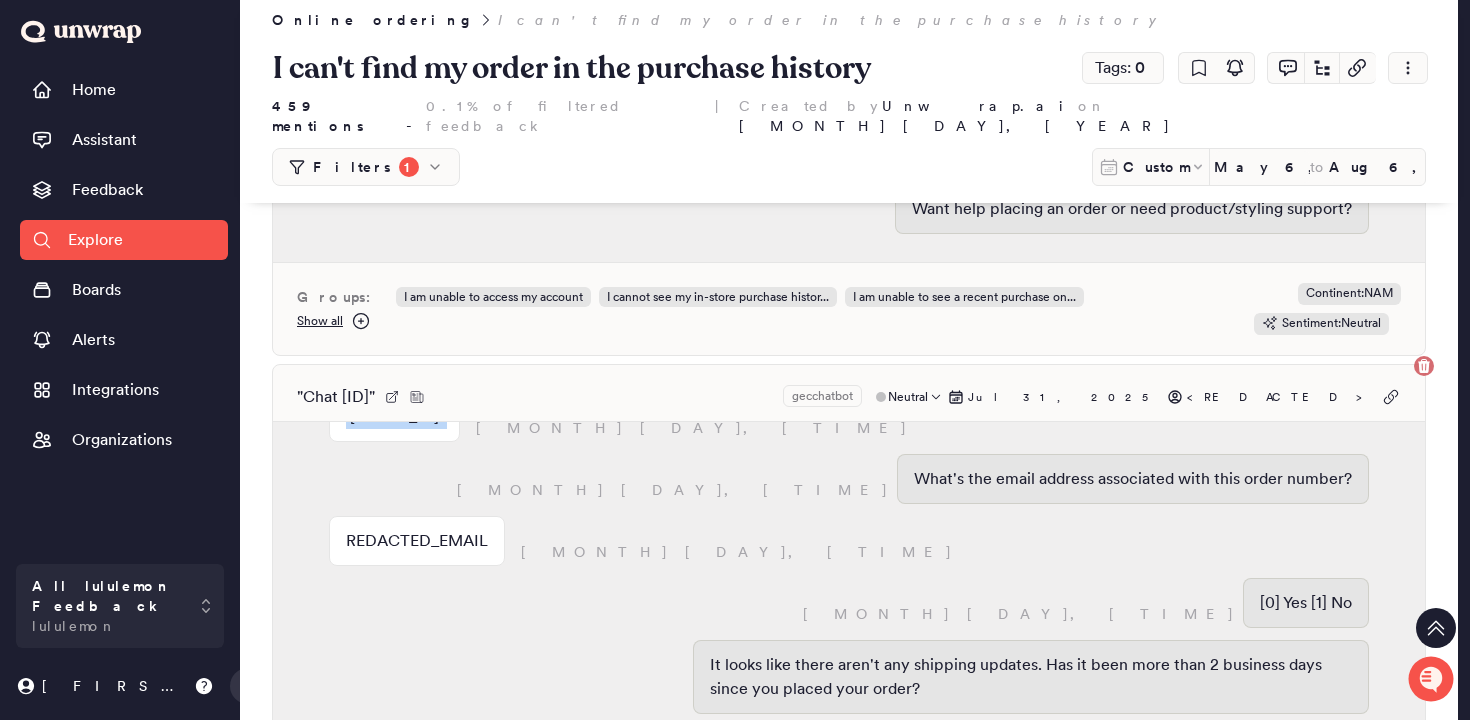 scroll, scrollTop: 1187, scrollLeft: 0, axis: vertical 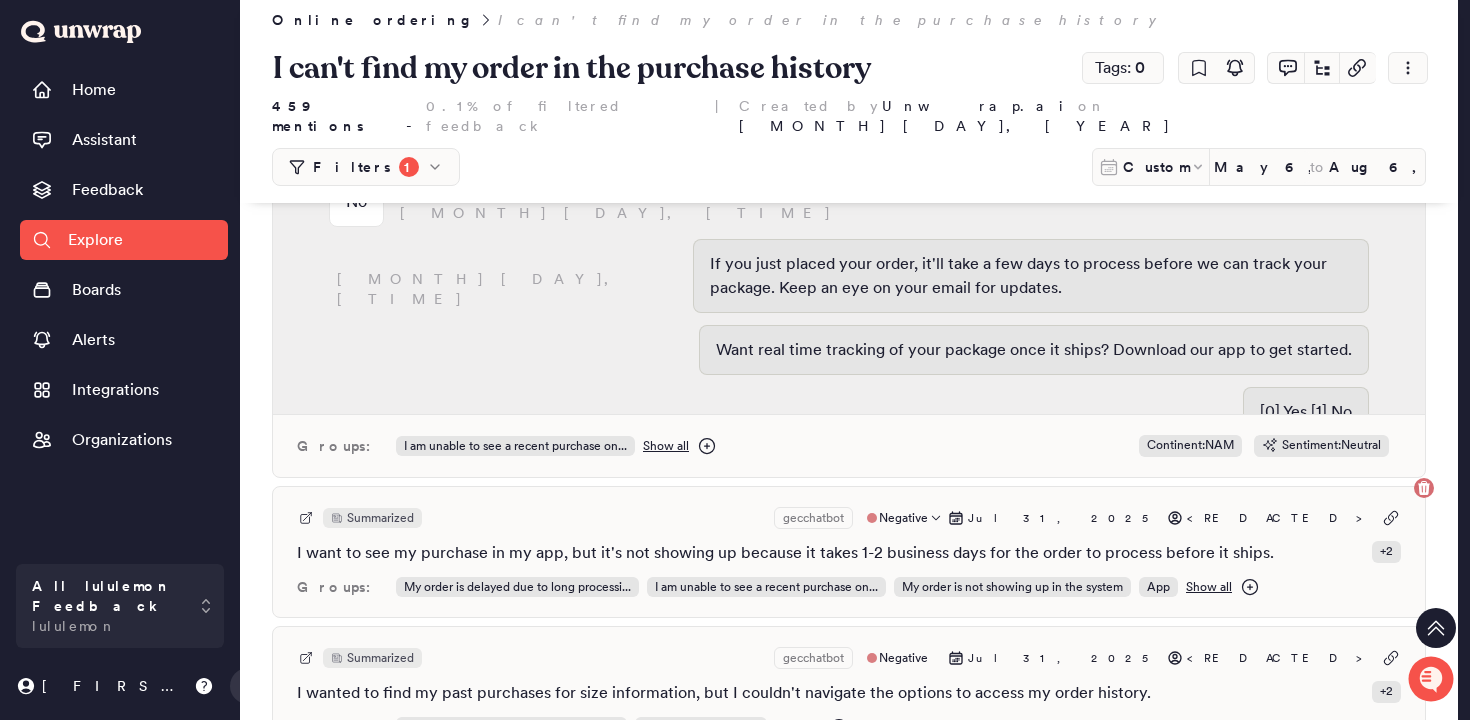 click on "Summarized gecchatbot Negative Jul 31, 2025 <REDACTED>" at bounding box center (849, 518) 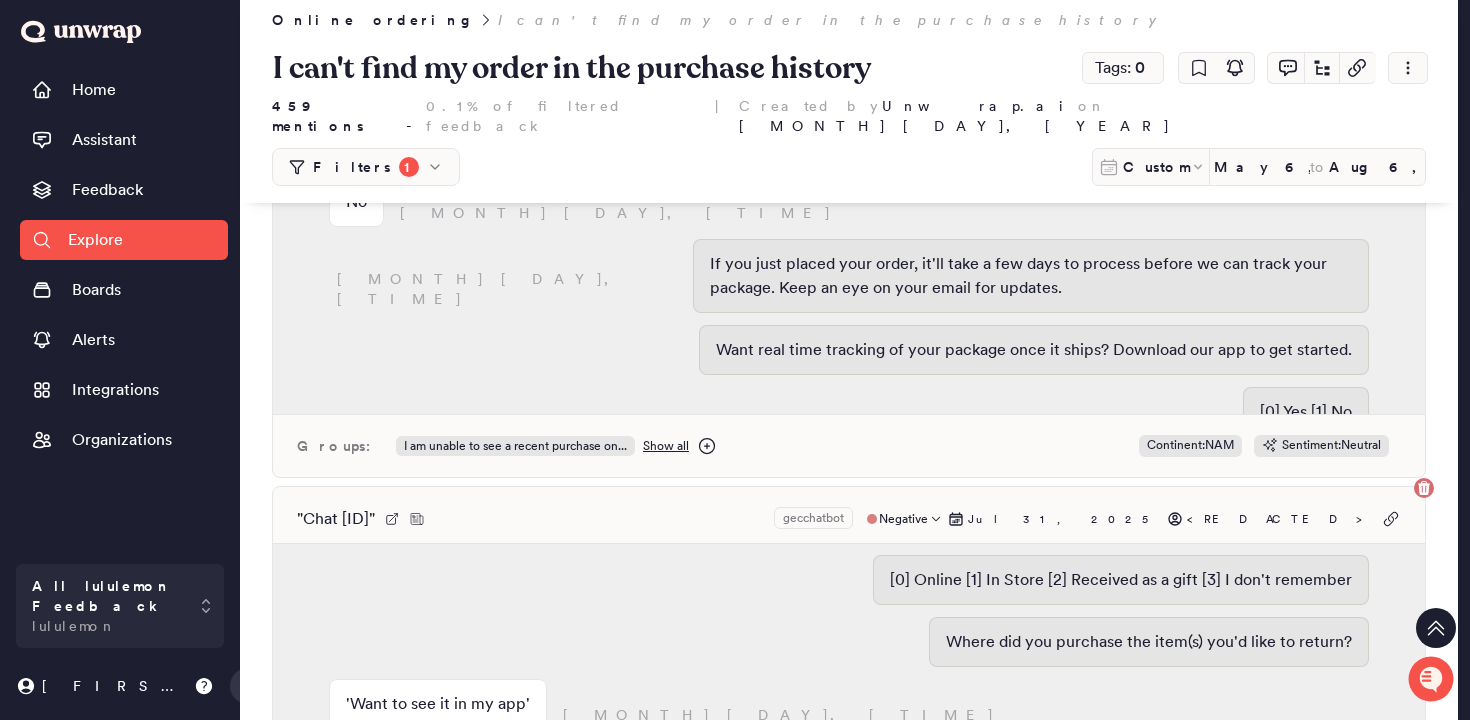scroll, scrollTop: 1544, scrollLeft: 0, axis: vertical 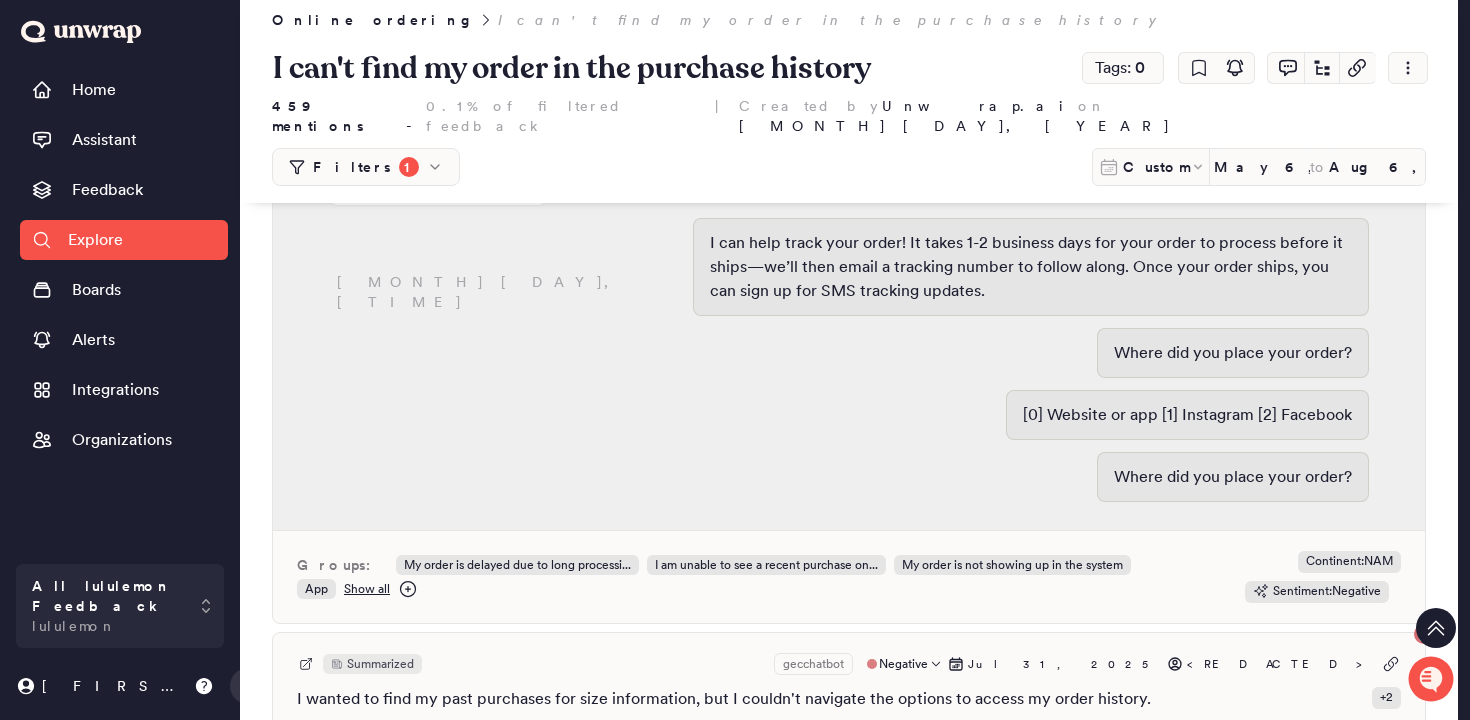 click on "I wanted to find my past purchases for size information, but I couldn't navigate the options to access my order history." at bounding box center [724, 699] 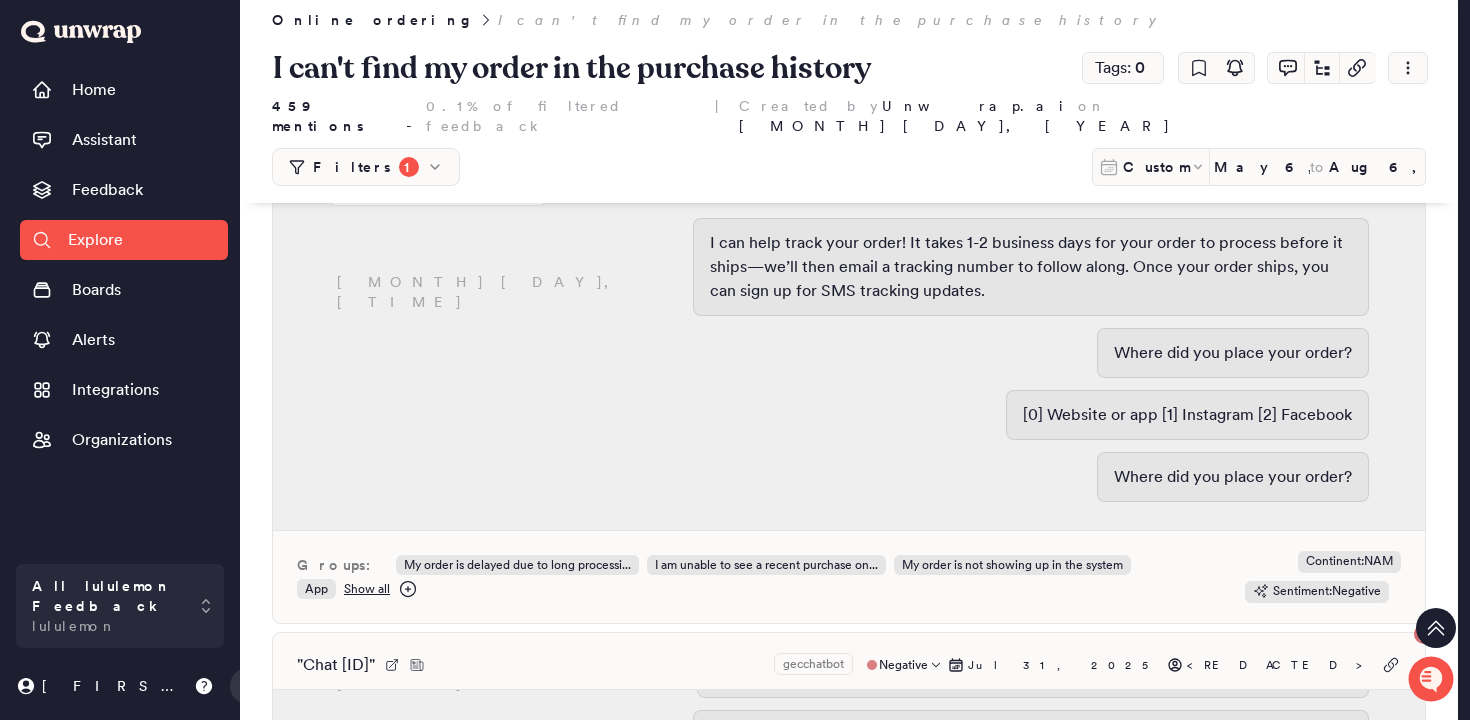 scroll, scrollTop: 0, scrollLeft: 0, axis: both 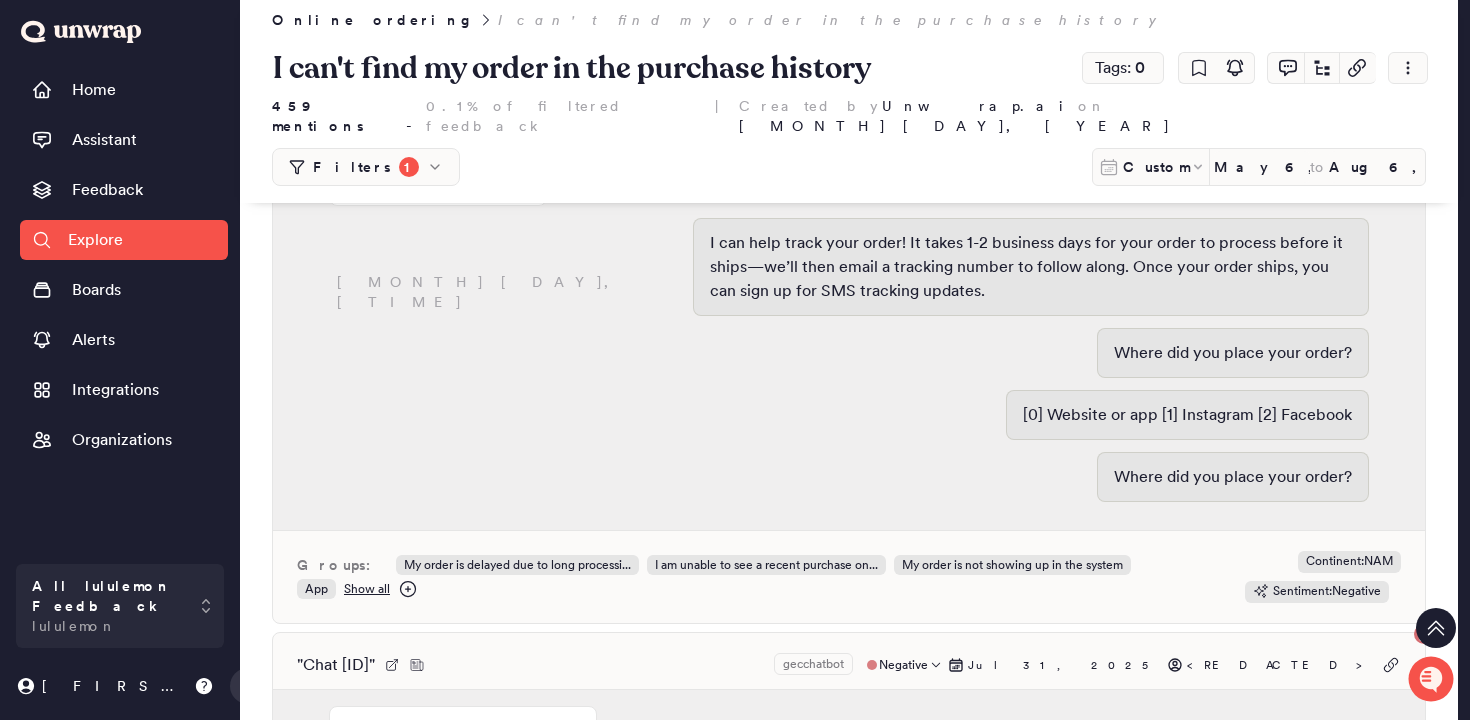 click on "" Chat 5CBVS00000BSfxx4AD " gecchatbot Negative Jul 31, 2025 <REDACTED> 'Especially if I have an account. ' July 31, 12:42pm July 31, 12:41pm Hi—I’m your lululemon Virtual Assistant. I love summer but sometimes I end up with sand all over my circuits. By continuing, you agree to our Privacy Policy and Terms of Use. To learn more, type 'privacy policy' or 'terms of use'. July 31, 12:41pm How can I help? I do best with short questions and statements like ‘check inventory’, or select one of the following options. [0] Product & Styling (Place New Order) [1] Help & Support (Existing Order) [2] Membership Programs 'Especially if I have an account. ' July 31, 12:42pm July 31, 12:42pm Do any of these sound right? [0] Sign In Issues [1] Account Information Update [2] Reset Password [3] Link Multiple Accounts [4] Delete Account Do any of these sound right? 'Hi there! I had a question about finding past purchases for size information but in store vs online… is this possible to do? ' July 31, 12:42pm No Groups:" at bounding box center (849, 868) 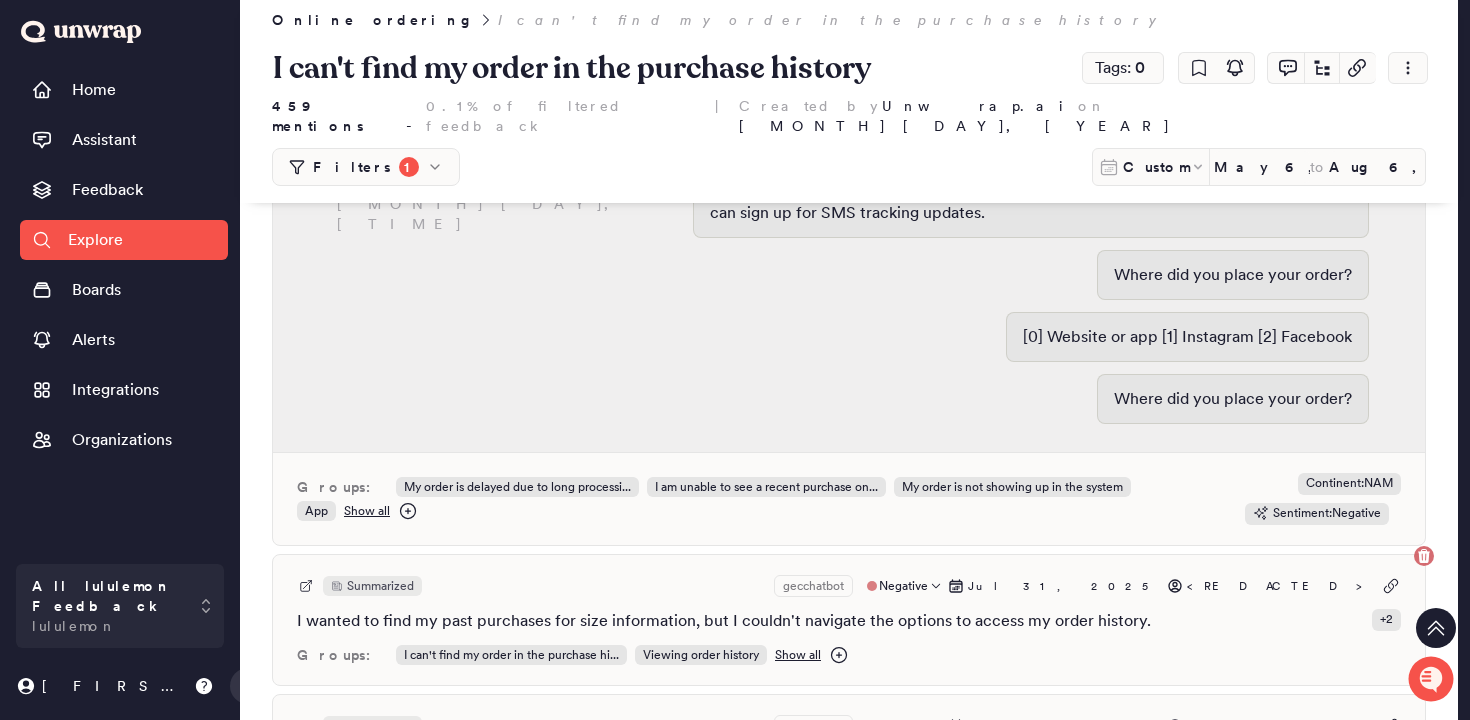 scroll, scrollTop: 14386, scrollLeft: 0, axis: vertical 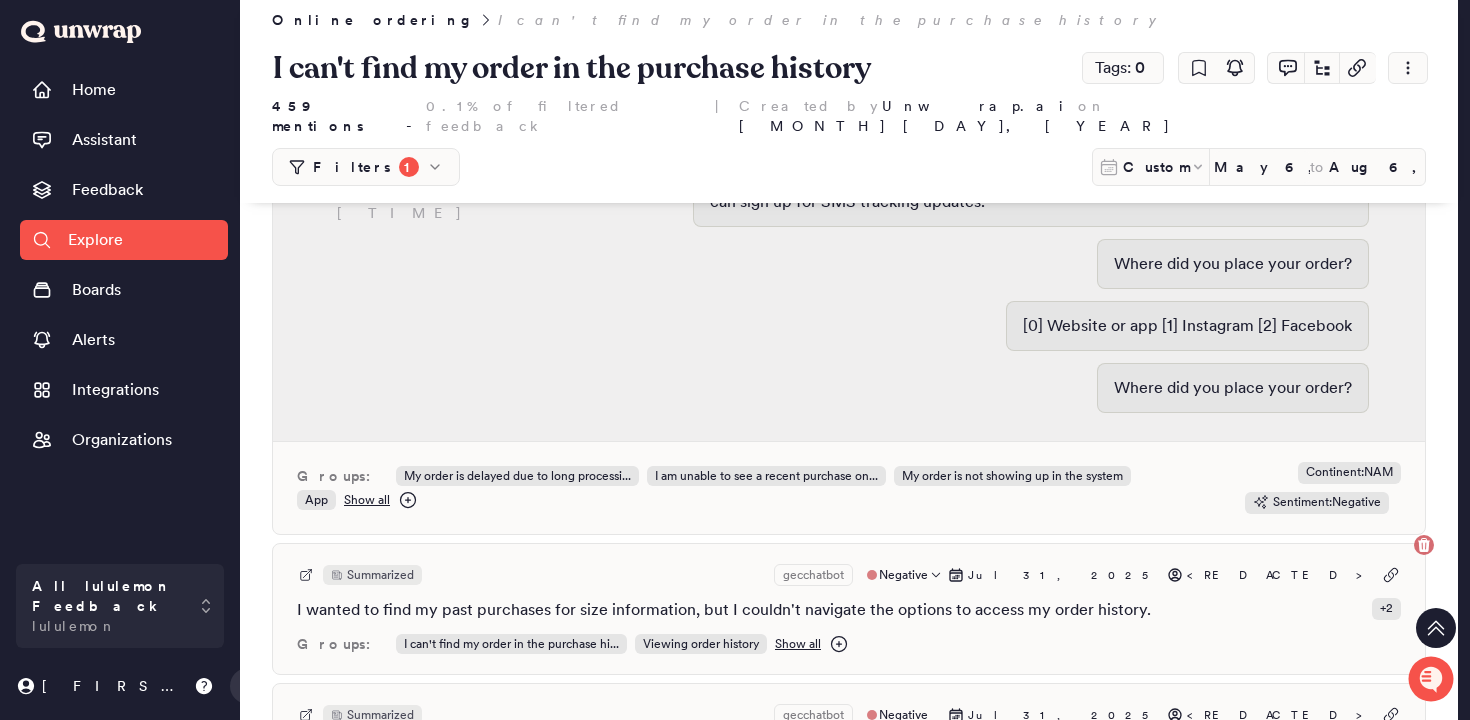 click on "Summarized gecchatbot Negative Jul 31, 2025 <REDACTED> I wanted to find my past purchases for size information, but I couldn't navigate the options to access my order history.    + 2 Groups: I can't find my order in the purchase hi... Viewing order history Show all" at bounding box center (849, 609) 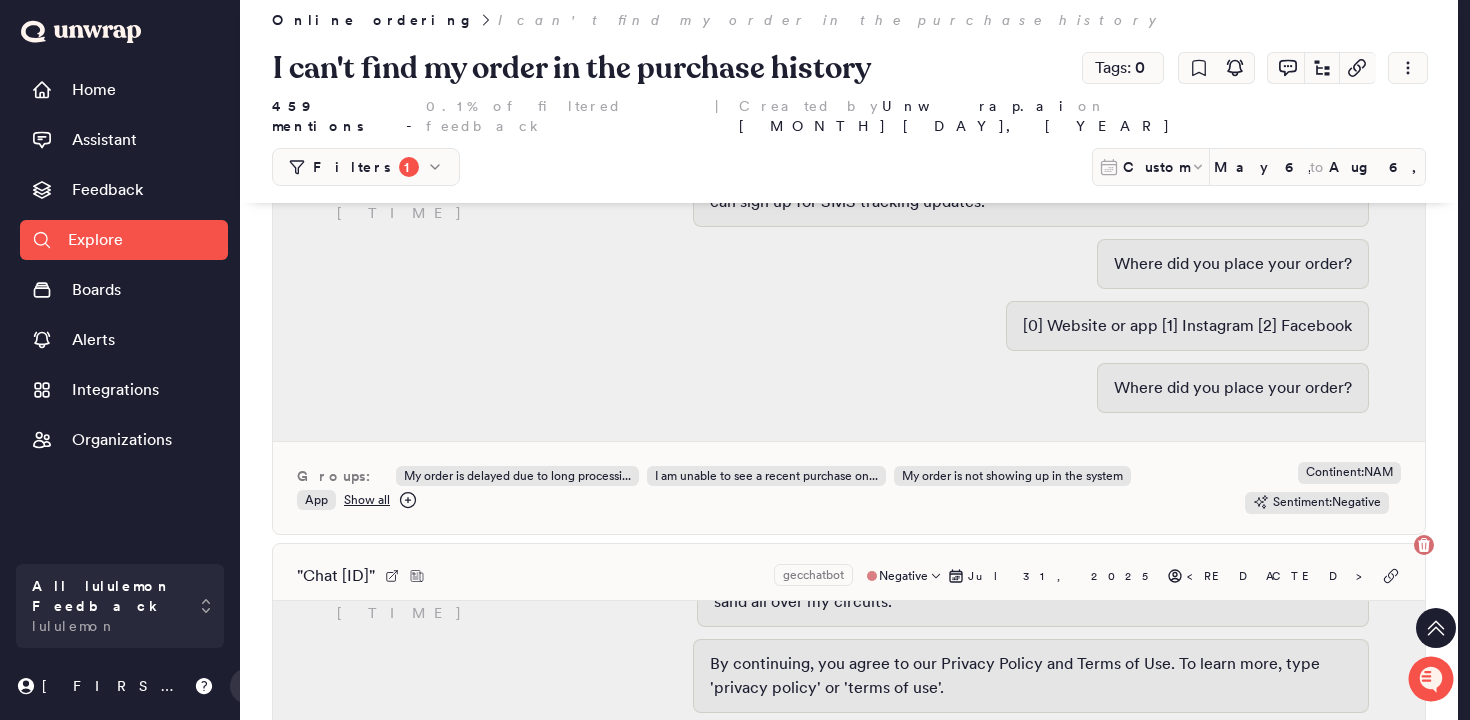 scroll, scrollTop: 0, scrollLeft: 0, axis: both 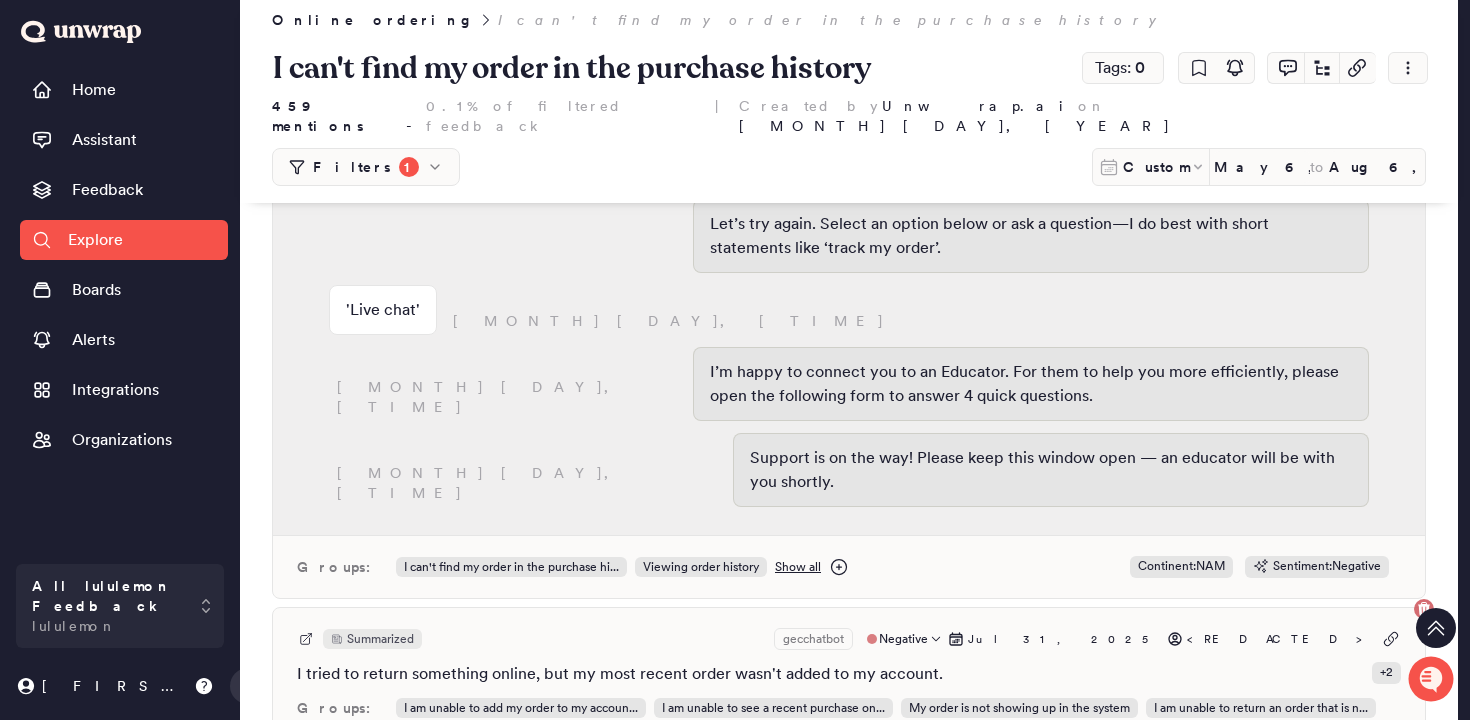 click on "Summarized gecchatbot Negative Jul 31, 2025 <REDACTED>" at bounding box center (849, 639) 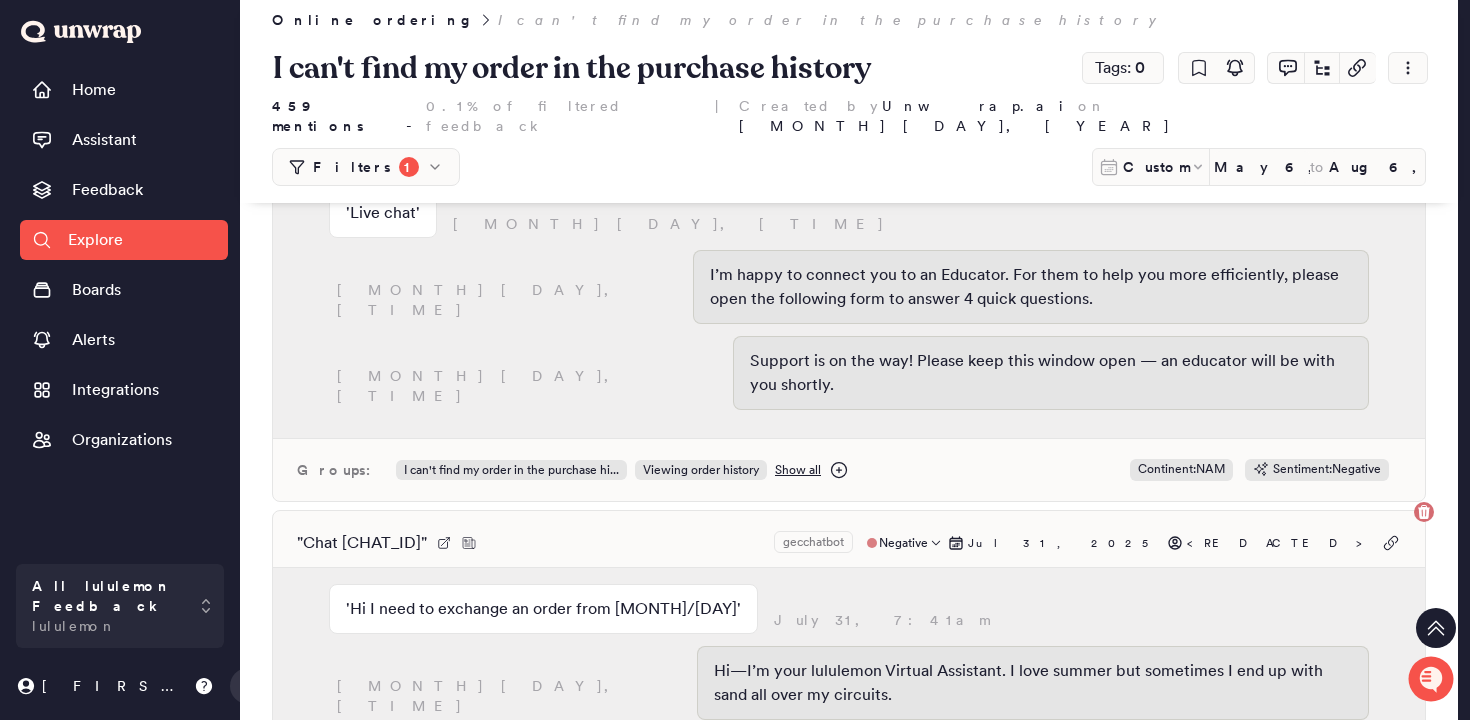 scroll, scrollTop: 15097, scrollLeft: 0, axis: vertical 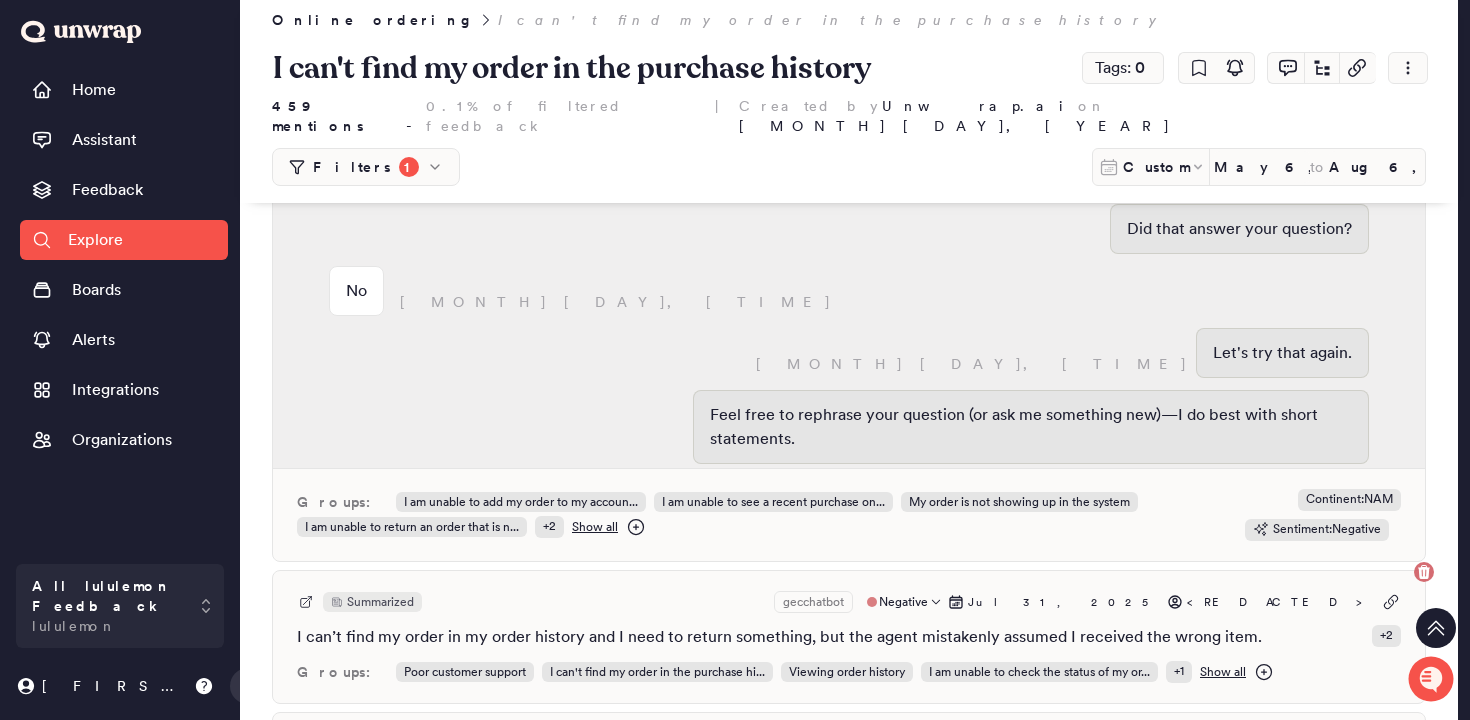 click on "Summarized gecchatbot Negative Jul 31, 2025 <REDACTED>" at bounding box center [849, 602] 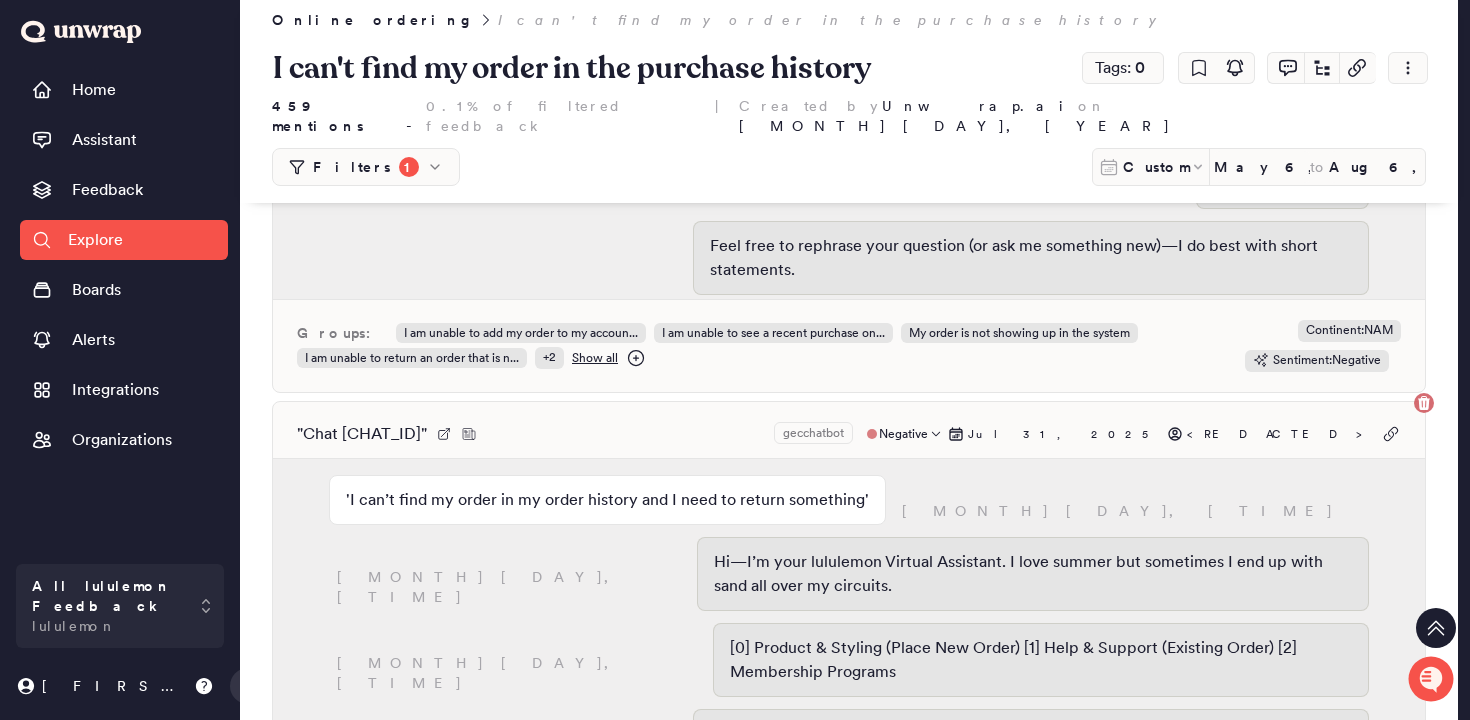 scroll, scrollTop: 15519, scrollLeft: 0, axis: vertical 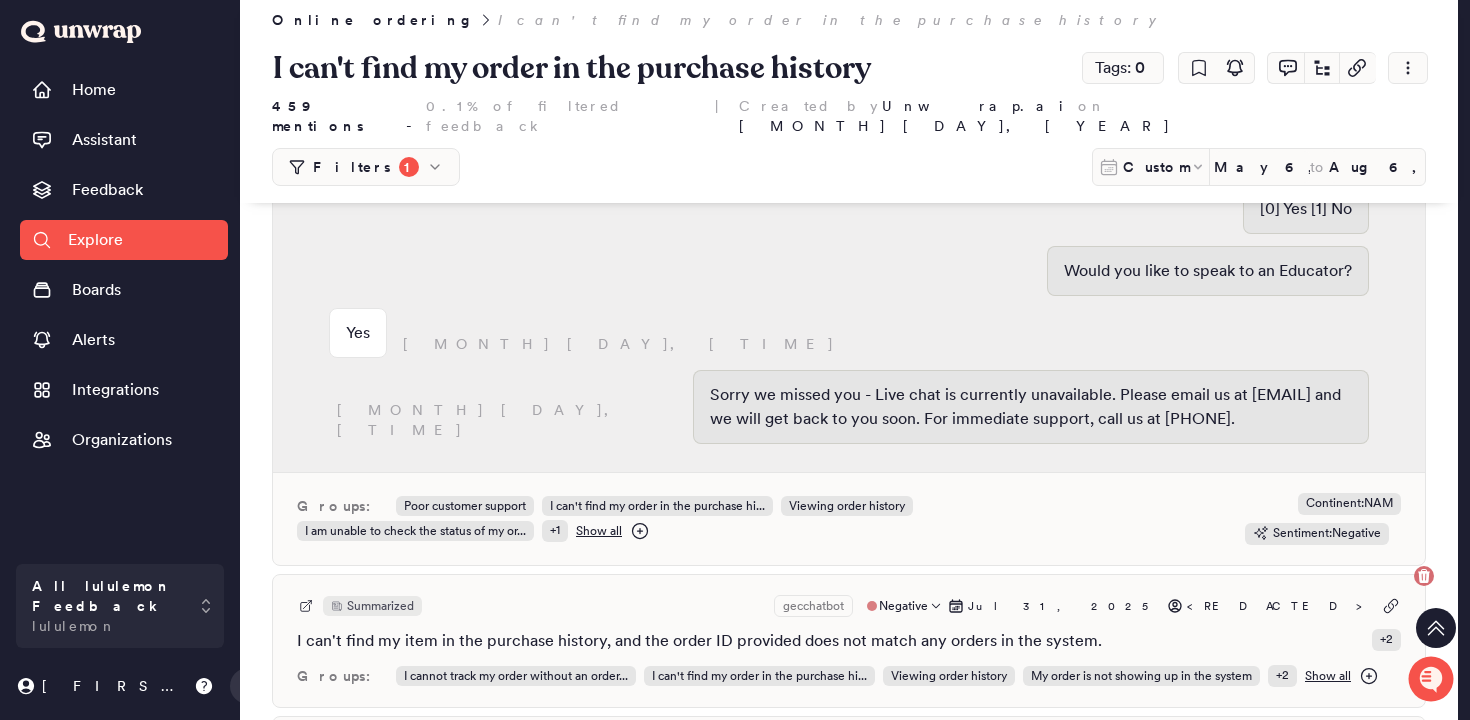 click on "Summarized gecchatbot Negative Jul 31, 2025 <REDACTED>" at bounding box center [849, 606] 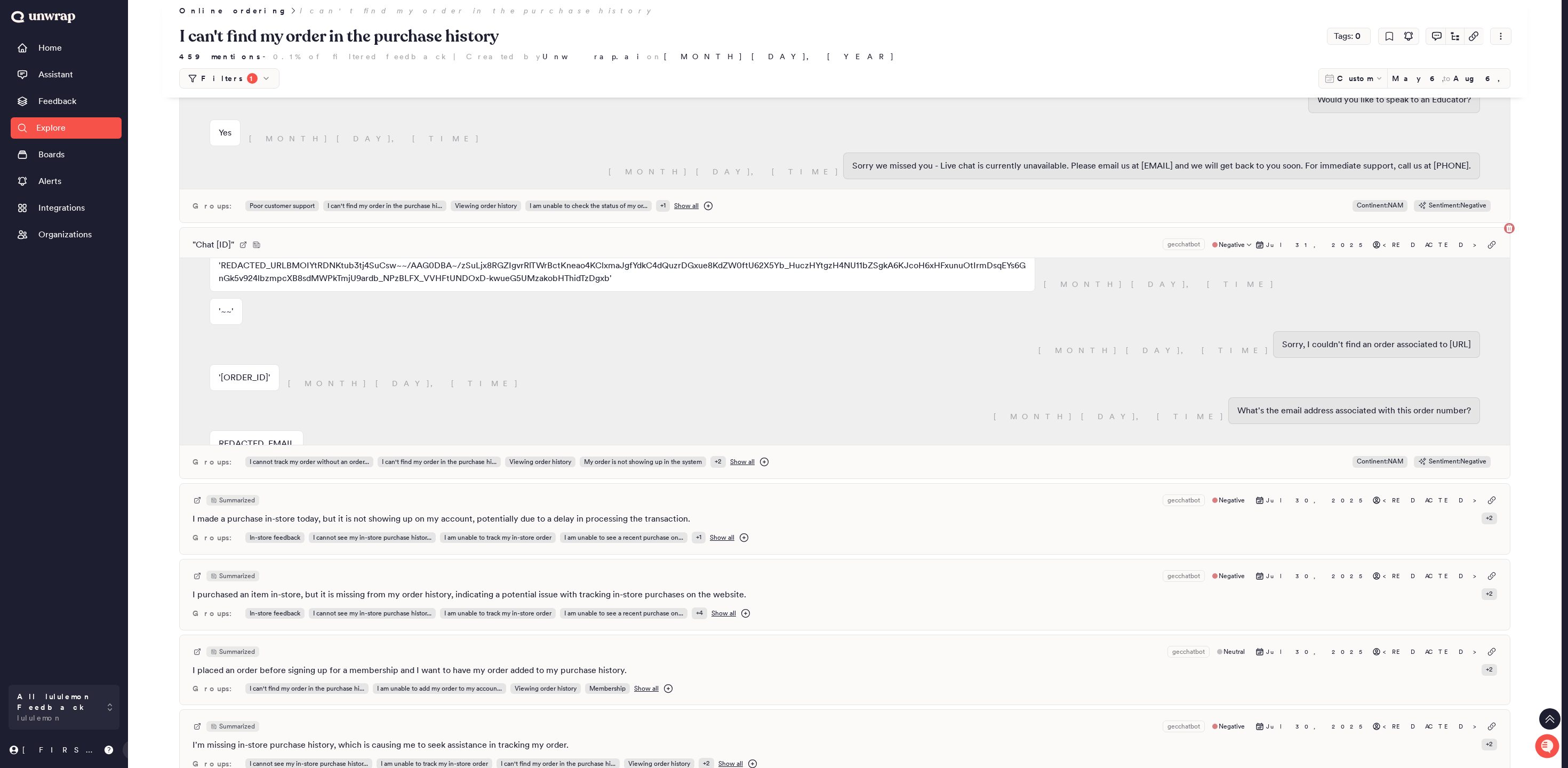click on "'[ORDER_ID]'" at bounding box center (244, 378) 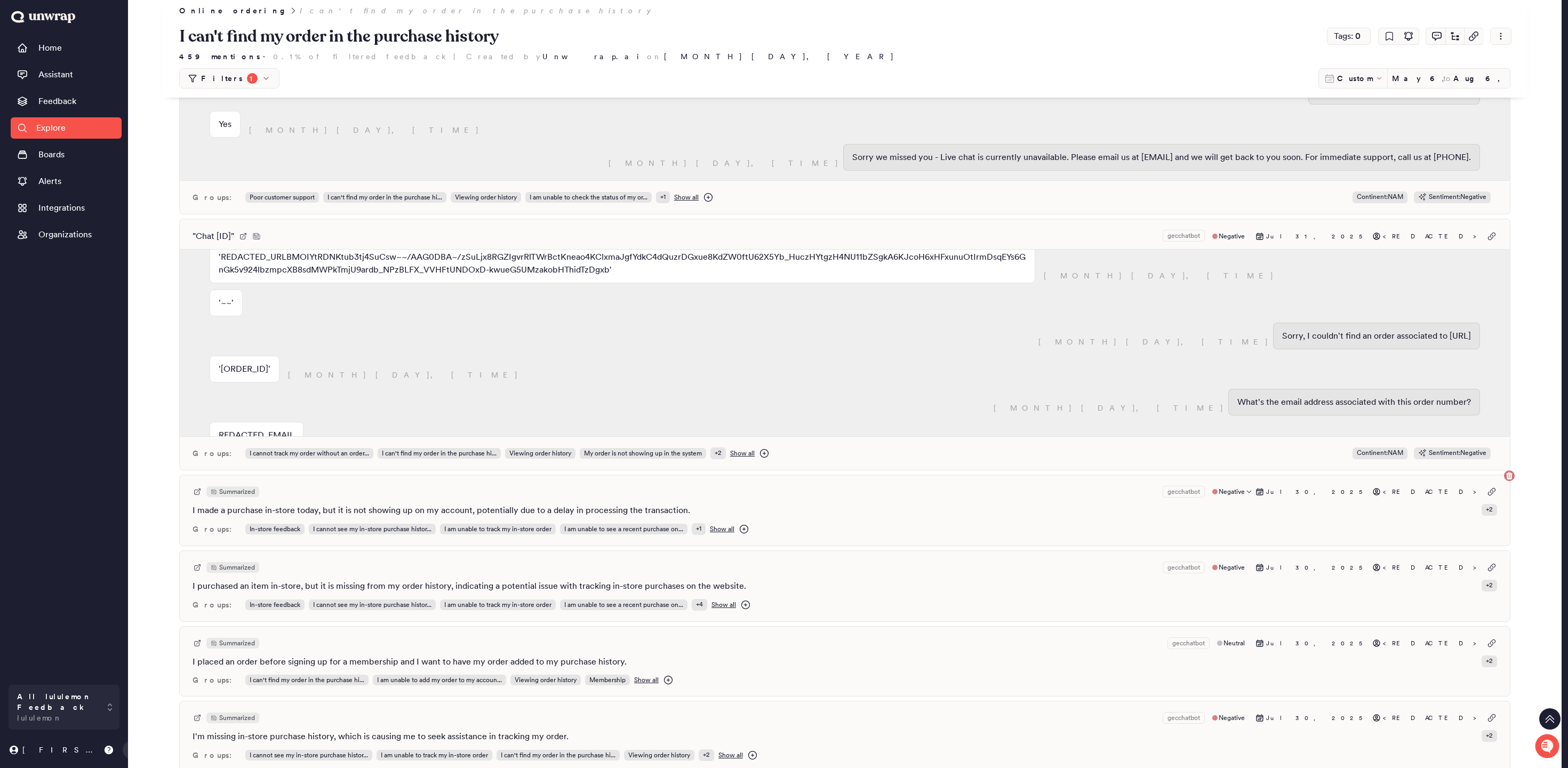 click on "Summarized gecchatbot Negative Jul 30, 2025 <REDACTED>" at bounding box center (845, 492) 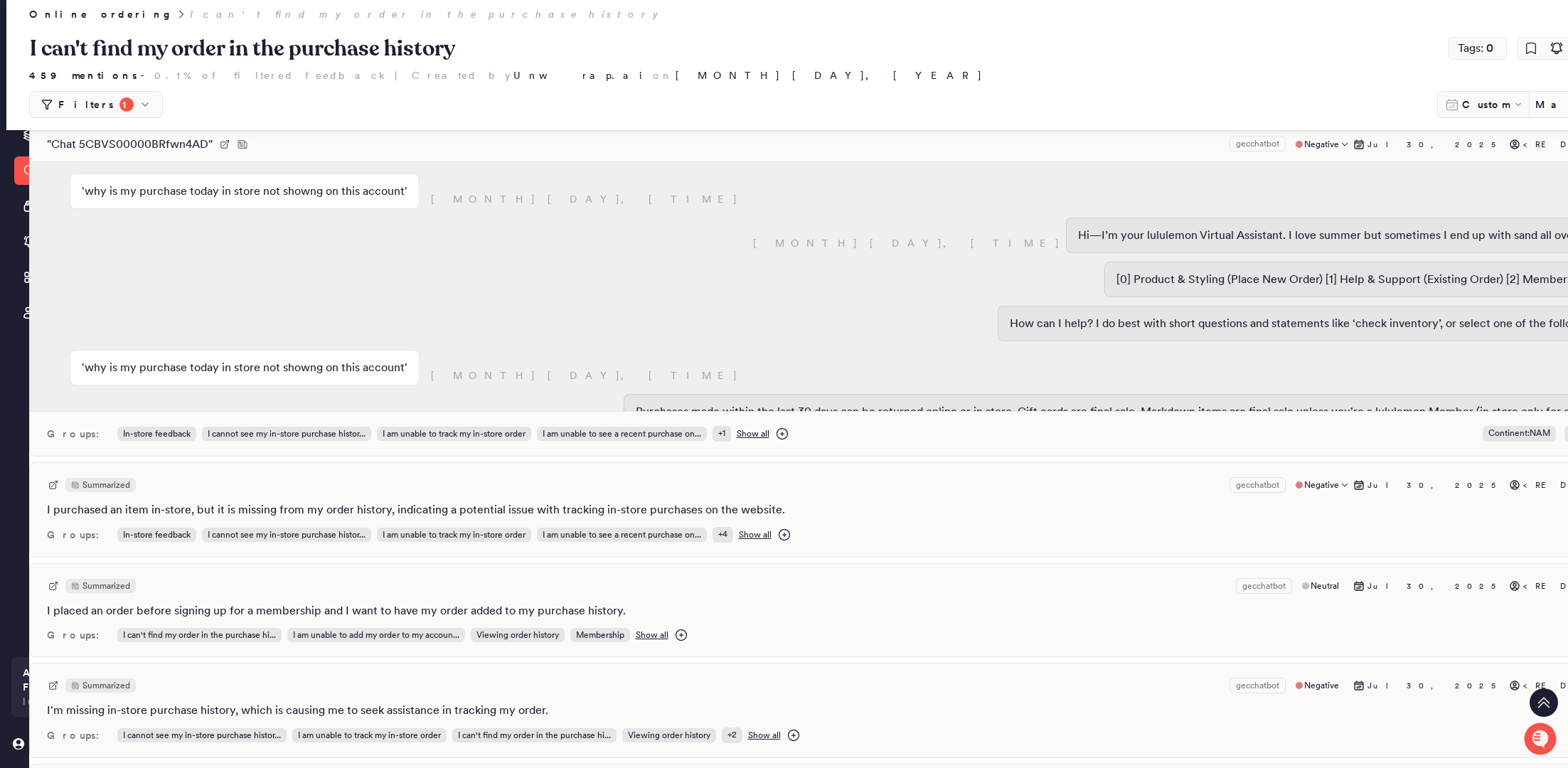 click on "Summarized gecchatbot Negative Jul 30, 2025 <REDACTED>" at bounding box center (861, 485) 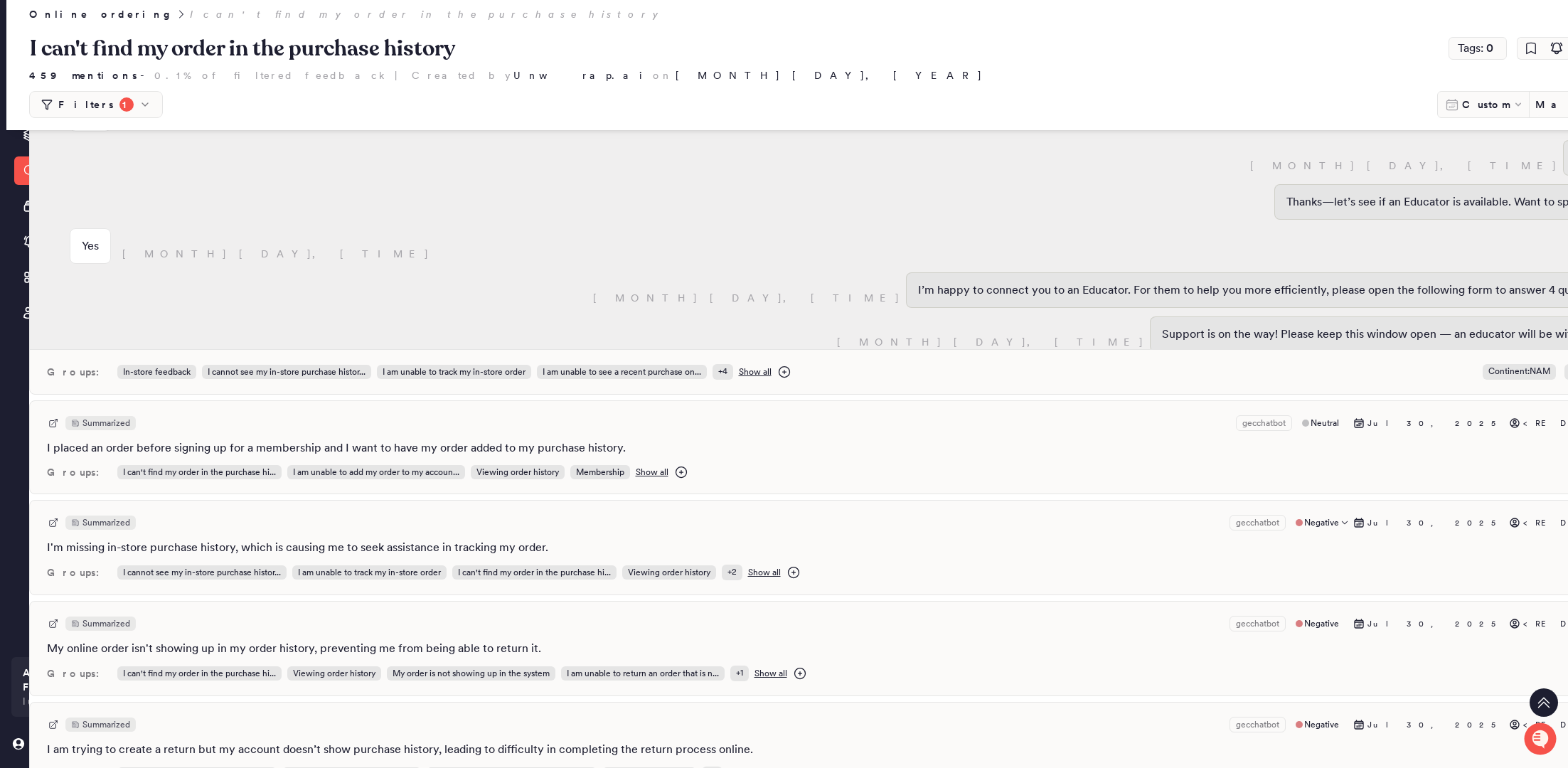 click on "Summarized gecchatbot Negative [MONTH] [DAY], [YEAR] <REDACTED> I'm missing in-store purchase history, which is causing me to seek assistance in tracking my order.    + 2 Groups: I cannot see my in-store purchase histor... I am unable to track my in-store order I can't find my order in the purchase hi... Viewing order history + 2 Show all" at bounding box center (861, 548) 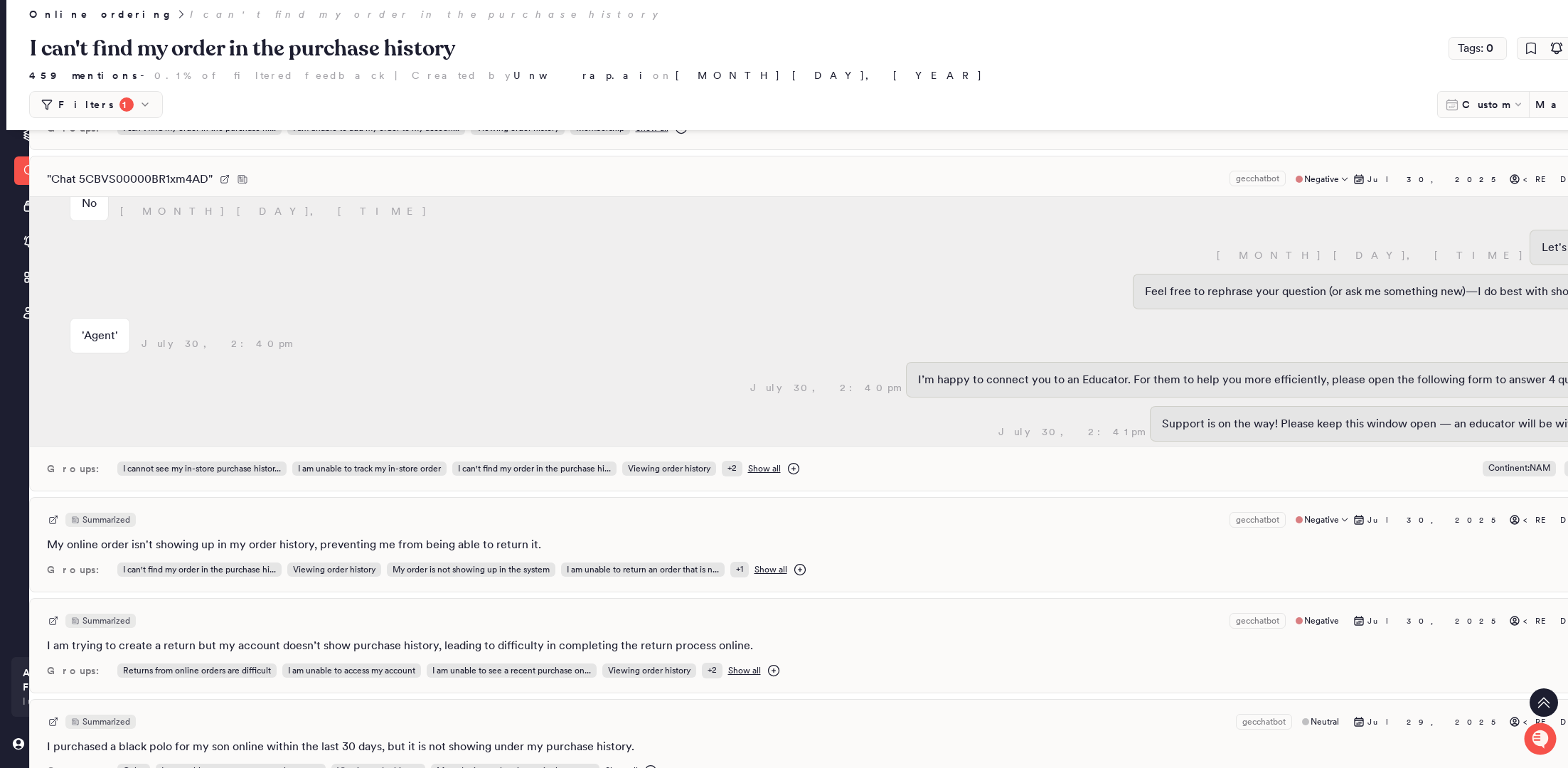 click on "Summarized gecchatbot Negative Jul 30, 2025 <REDACTED>" at bounding box center [861, 520] 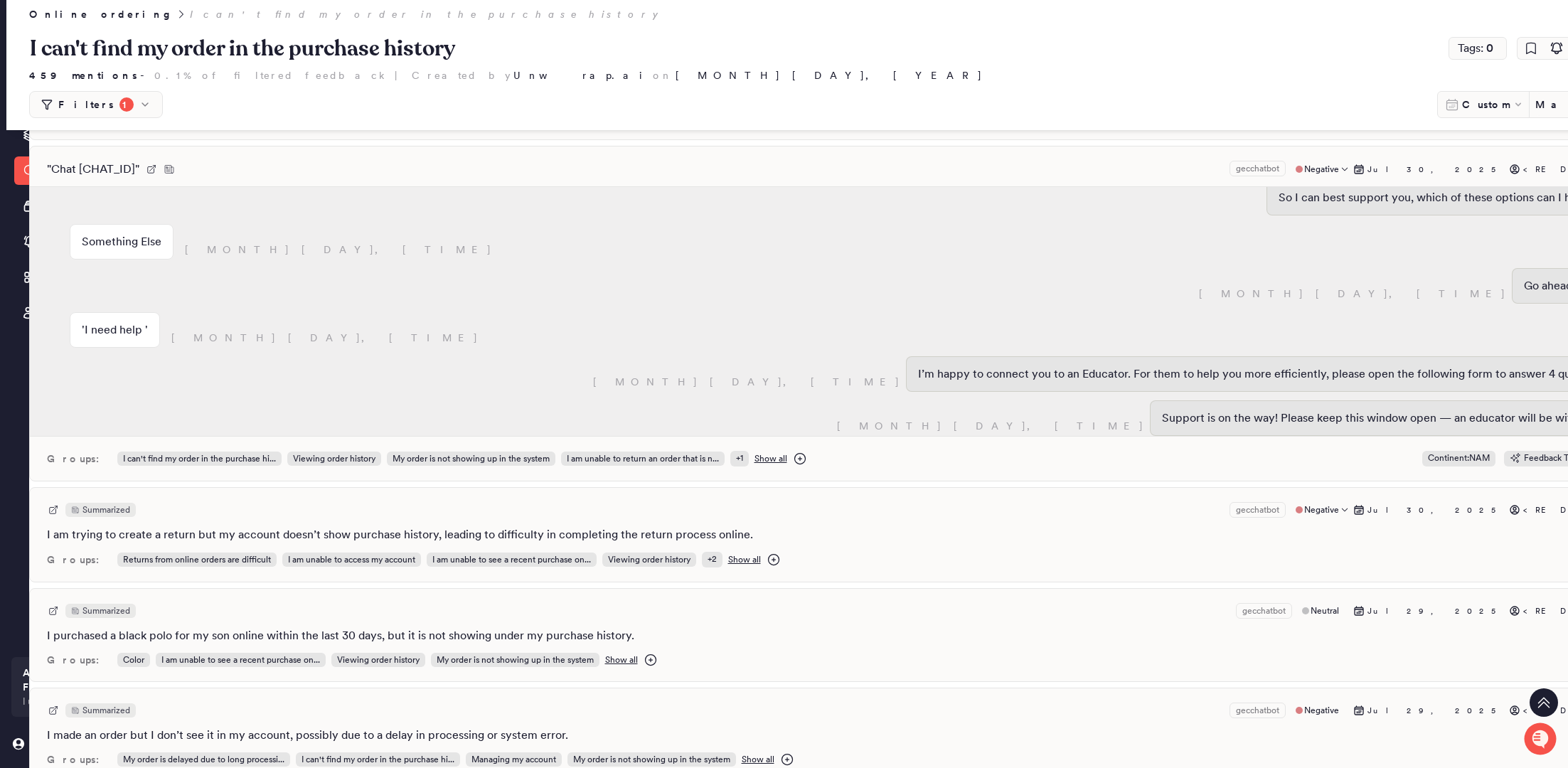 click on "Summarized gecchatbot Negative Jul 30, 2025 <REDACTED>" at bounding box center (861, 510) 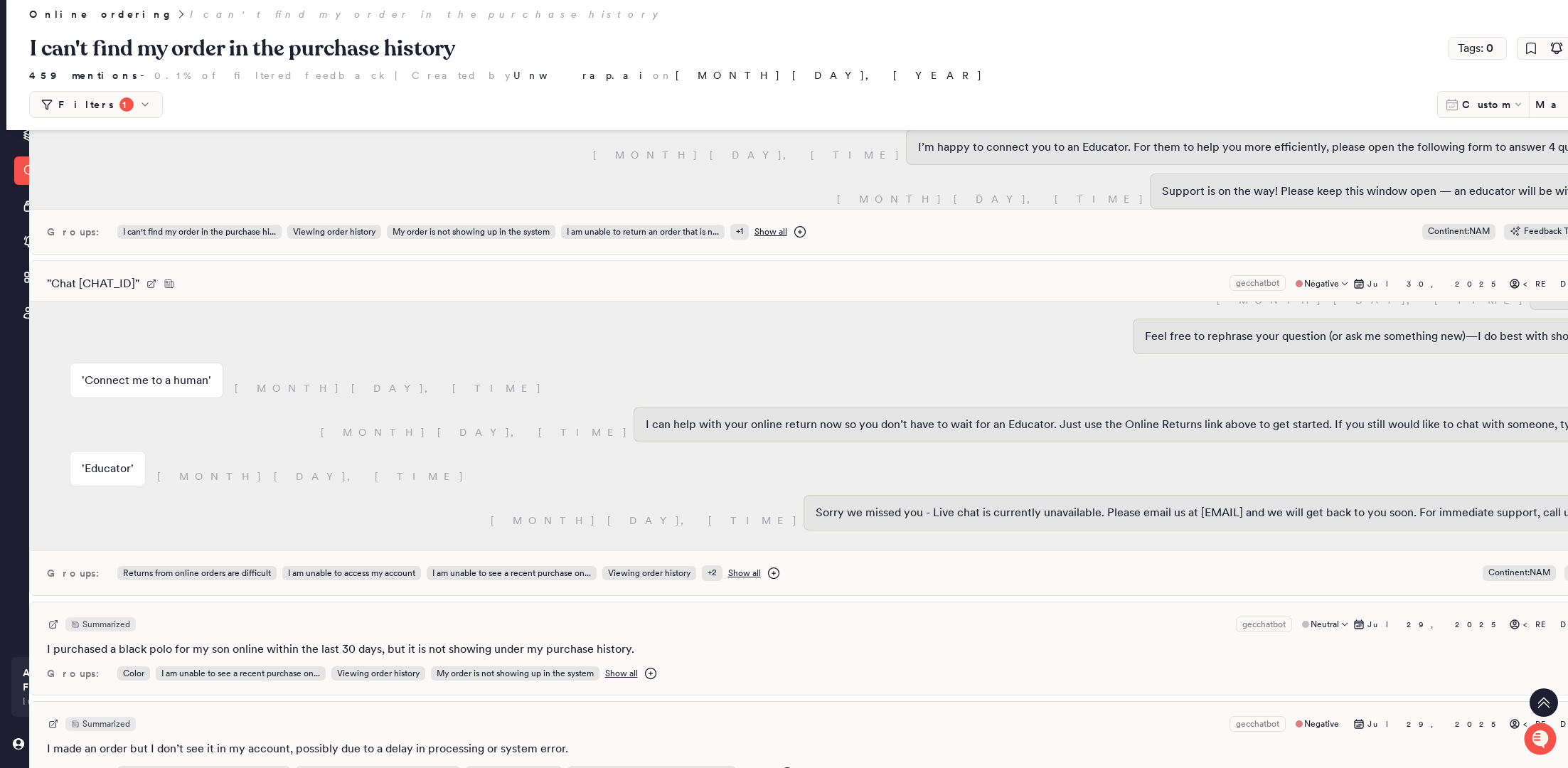click on "Summarized gecchatbot Neutral Jul 29, 2025 <REDACTED>" at bounding box center [861, 624] 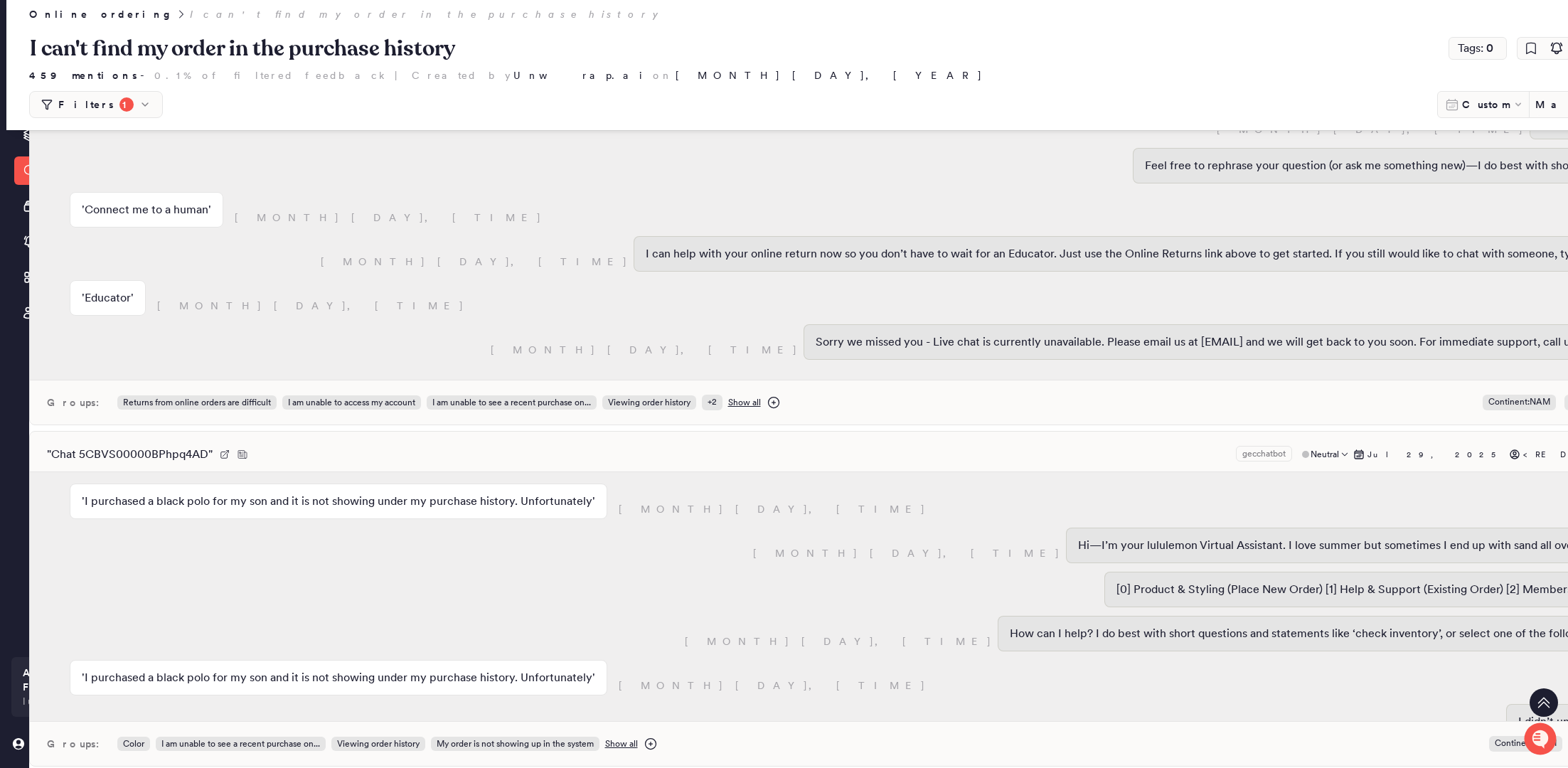 scroll, scrollTop: 12875, scrollLeft: 4, axis: both 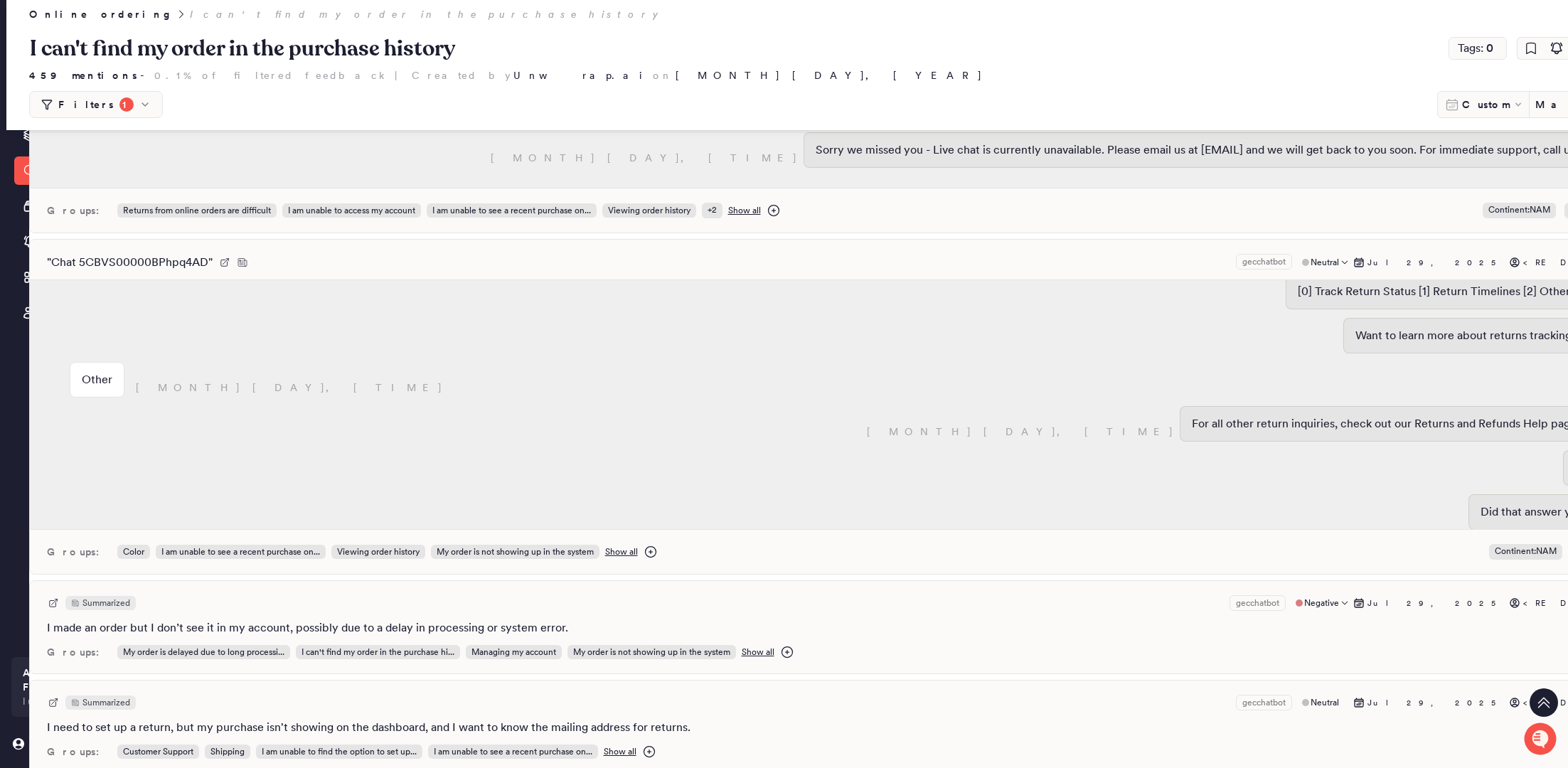 click on "Summarized gecchatbot Negative [MONTH] [DAY], [YEAR] [REDACTED]" at bounding box center (861, 603) 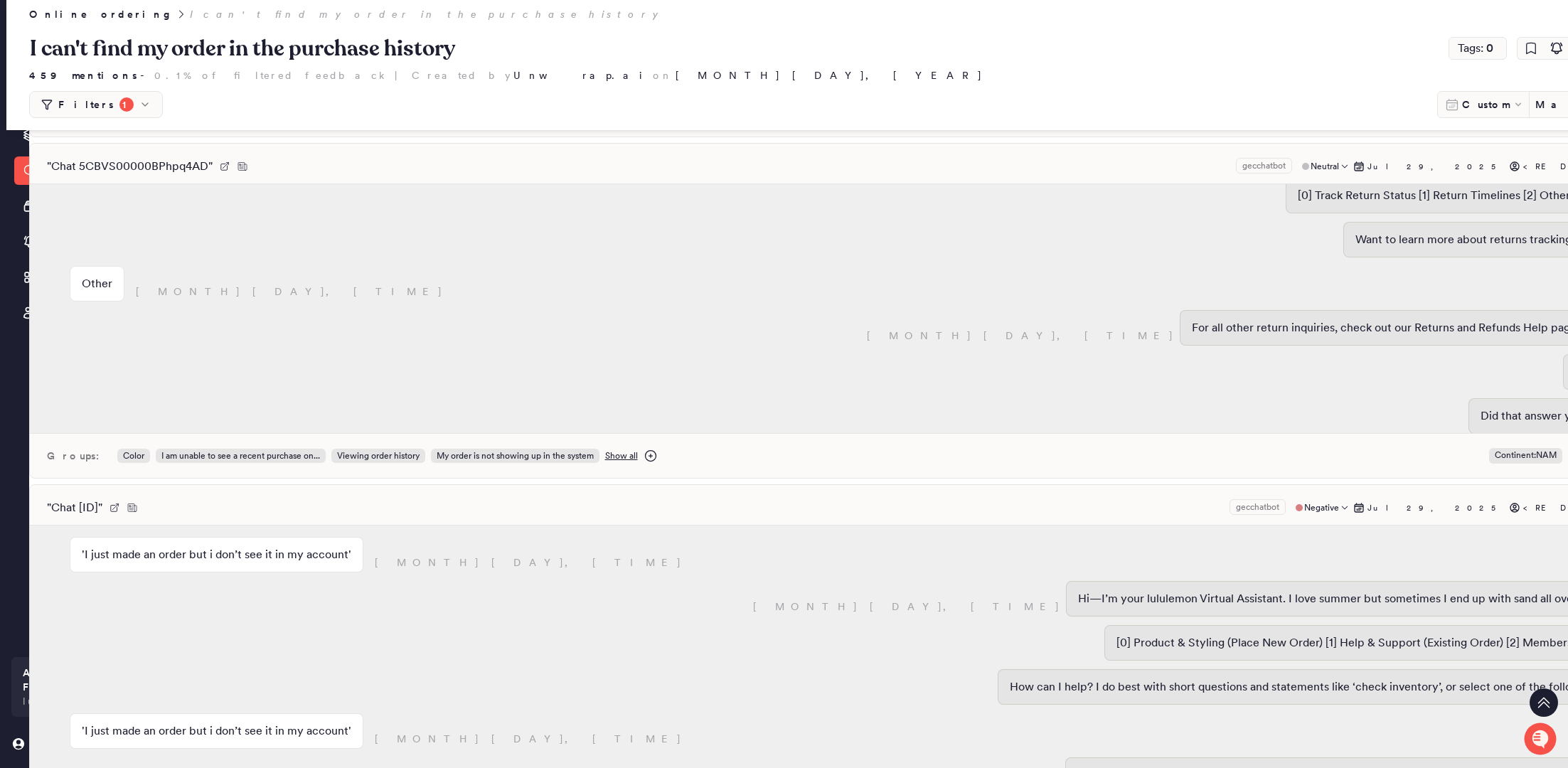 scroll, scrollTop: 13225, scrollLeft: 4, axis: both 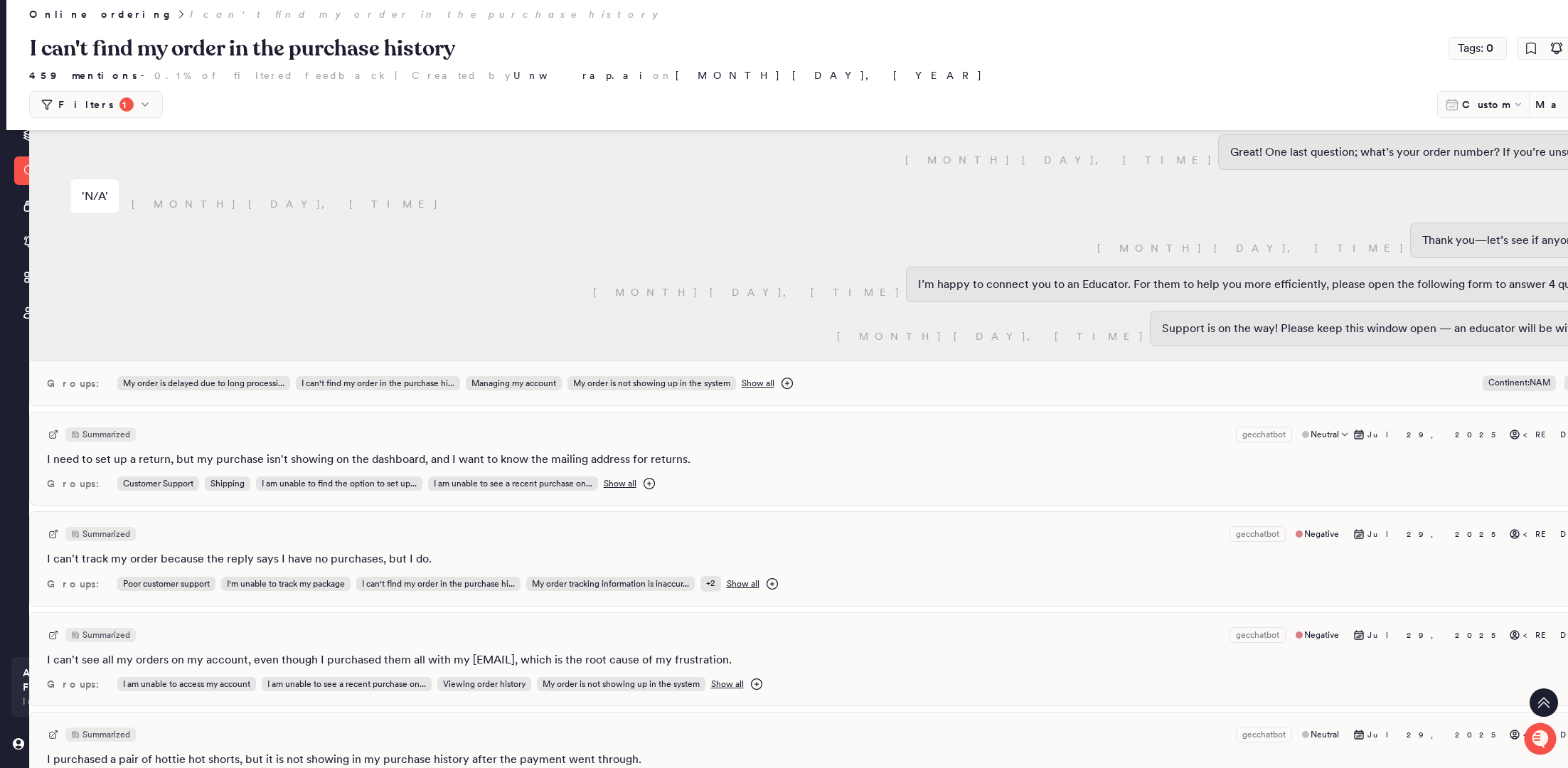 click on "Summarized gecchatbot Neutral Jul 29, 2025 <REDACTED>" at bounding box center (861, 434) 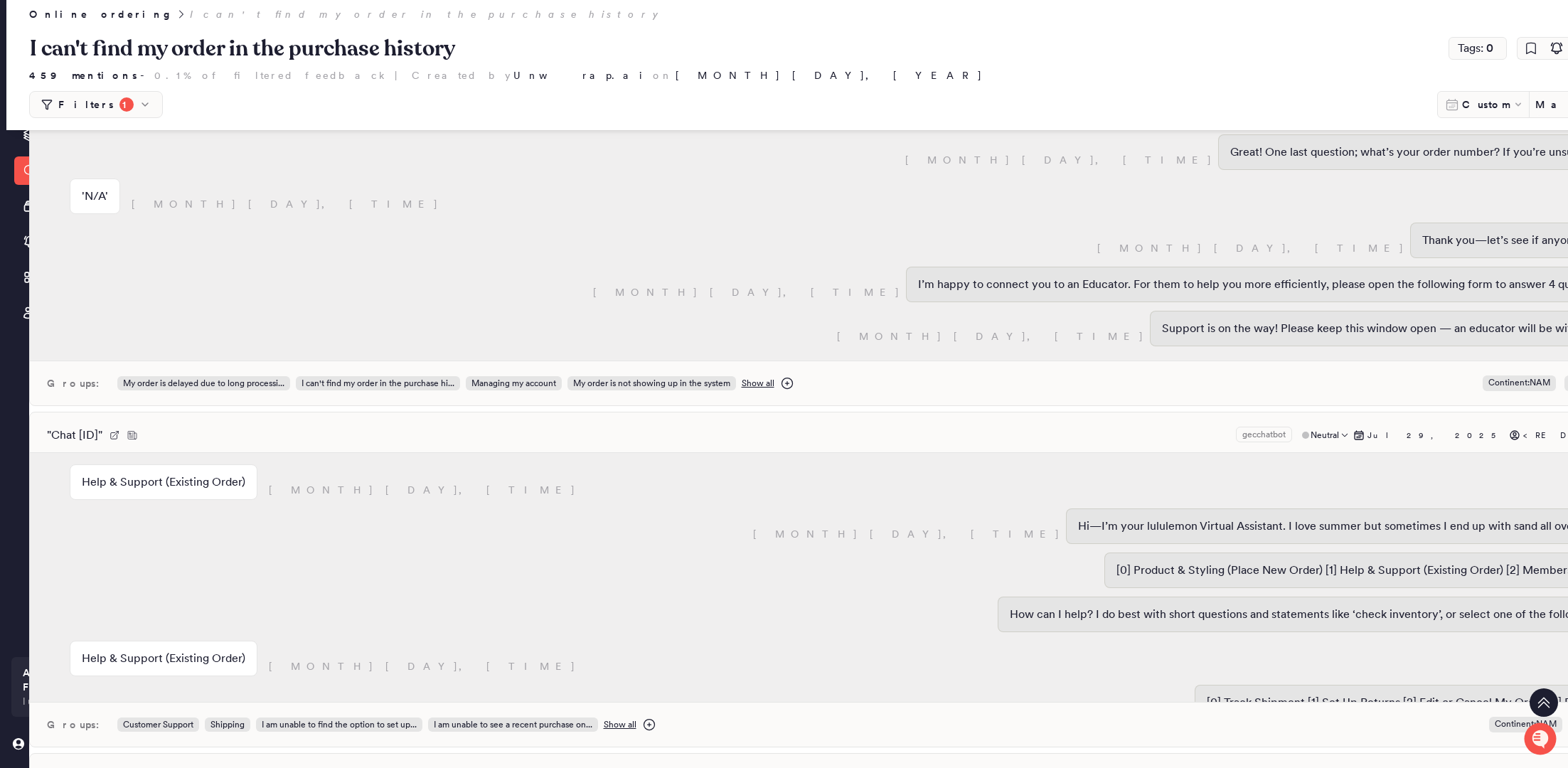 click on "" Chat [CHAT_ID] " gecchatbot Neutral [MONTH] [DAY], [YEAR] [REDACTED]" at bounding box center (861, 435) 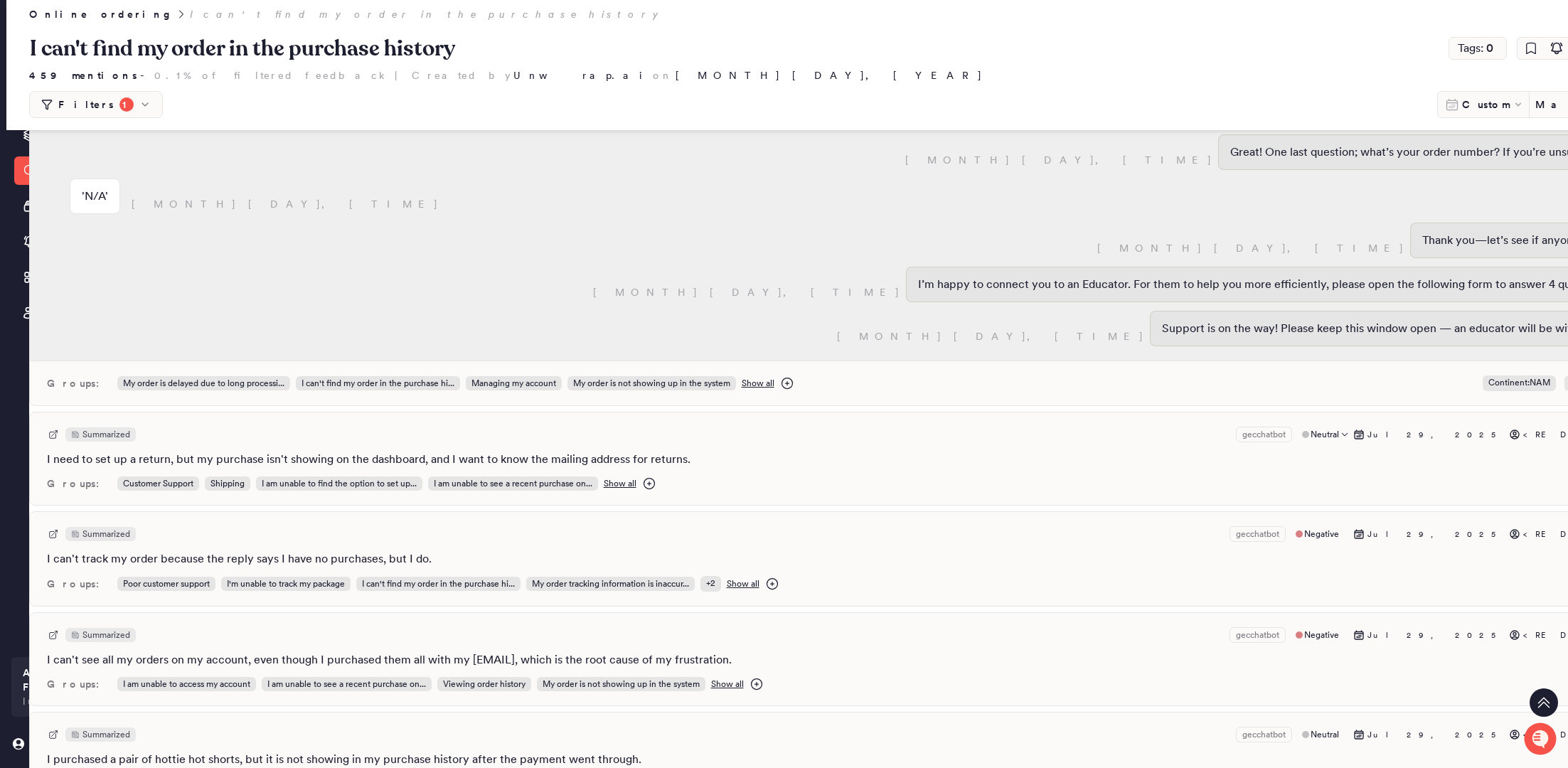 click on "Summarized gecchatbot Neutral Jul 29, 2025 <REDACTED>" at bounding box center [861, 434] 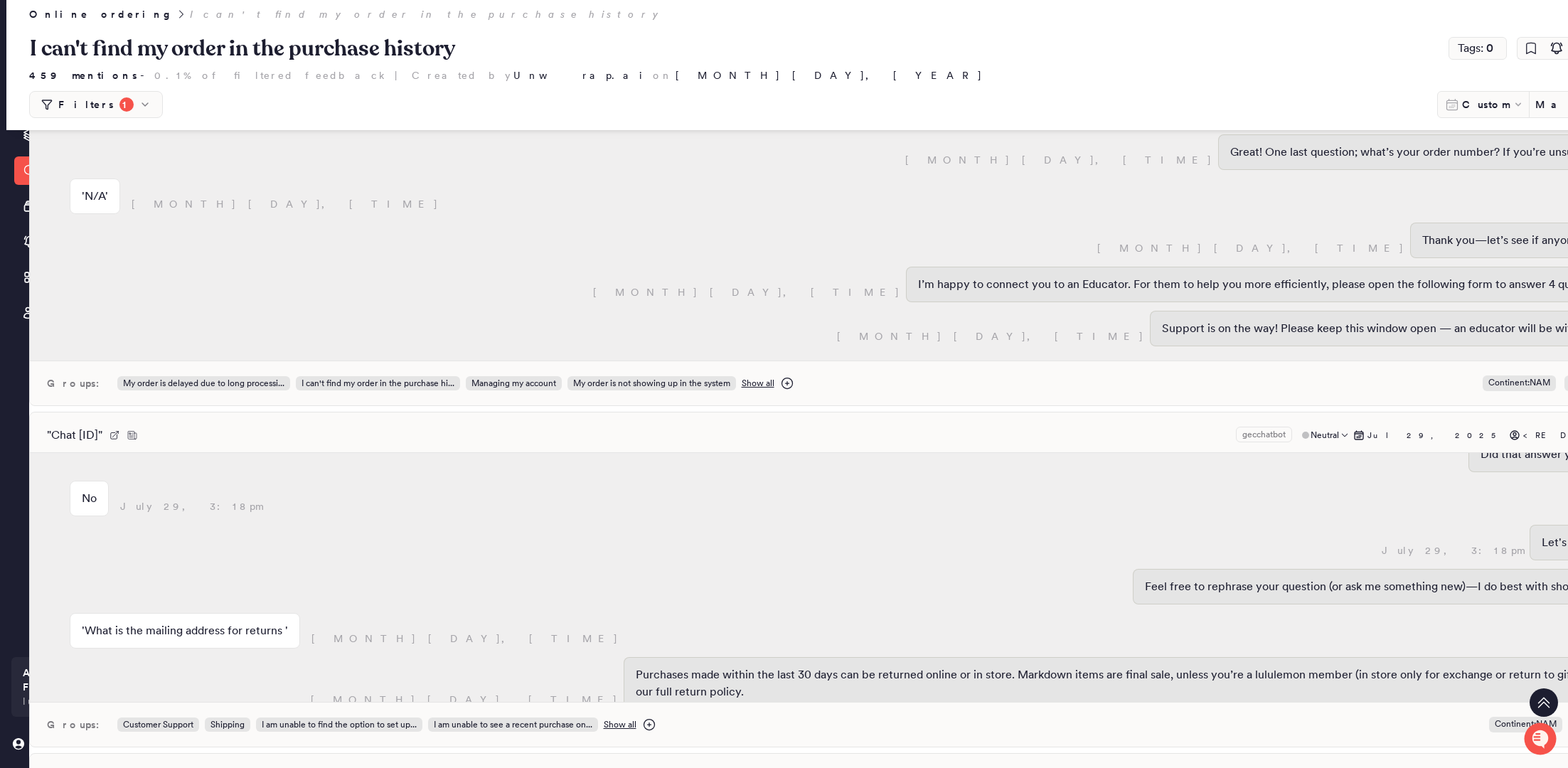 scroll, scrollTop: 2438, scrollLeft: 0, axis: vertical 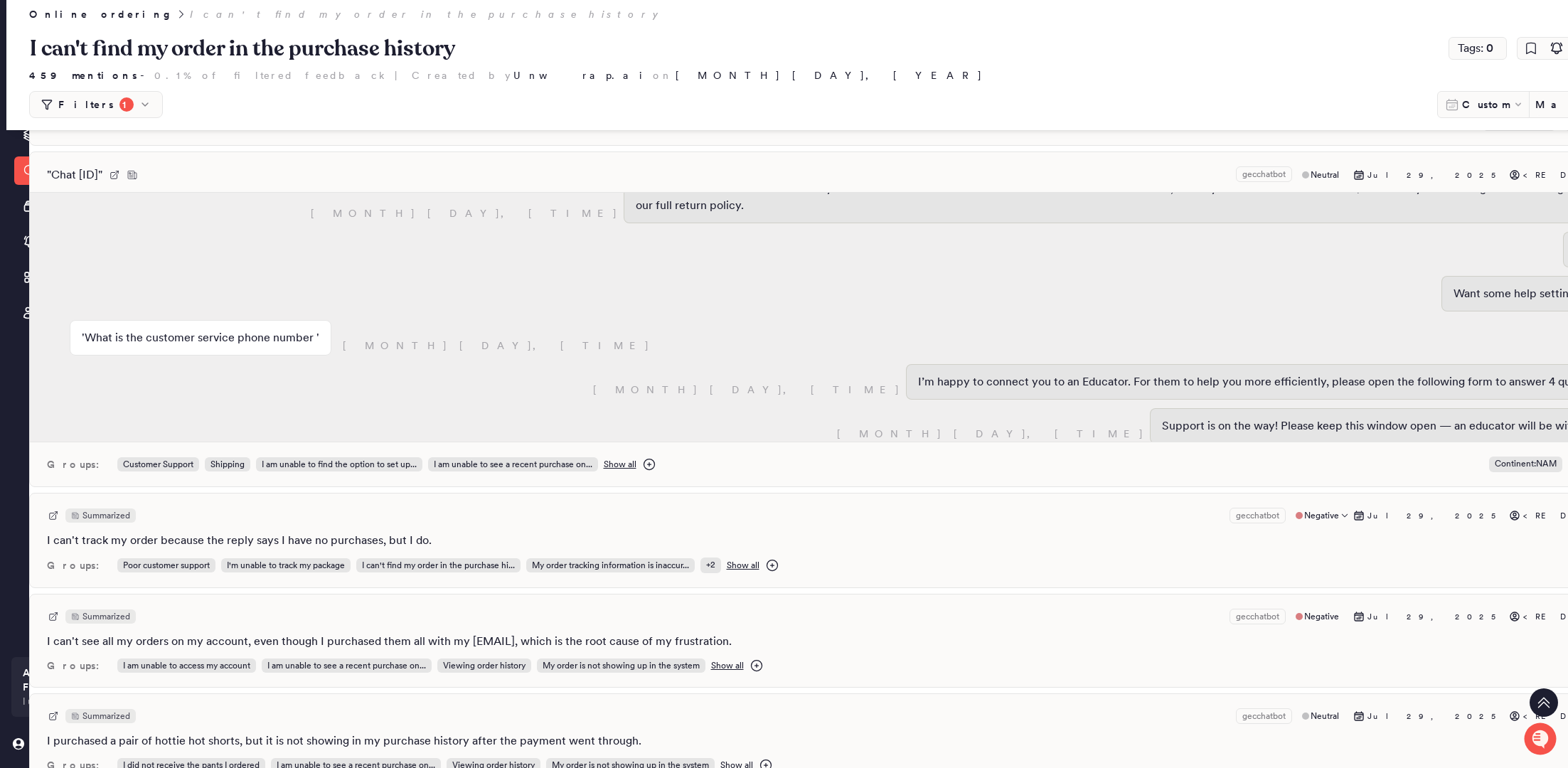 click on "Summarized gecchatbot Negative [MONTH] [DAY], [YEAR] [REDACTED]" at bounding box center (861, 516) 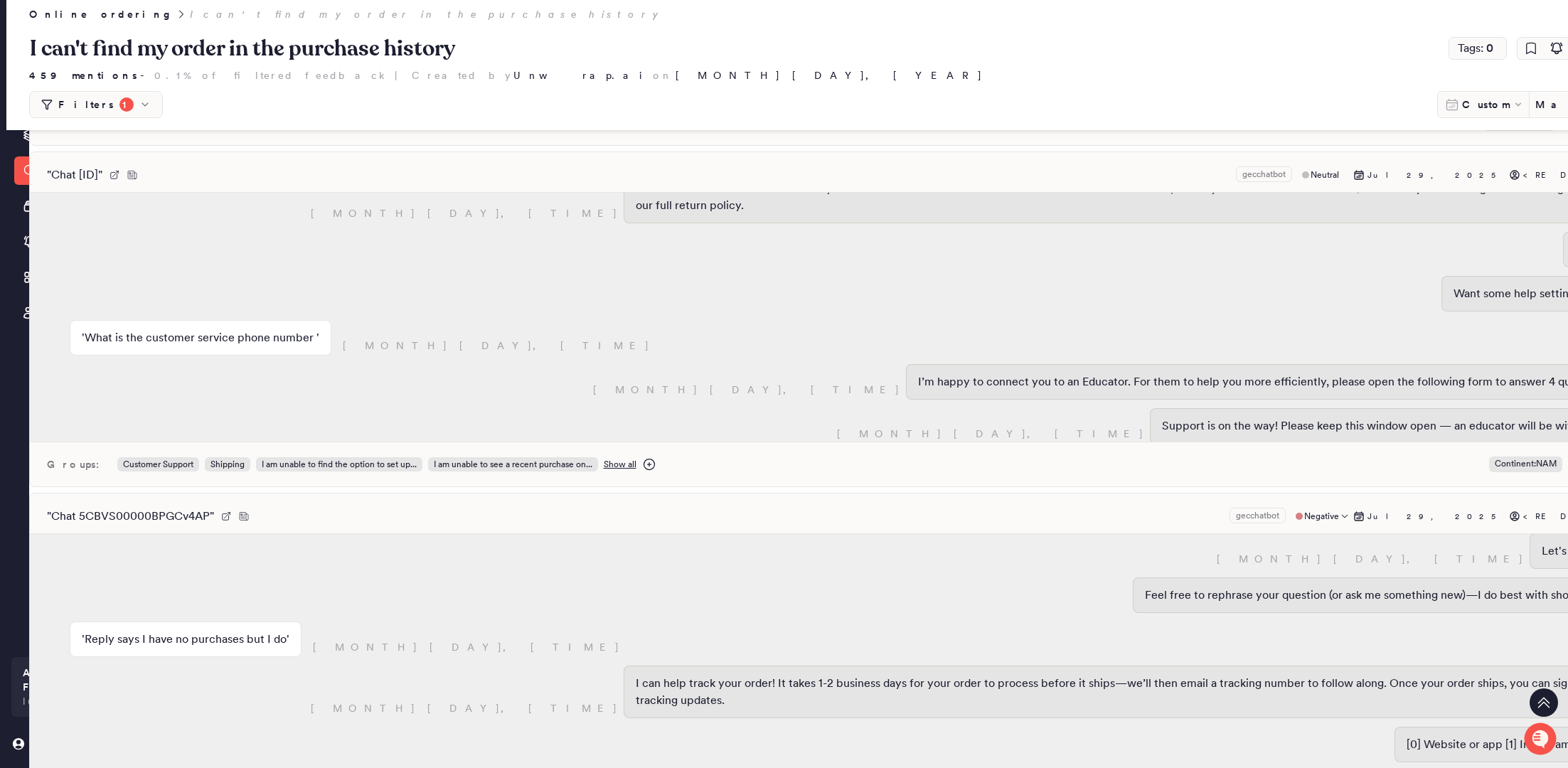 scroll, scrollTop: 1267, scrollLeft: 0, axis: vertical 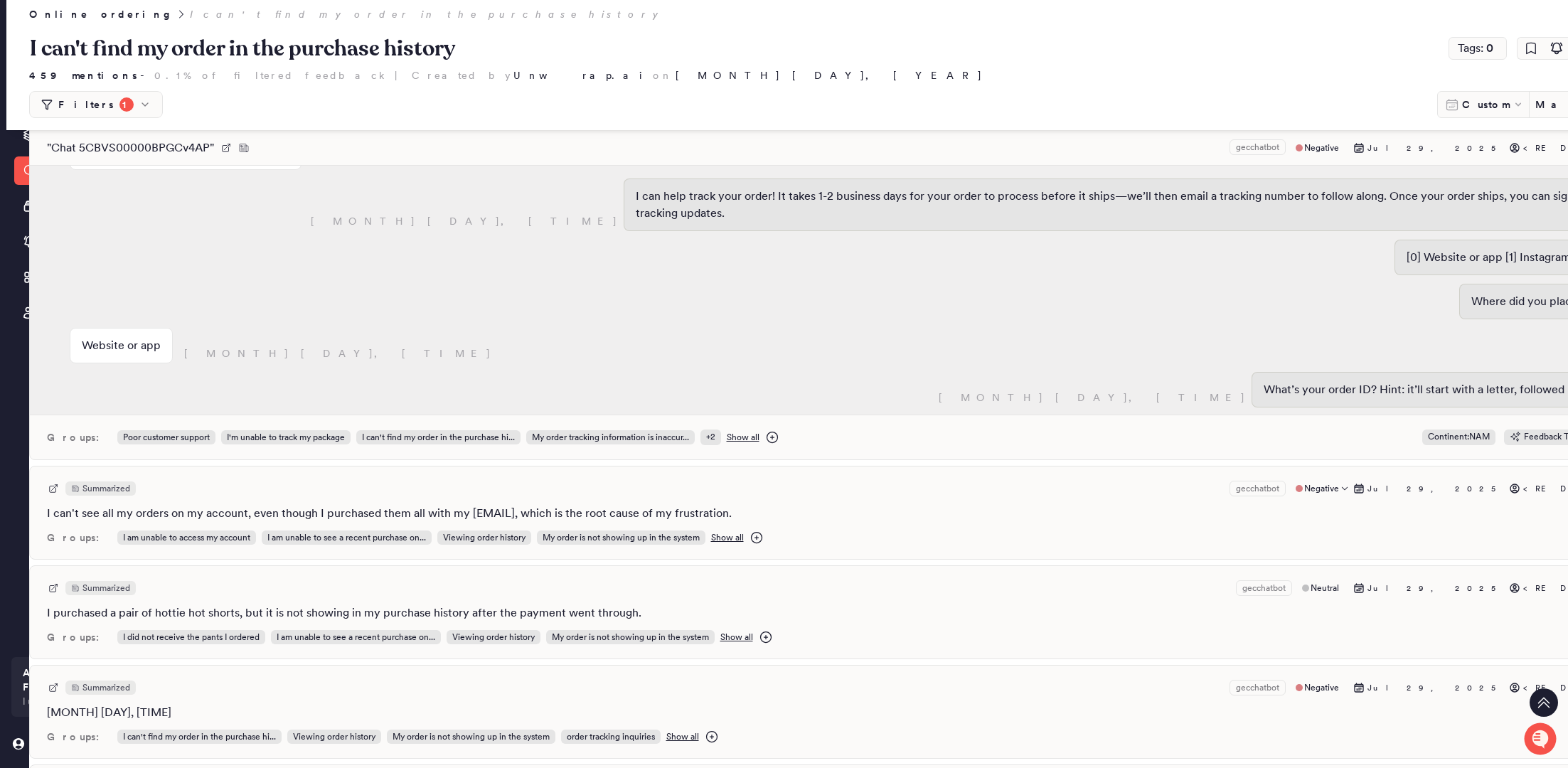click on "Summarized gecchatbot Negative [MONTH] [DAY], [YEAR] [REDACTED]" at bounding box center [861, 489] 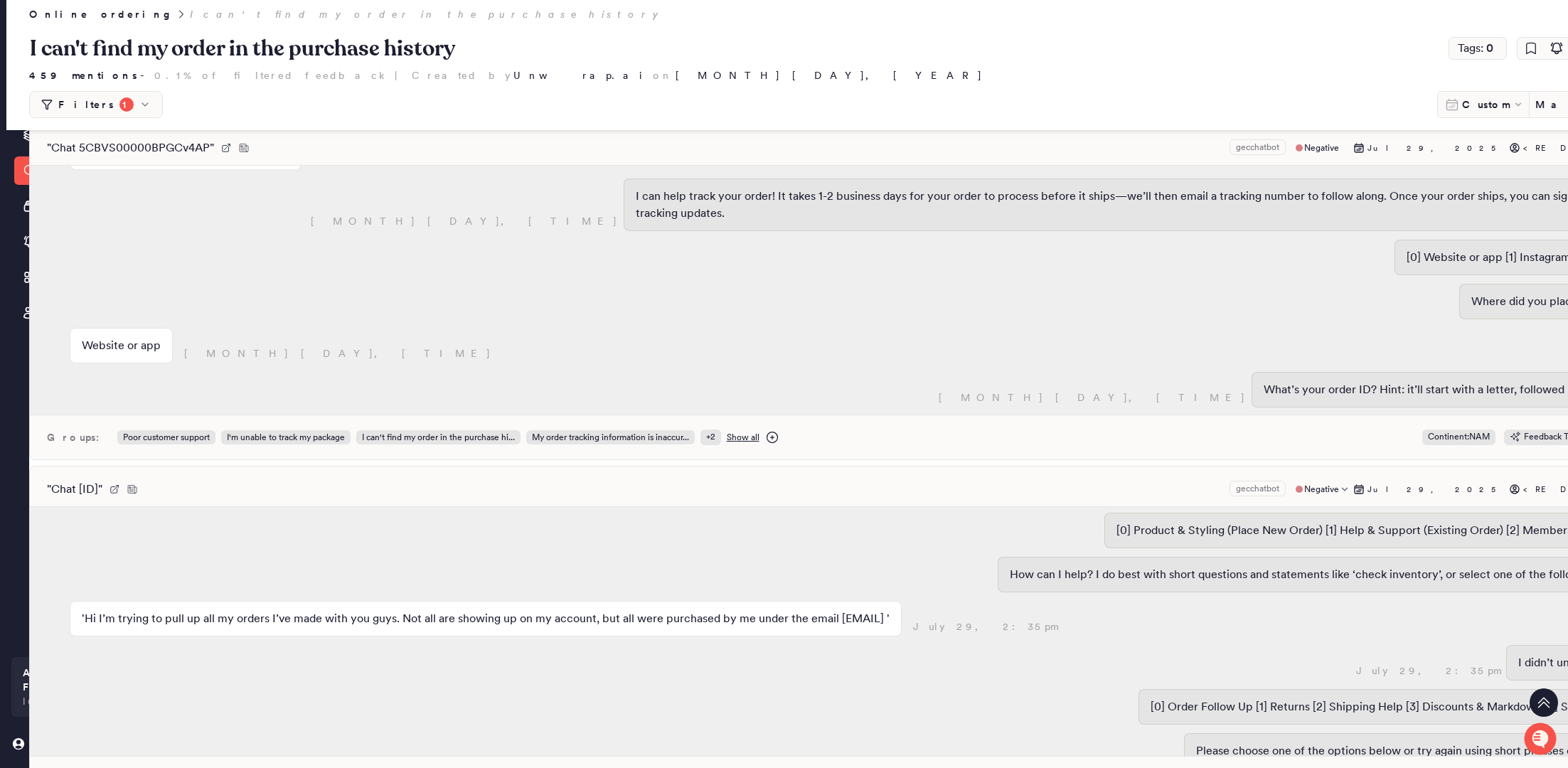 scroll, scrollTop: 124, scrollLeft: 0, axis: vertical 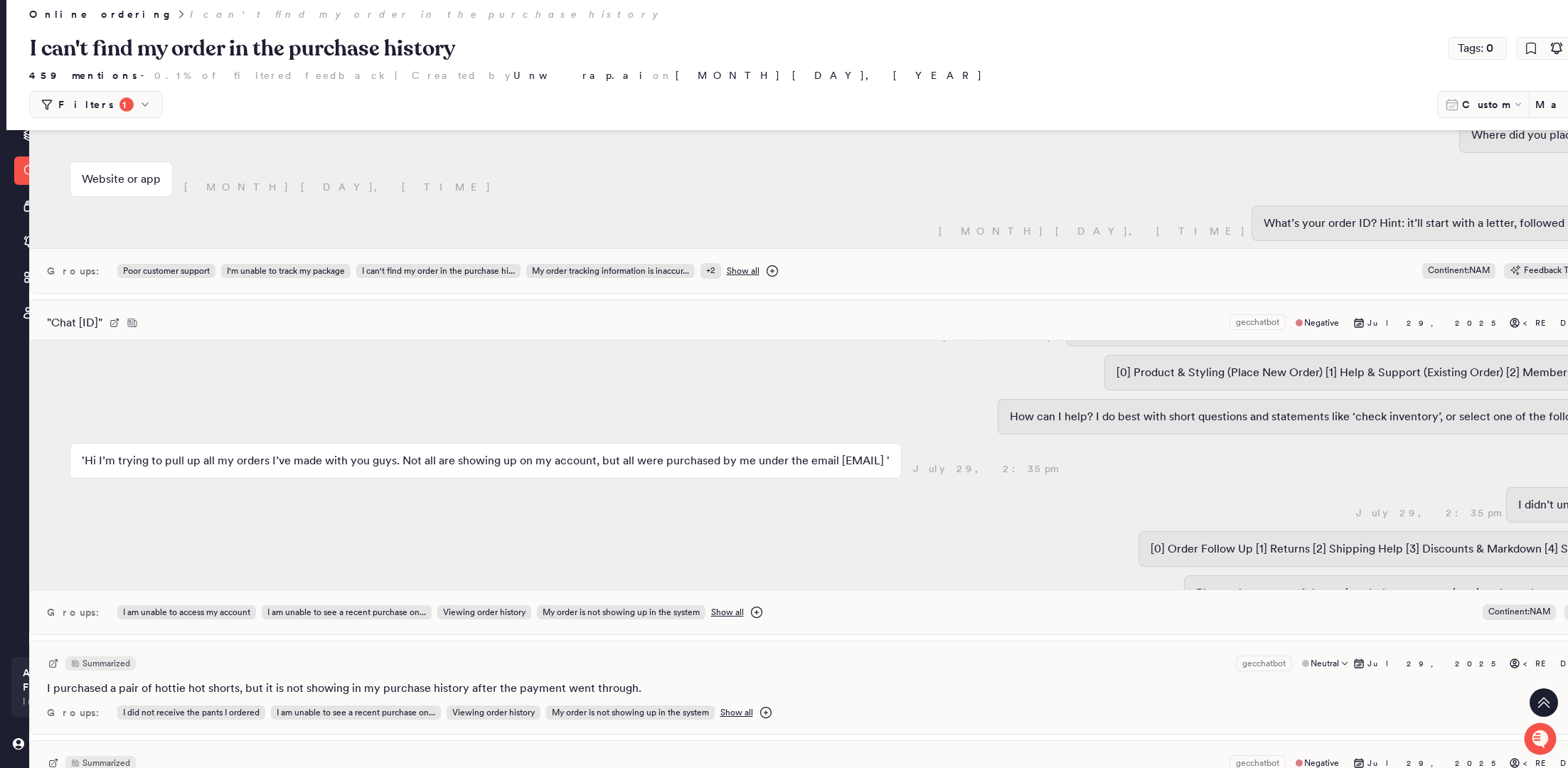 click on "Summarized gecchatbot Neutral Jul 29, 2025 <REDACTED>" at bounding box center [861, 663] 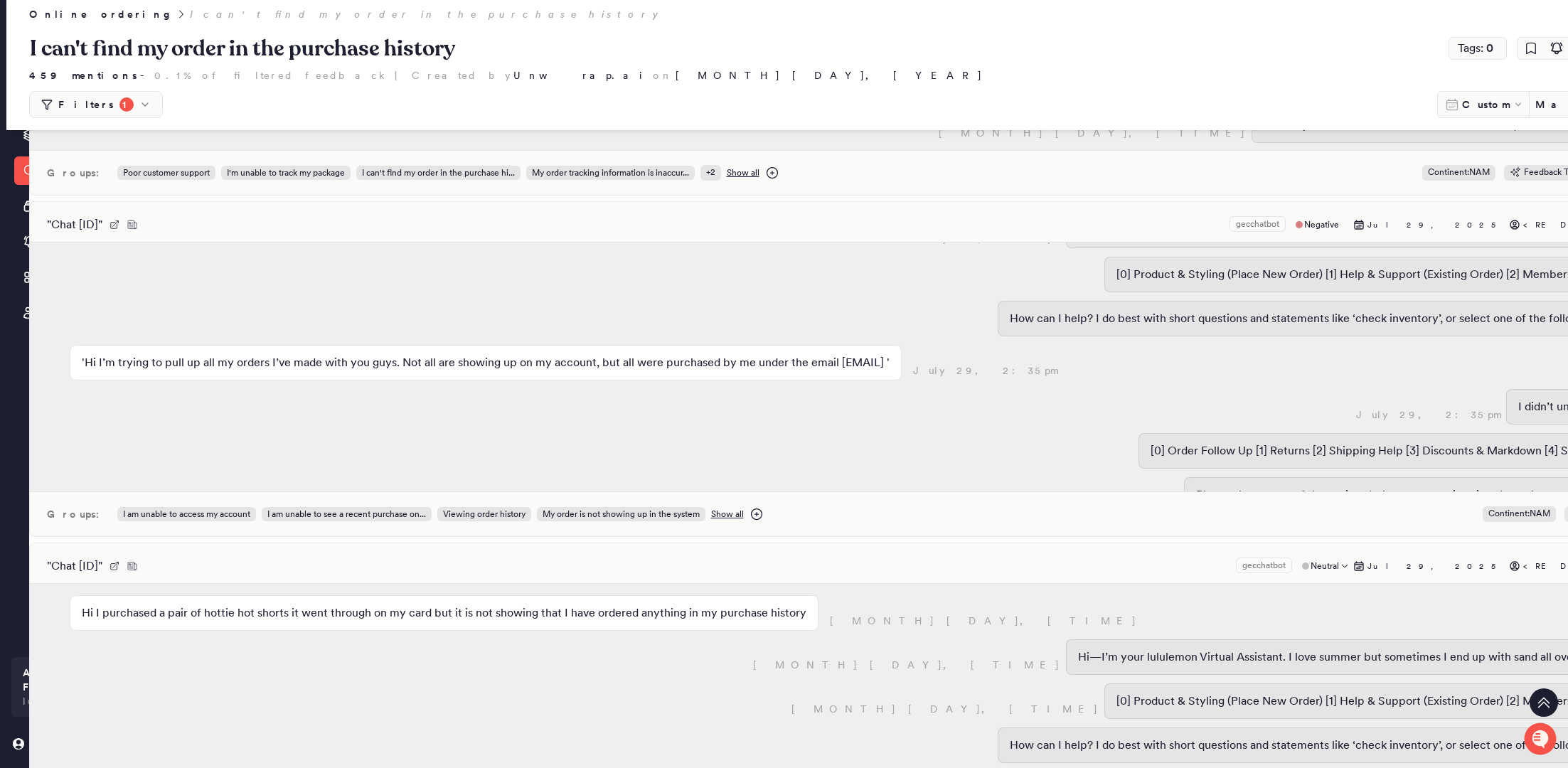 scroll, scrollTop: 14522, scrollLeft: 4, axis: both 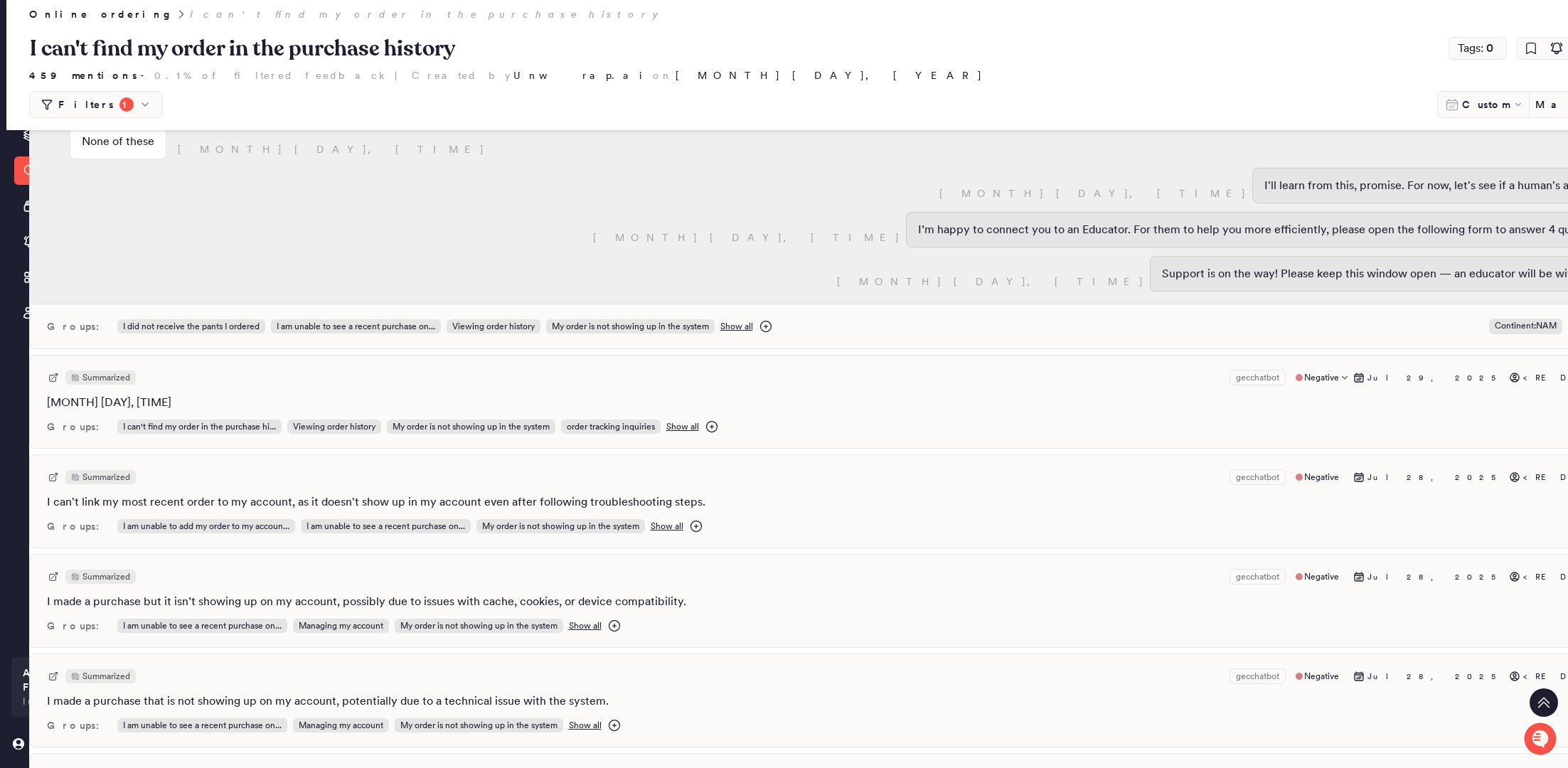 click on "[MONTH] [DAY], [TIME]" at bounding box center (109, 402) 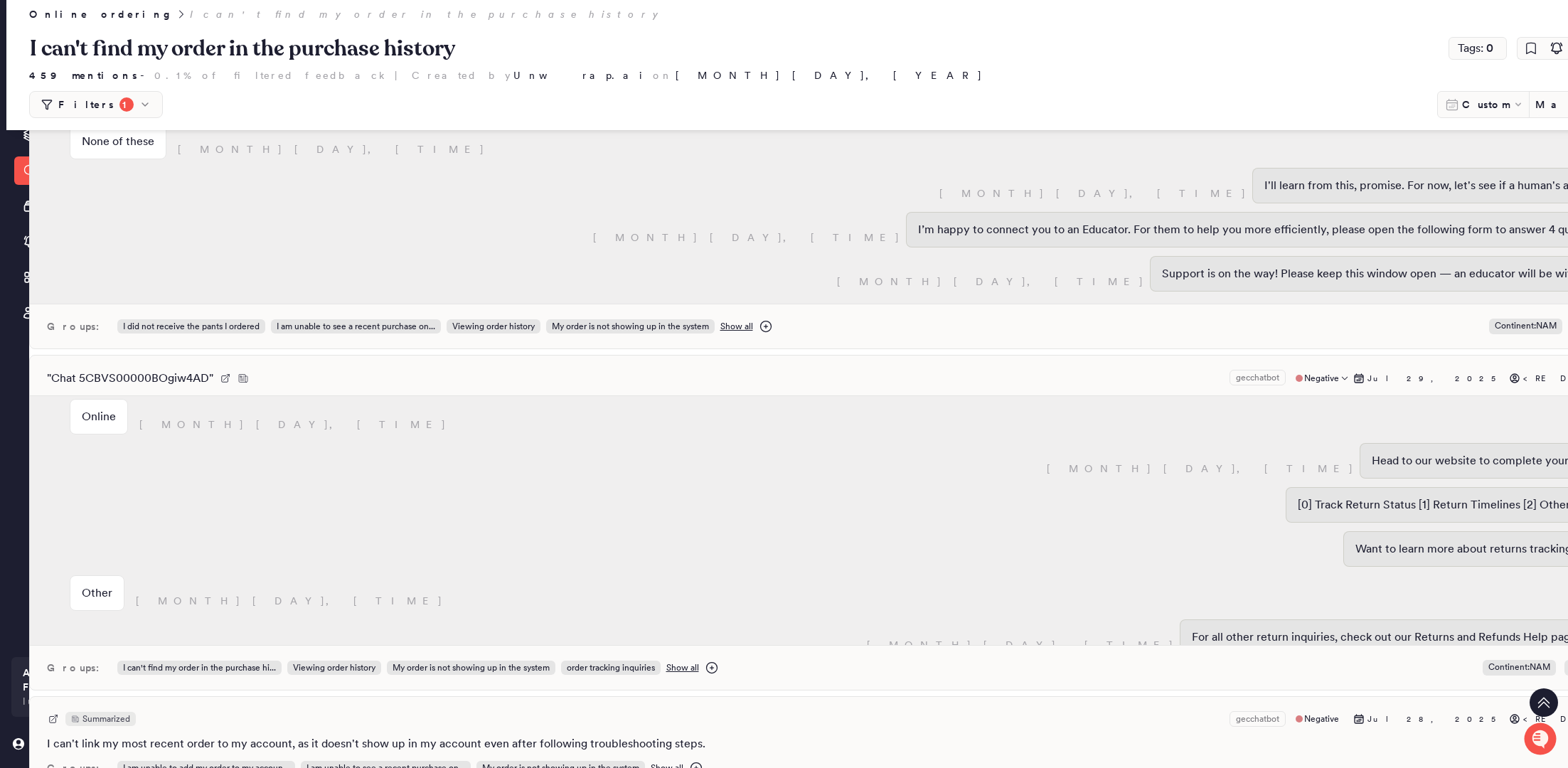 scroll, scrollTop: 1540, scrollLeft: 0, axis: vertical 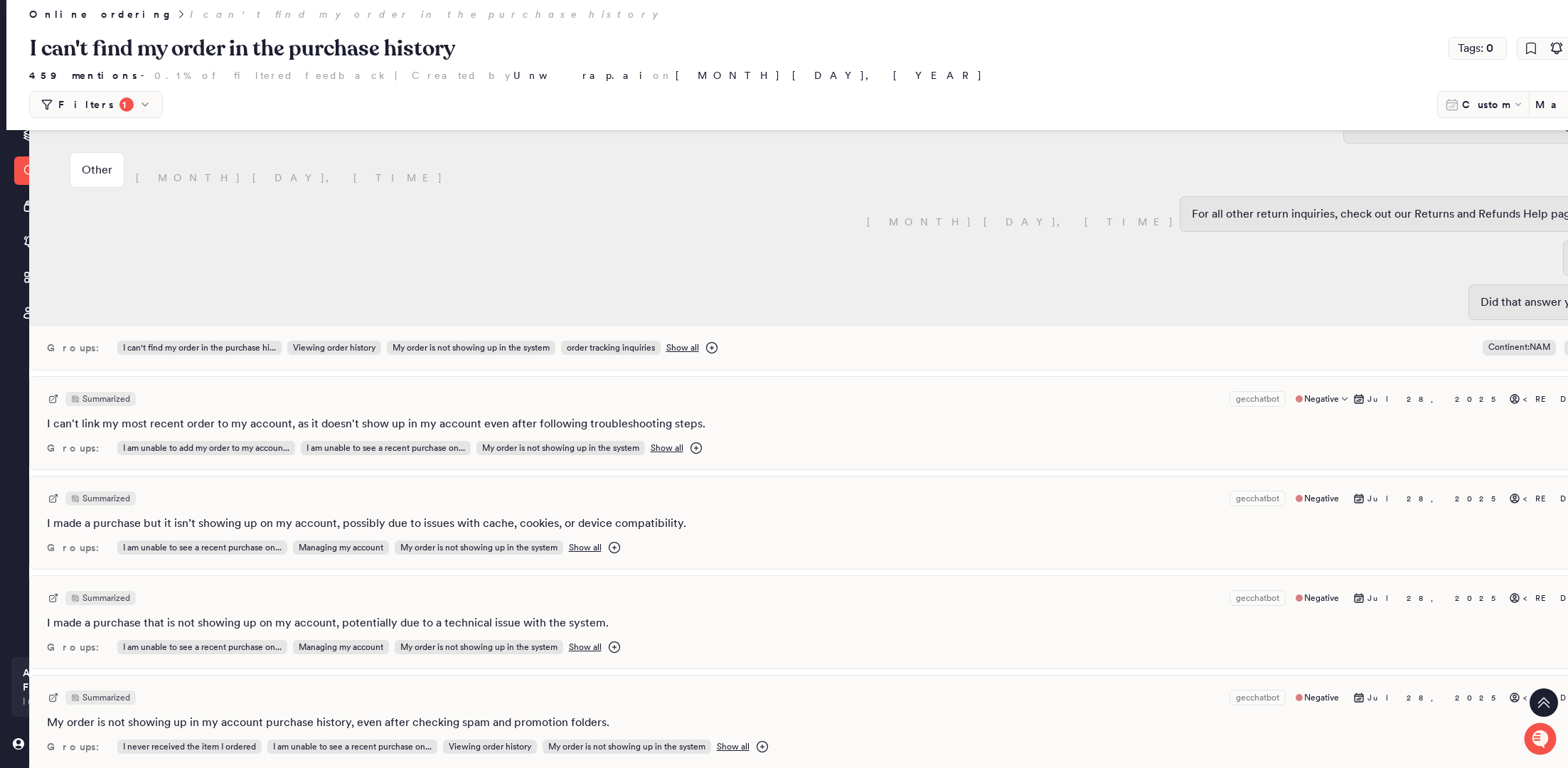 click on "Summarized gecchatbot Negative [MONTH] [DAY], [YEAR] <REDACTED>" at bounding box center [861, 399] 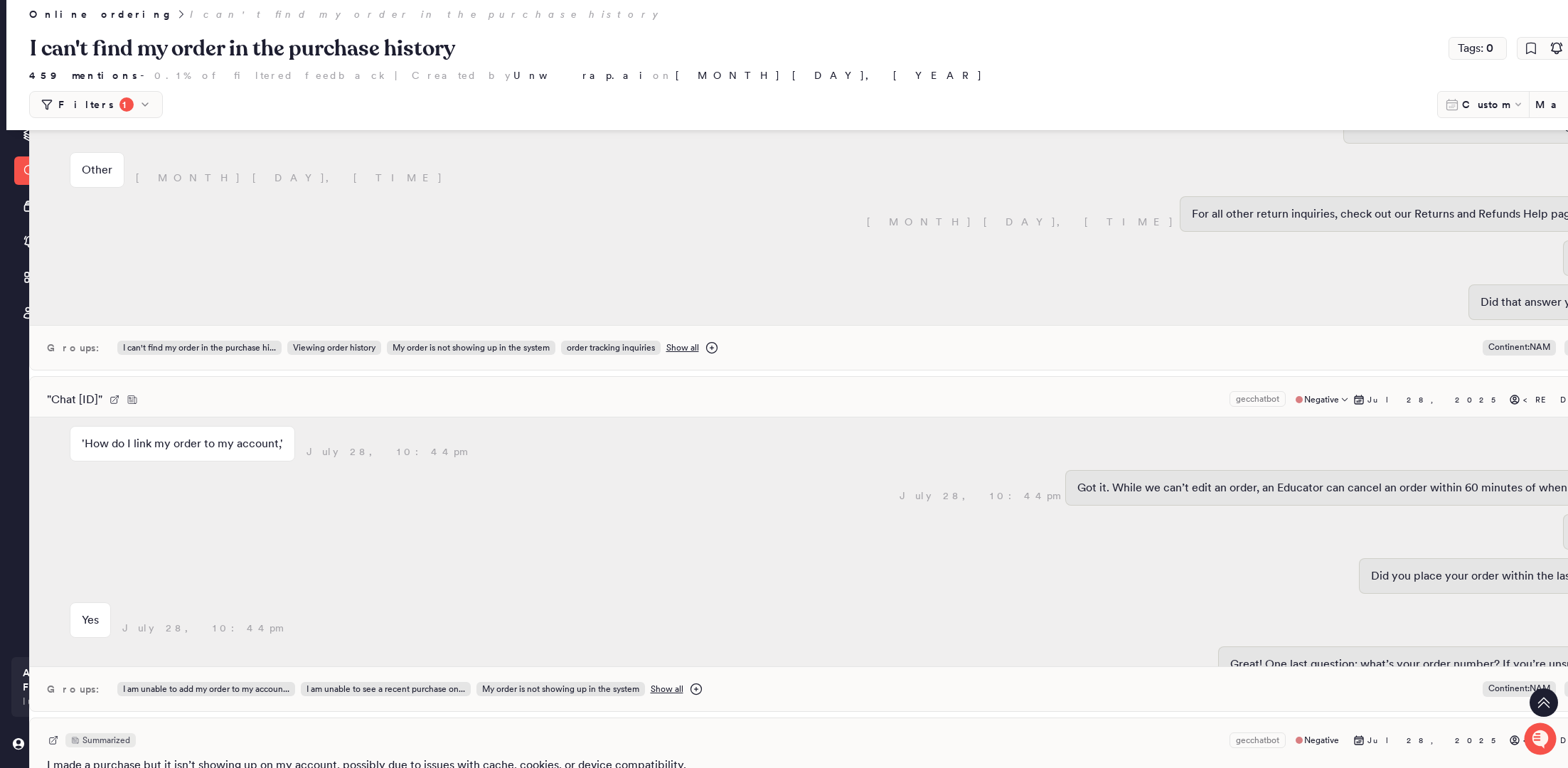 scroll, scrollTop: 1197, scrollLeft: 0, axis: vertical 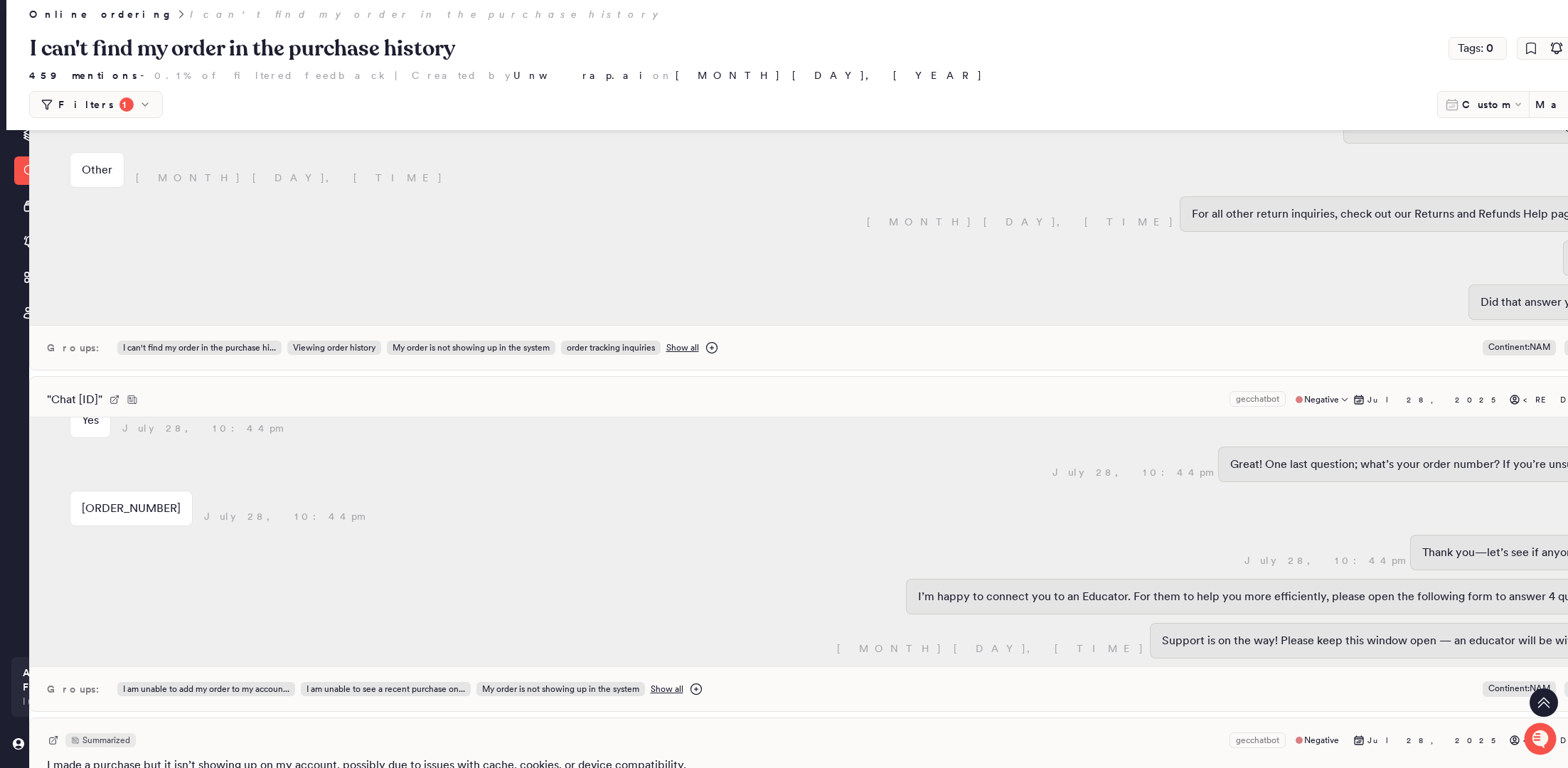 click on "[ORDER_NUMBER]" at bounding box center (131, 508) 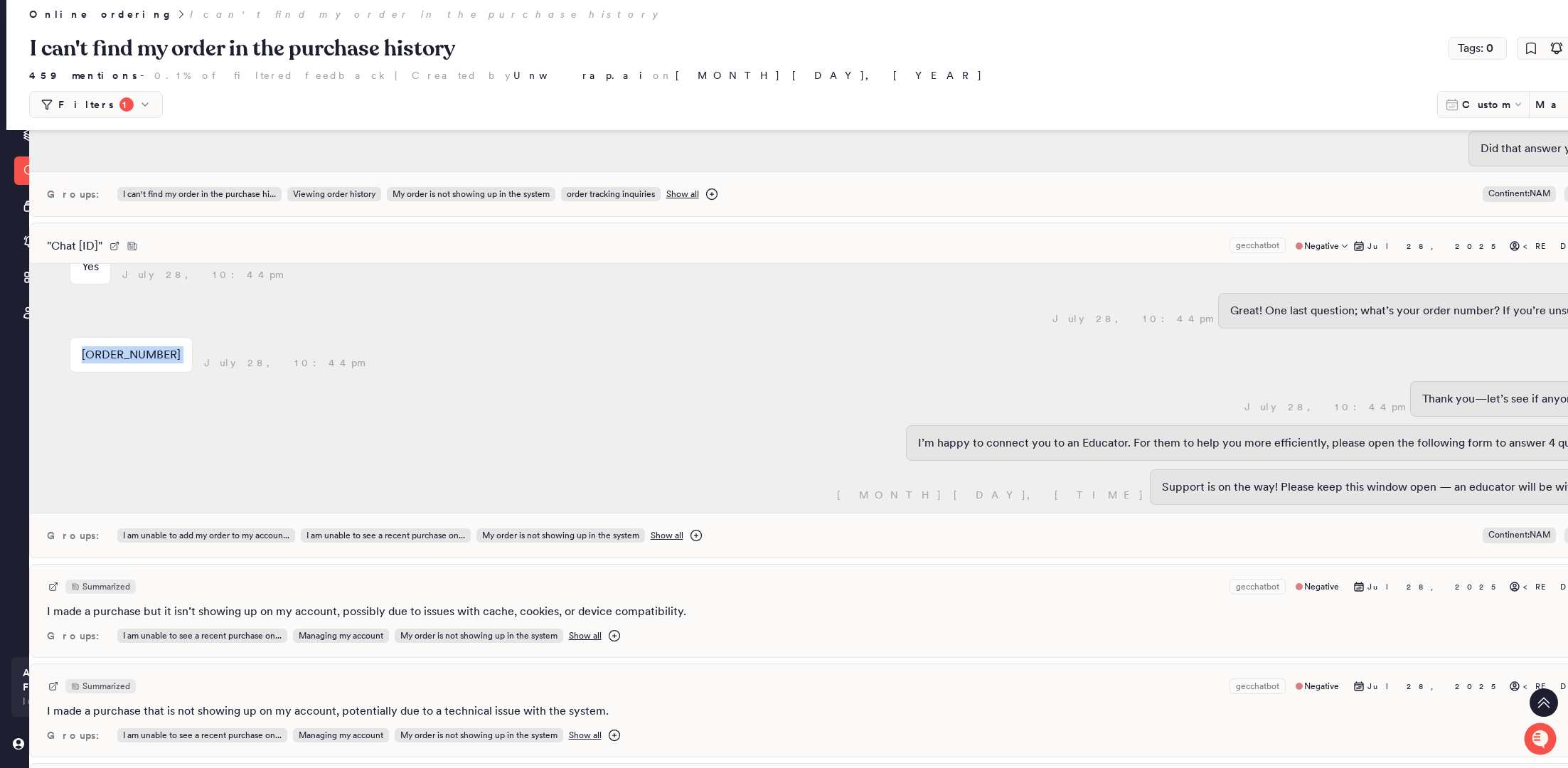 scroll, scrollTop: 15555, scrollLeft: 4, axis: both 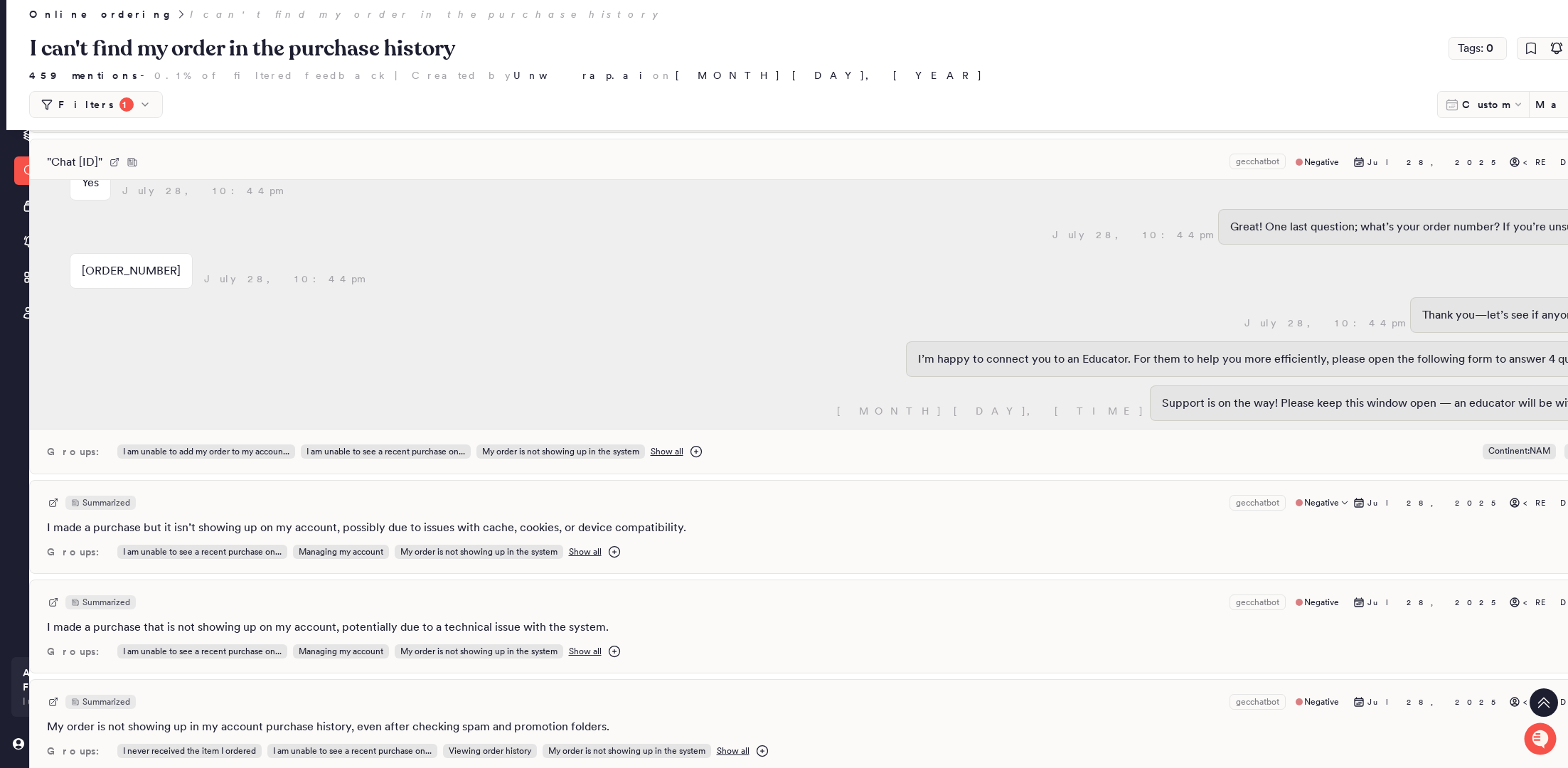 click on "Summarized gecchatbot Negative [MONTH] [DAY], [YEAR] <REDACTED>" at bounding box center [861, 503] 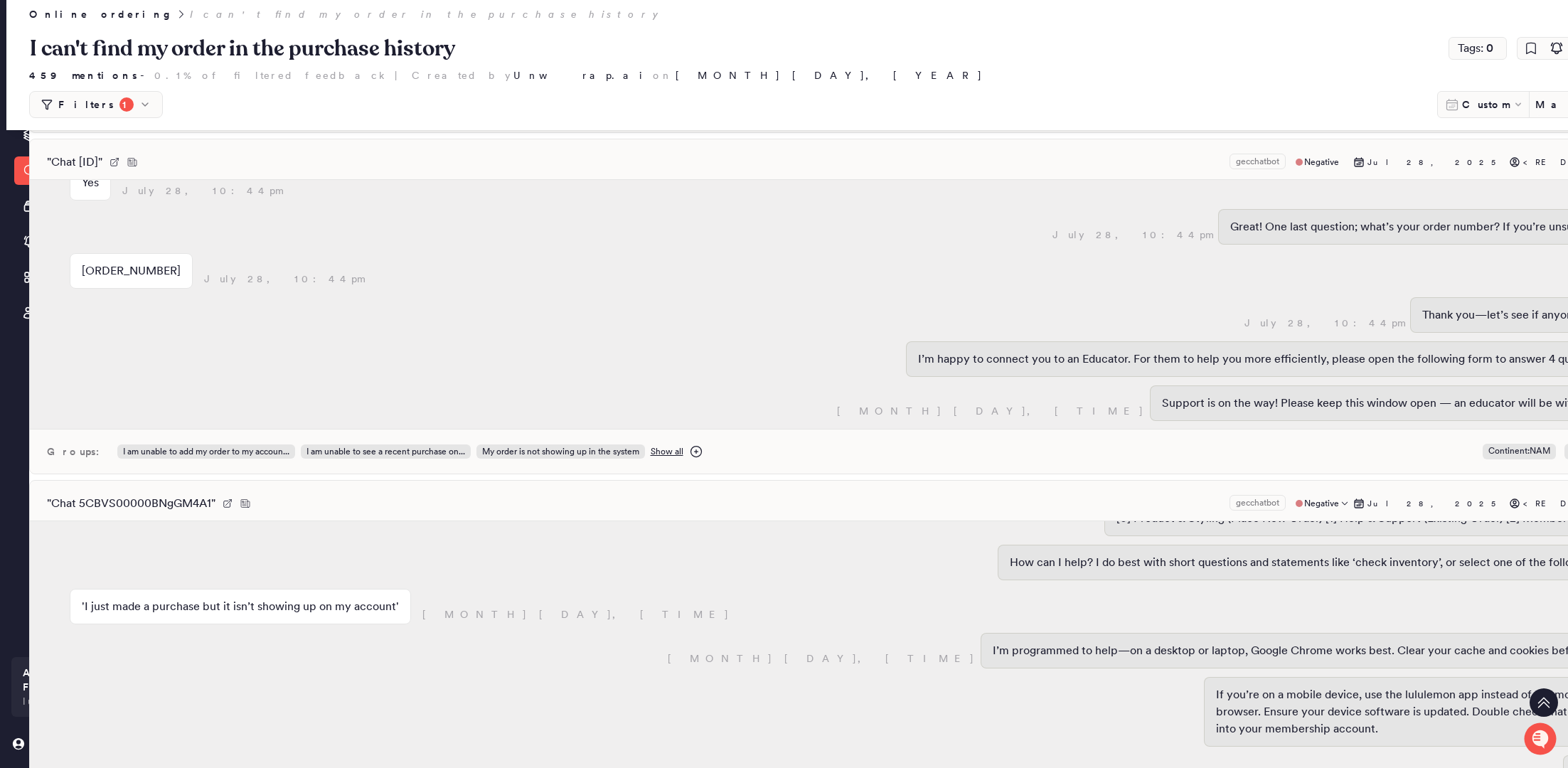 scroll, scrollTop: 201, scrollLeft: 0, axis: vertical 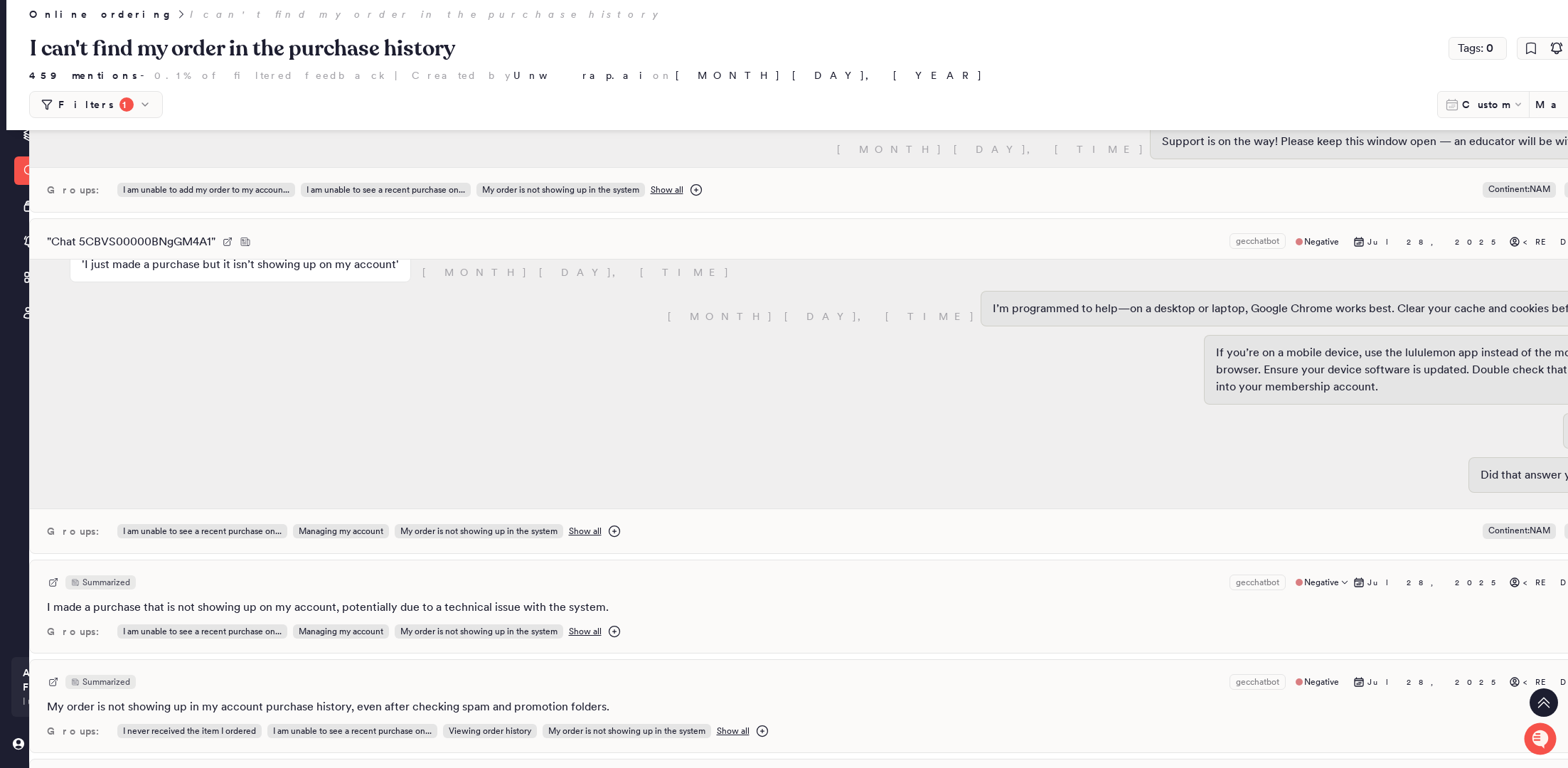 click on "I made a purchase that is not showing up on my account, potentially due to a technical issue with the system." at bounding box center [328, 607] 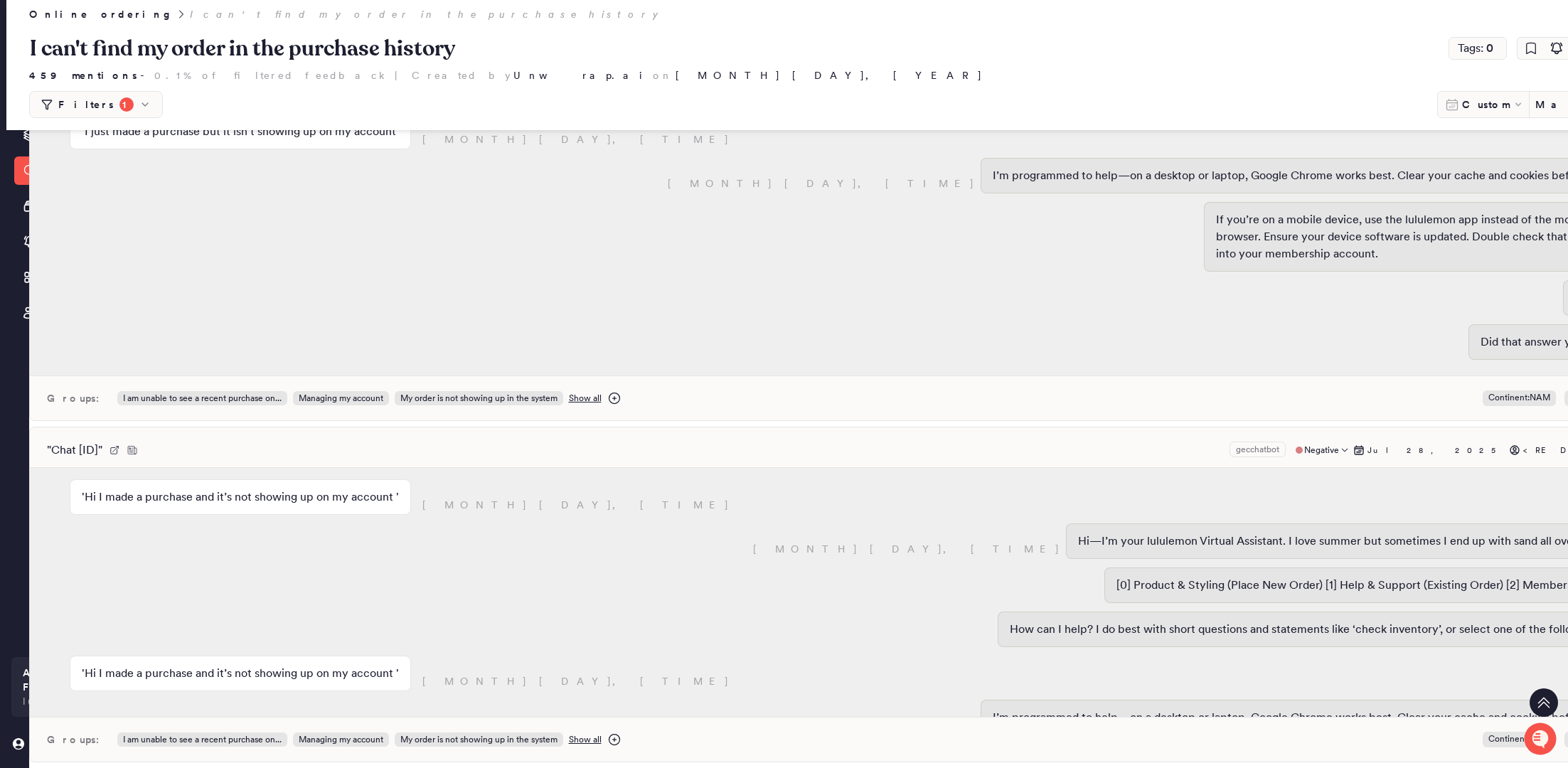 scroll, scrollTop: 15954, scrollLeft: 4, axis: both 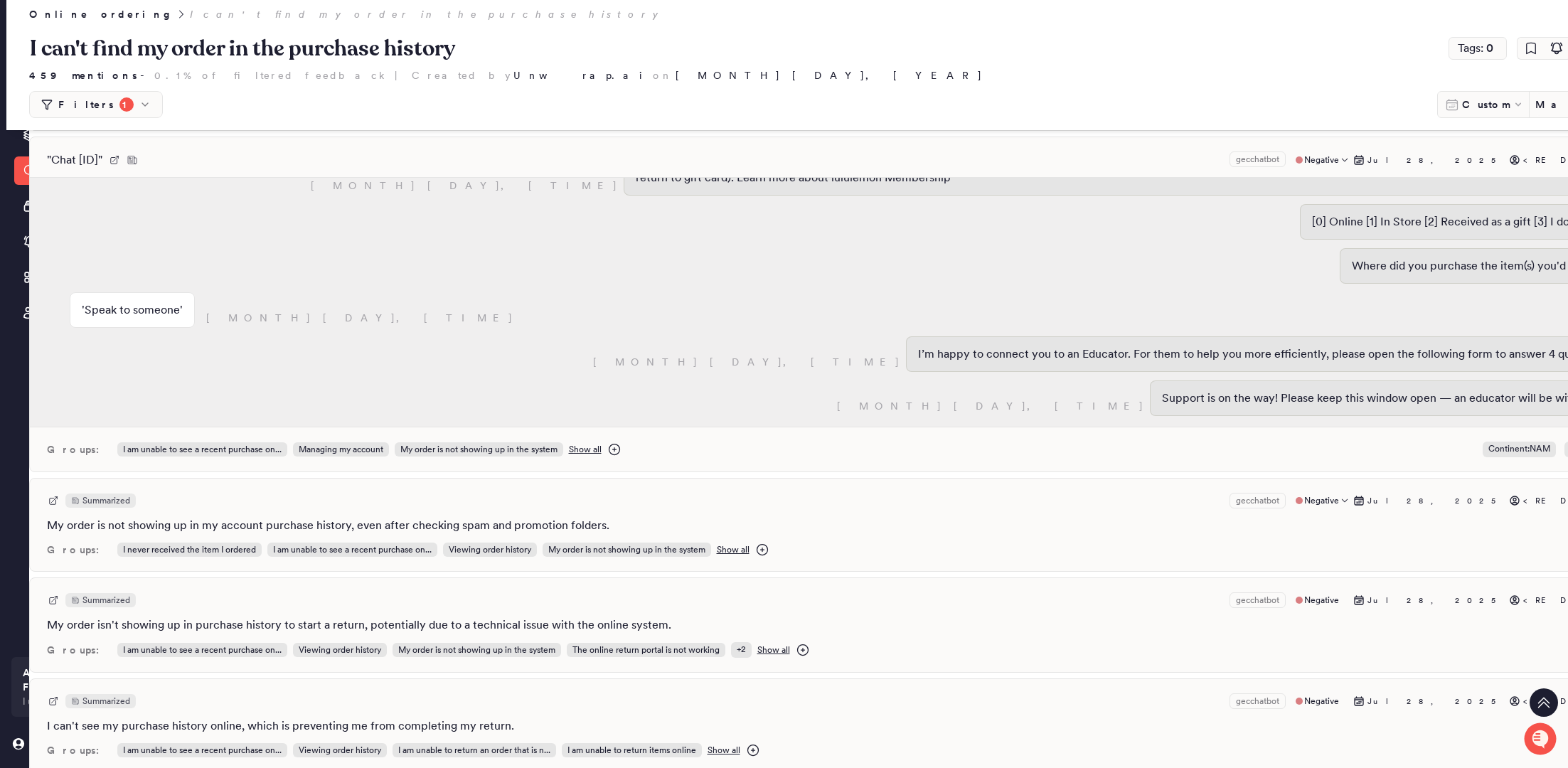 click on "Summarized gecchatbot Negative [MONTH] [DAY], [YEAR] <REDACTED>" at bounding box center (861, 501) 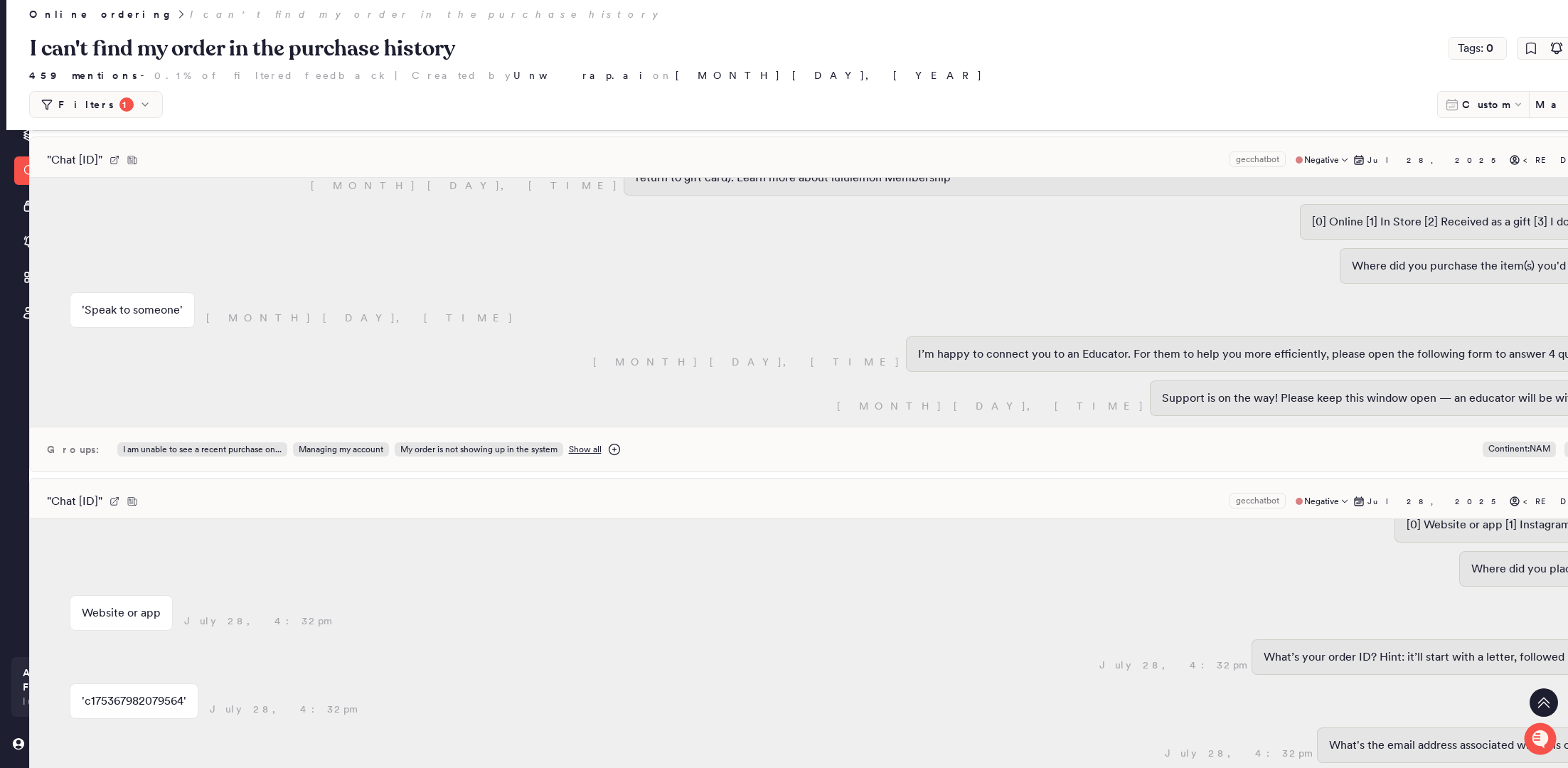 scroll, scrollTop: 613, scrollLeft: 0, axis: vertical 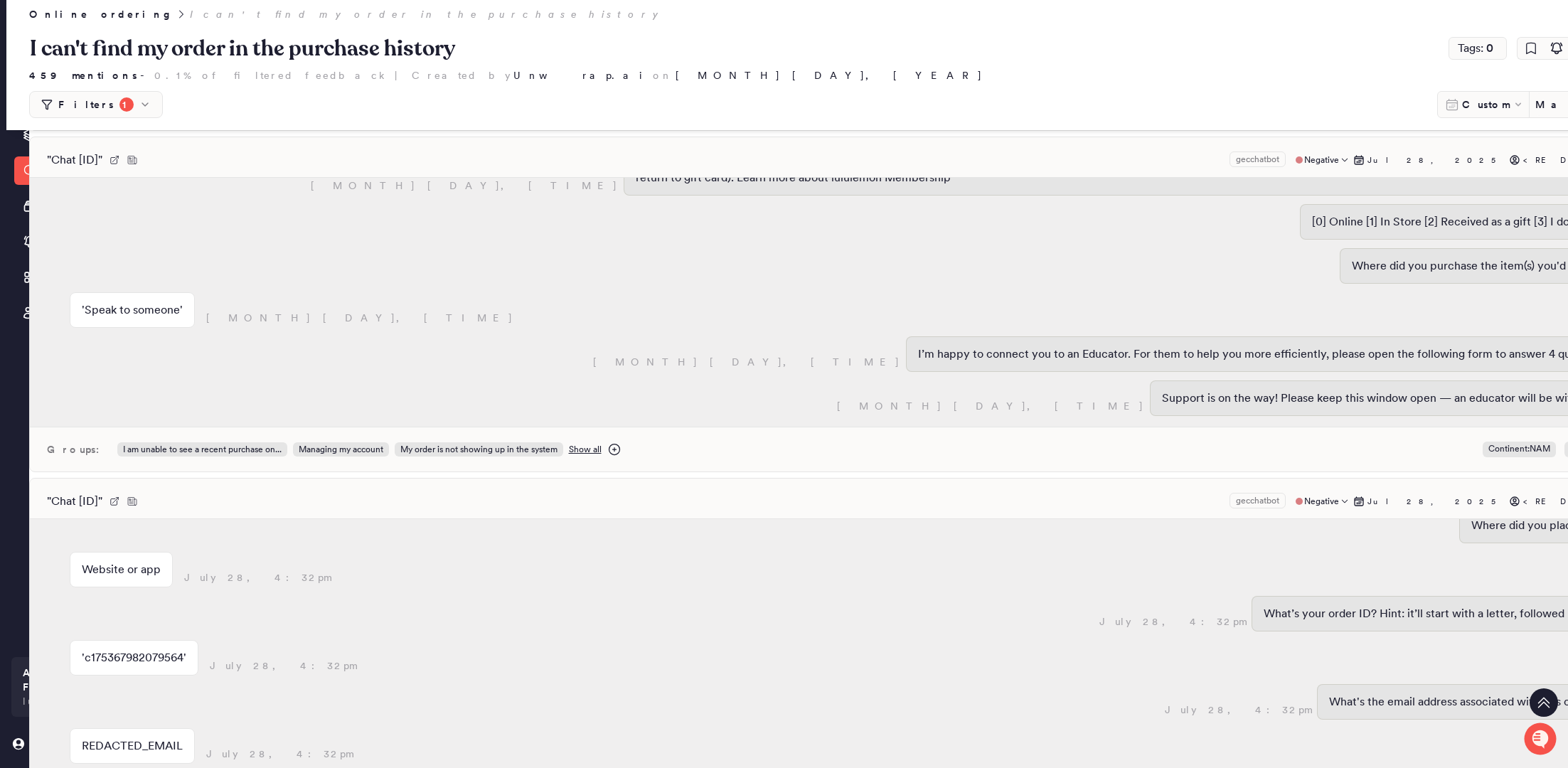 click on "'c175367982079564'" at bounding box center (134, 658) 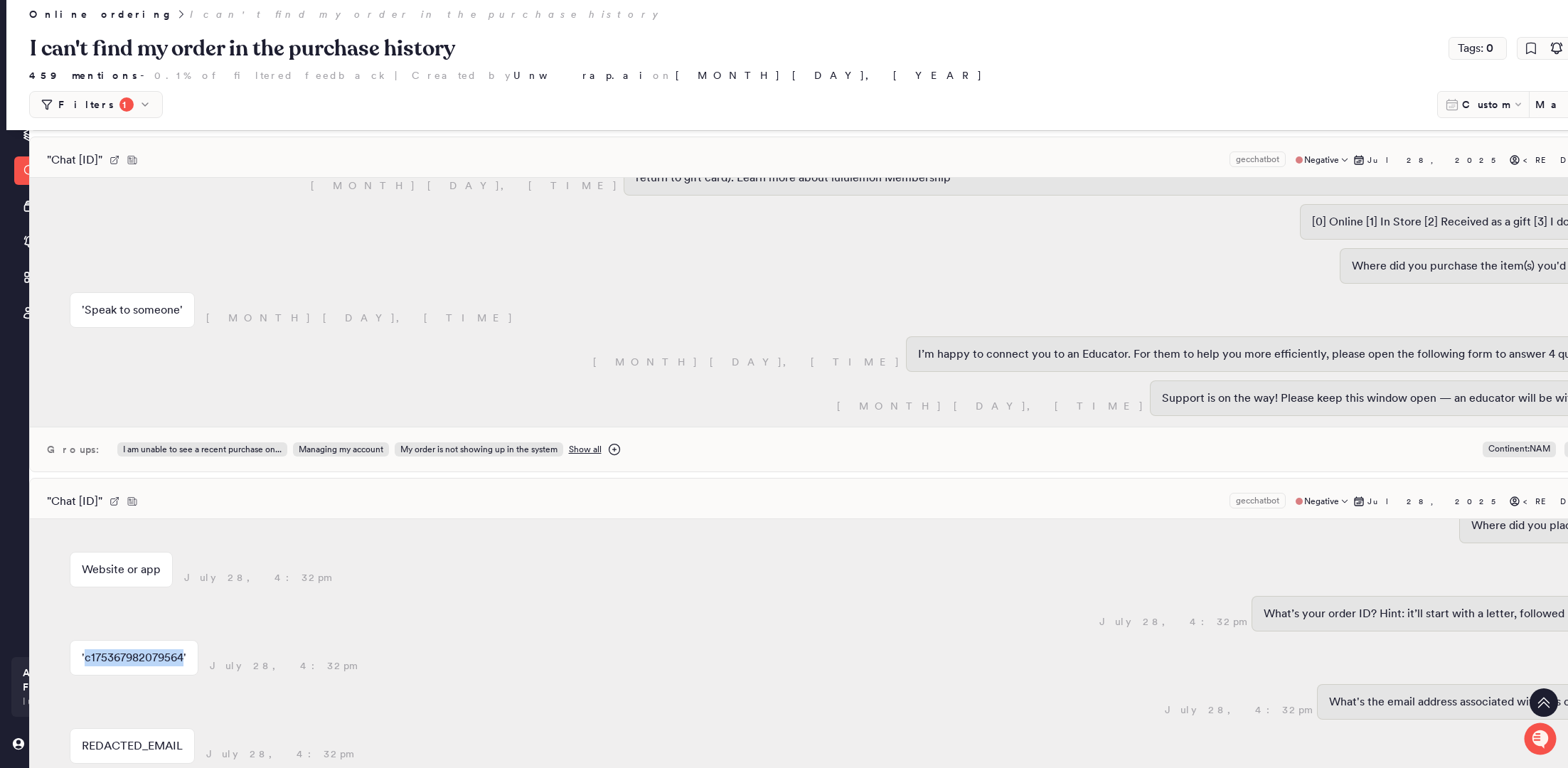 click on "'c175367982079564'" at bounding box center [134, 658] 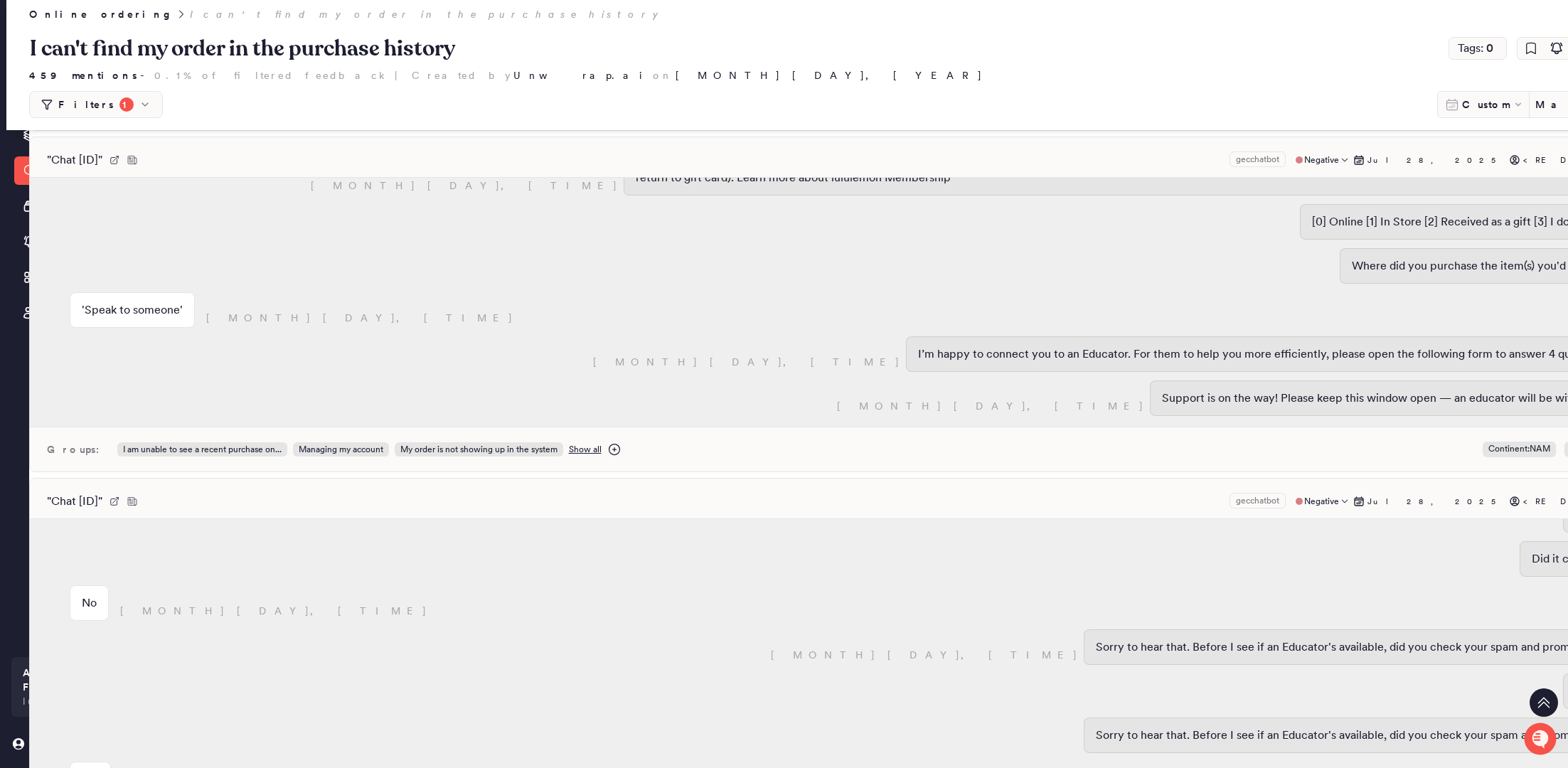 scroll, scrollTop: 1833, scrollLeft: 0, axis: vertical 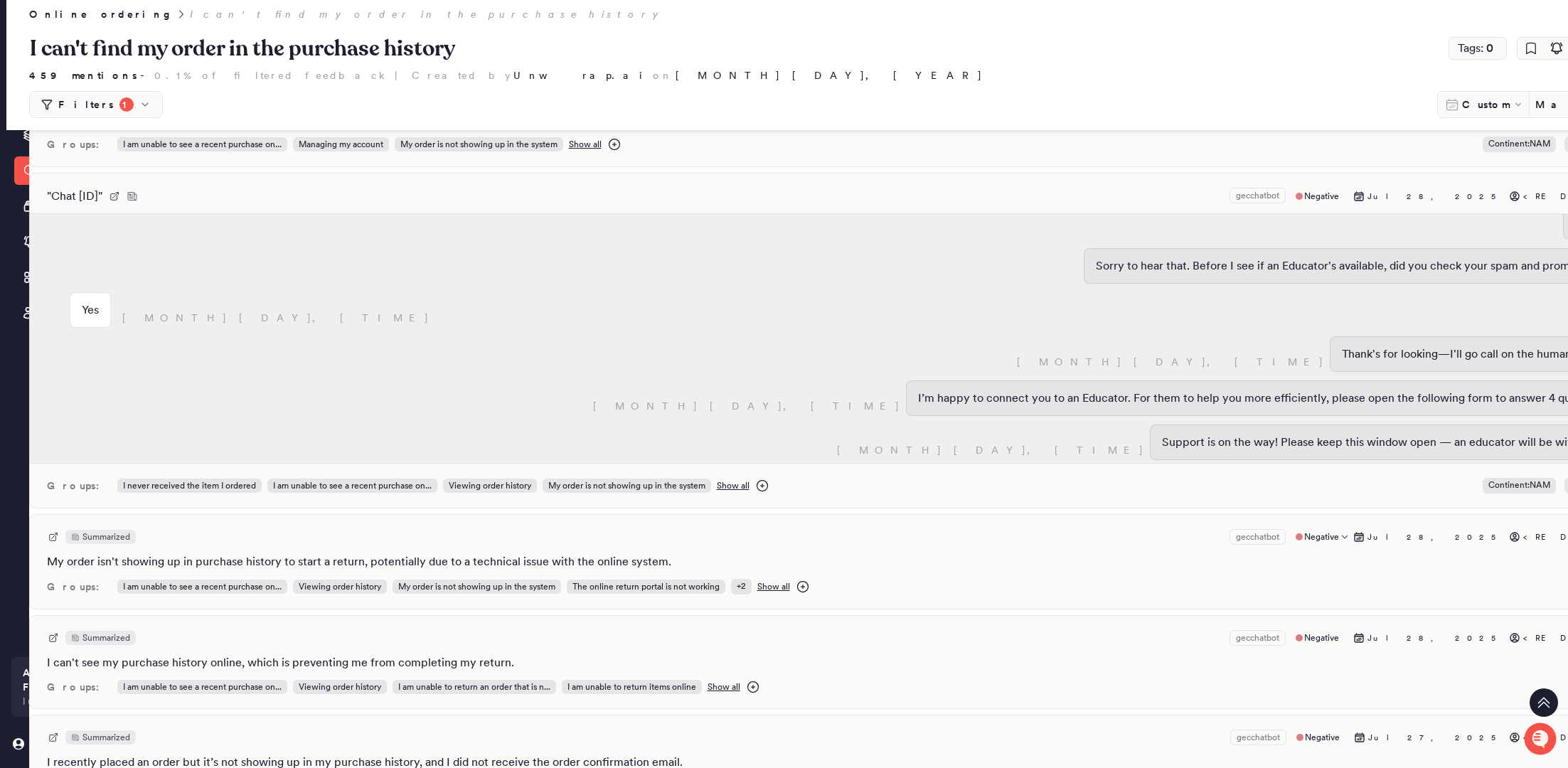 click on "My order isn't showing up in purchase history to start a return, potentially due to a technical issue with the online system." at bounding box center [359, 562] 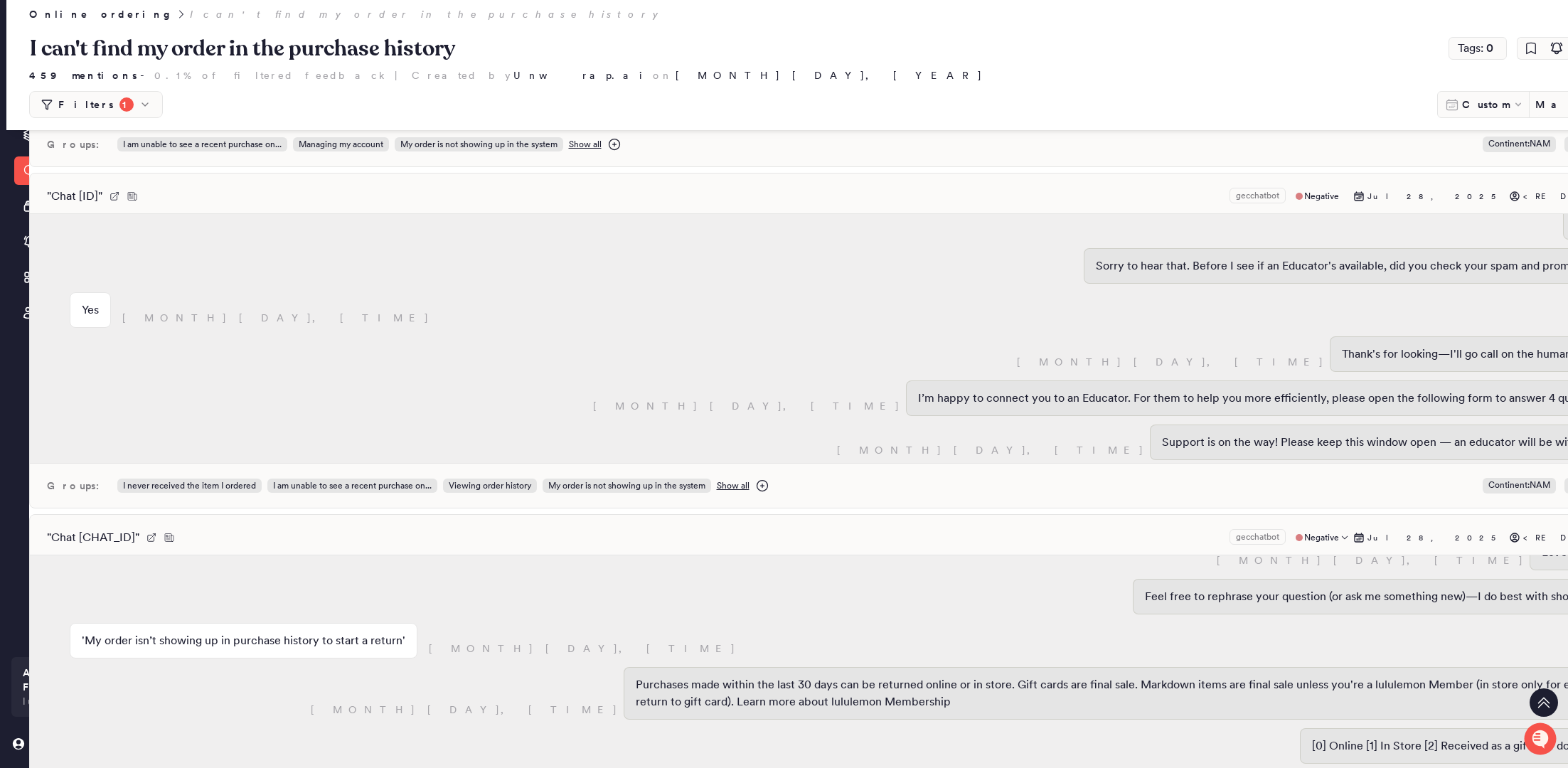 scroll, scrollTop: 944, scrollLeft: 0, axis: vertical 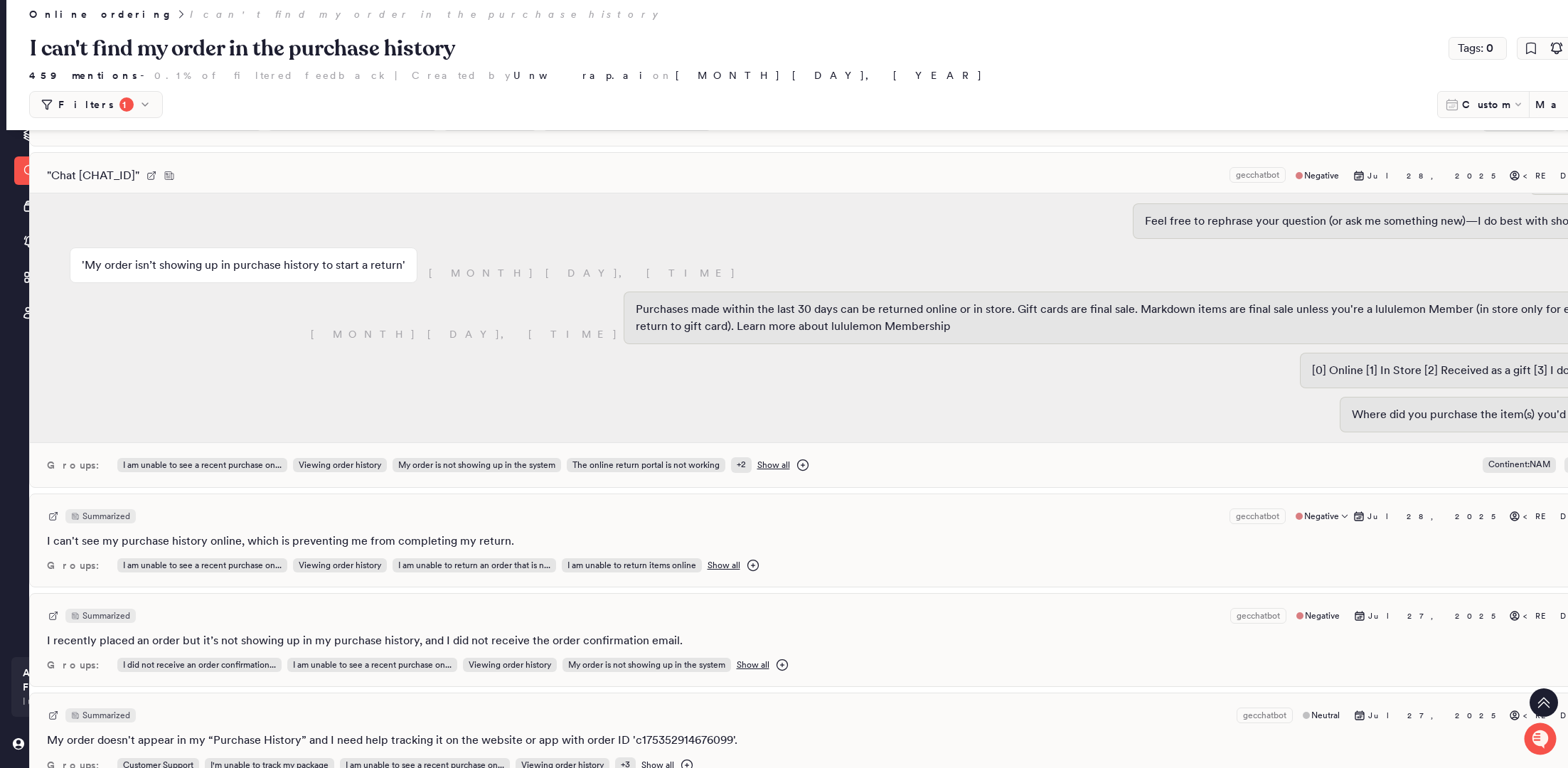 click on "Summarized gecchatbot Negative [MONTH] [DAY], [YEAR] [REDACTED] I can't see my purchase history online, which is preventing me from completing my return.    + 2 Groups: I am unable to see a recent purchase on... Viewing order history I am unable to return an order that is n... I am unable to return items online Show all" at bounding box center (861, 540) 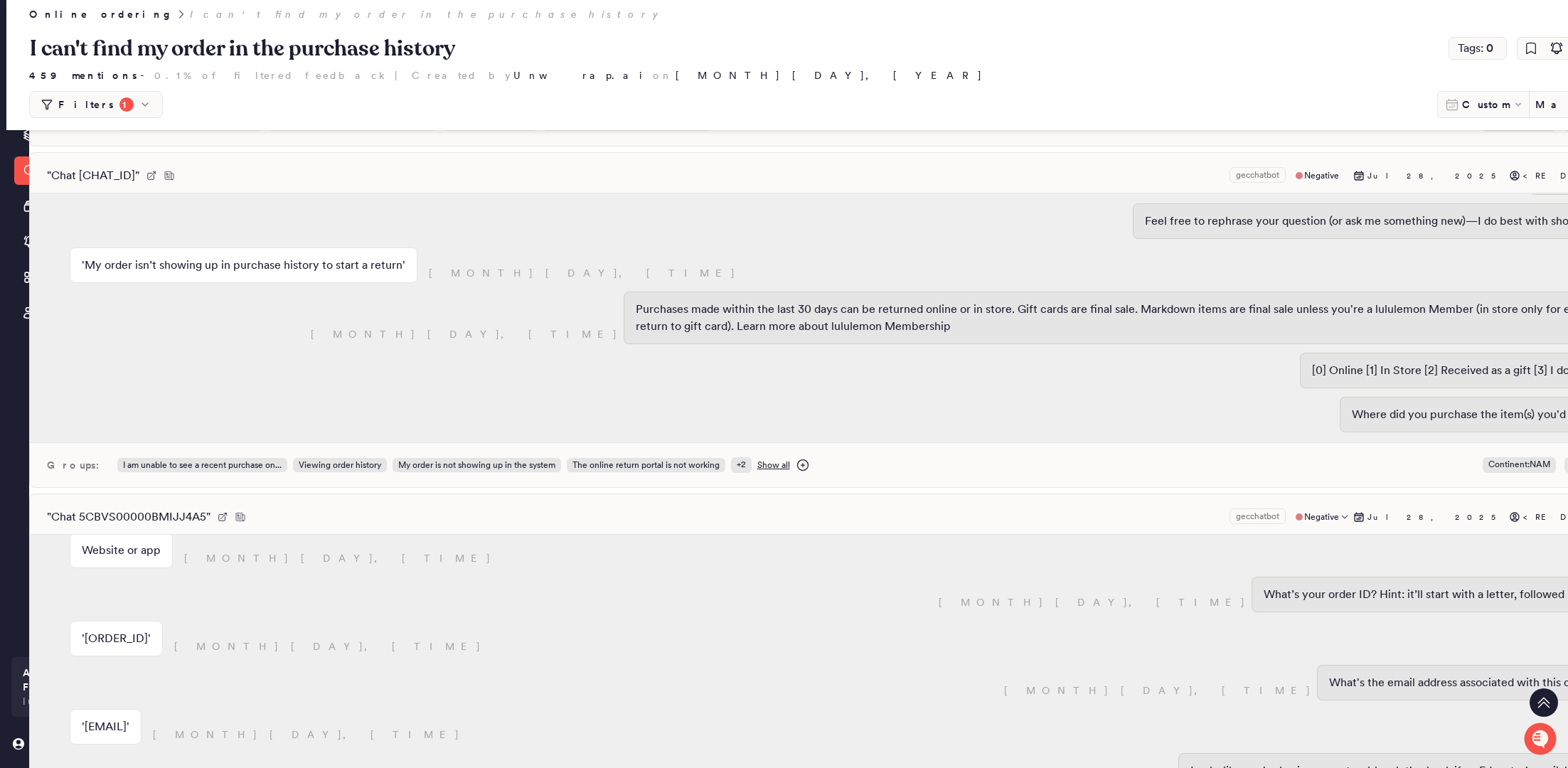 scroll, scrollTop: 1125, scrollLeft: 0, axis: vertical 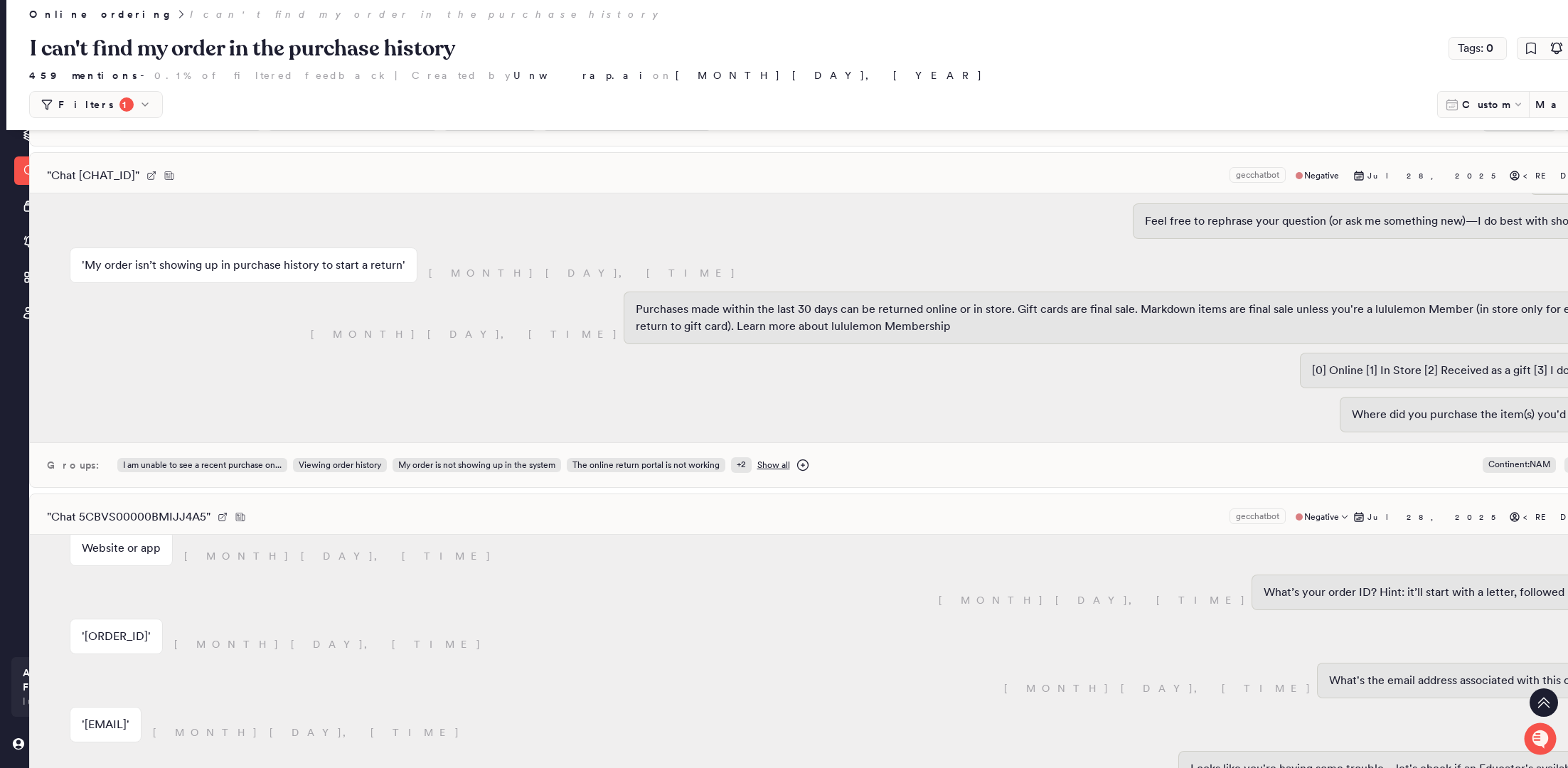 click on "'[ORDER_ID]'" at bounding box center [116, 636] 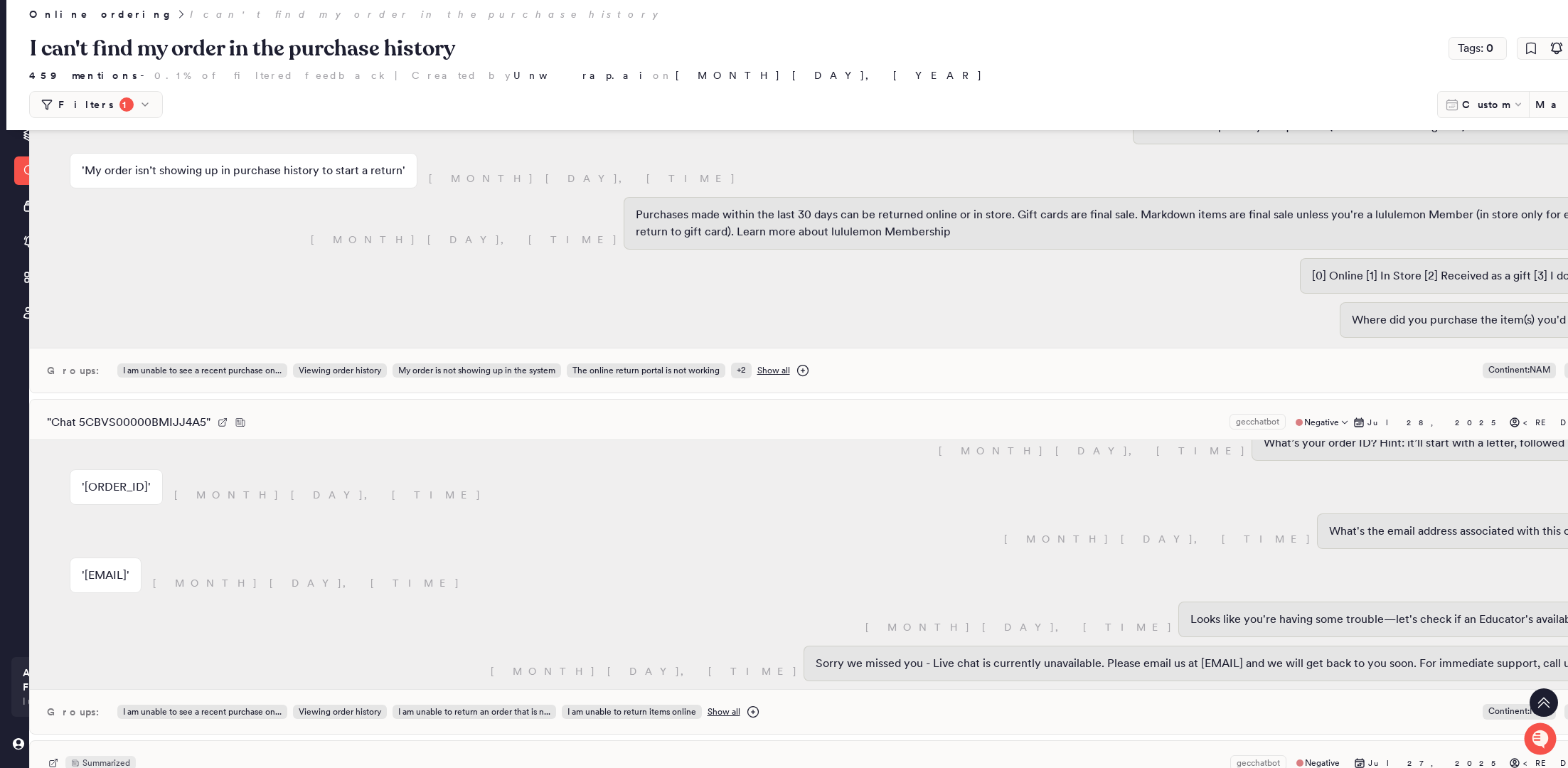 scroll, scrollTop: 17266, scrollLeft: 4, axis: both 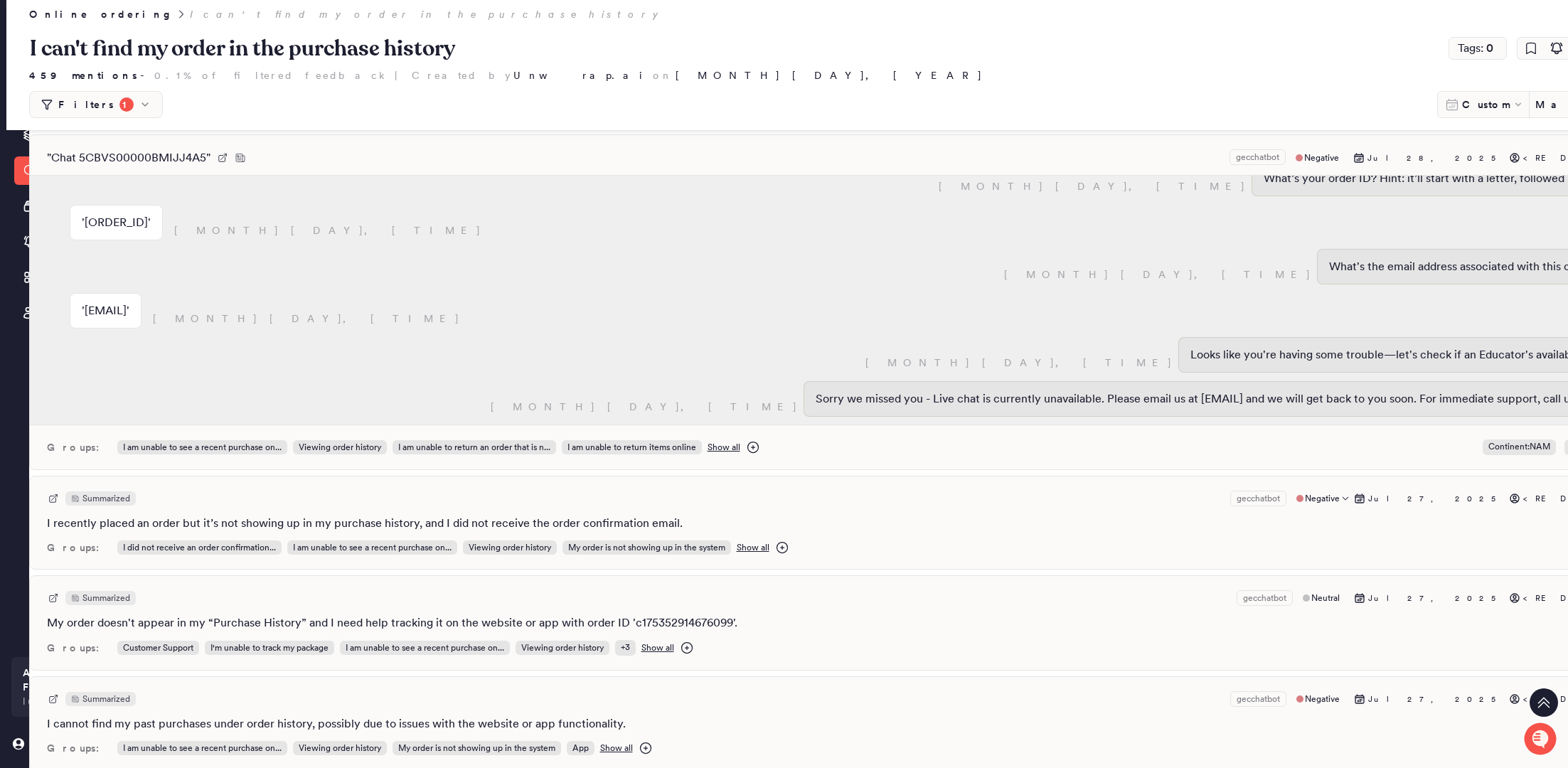 click on "Summarized gecchatbot Negative [MONTH] [DAY], [YEAR] <REDACTED> I recently placed an order but it’s not showing up in my purchase history, and I did not receive the order confirmation email.    + 2 Groups: I did not receive an order confirmation... I am unable to see a recent purchase on... Viewing order history My order is not showing up in the system Show all" at bounding box center (861, 523) 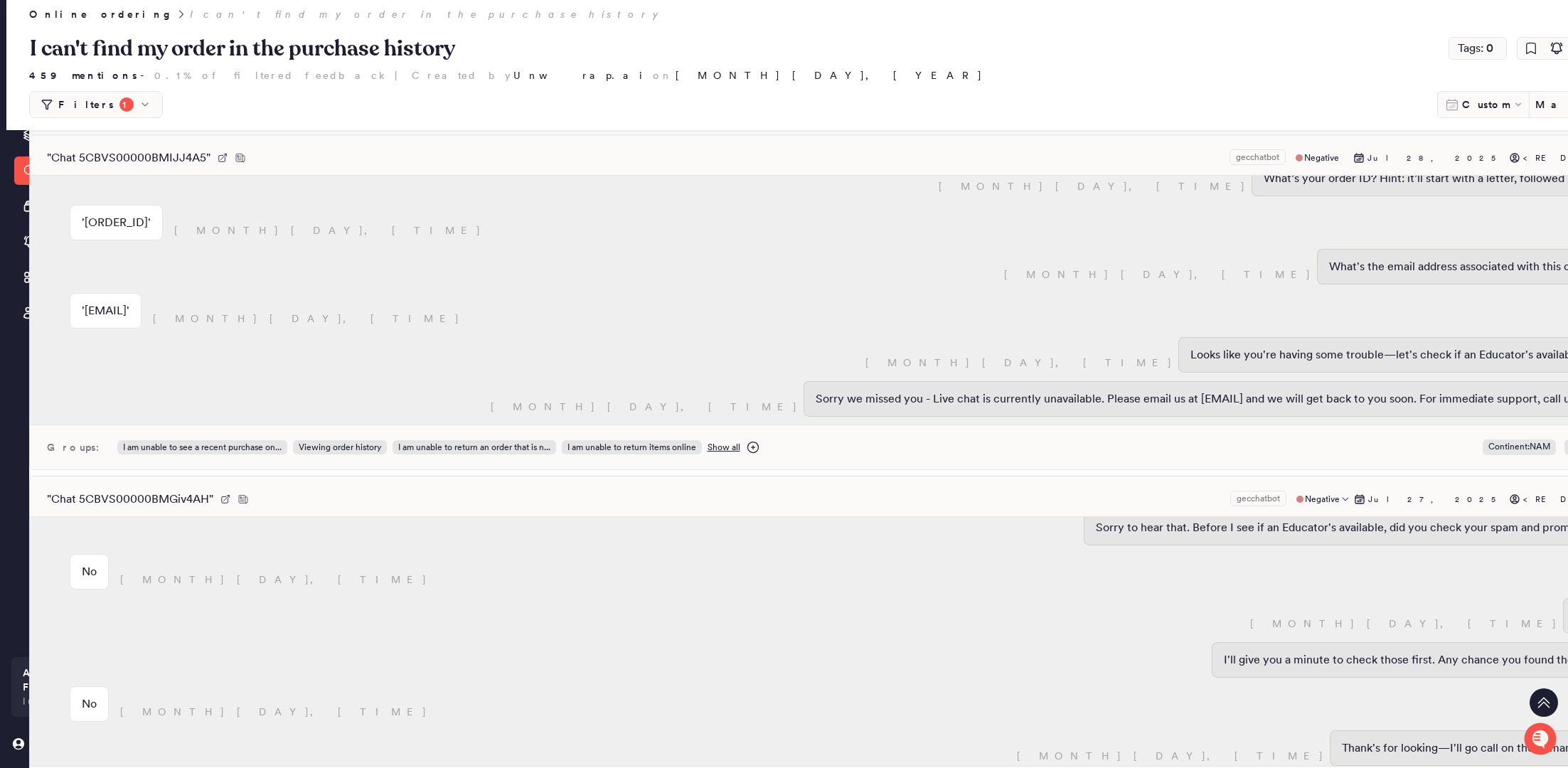 scroll, scrollTop: 516, scrollLeft: 0, axis: vertical 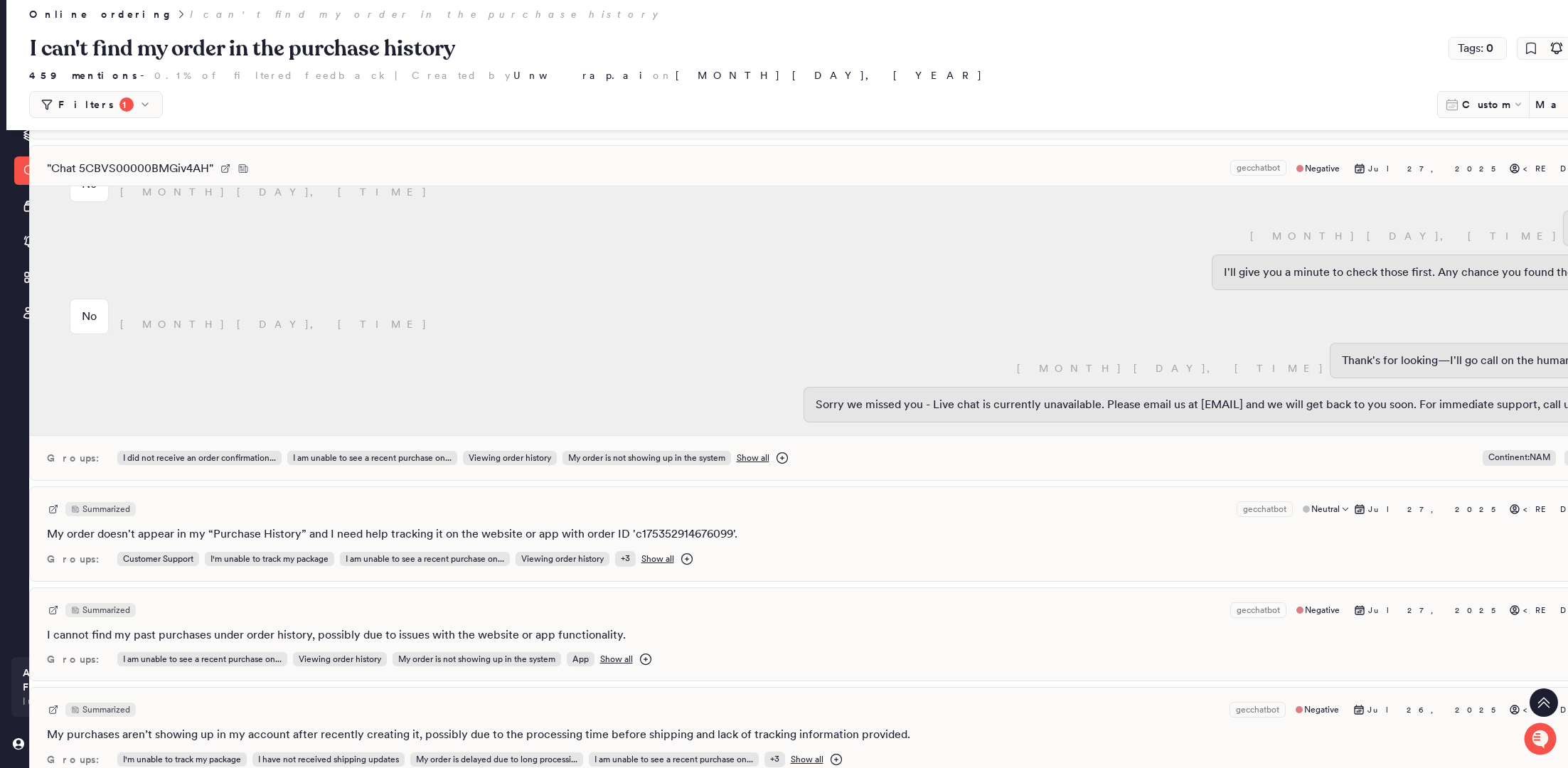 click on "Summarized gecchatbot Neutral Jul 27, 2025 <REDACTED> My order doesn't appear in my “Purchase History” and I need help tracking it on the website or app with order ID 'c175352914676099'.    + 2 Groups: Customer Support I'm unable to track my package I am unable to see a recent purchase on... Viewing order history + 3 Show all" at bounding box center [861, 534] 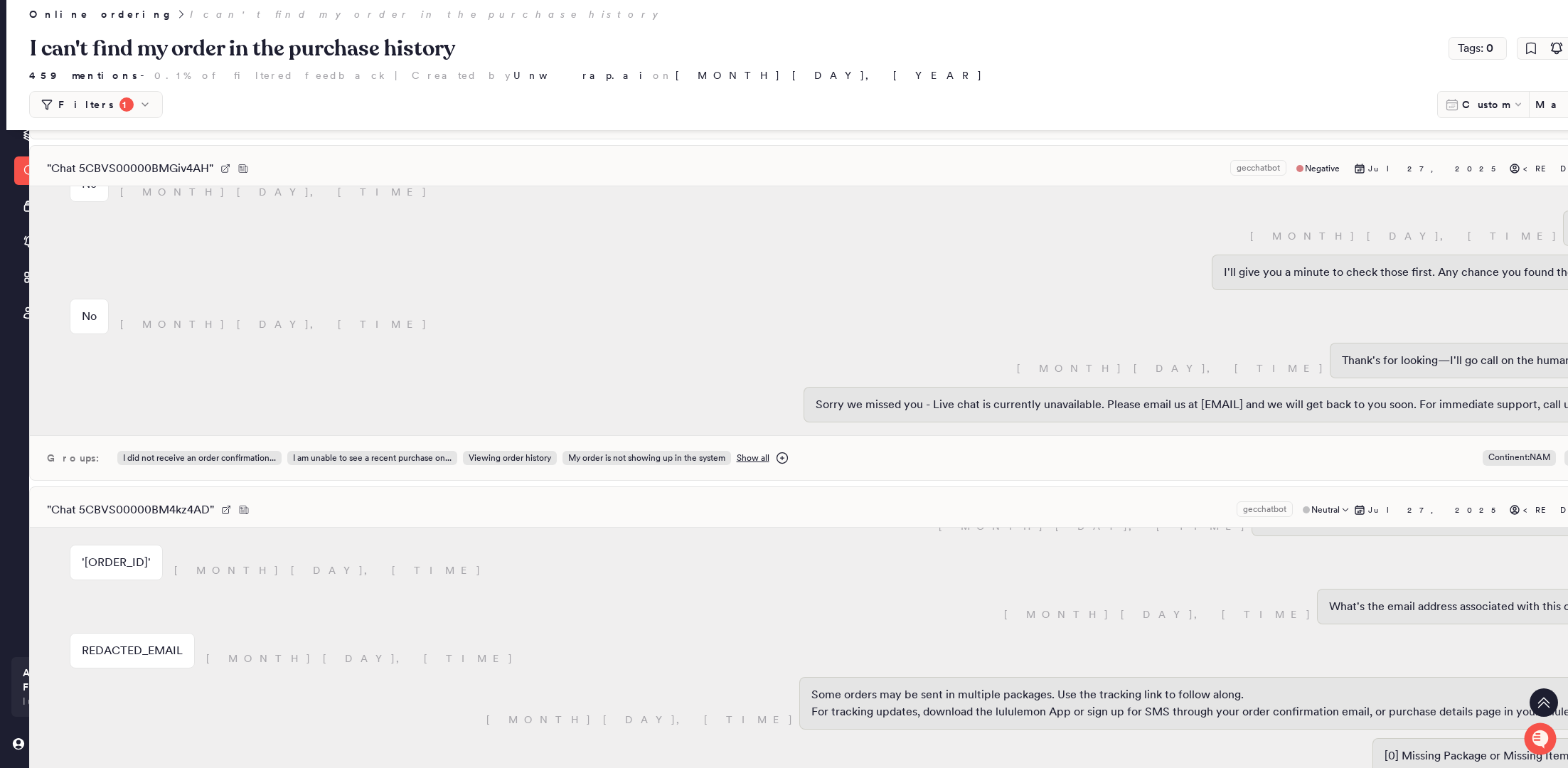 scroll, scrollTop: 585, scrollLeft: 0, axis: vertical 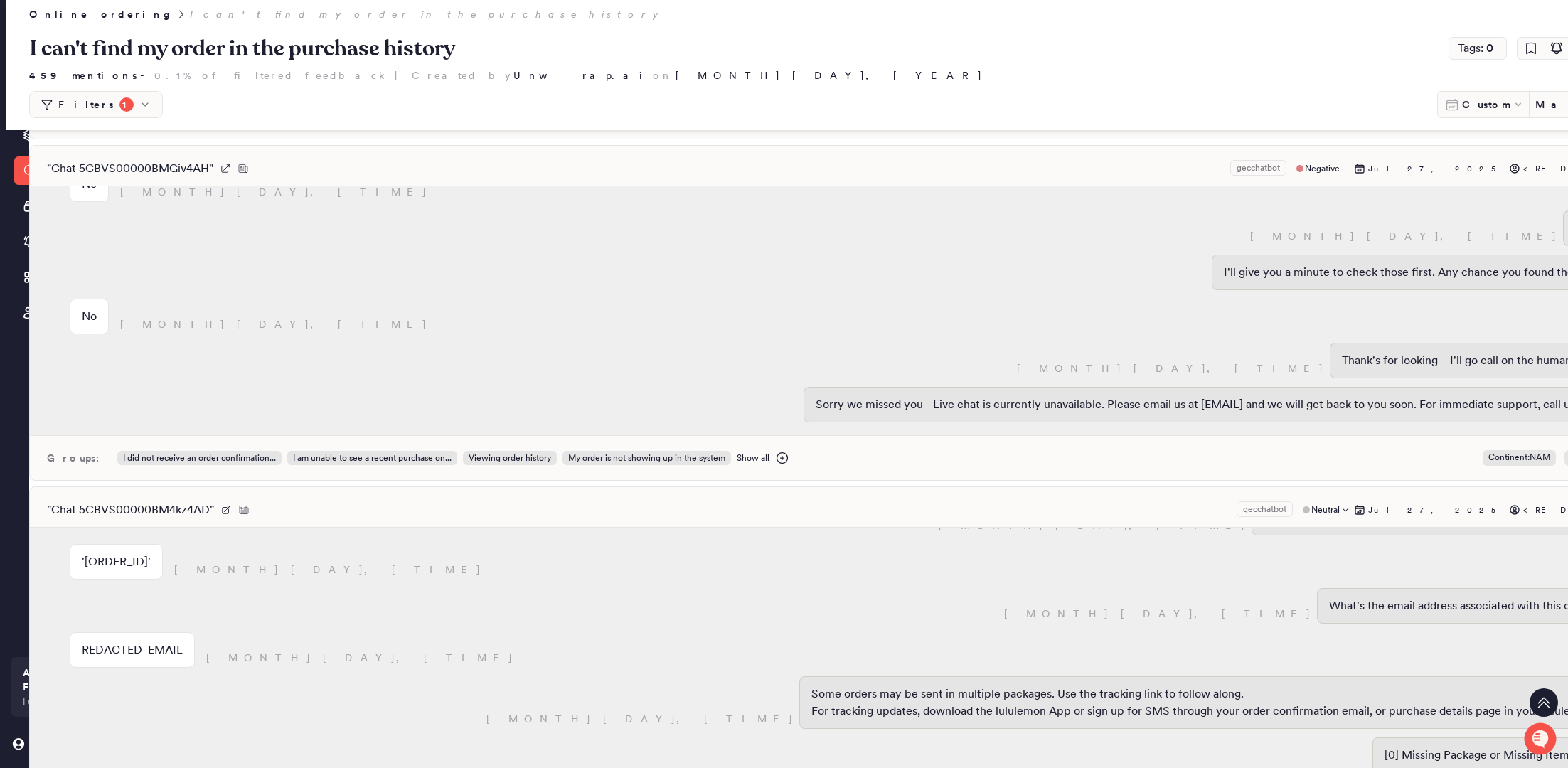 click on "'[ORDER_ID]'" at bounding box center [116, 562] 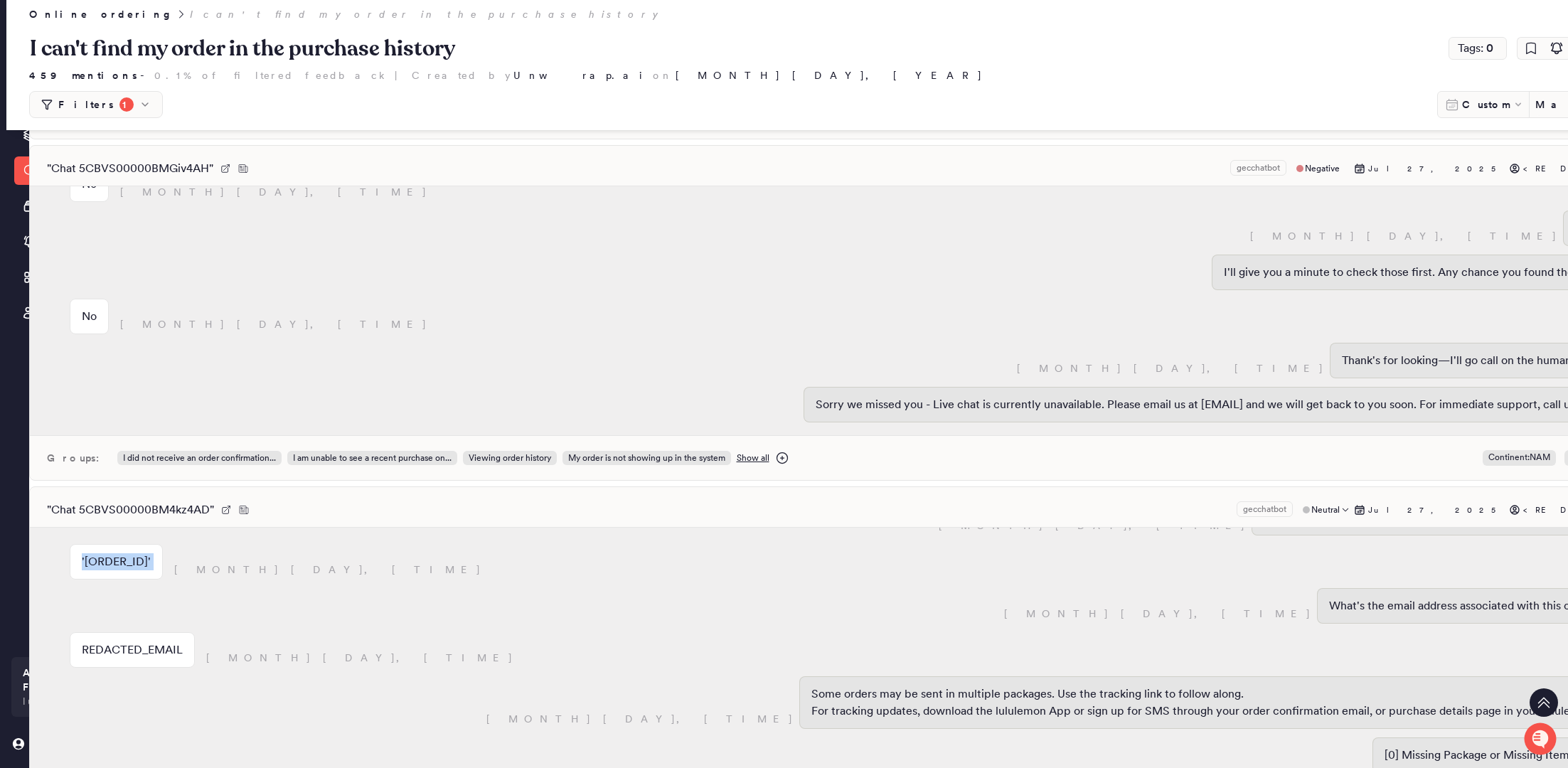 scroll, scrollTop: 890, scrollLeft: 0, axis: vertical 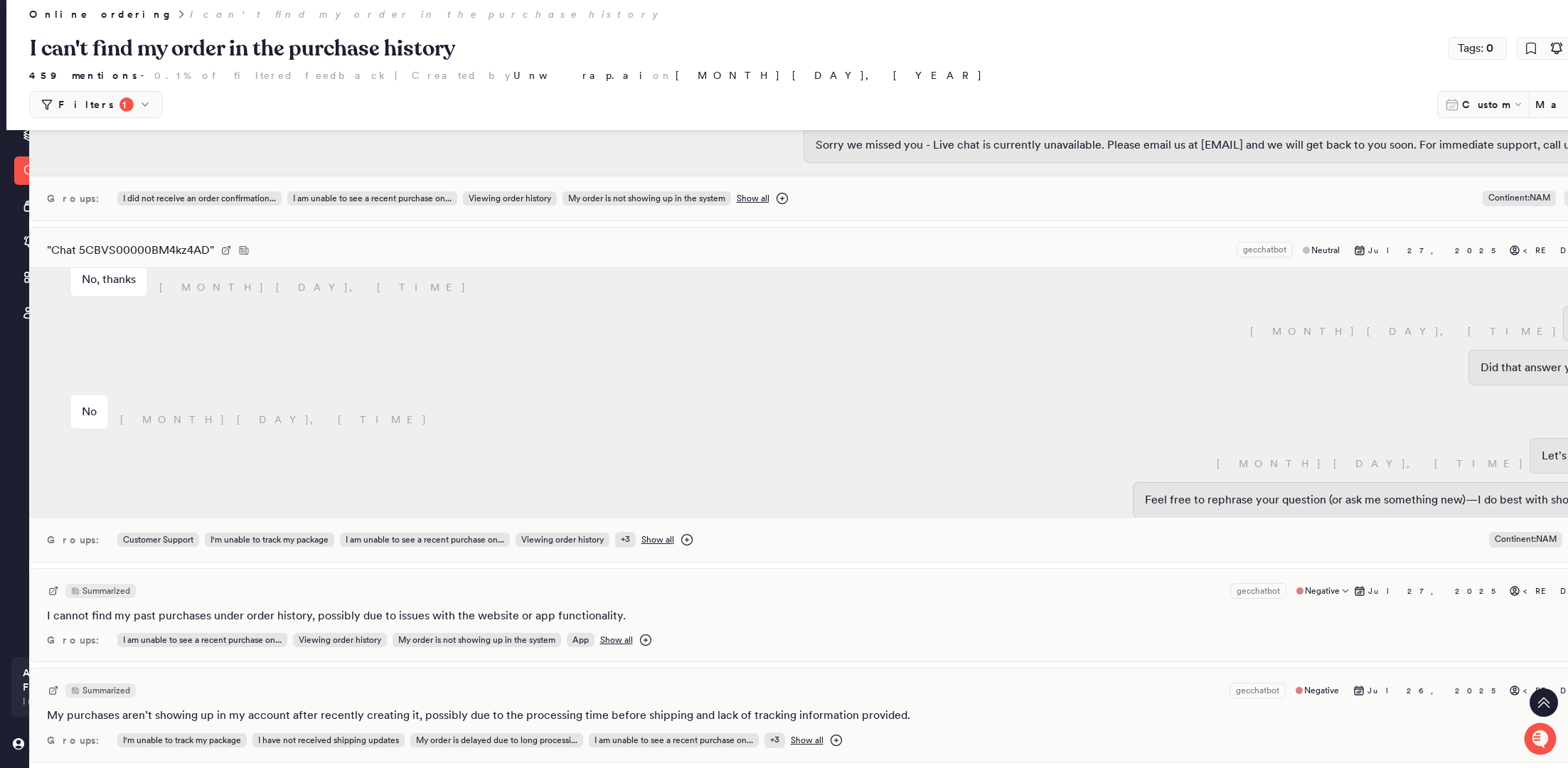 click on "Summarized gecchatbot Negative Jul 27, 2025 <REDACTED>" at bounding box center [861, 591] 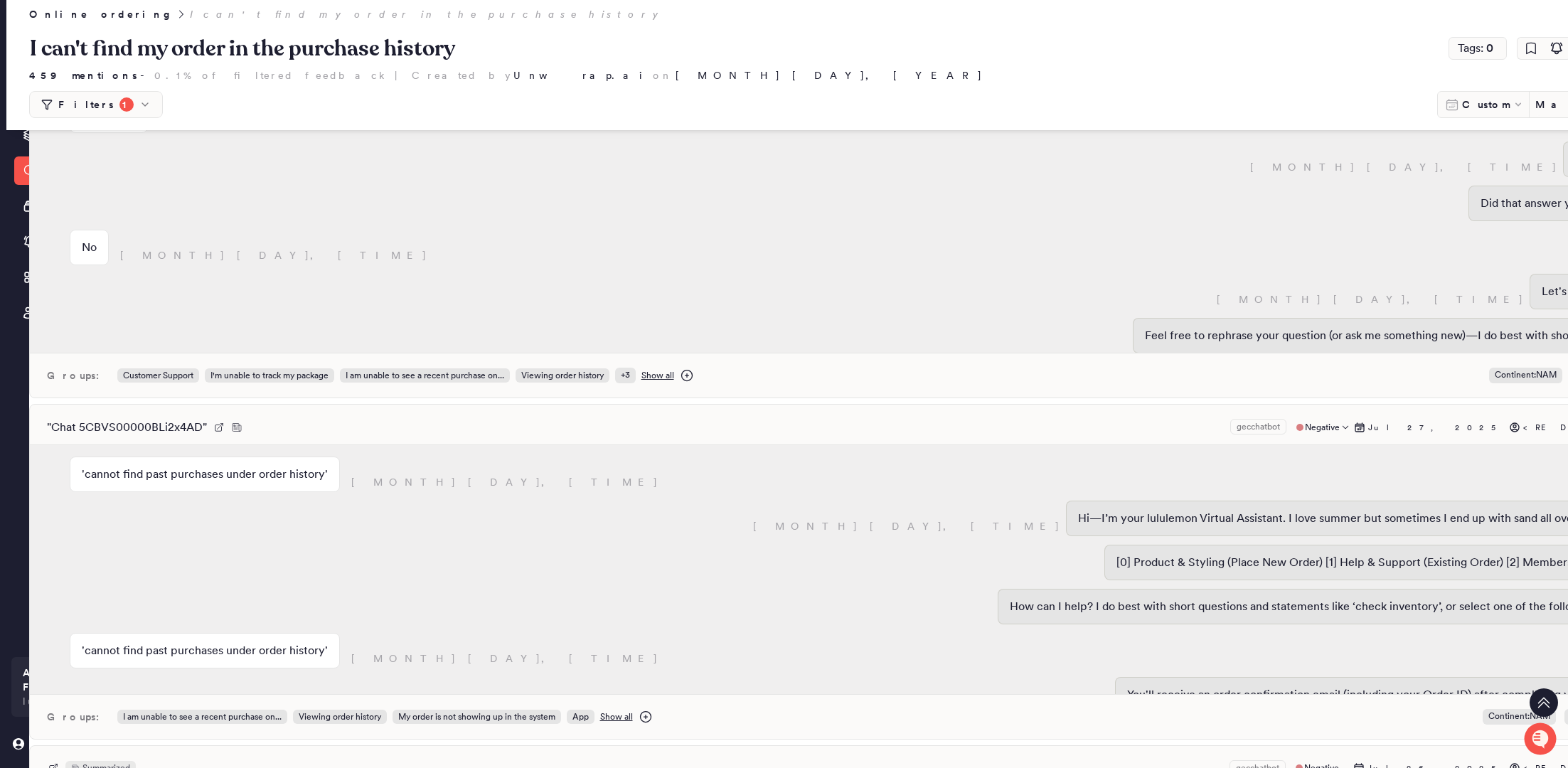 scroll, scrollTop: 18022, scrollLeft: 4, axis: both 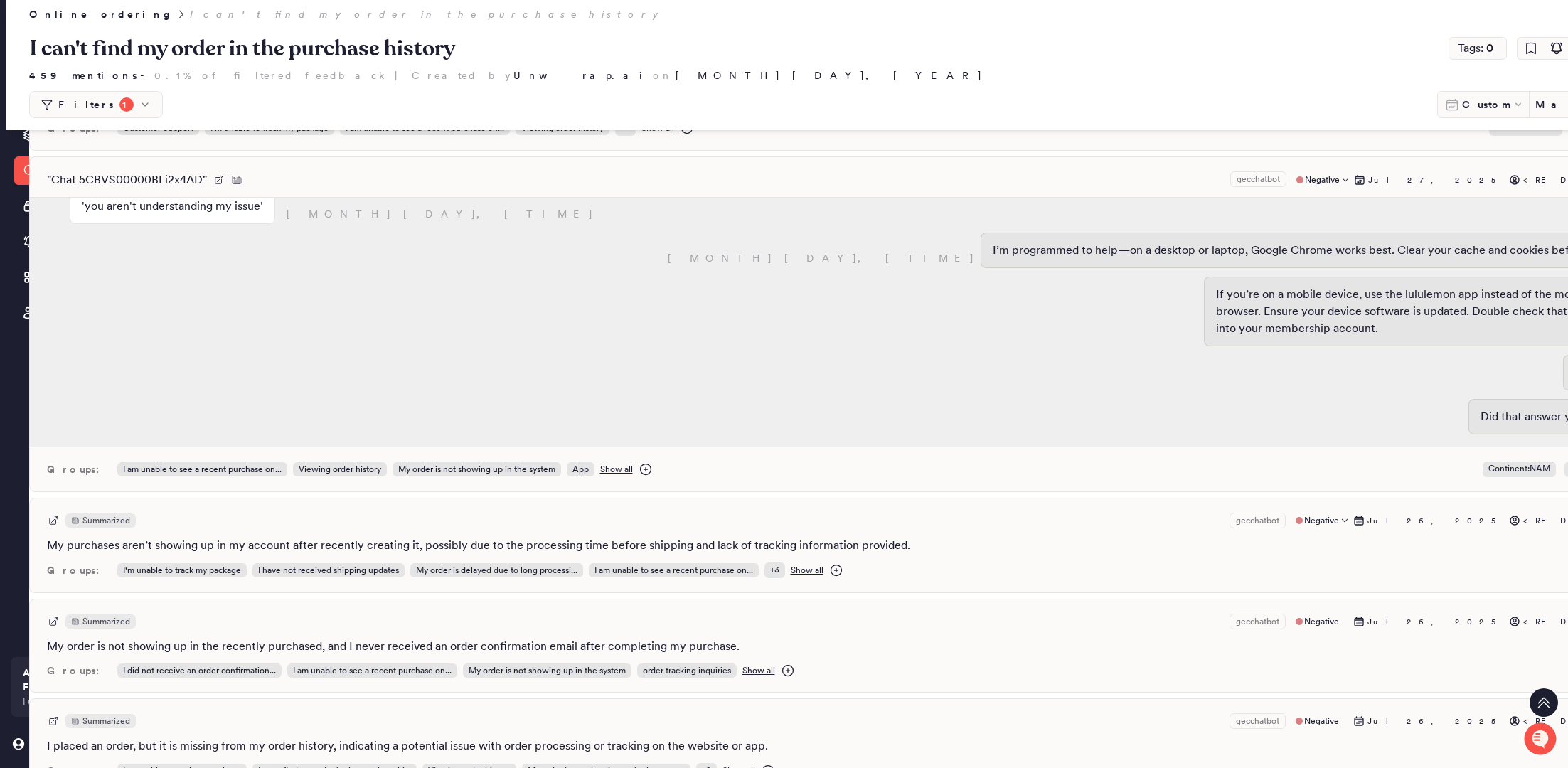 click on "Summarized gecchatbot Negative [MONTH] [DAY], [YEAR] [REDACTED]" at bounding box center (861, 521) 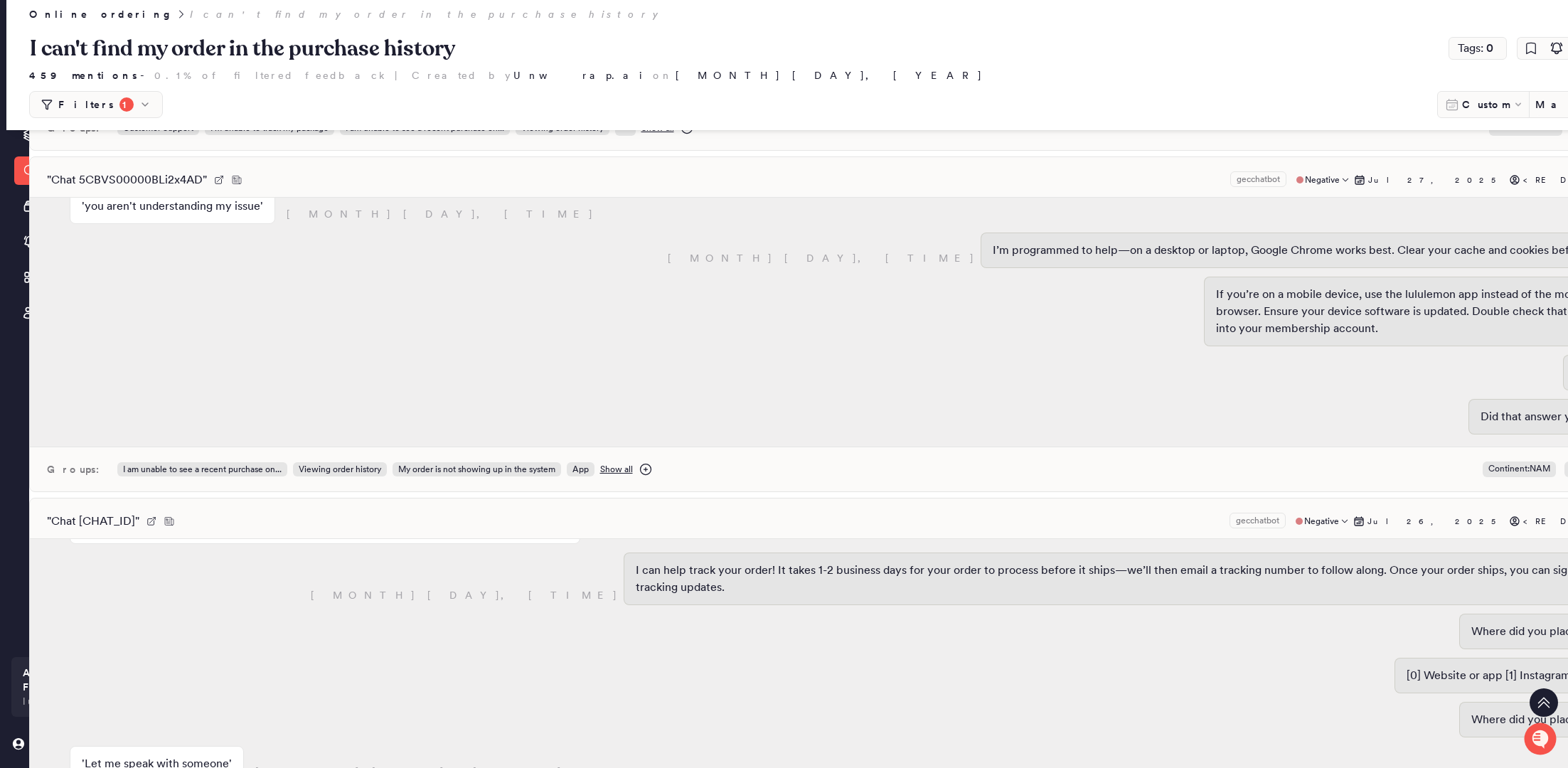 scroll, scrollTop: 427, scrollLeft: 0, axis: vertical 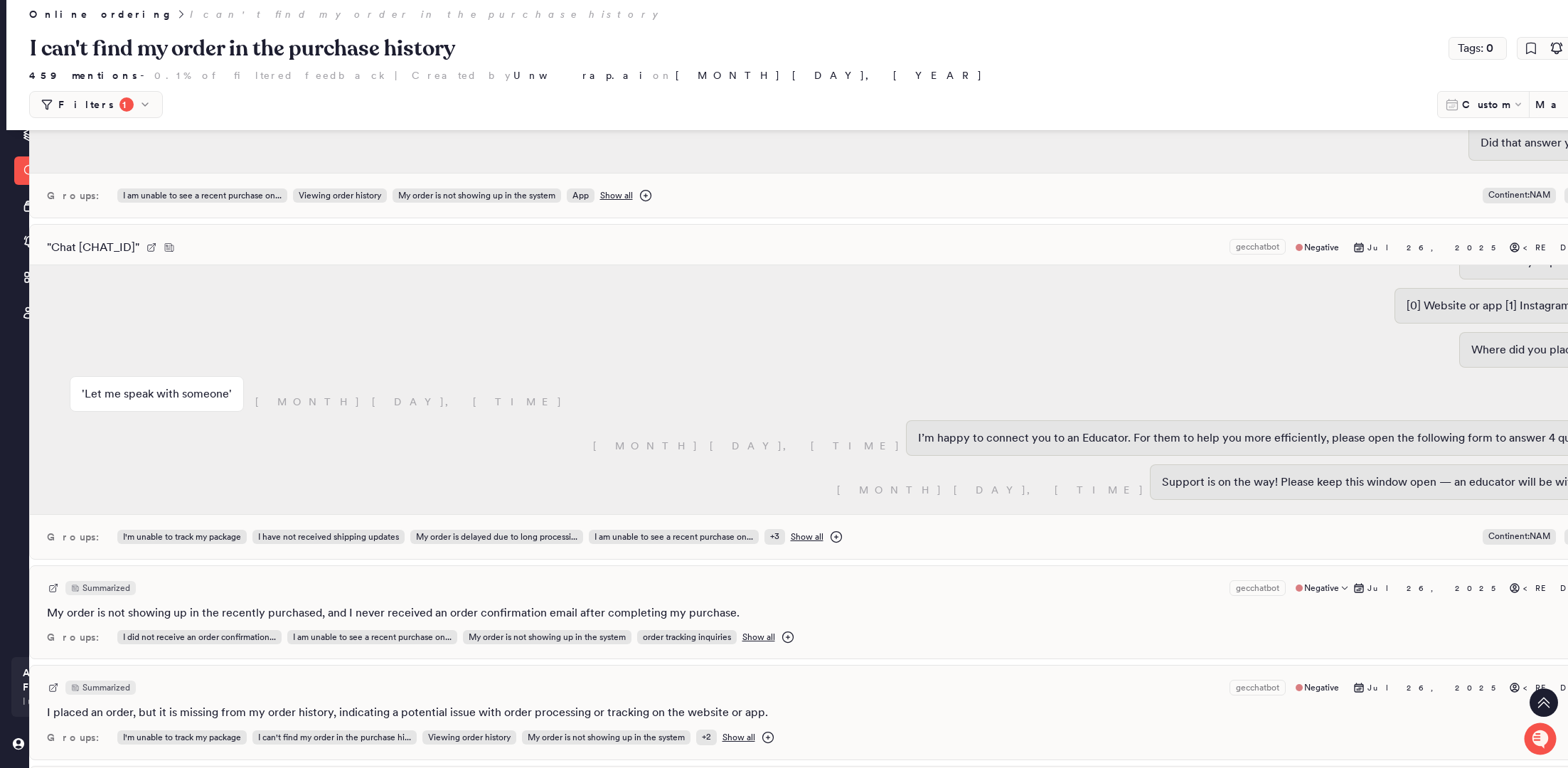 click on "Summarized gecchatbot Negative [MONTH] [DAY], [YEAR] [REDACTED]" at bounding box center [861, 588] 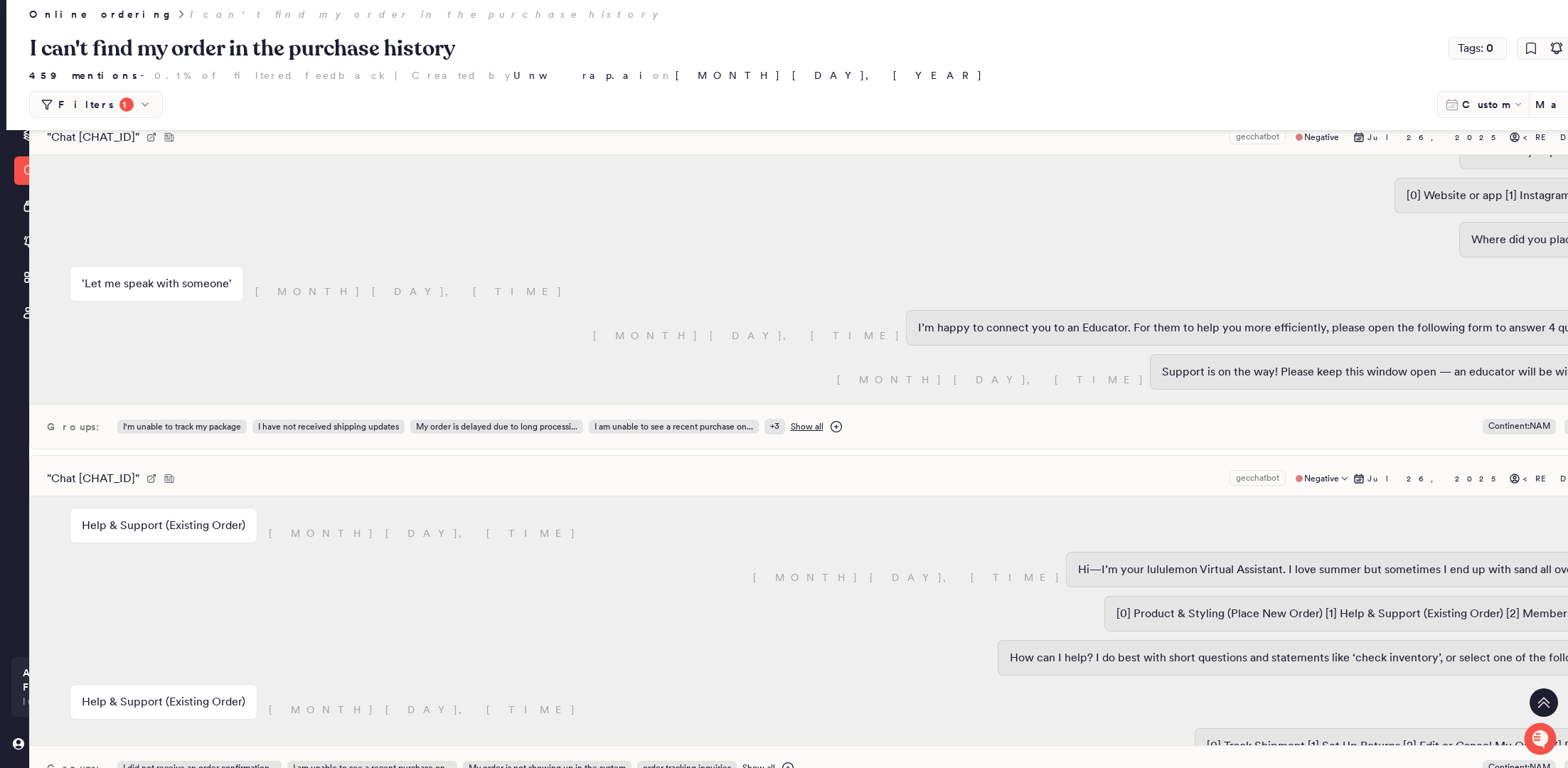 scroll, scrollTop: 18710, scrollLeft: 4, axis: both 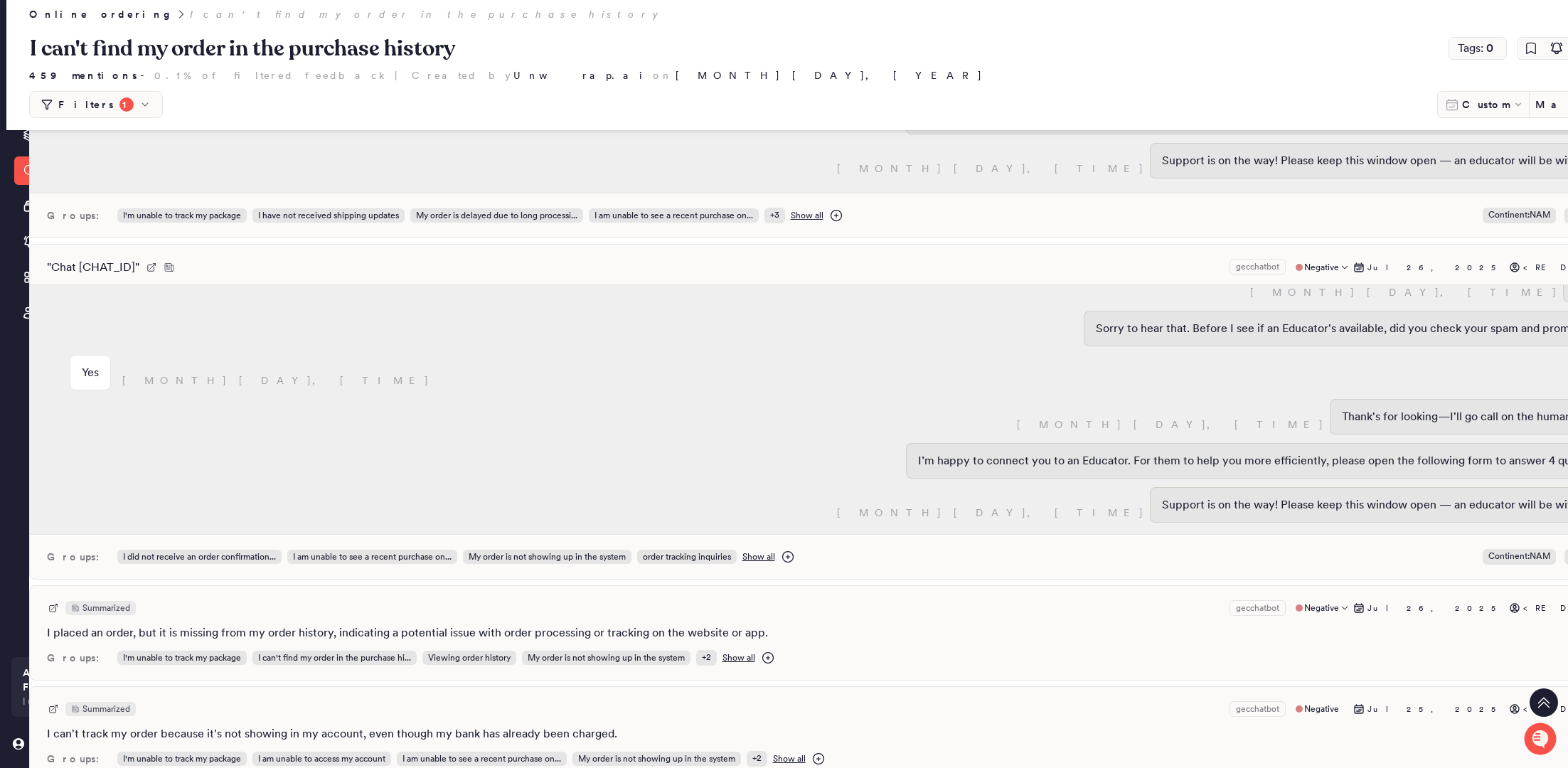 click on "Summarized gecchatbot Negative [MONTH] [DAY], [YEAR] [REDACTED]" at bounding box center [861, 608] 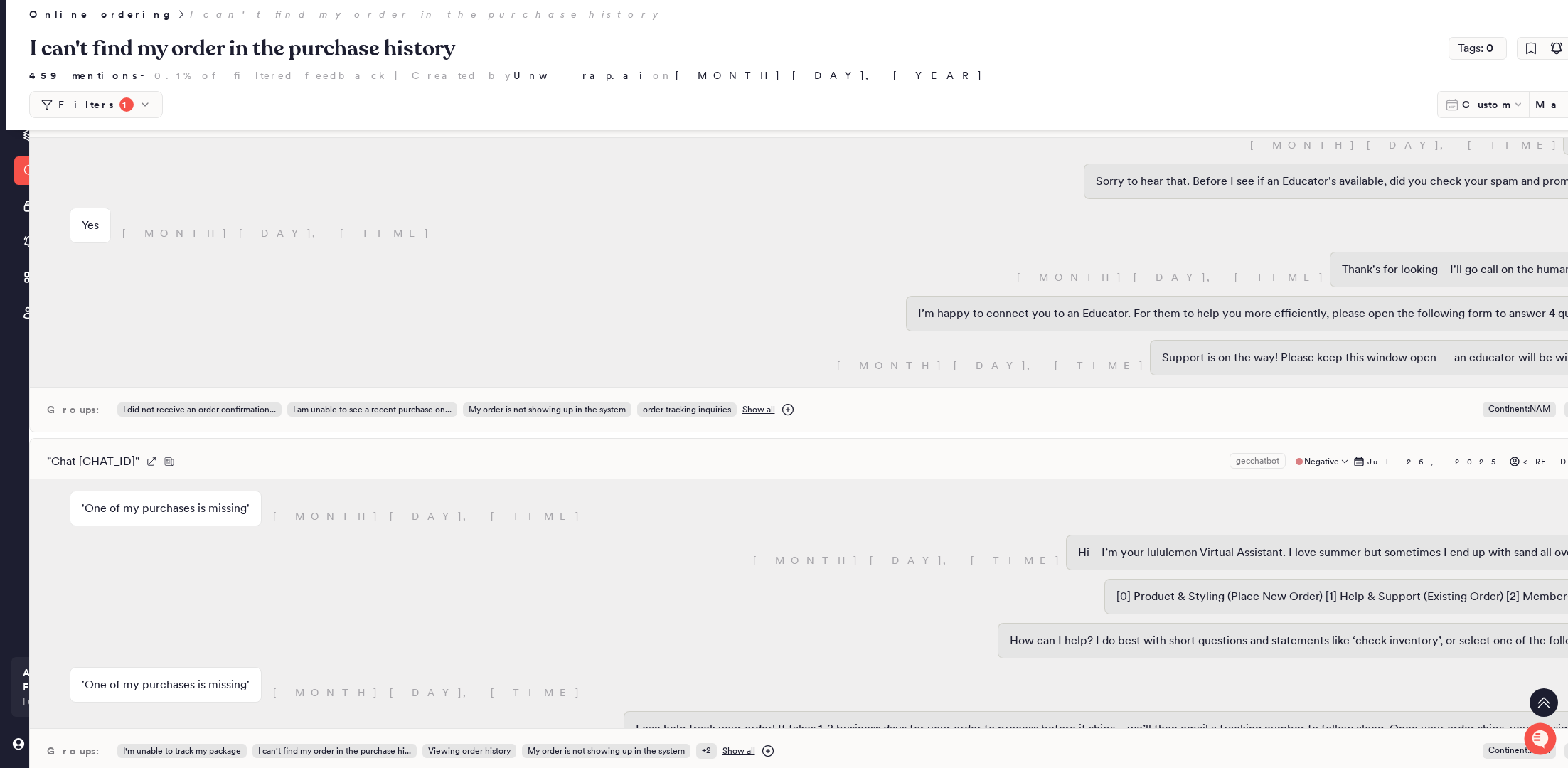 scroll, scrollTop: 19011, scrollLeft: 4, axis: both 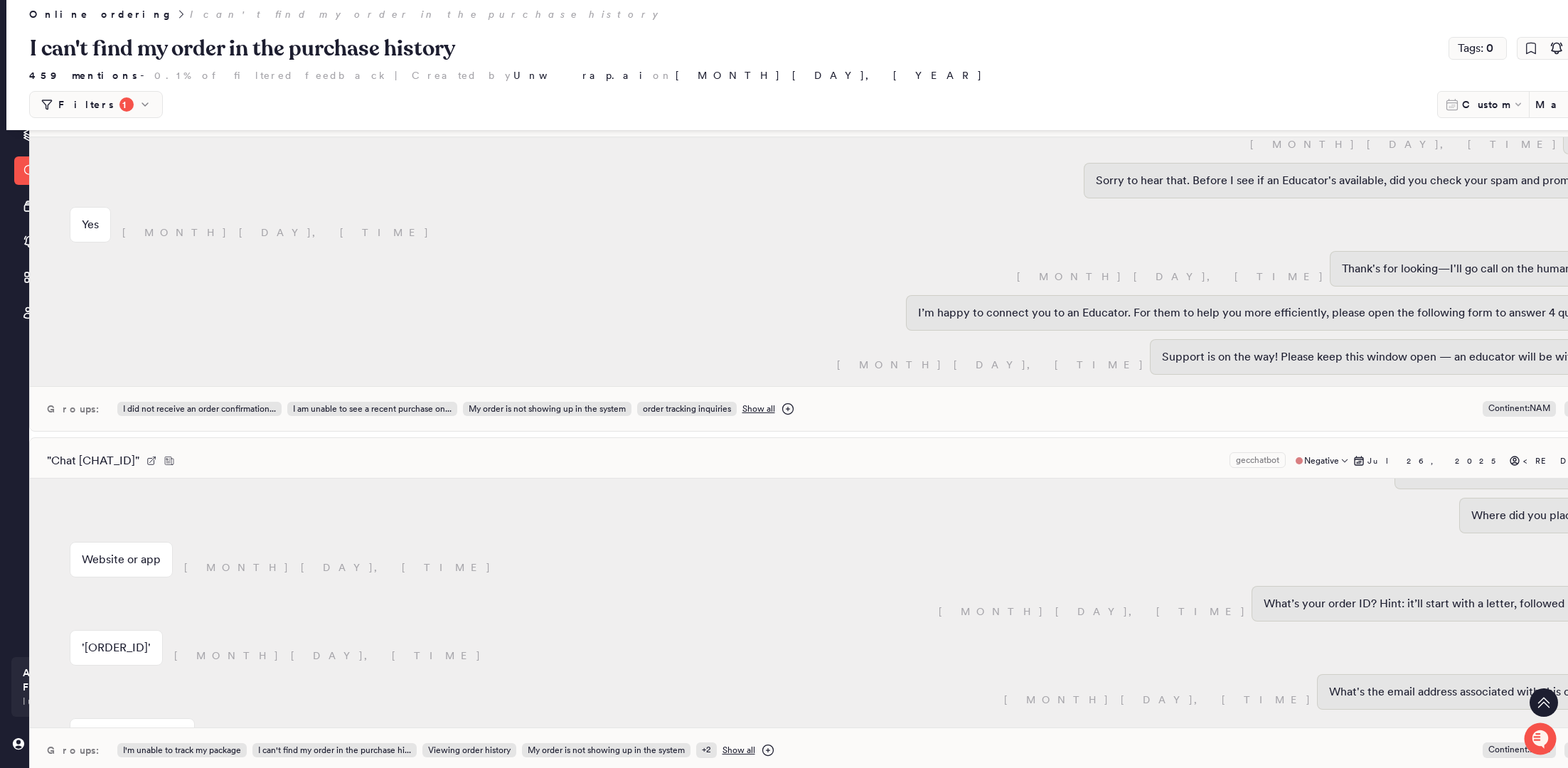 click on "'[ORDER_ID]'" at bounding box center [116, 648] 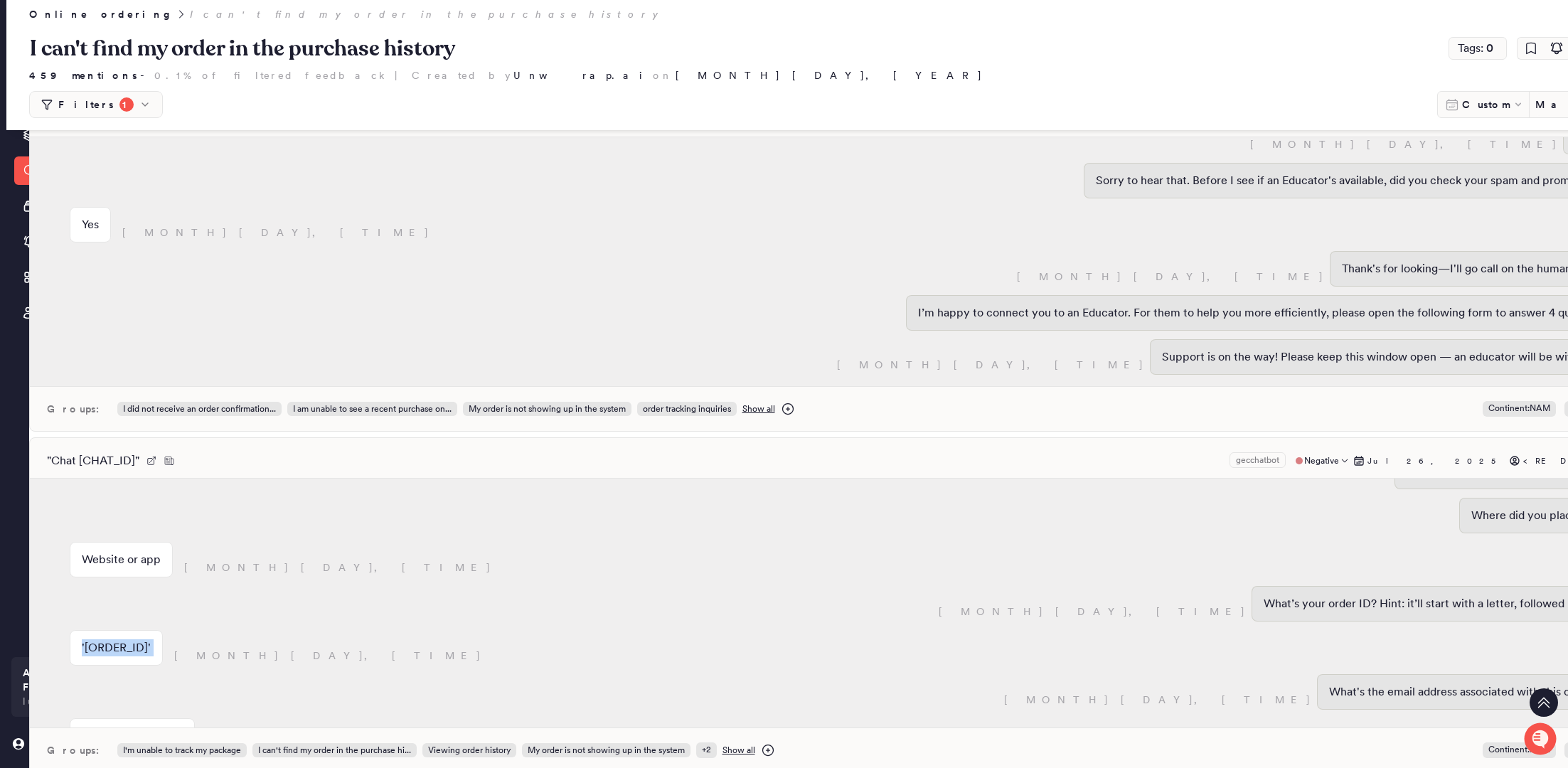 click on "'[ORDER_ID]'" at bounding box center (116, 648) 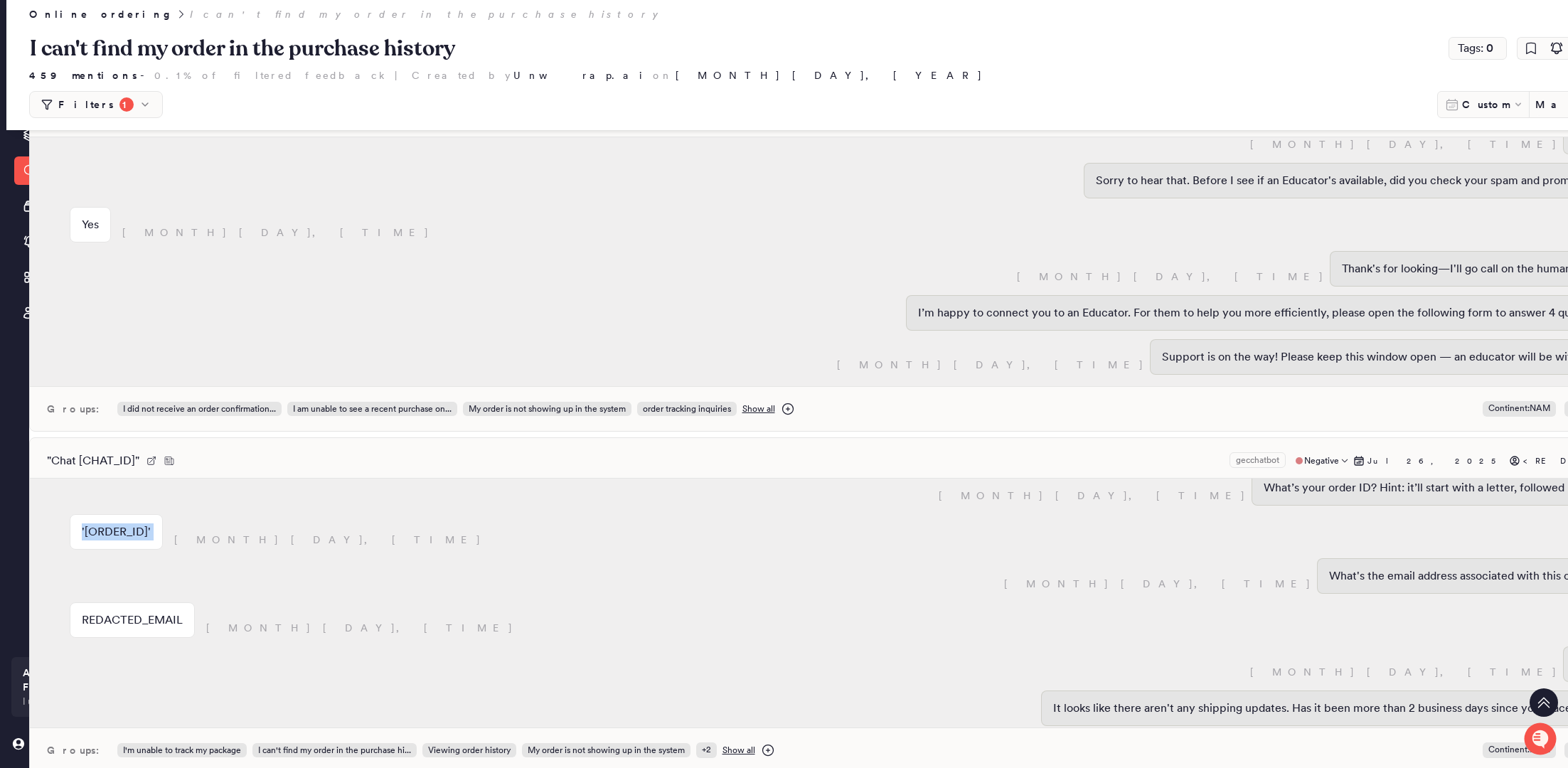 scroll, scrollTop: 715, scrollLeft: 0, axis: vertical 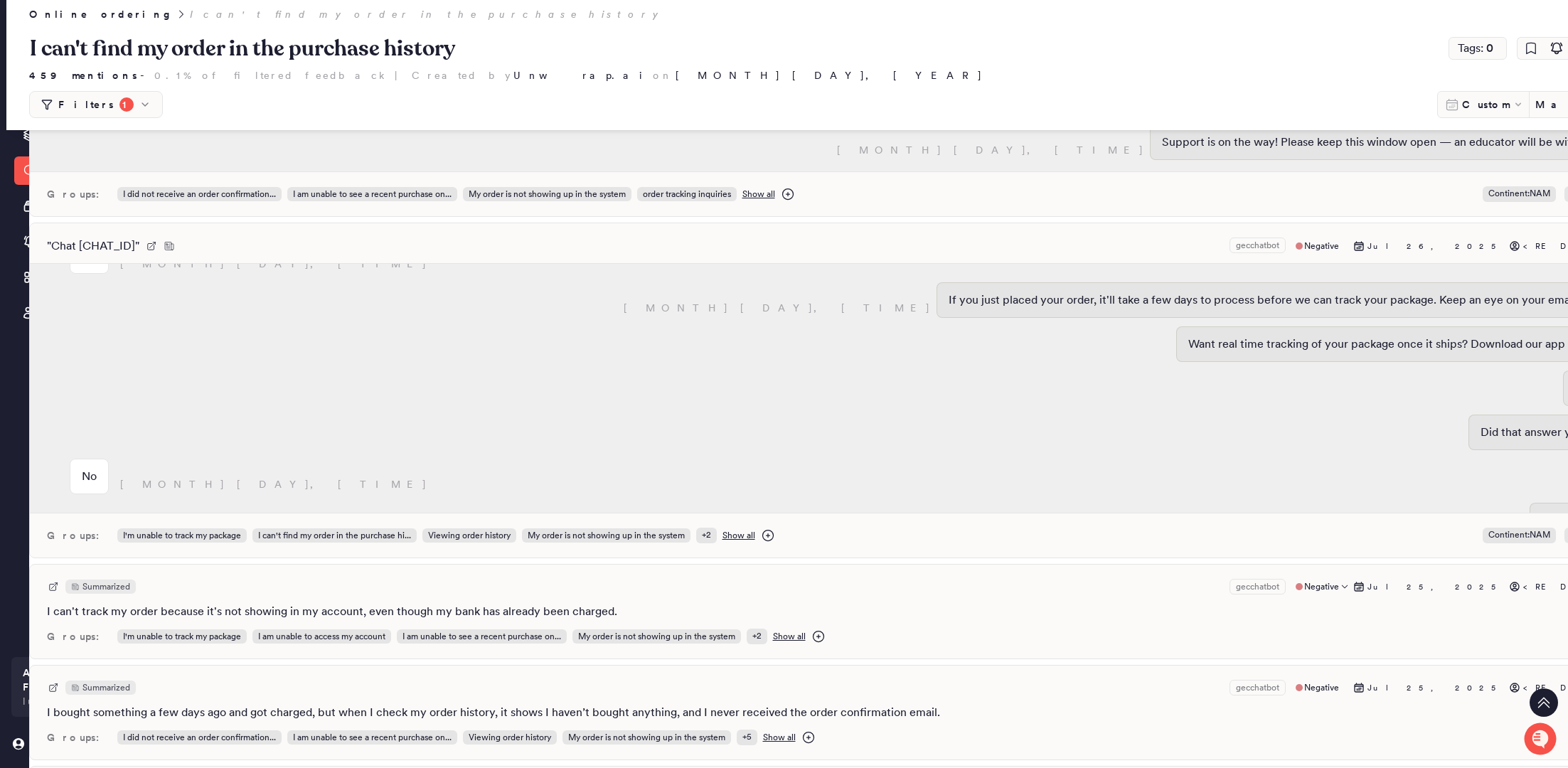click on "Summarized gecchatbot Negative [MONTH] [DAY], [YEAR] <REDACTED> I can't track my order because it's not showing in my account, even though my bank has already been charged.    + 2 Groups: I'm unable to track my package I am unable to access my account I am unable to see a recent purchase on... My order is not showing up in the system + 2 Show all" at bounding box center [861, 612] 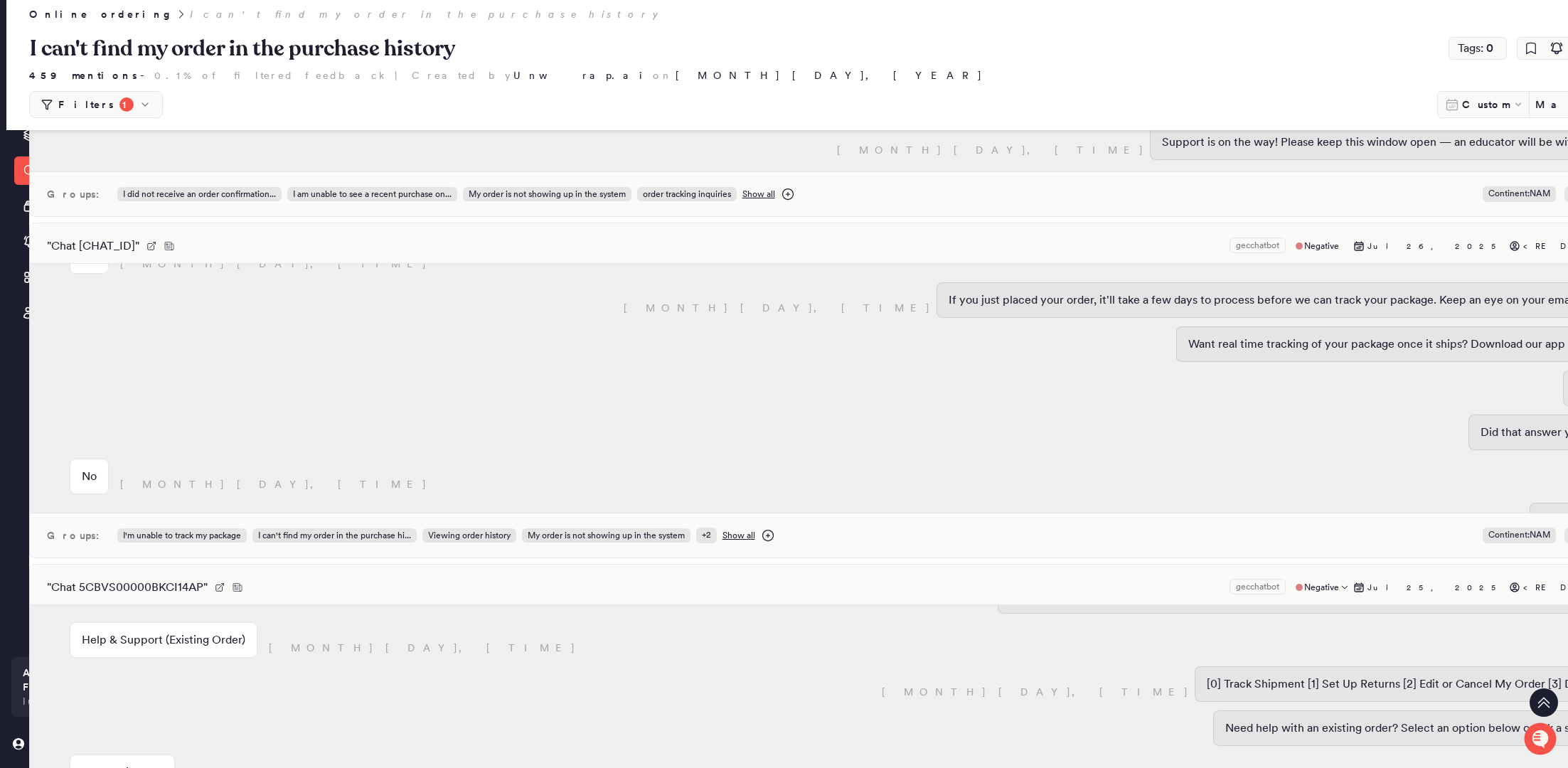 scroll, scrollTop: 463, scrollLeft: 0, axis: vertical 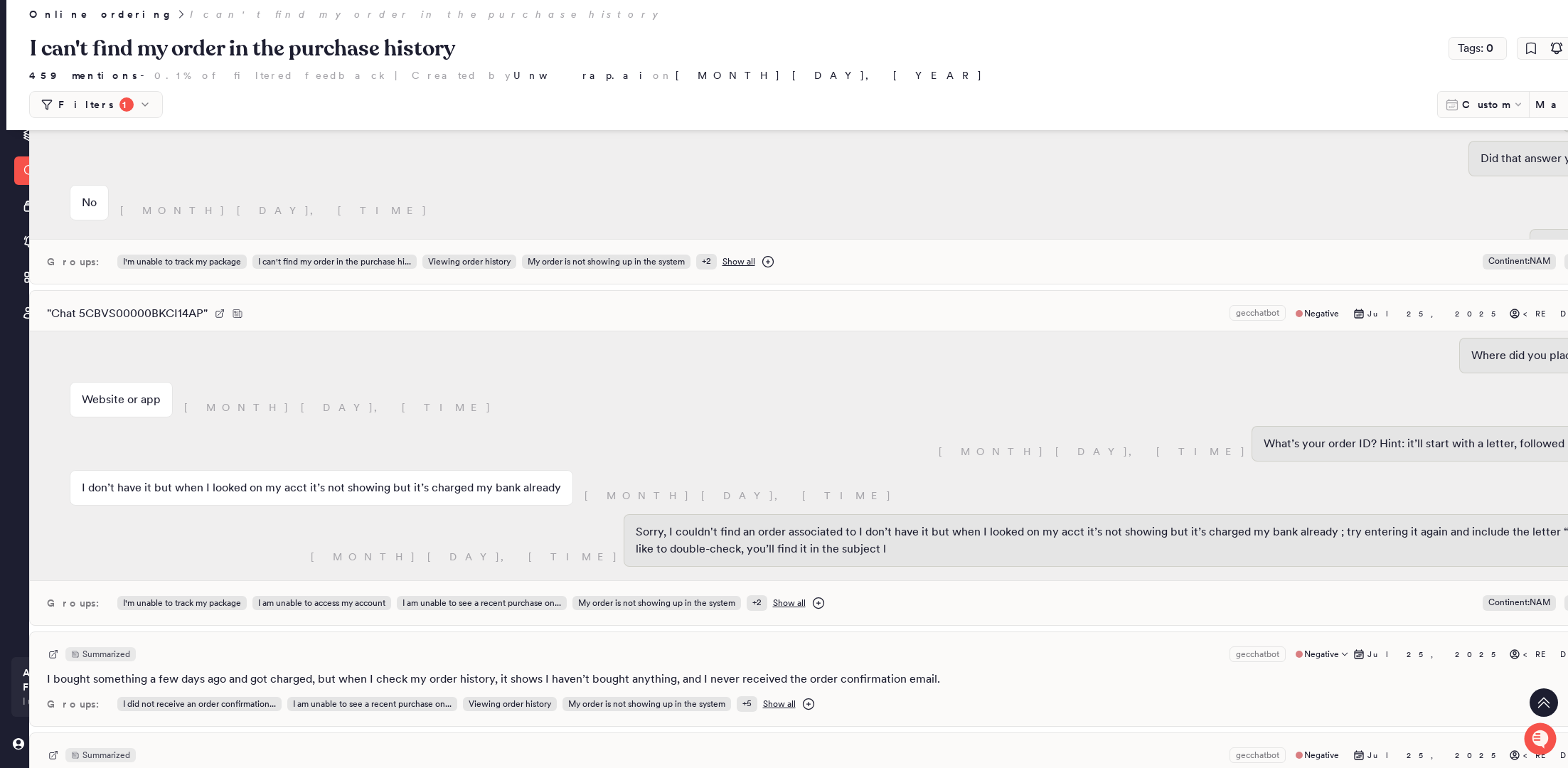 click on "Summarized gecchatbot Negative [MONTH] [DAY], [YEAR] <REDACTED>" at bounding box center [861, 654] 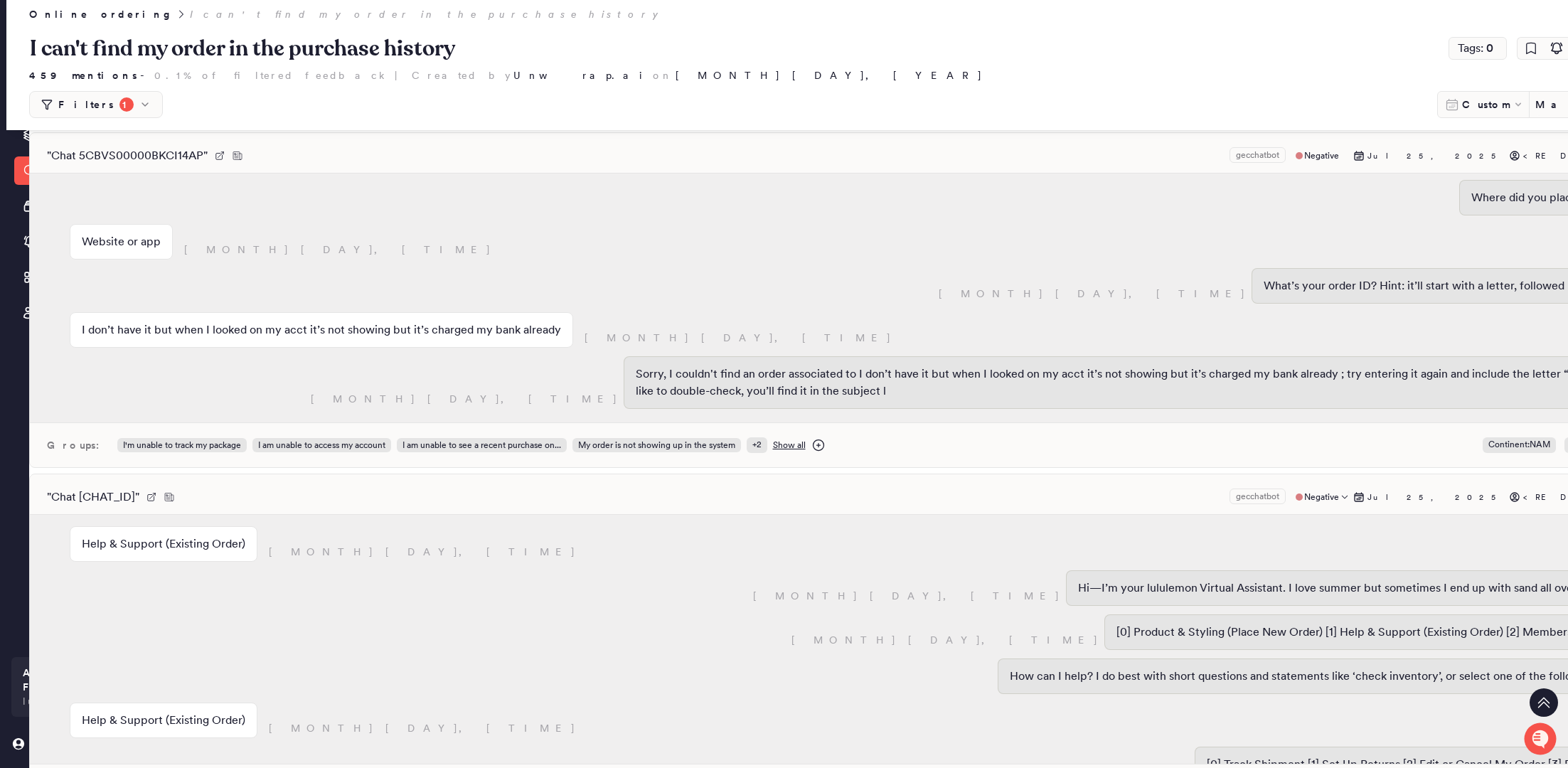 scroll, scrollTop: 19659, scrollLeft: 4, axis: both 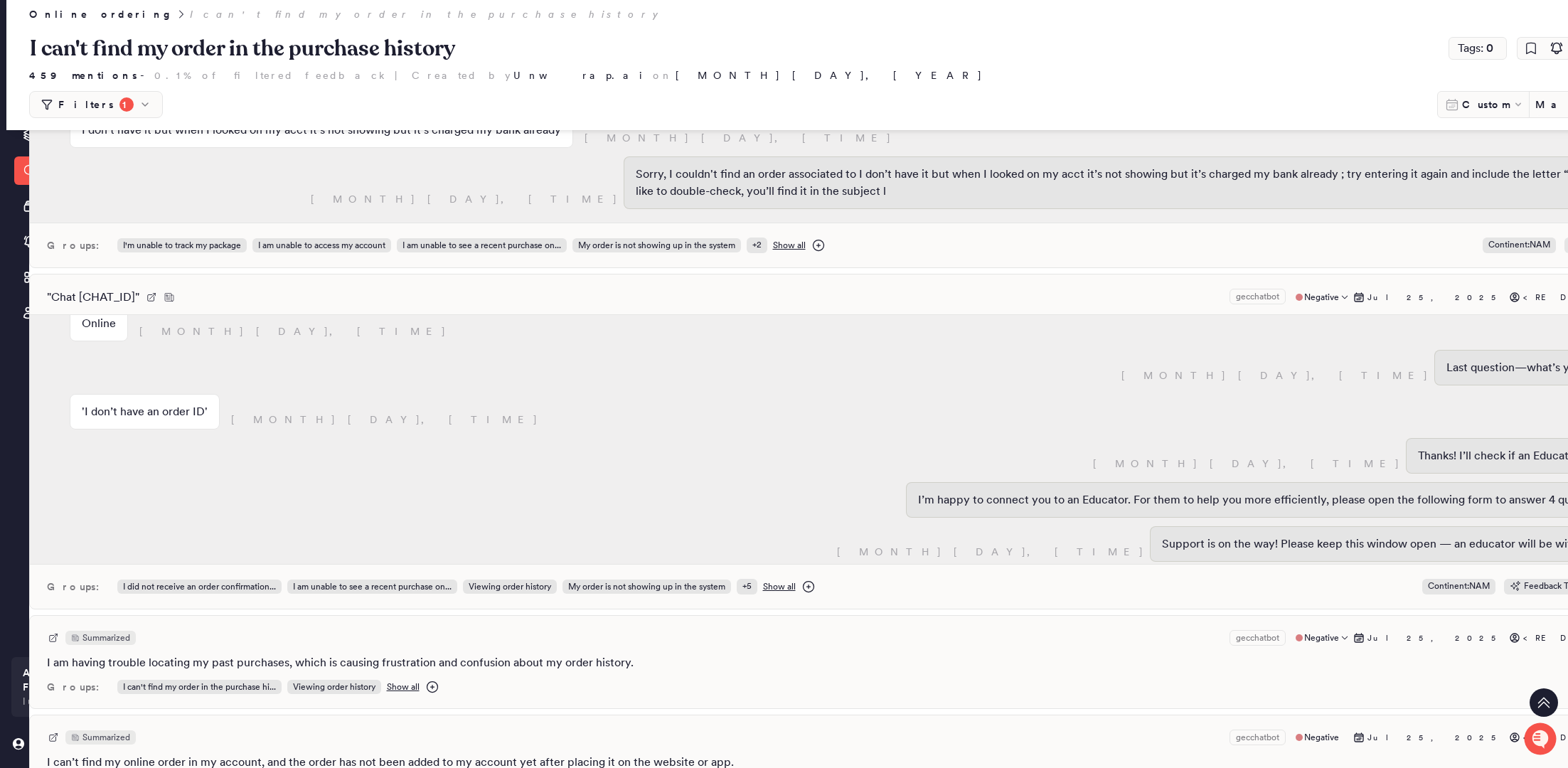 click on "Summarized gecchatbot Negative [MONTH] [DAY], [YEAR] <REDACTED>" at bounding box center [861, 638] 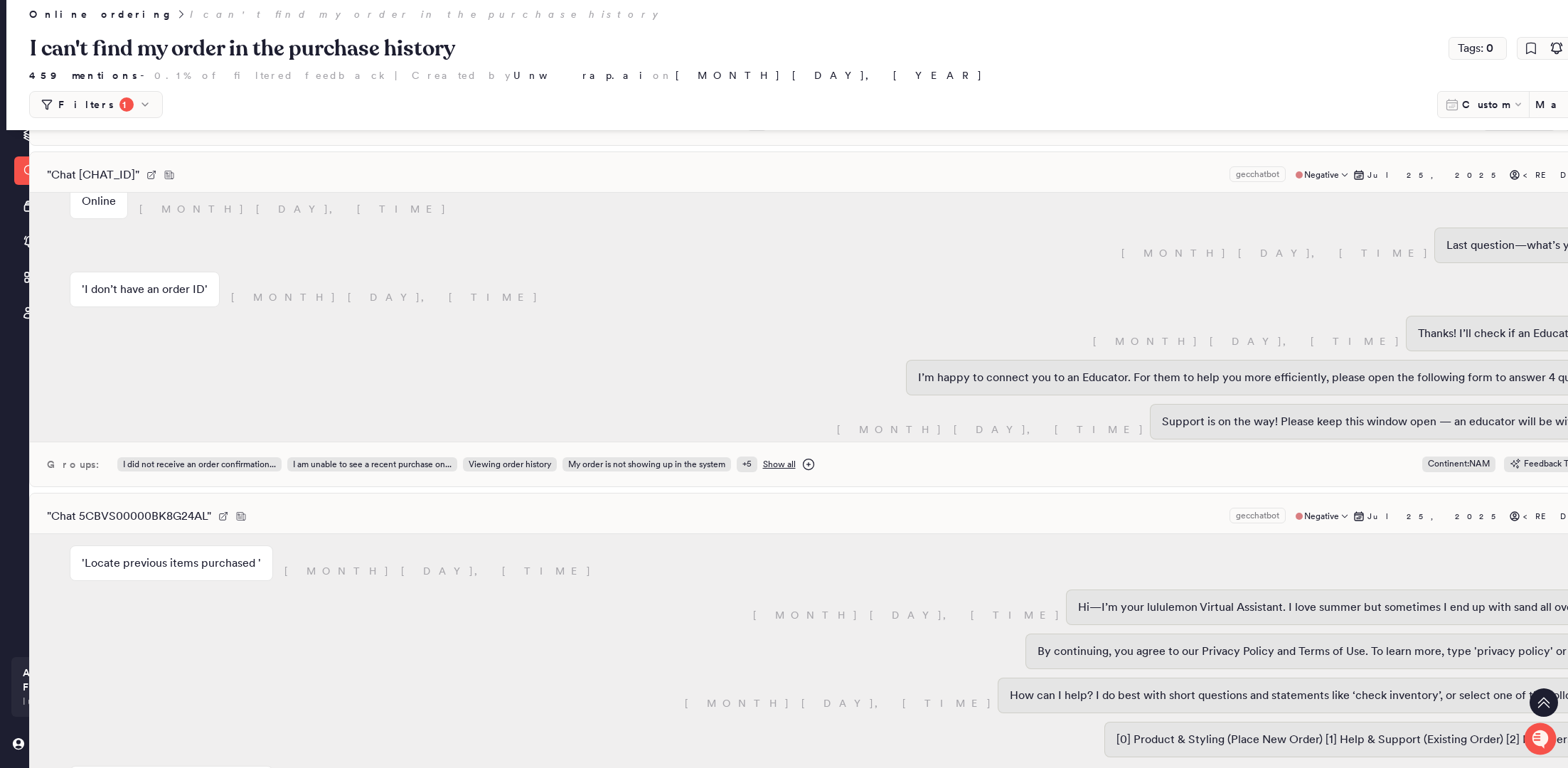 scroll, scrollTop: 20085, scrollLeft: 4, axis: both 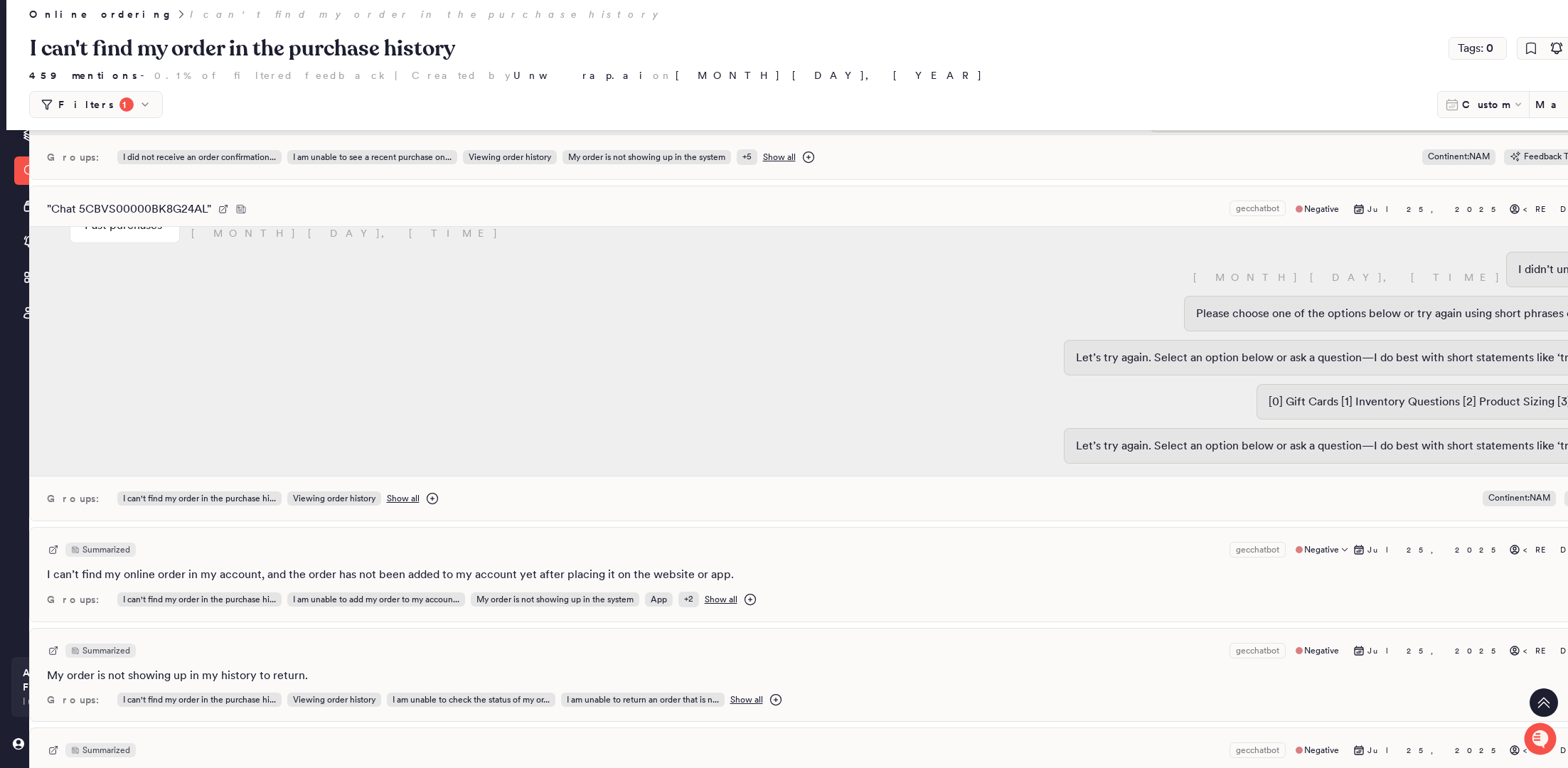 click on "Summarized gecchatbot Negative [MONTH] [DAY], [YEAR] [REDACTED] I can’t find my online order in my account, and the order has not been added to my account yet after placing it on the website or app.    + 2 Groups: I can't find my order in the purchase hi... I am unable to add my order to my accoun... My order is not showing up in the system App + 2 Show all" at bounding box center [861, 575] 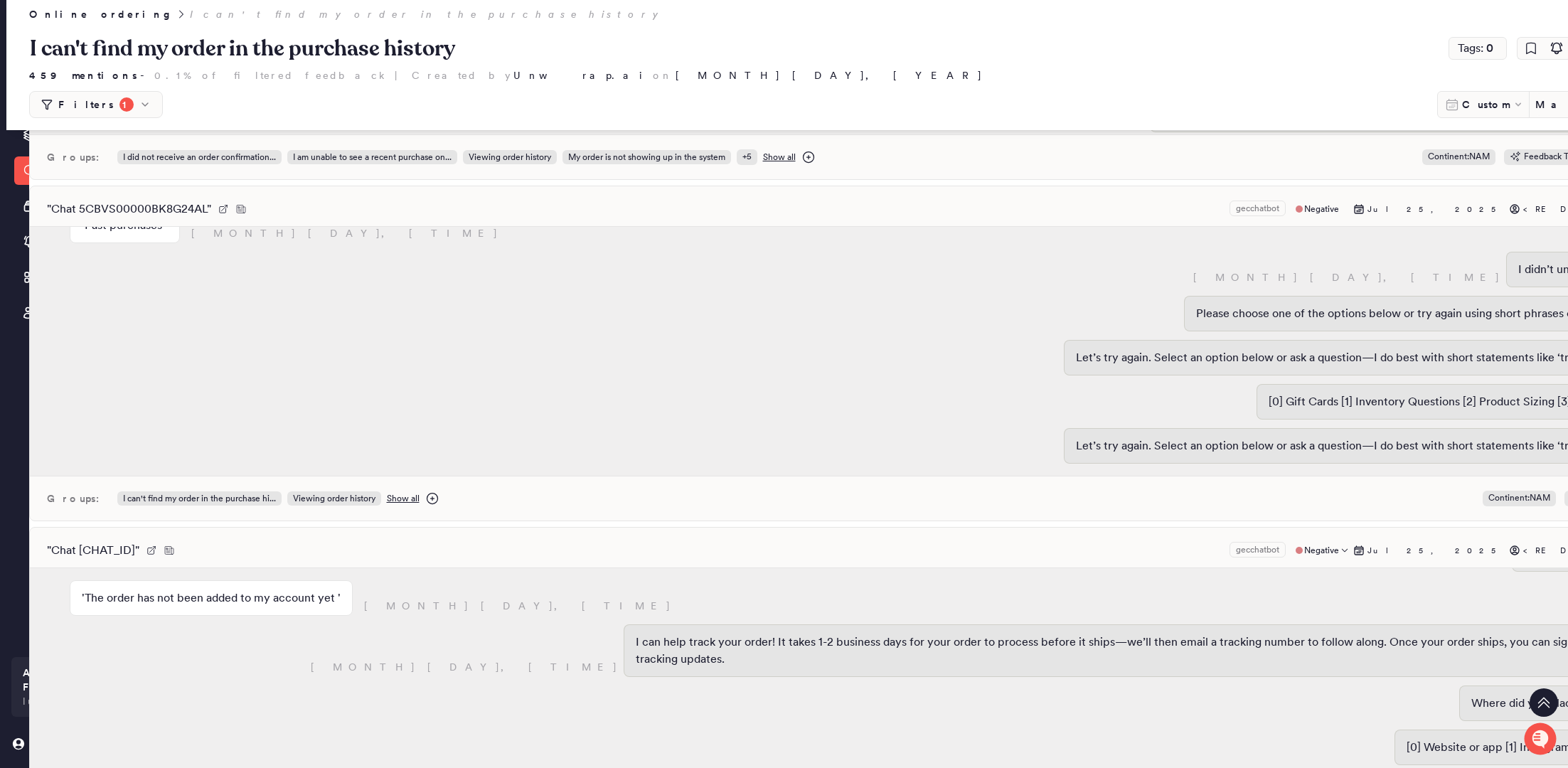 scroll, scrollTop: 1012, scrollLeft: 0, axis: vertical 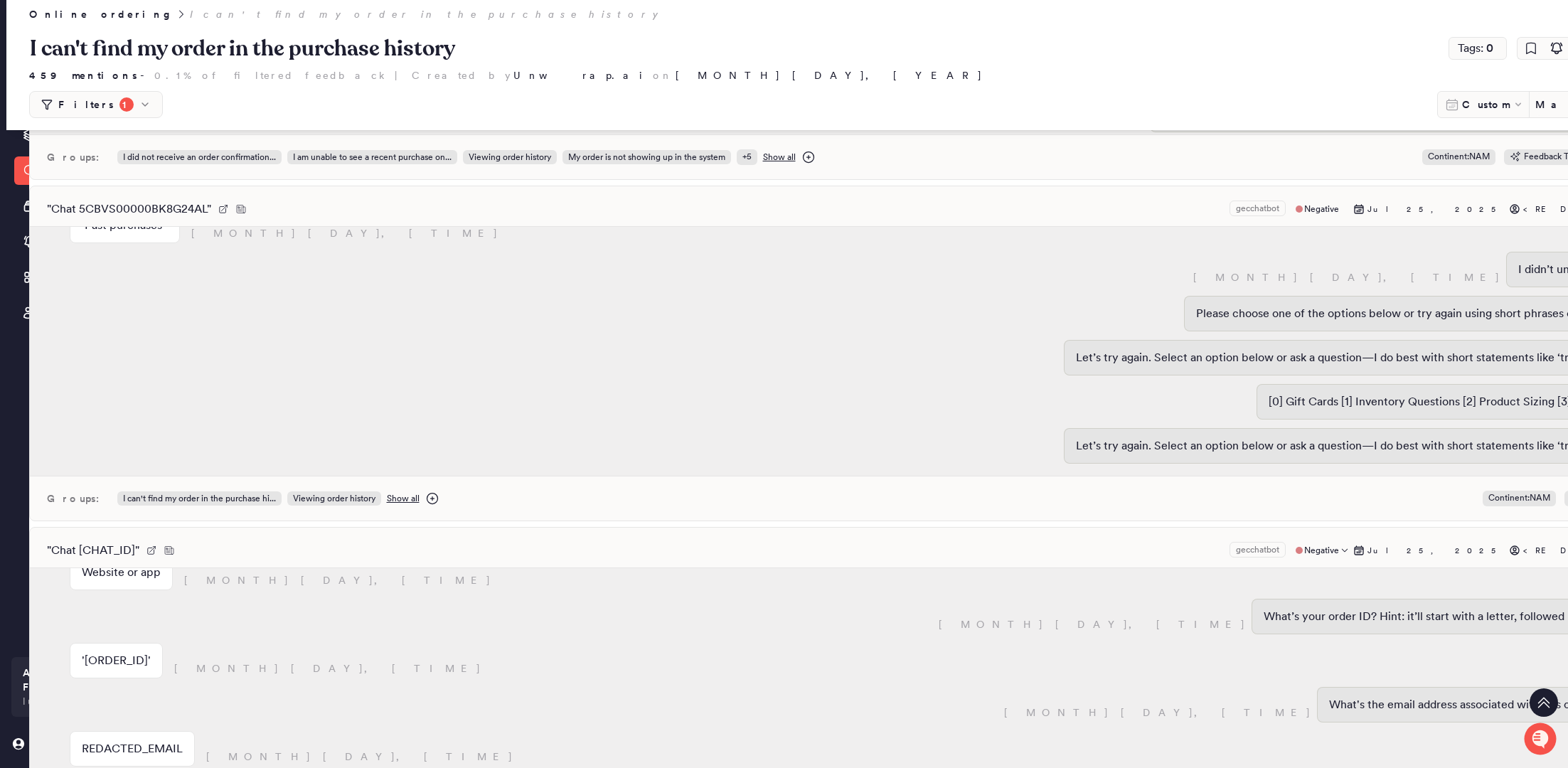 click on "'[ORDER_ID]'" at bounding box center [116, 661] 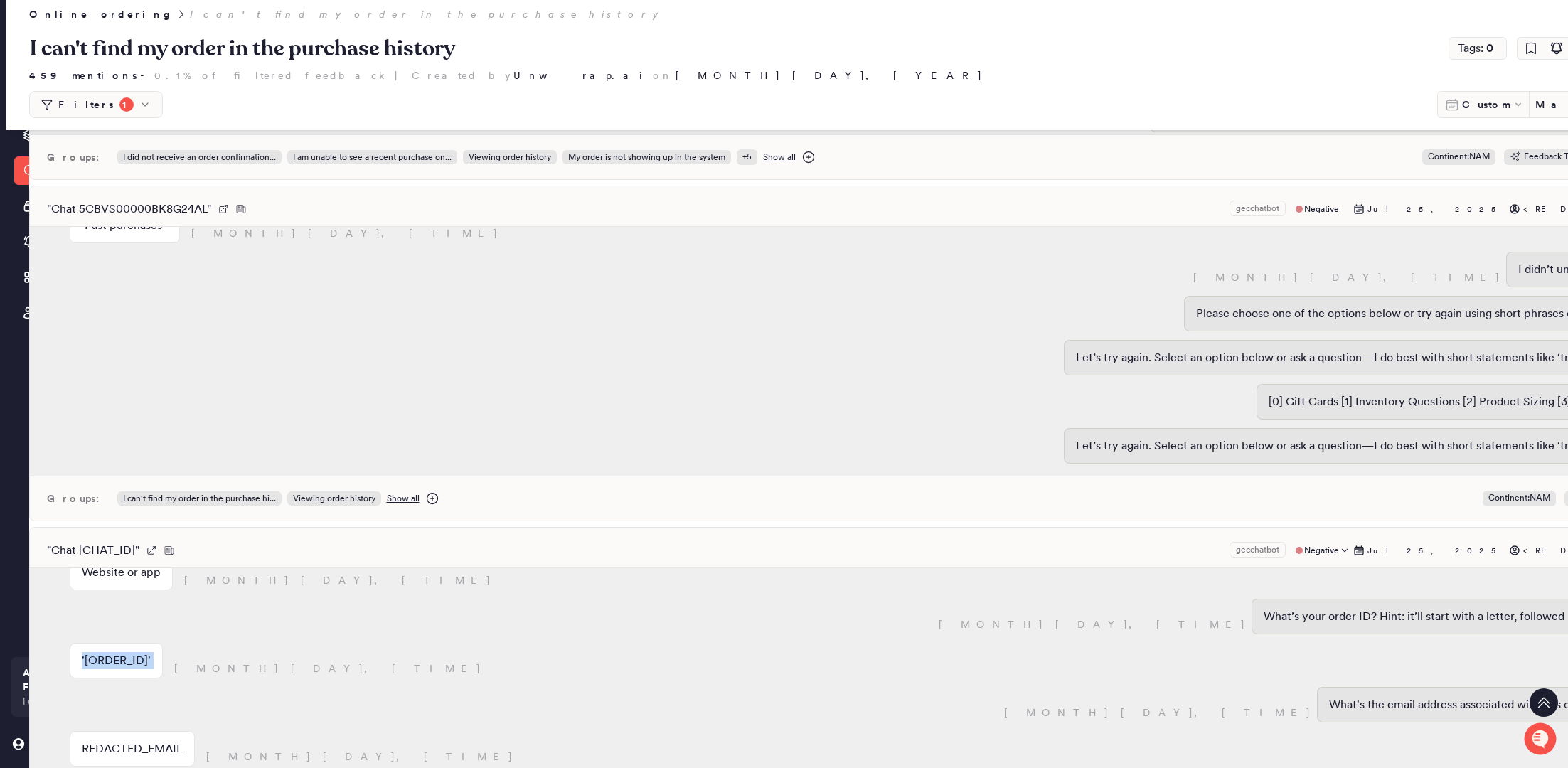 click on "'[ORDER_ID]'" at bounding box center (116, 661) 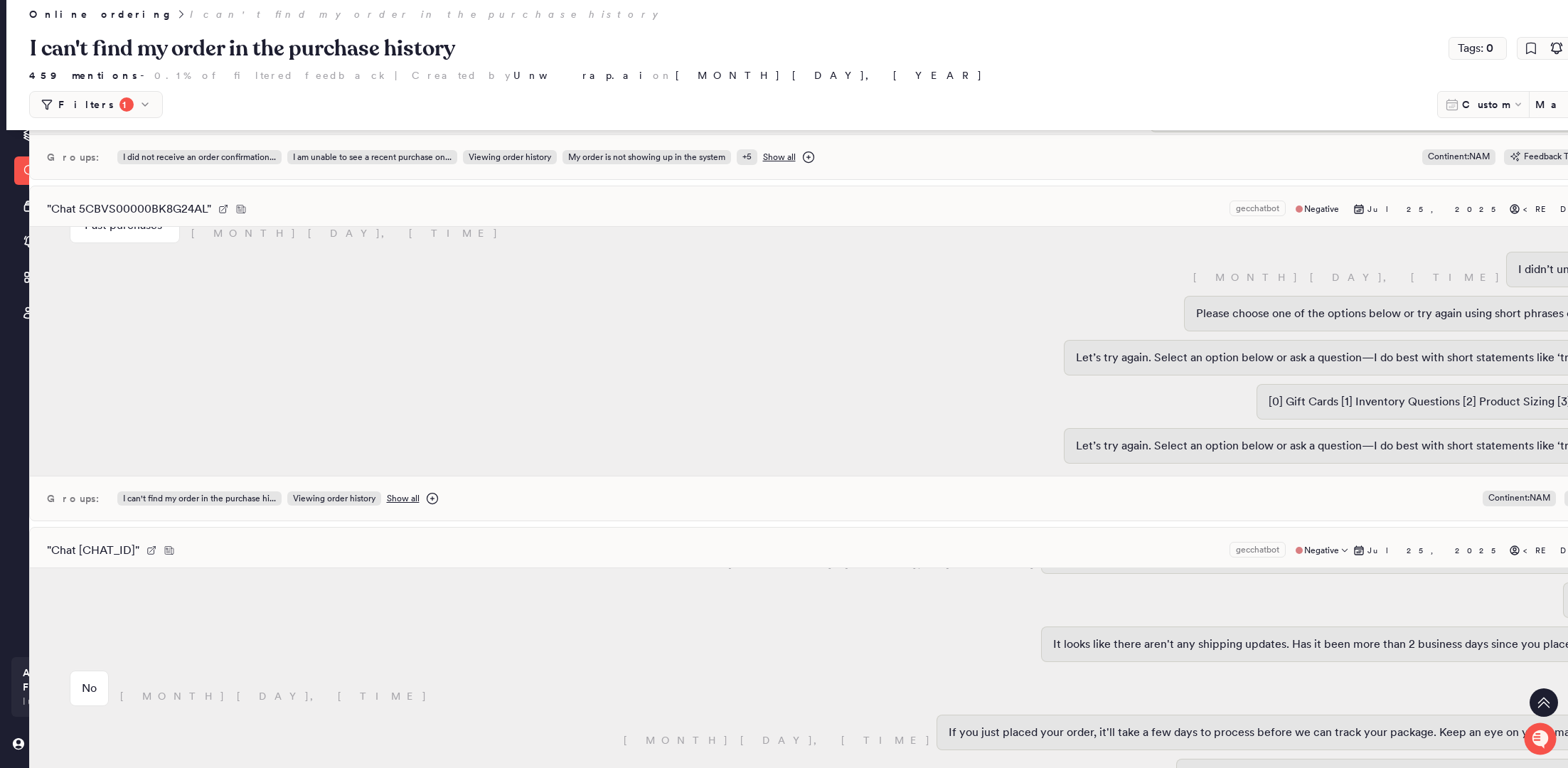 scroll, scrollTop: 1452, scrollLeft: 0, axis: vertical 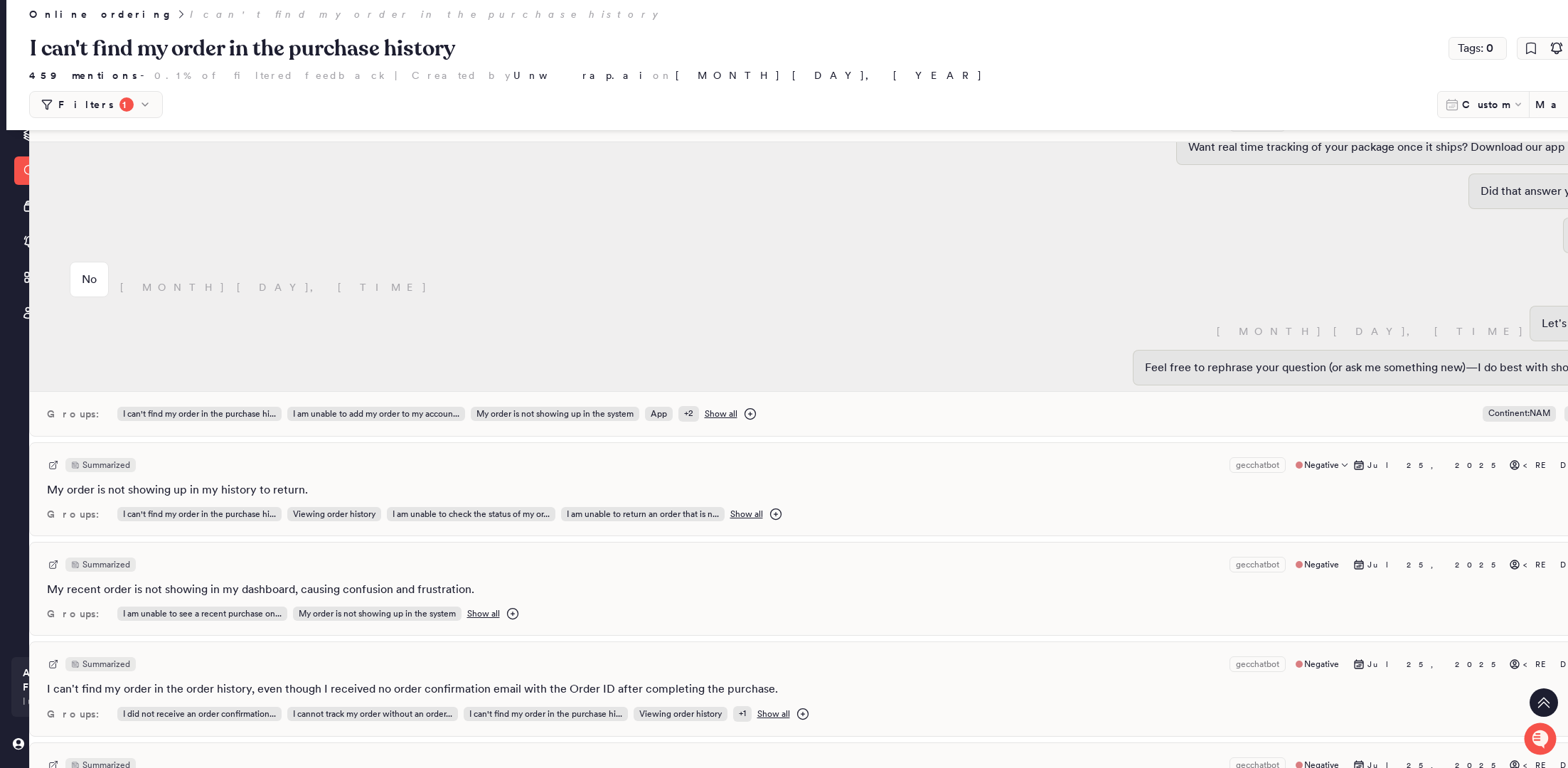 click on "Summarized gecchatbot Negative Jul 25, 2025 <REDACTED> My order is not showing up in my history to return.    + 2 Groups: I can't find my order in the purchase hi... Viewing order history I am unable to check the status of my or... I am unable to return an order that is n... Show all" at bounding box center [861, 489] 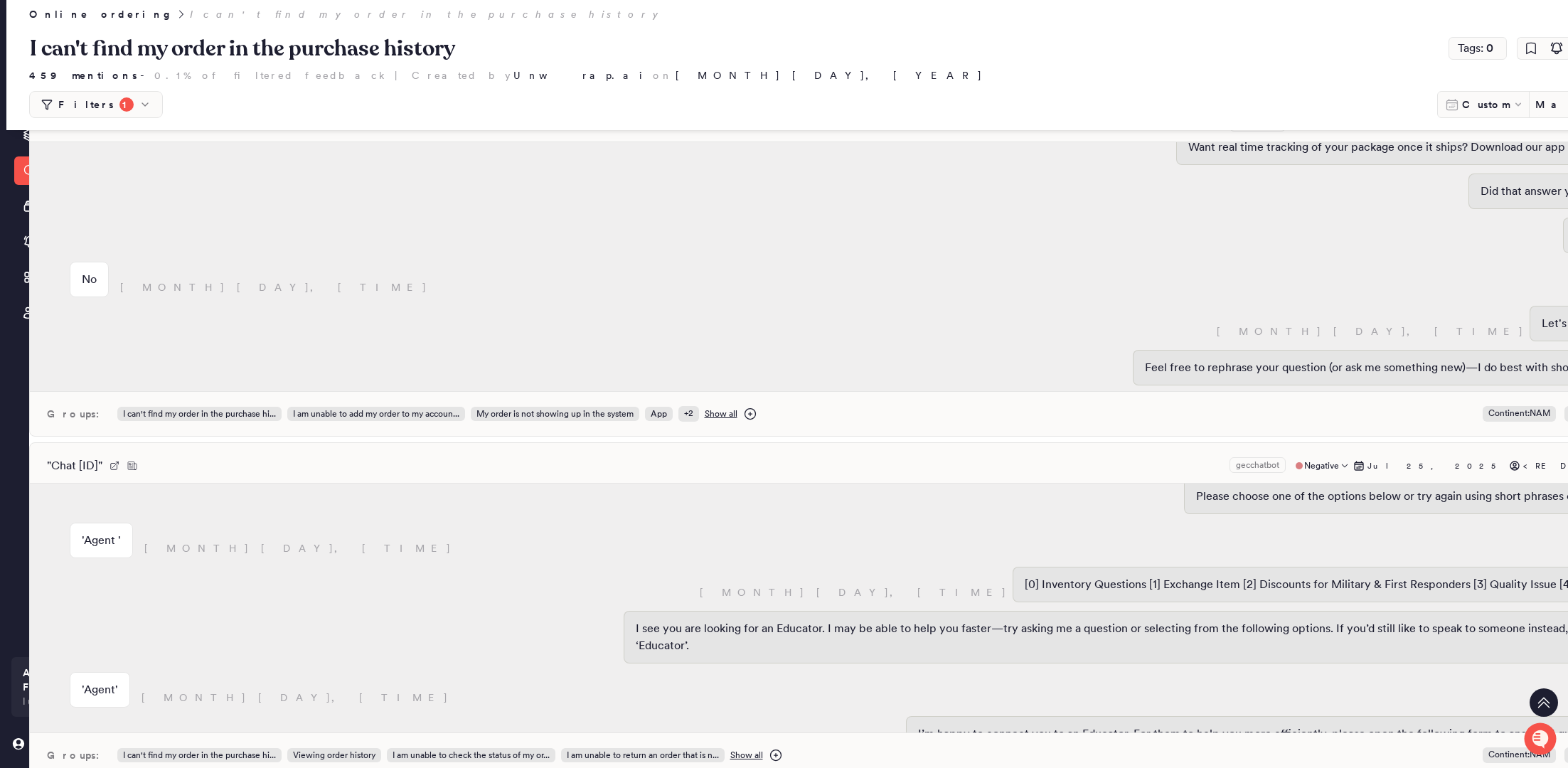 scroll, scrollTop: 402, scrollLeft: 0, axis: vertical 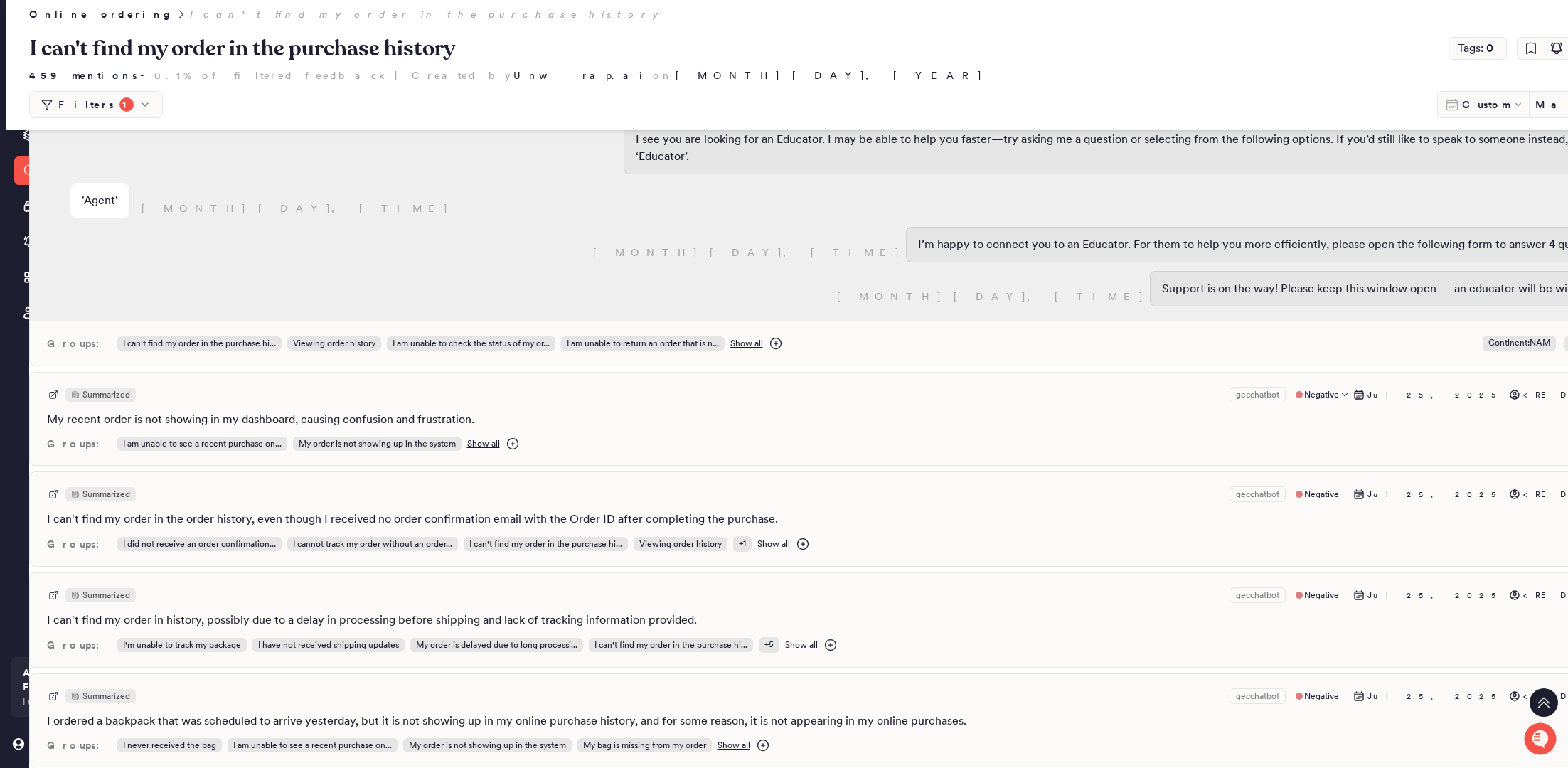 click on "Summarized gecchatbot Negative [MONTH] [DAY], [YEAR] [REDACTED] My recent order is not showing in my dashboard, causing confusion and frustration.    + 2 Groups: I am unable to see a recent purchase on... My order is not showing up in the system Show all" at bounding box center (861, 419) 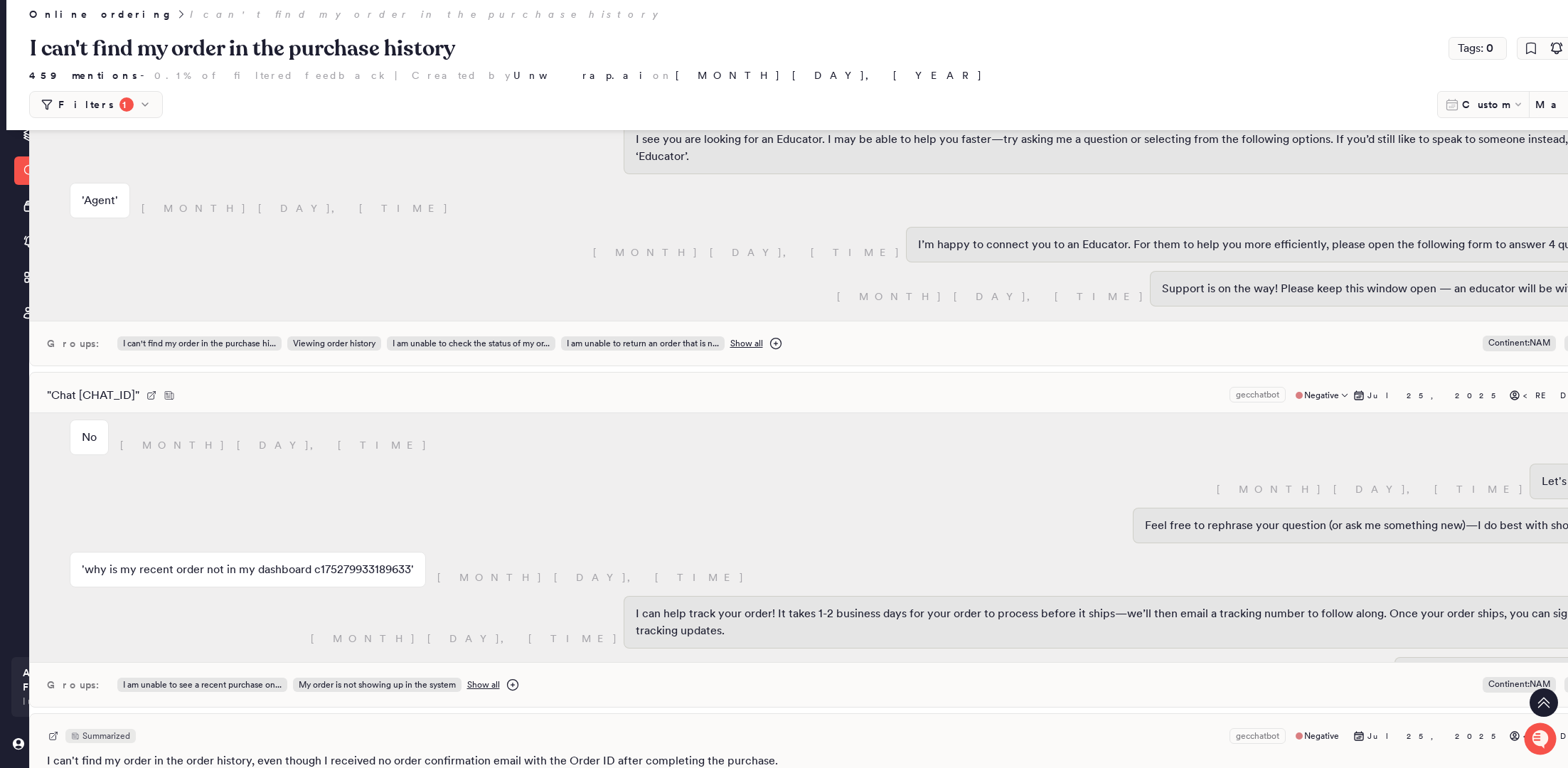 scroll, scrollTop: 820, scrollLeft: 0, axis: vertical 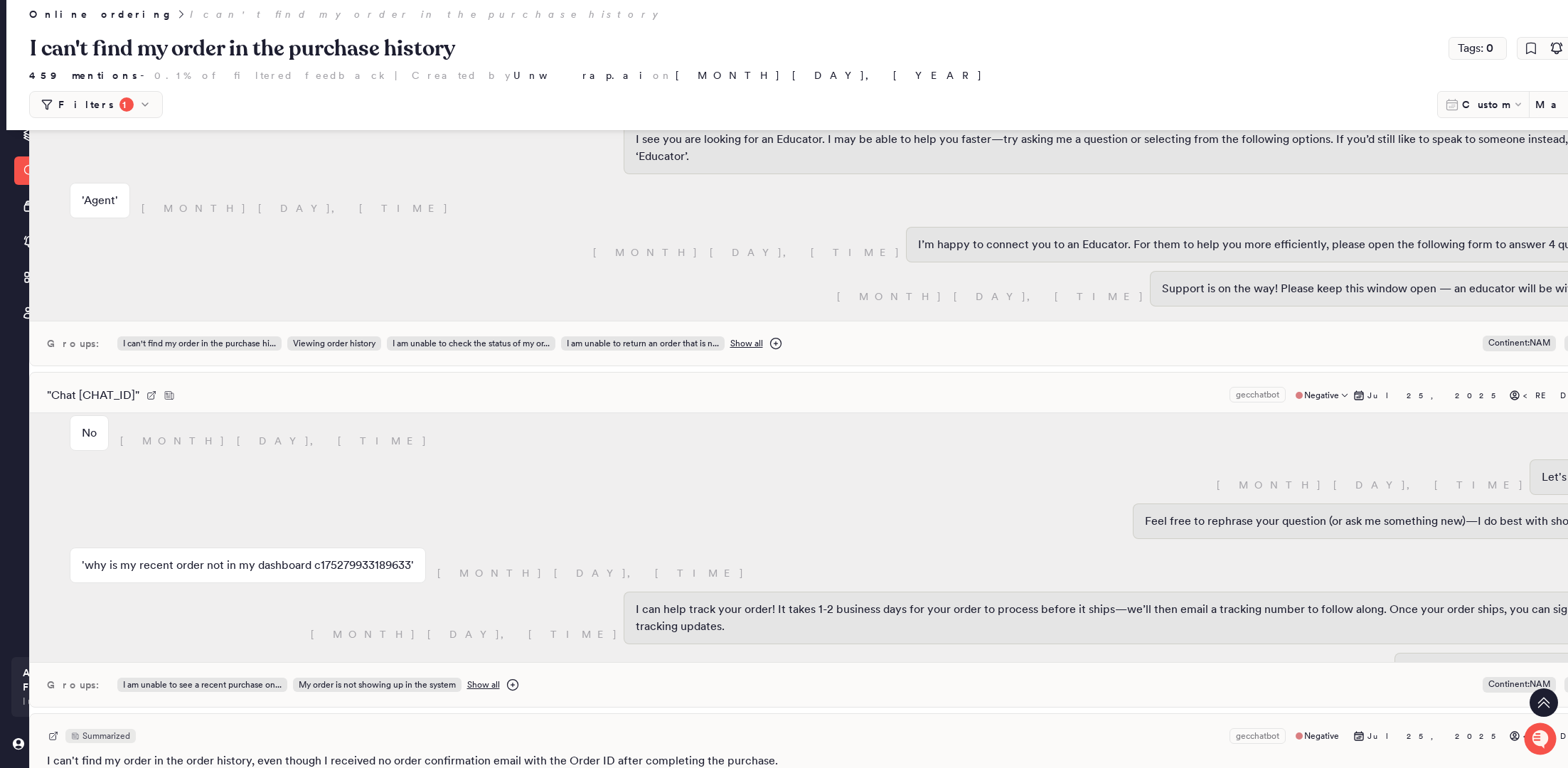 click on "'why is my recent order not in my dashboard c175279933189633'" at bounding box center (247, 565) 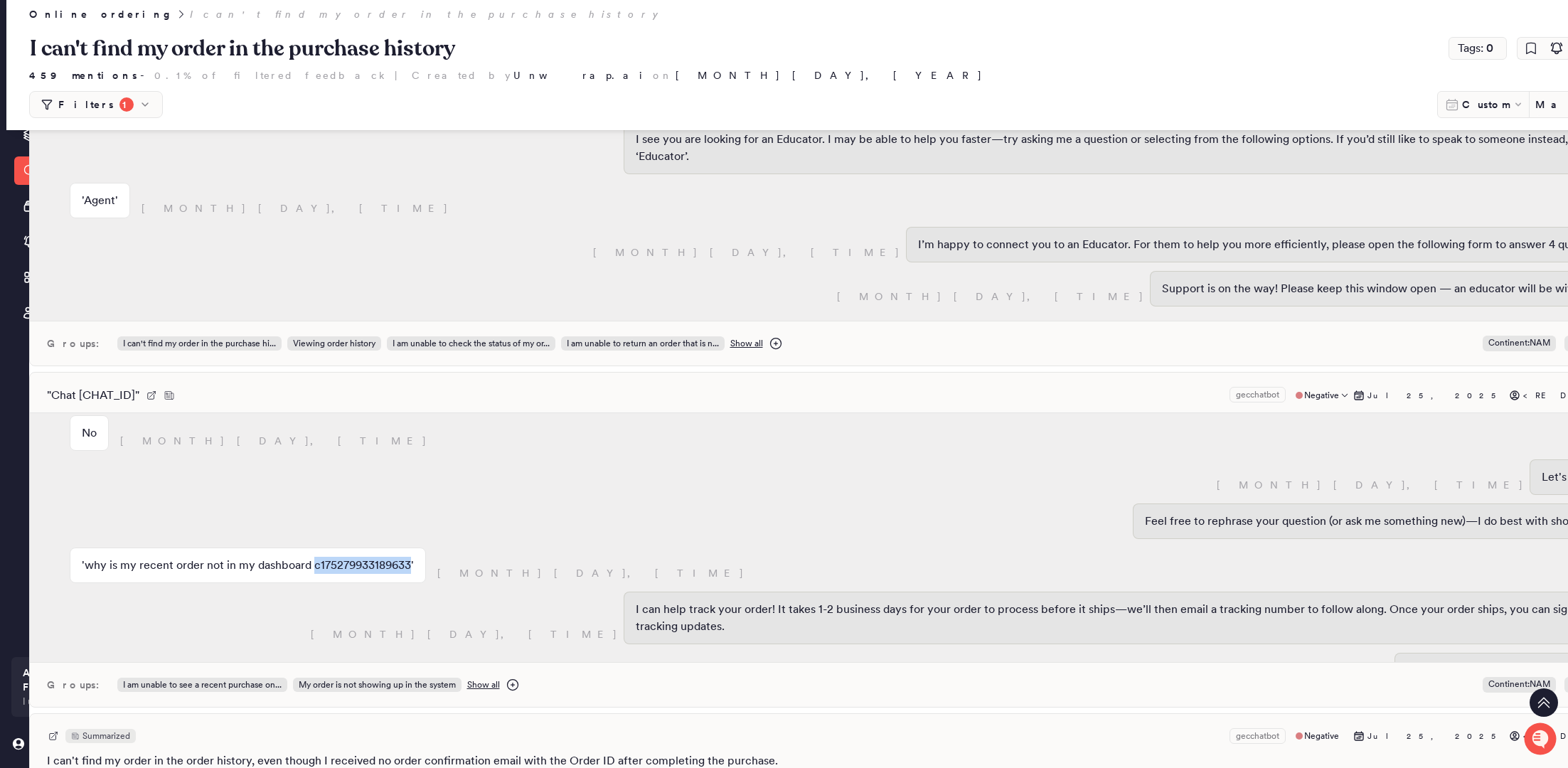 click on "'why is my recent order not in my dashboard c175279933189633'" at bounding box center (247, 565) 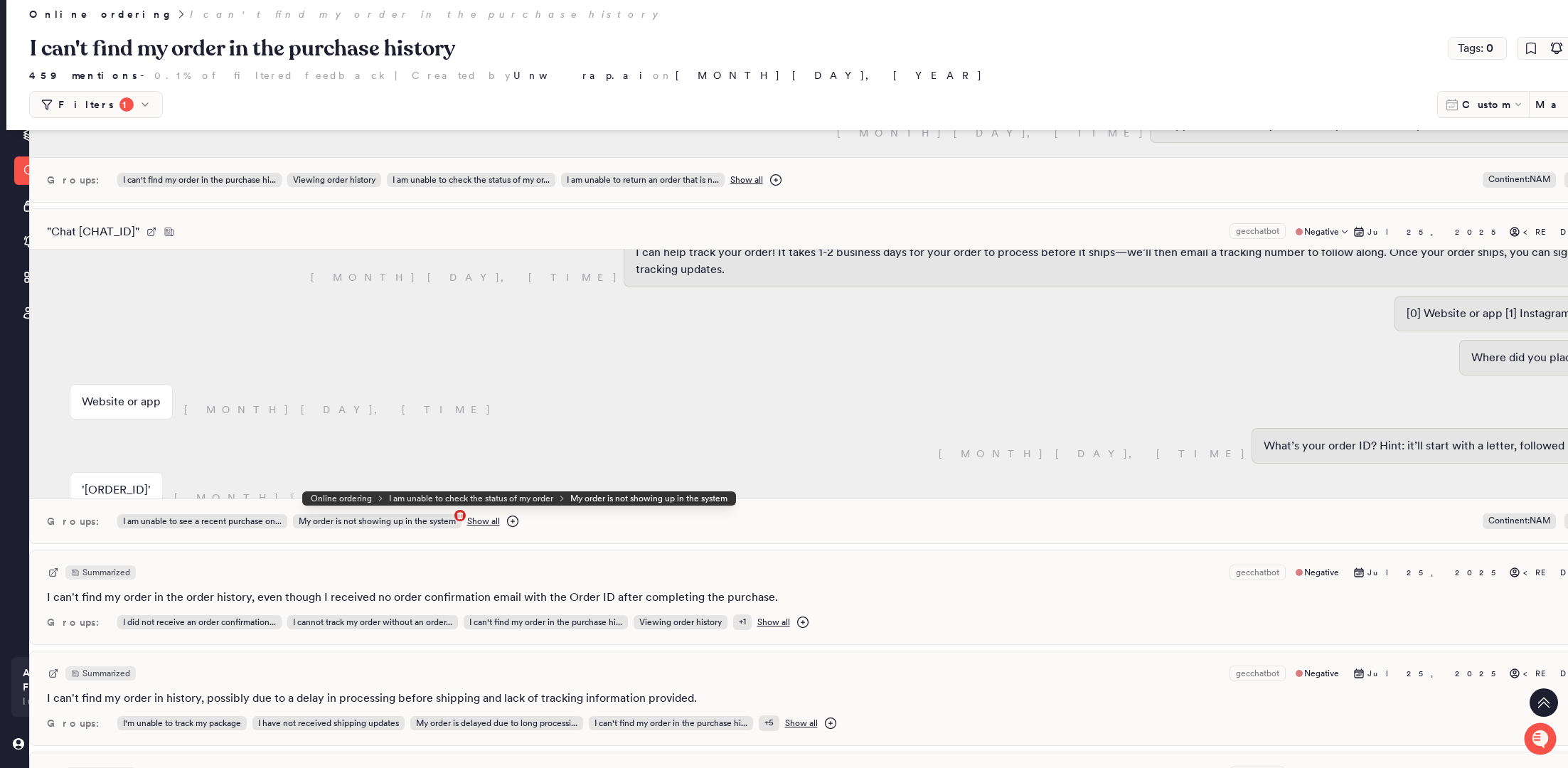 scroll, scrollTop: 21289, scrollLeft: 4, axis: both 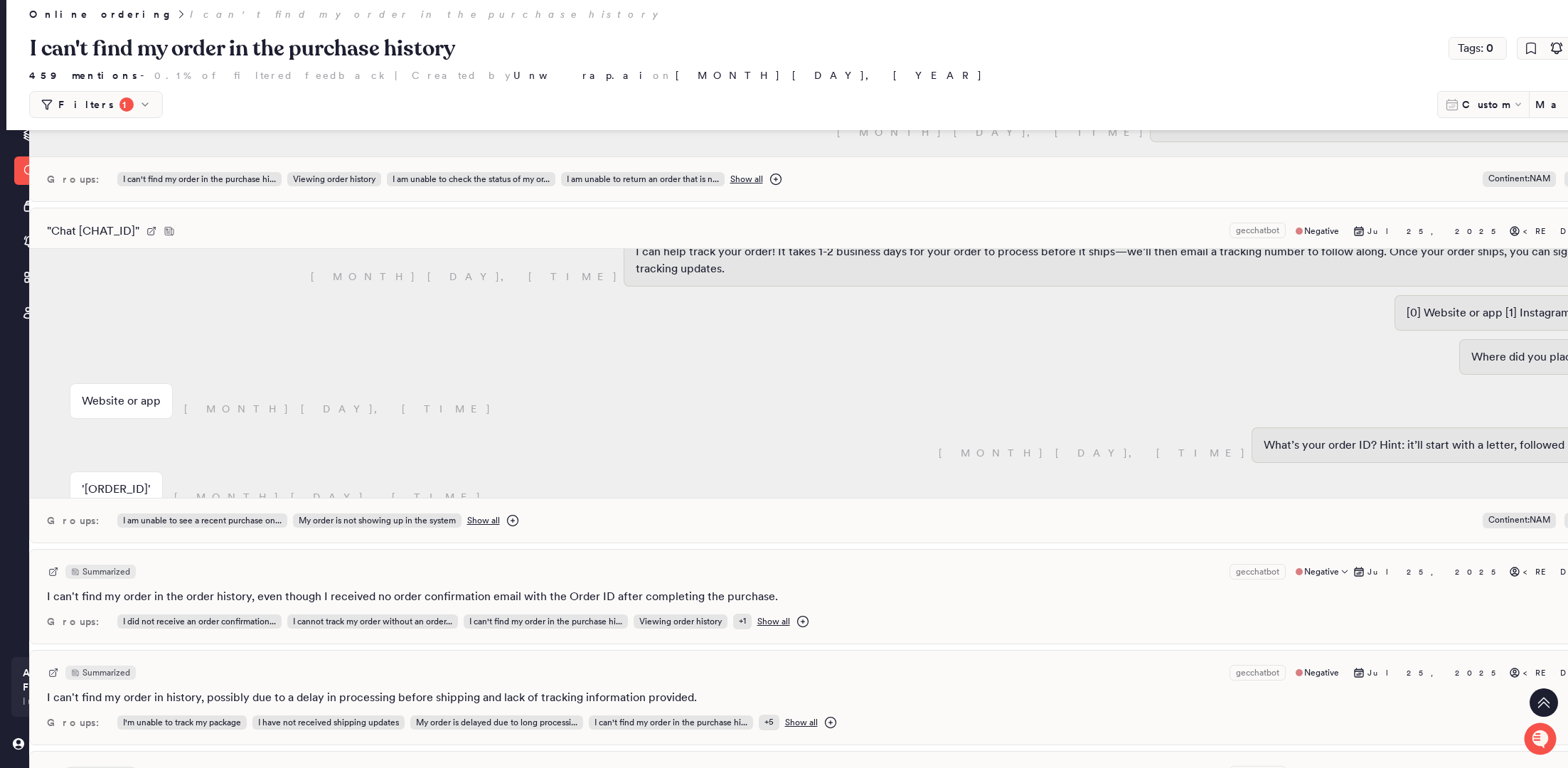 click on "Summarized gecchatbot Negative [MONTH] [DAY], [YEAR] <REDACTED>" at bounding box center [861, 572] 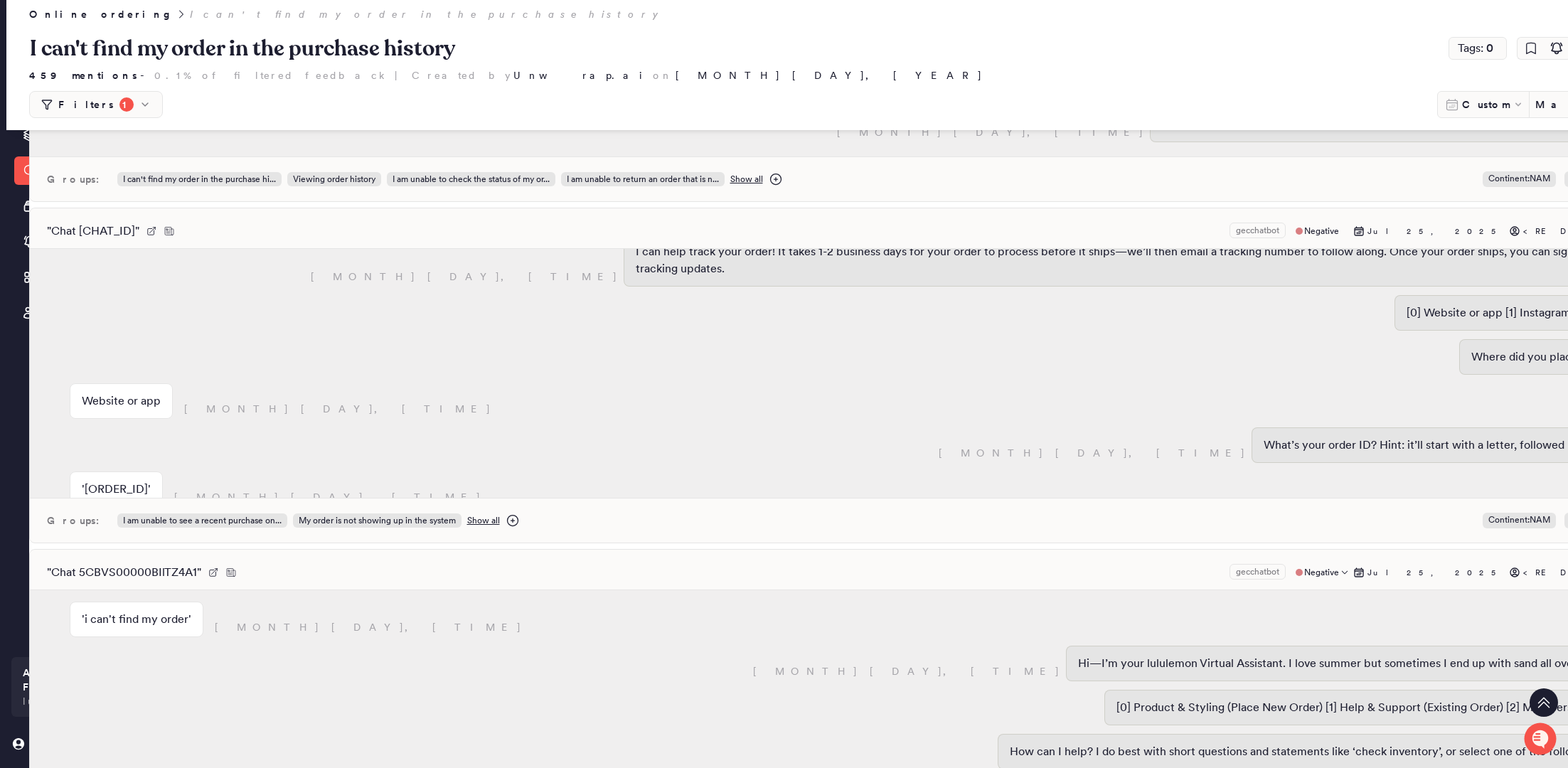 click on "Chat [ID] gecchatbot Negative [MONTH] [DAY], [YEAR] [REDACTED]" at bounding box center (861, 572) 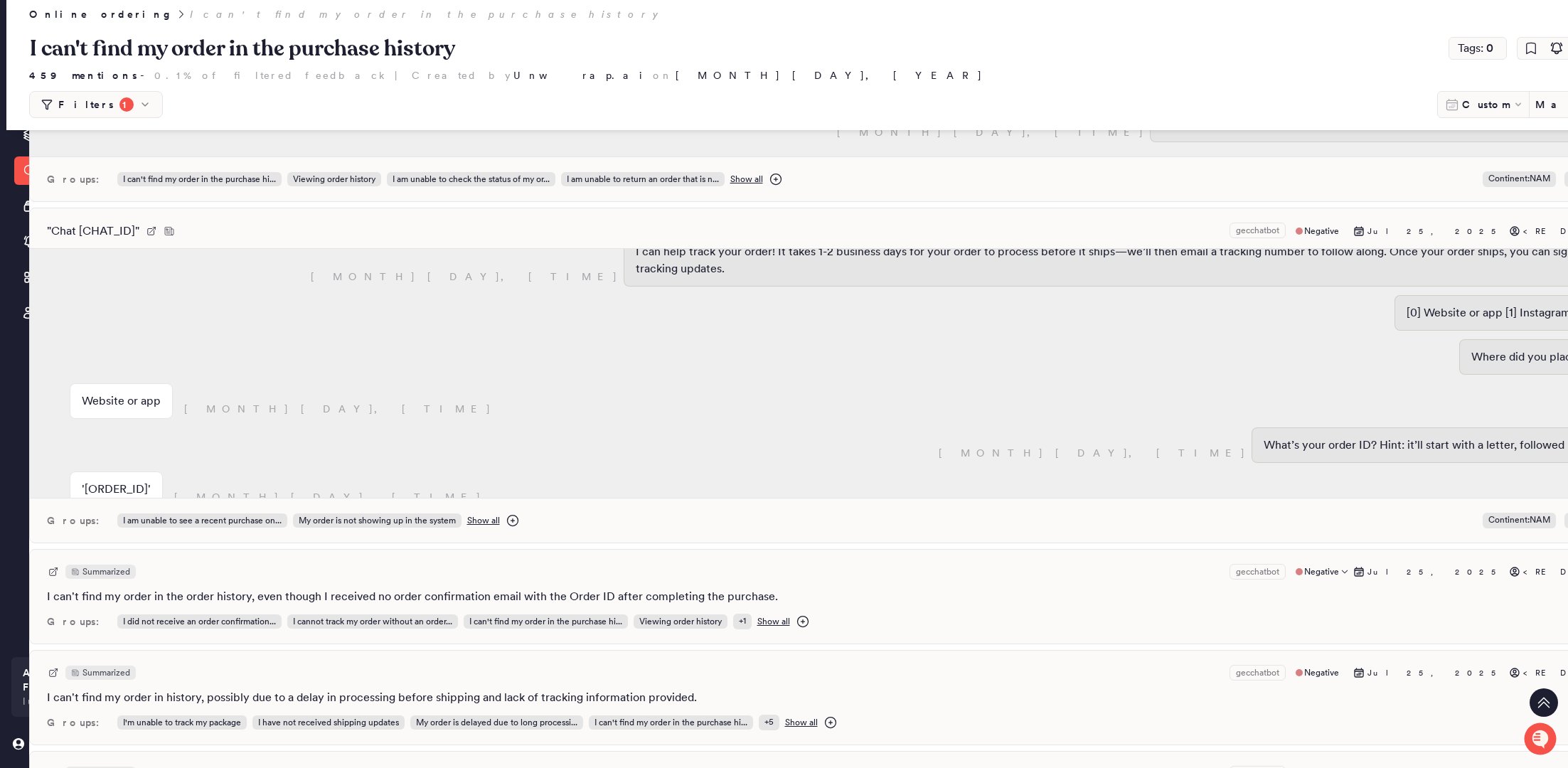 click on "Summarized gecchatbot Negative [MONTH] [DAY], [YEAR] <REDACTED>" at bounding box center (861, 572) 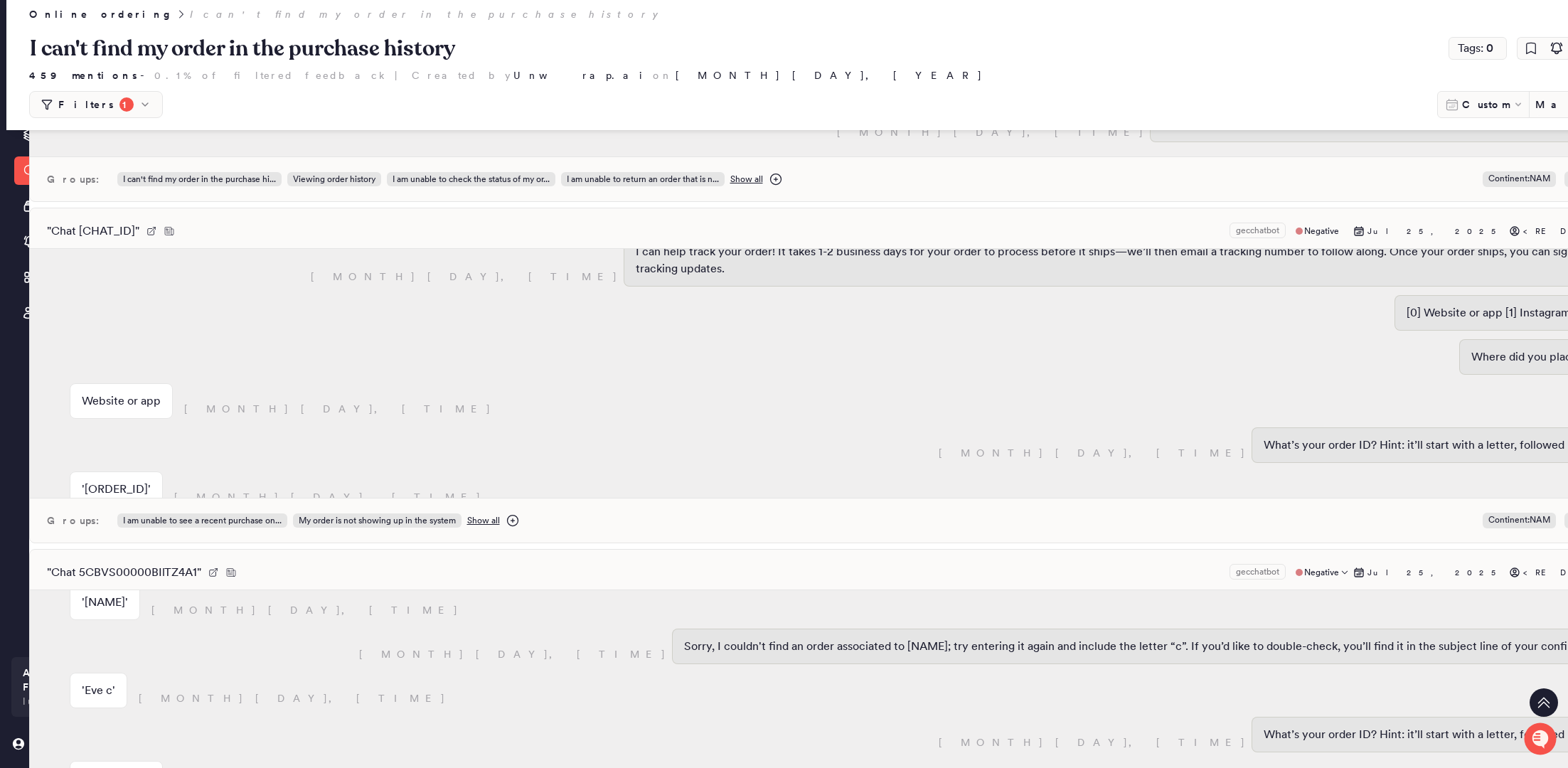 scroll, scrollTop: 710, scrollLeft: 0, axis: vertical 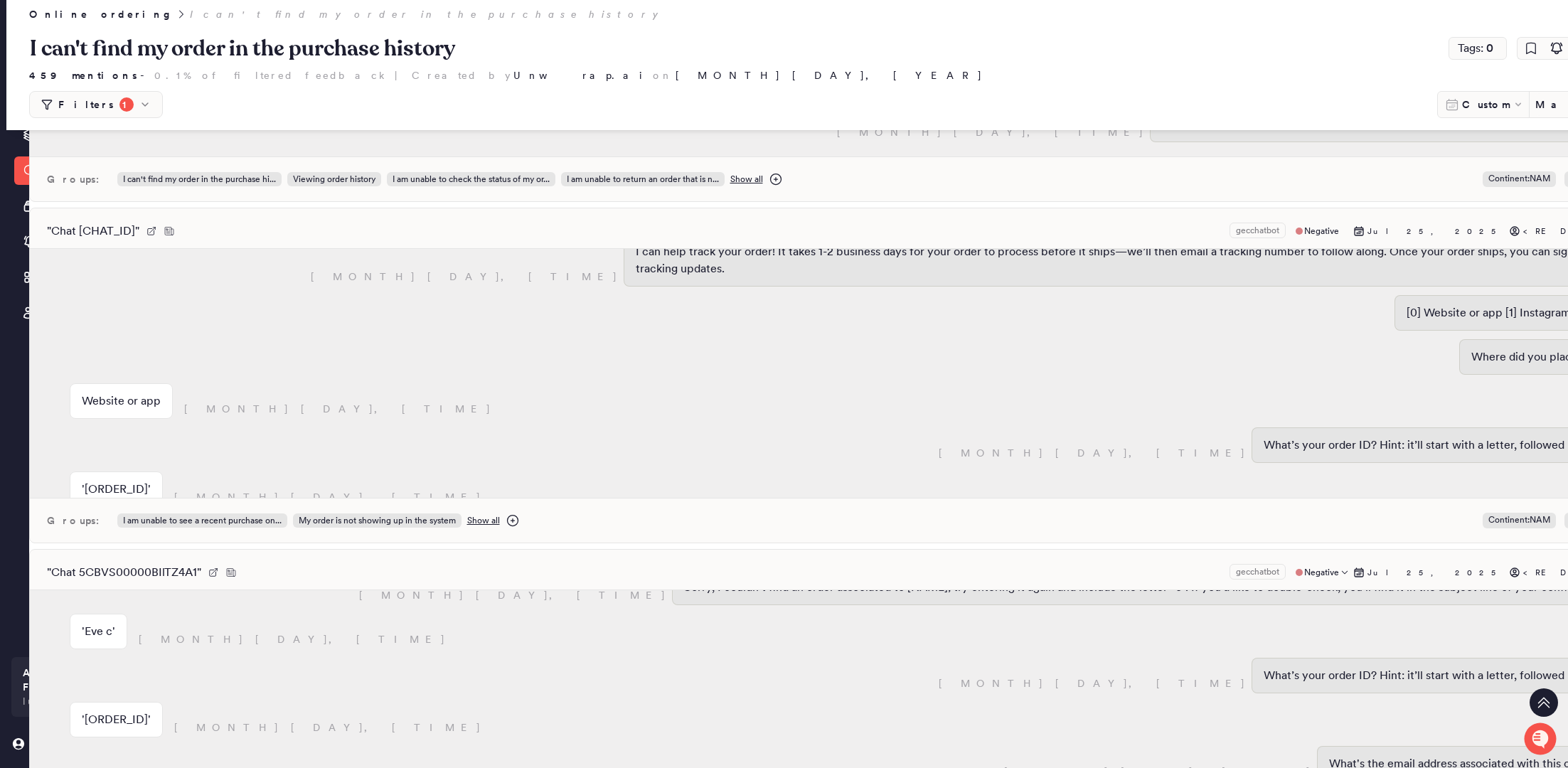 click on "'[ORDER_ID]'" at bounding box center [116, 720] 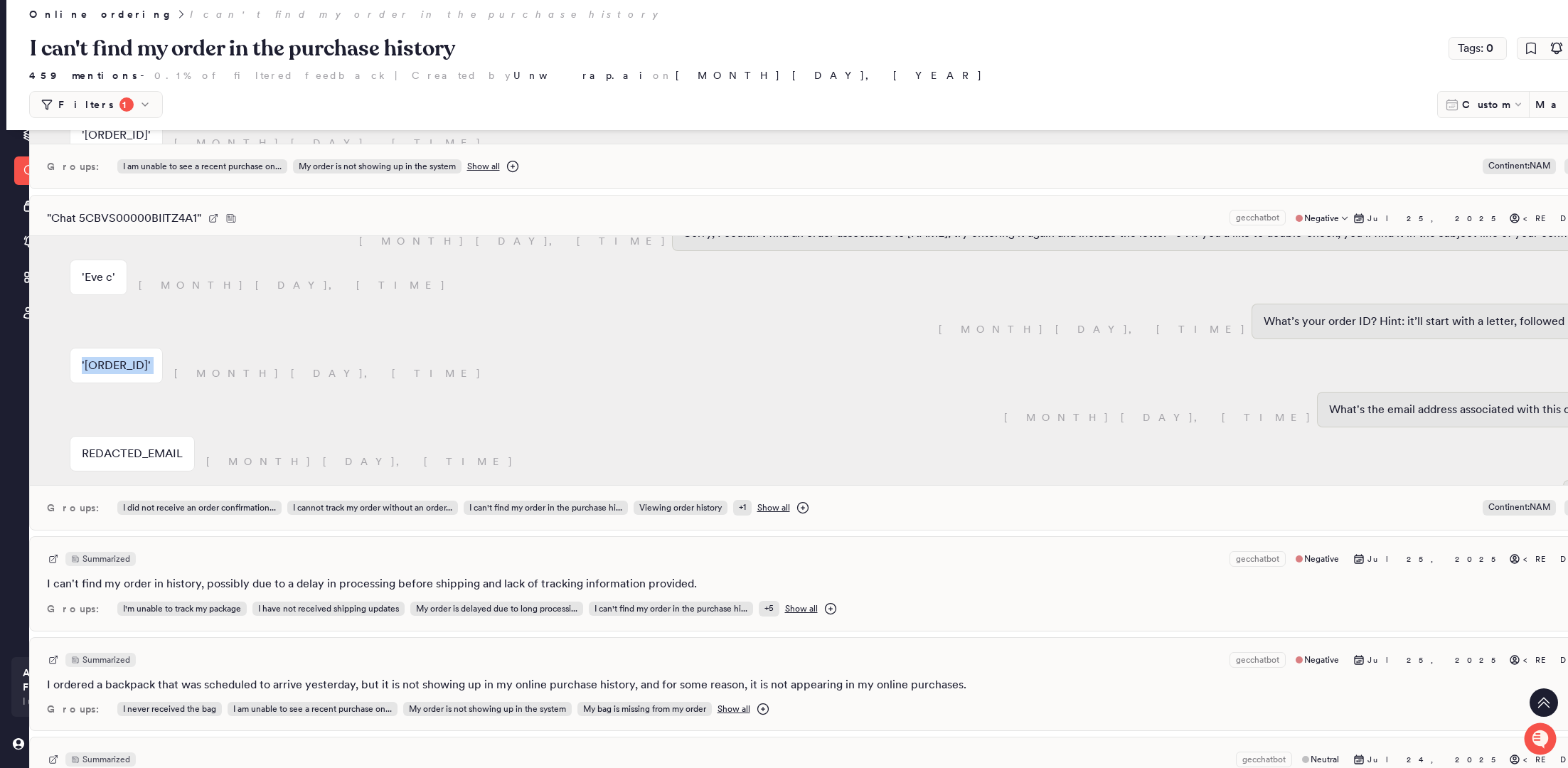 scroll, scrollTop: 21770, scrollLeft: 4, axis: both 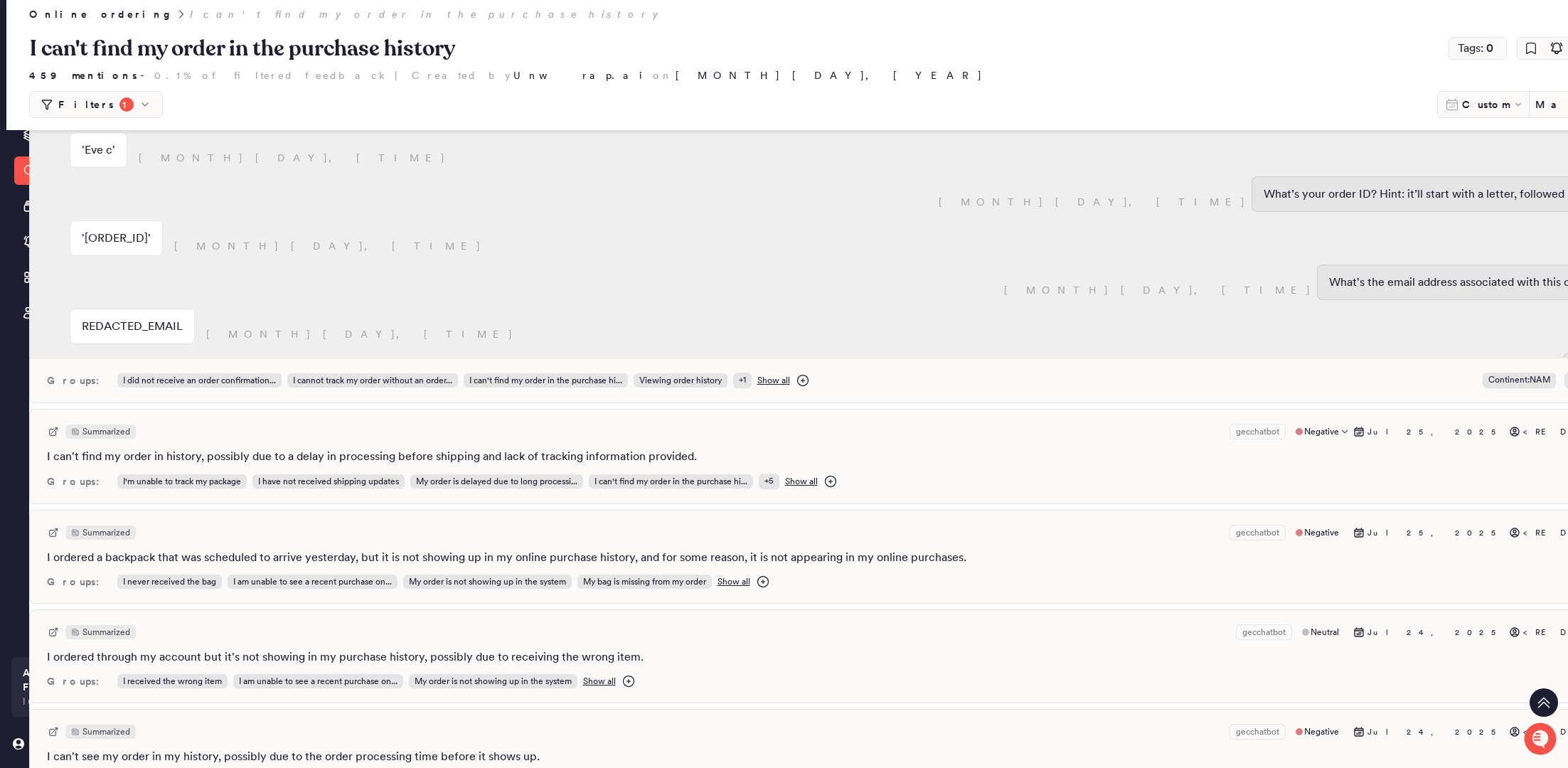 click on "Summarized gecchatbot Negative [MONTH] [DAY], [YEAR] <REDACTED>" at bounding box center (861, 432) 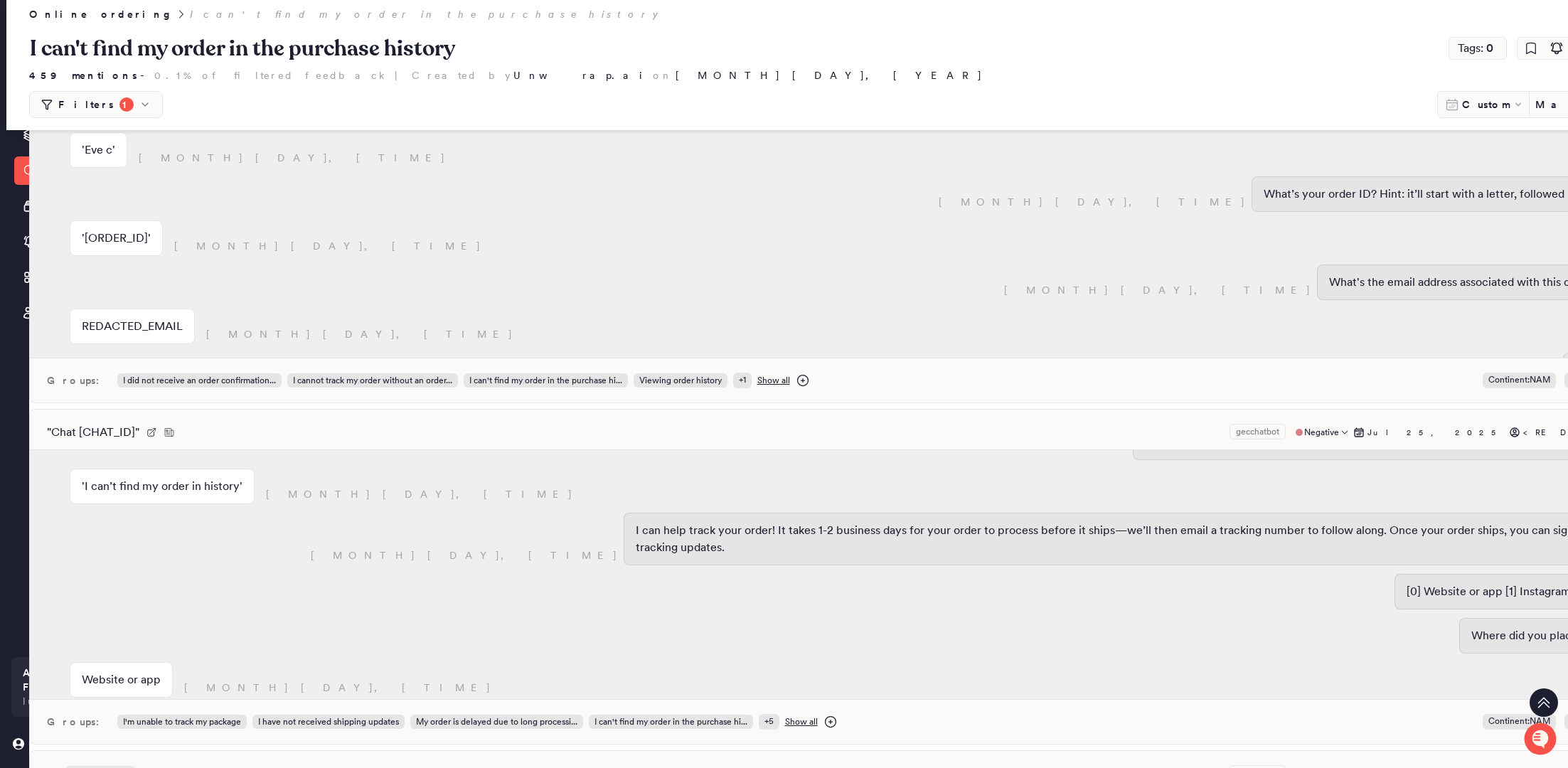scroll, scrollTop: 1425, scrollLeft: 0, axis: vertical 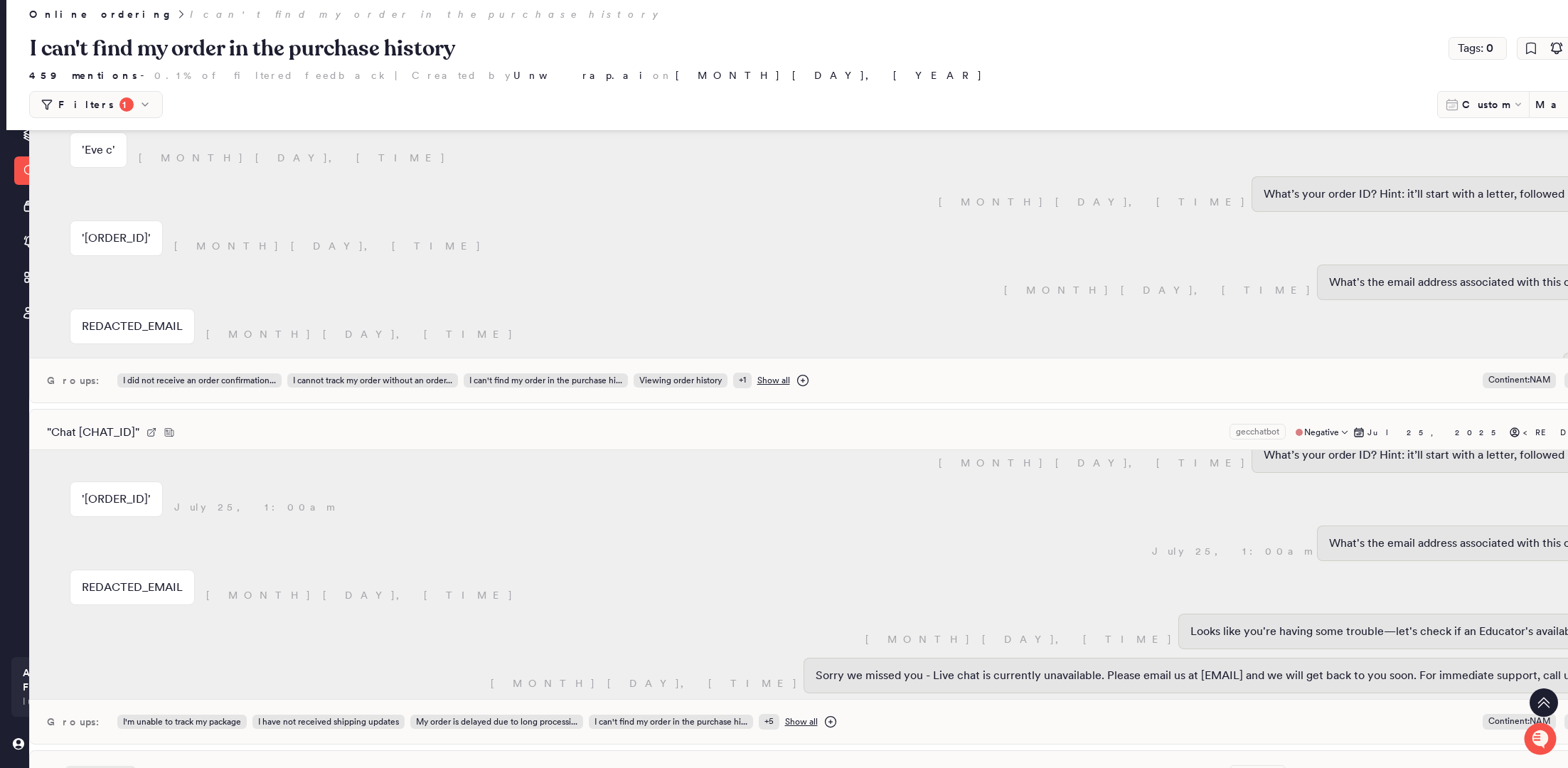 click on "'[ORDER_ID]'" at bounding box center (116, 499) 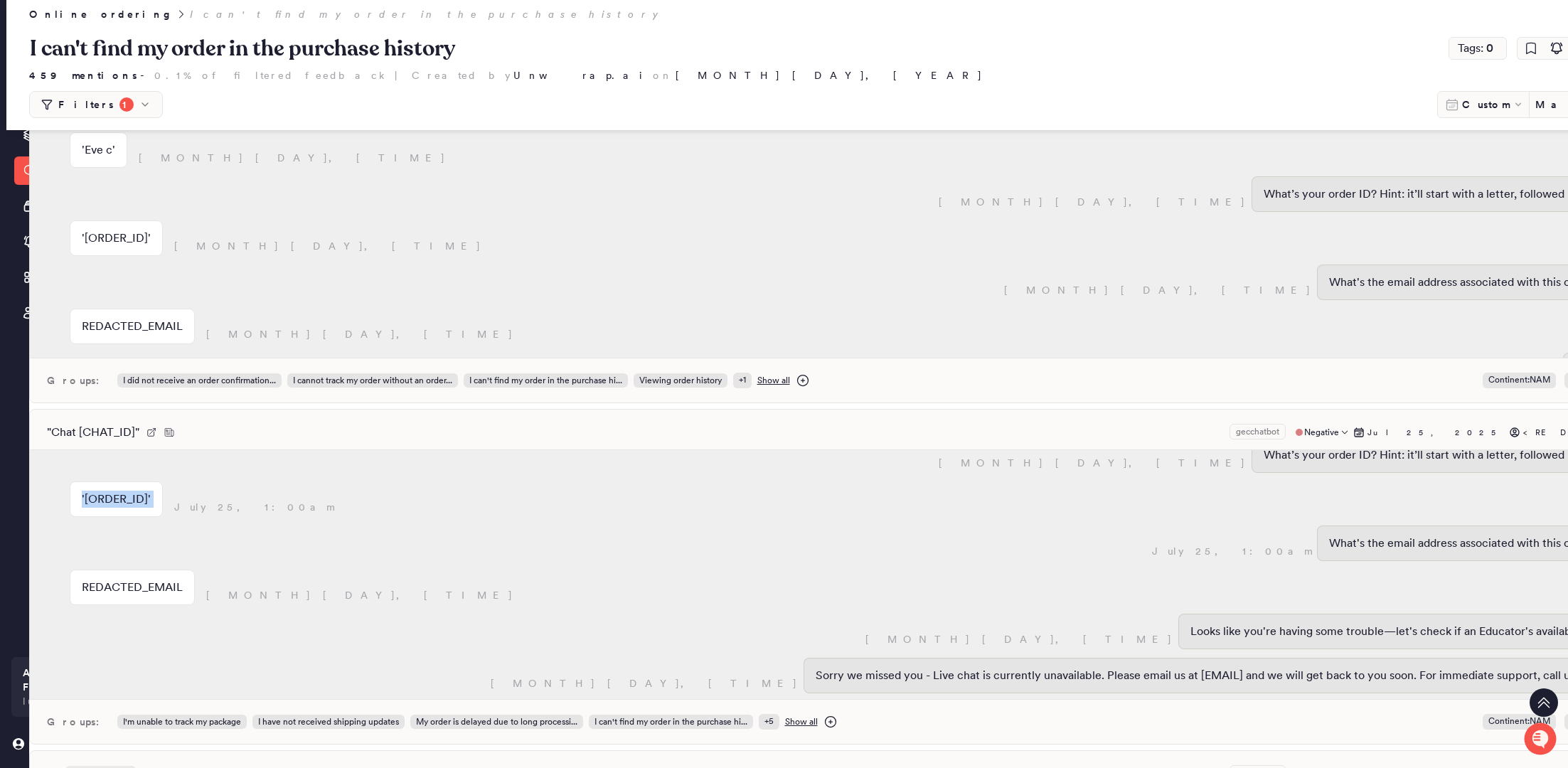 click on "'[ORDER_ID]'" at bounding box center (116, 499) 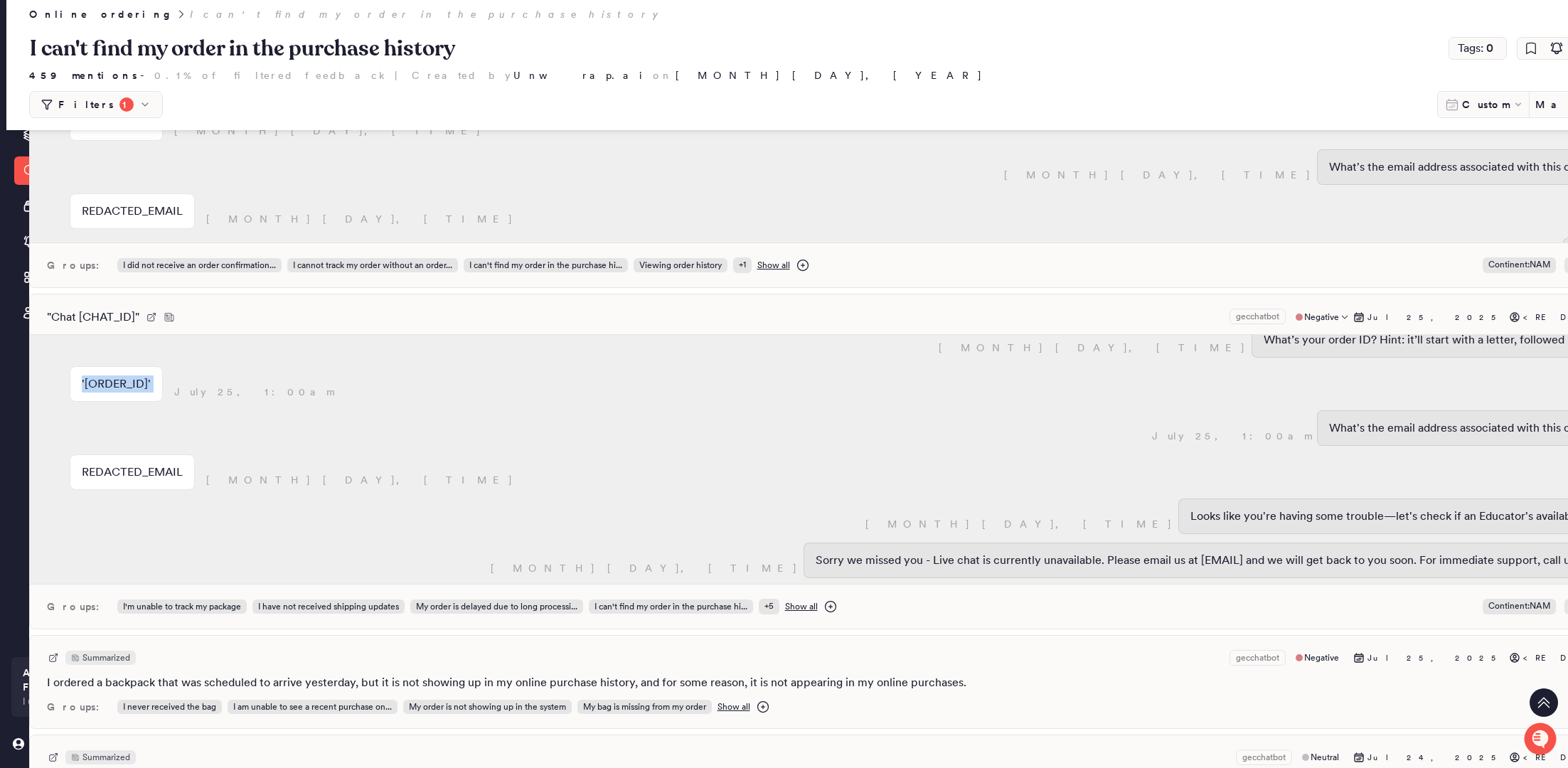 scroll, scrollTop: 22074, scrollLeft: 4, axis: both 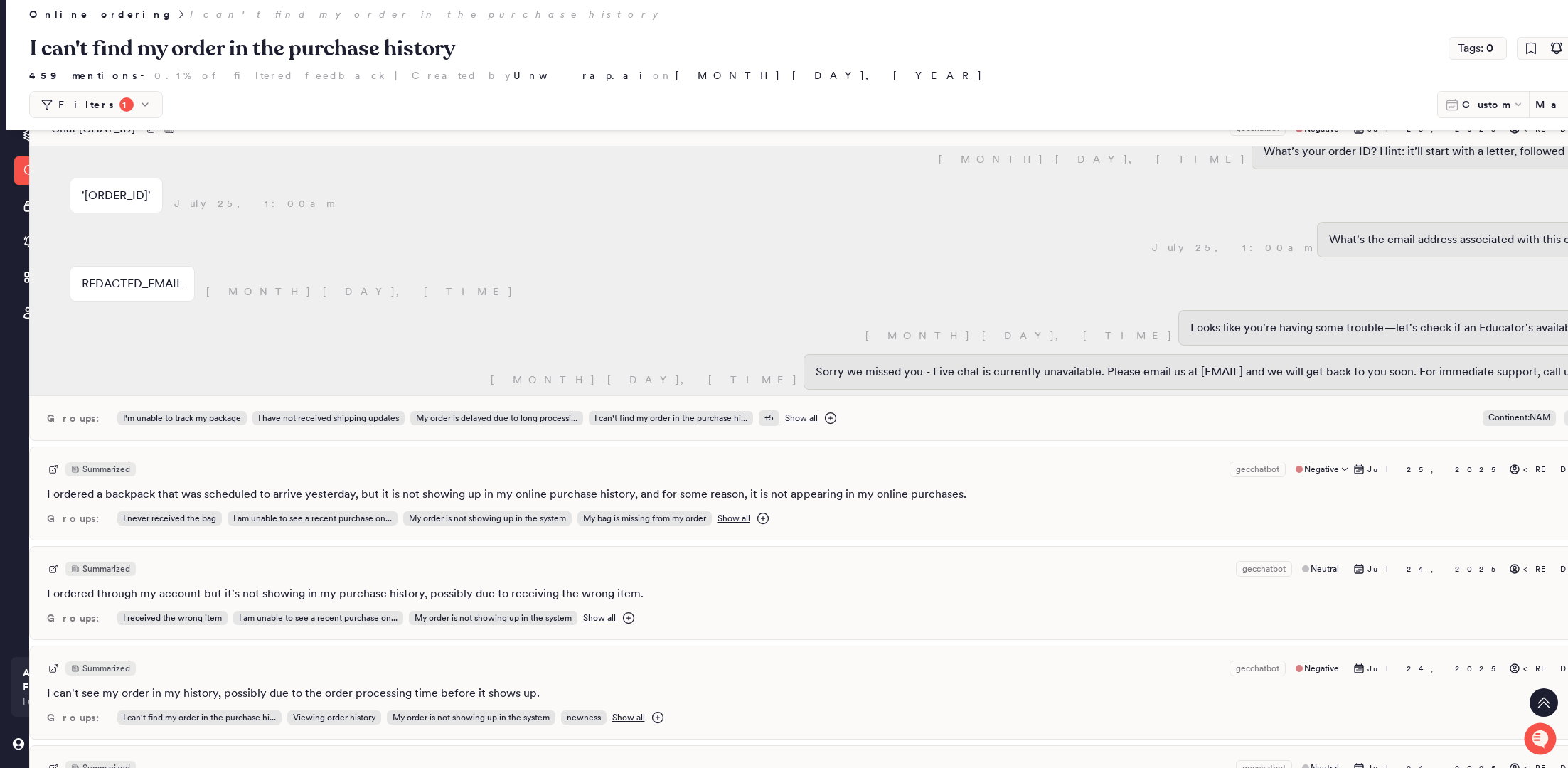 click on "Summarized gecchatbot Negative [MONTH] [DAY], [YEAR] <REDACTED>" at bounding box center (861, 469) 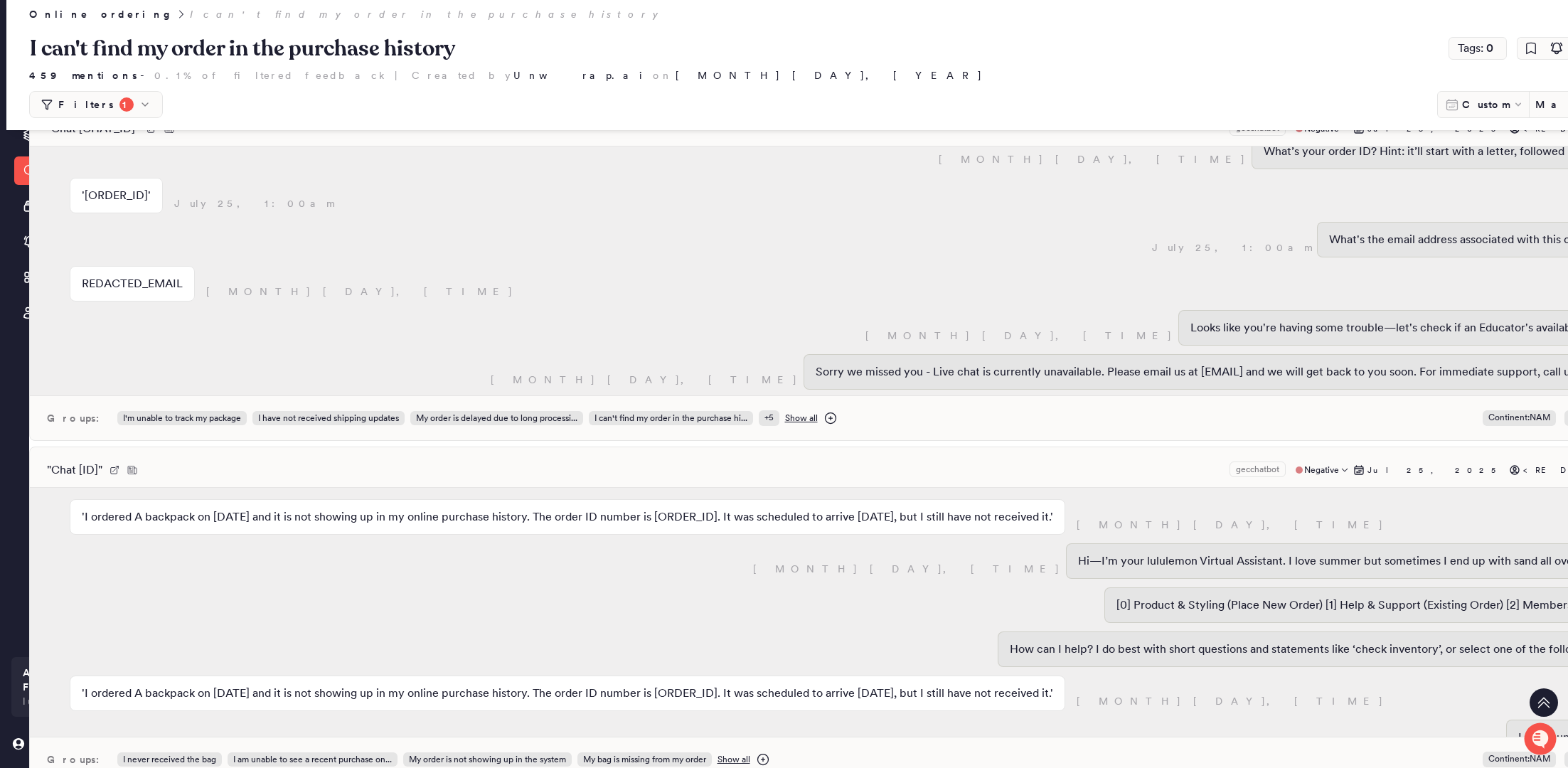 scroll, scrollTop: 102, scrollLeft: 0, axis: vertical 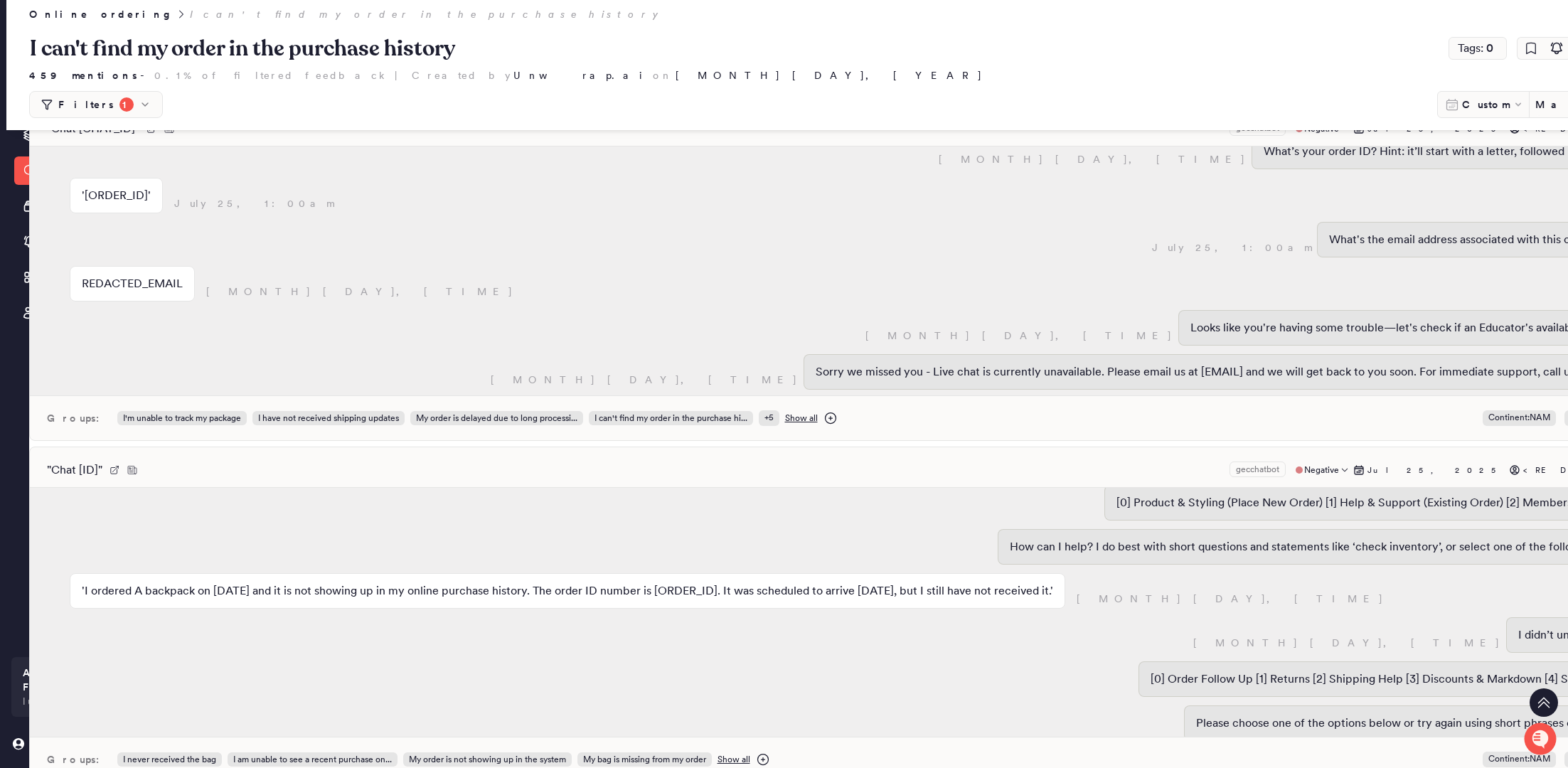 click on "" Chat [CHAT_ID] " gecchatbot Negative [MONTH] [DAY], [YEAR] [REDACTED]" at bounding box center (861, 470) 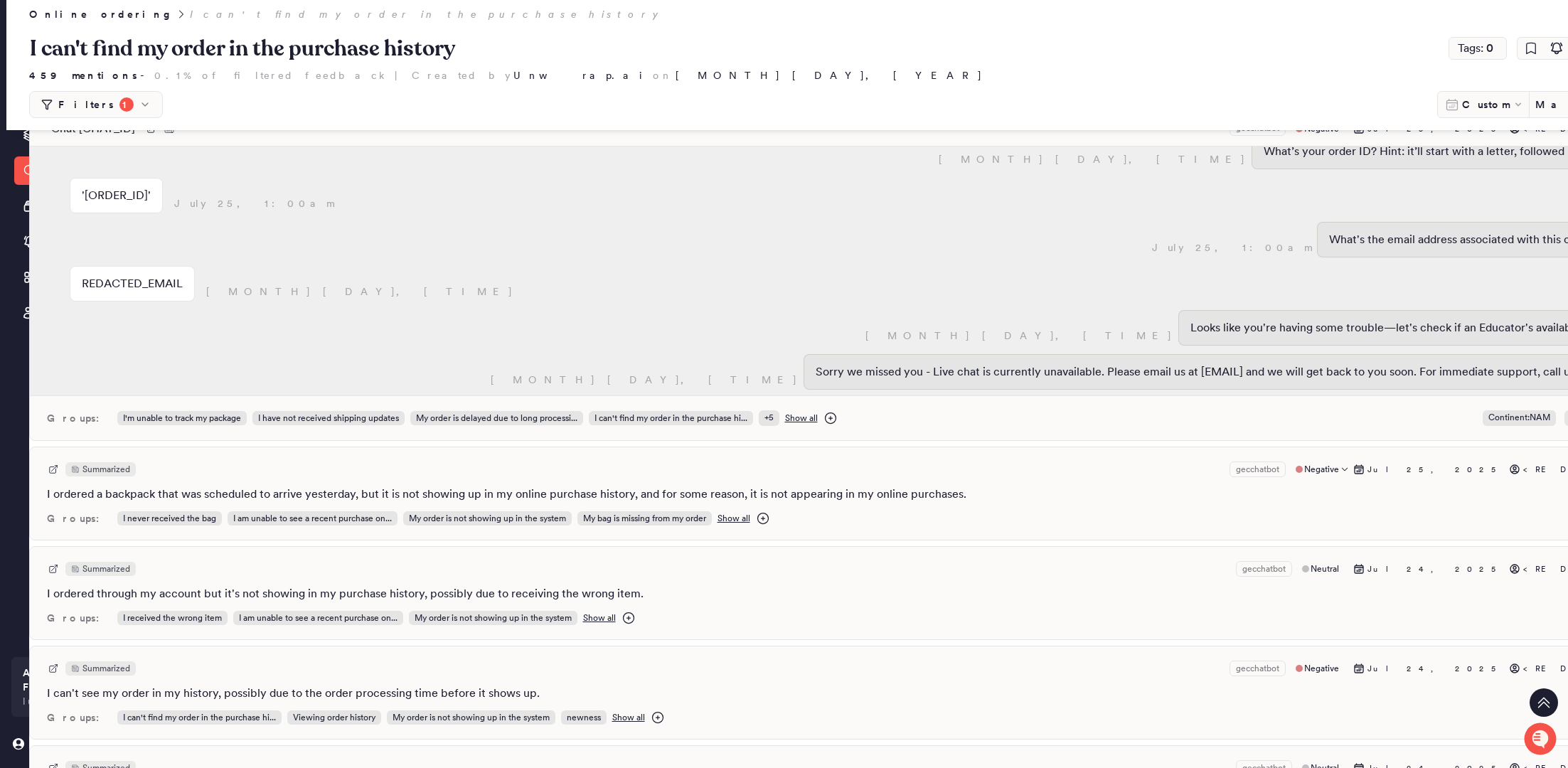 click on "Summarized gecchatbot Negative [MONTH] [DAY], [YEAR] <REDACTED>" at bounding box center (861, 469) 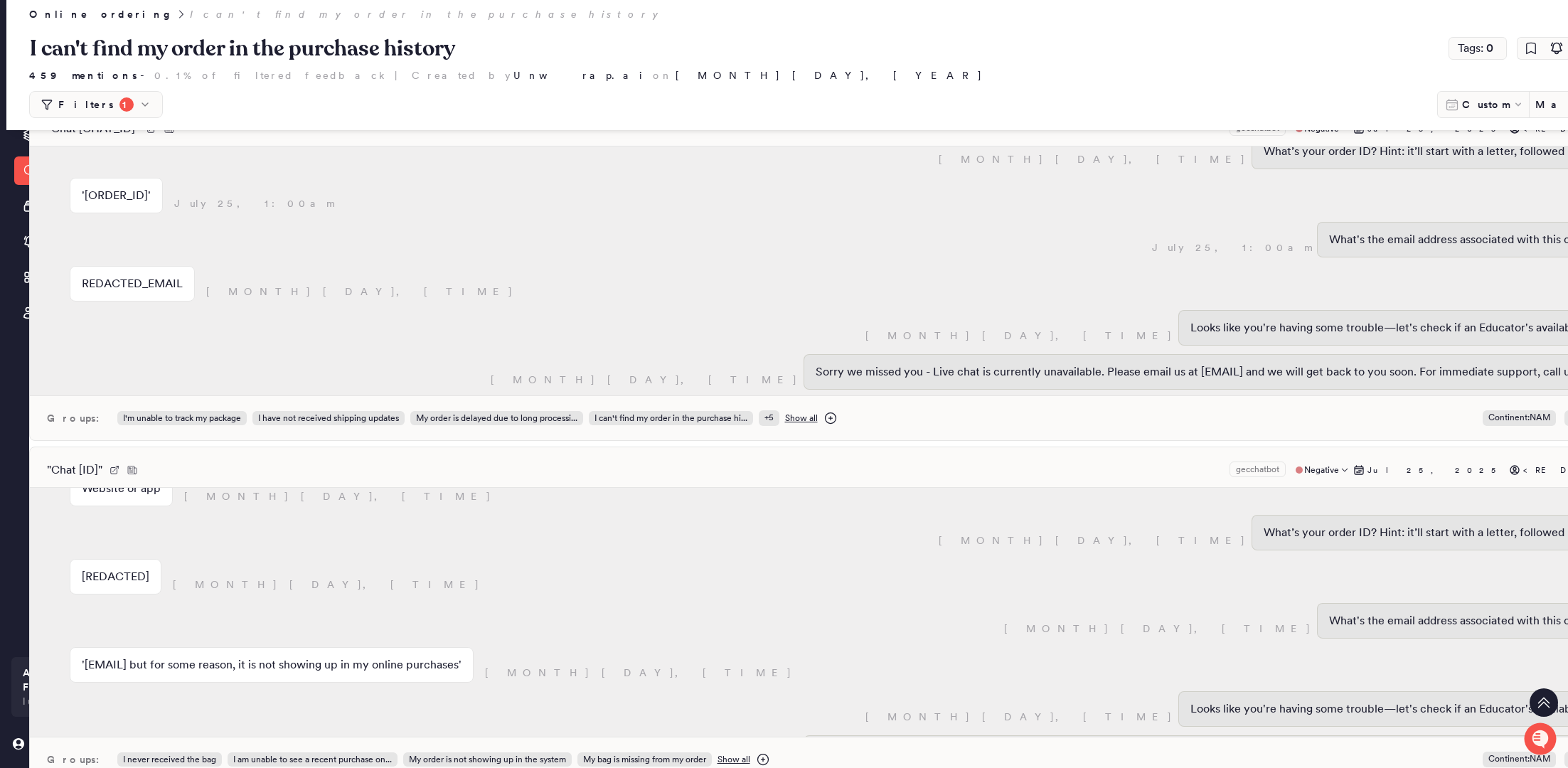 scroll, scrollTop: 830, scrollLeft: 0, axis: vertical 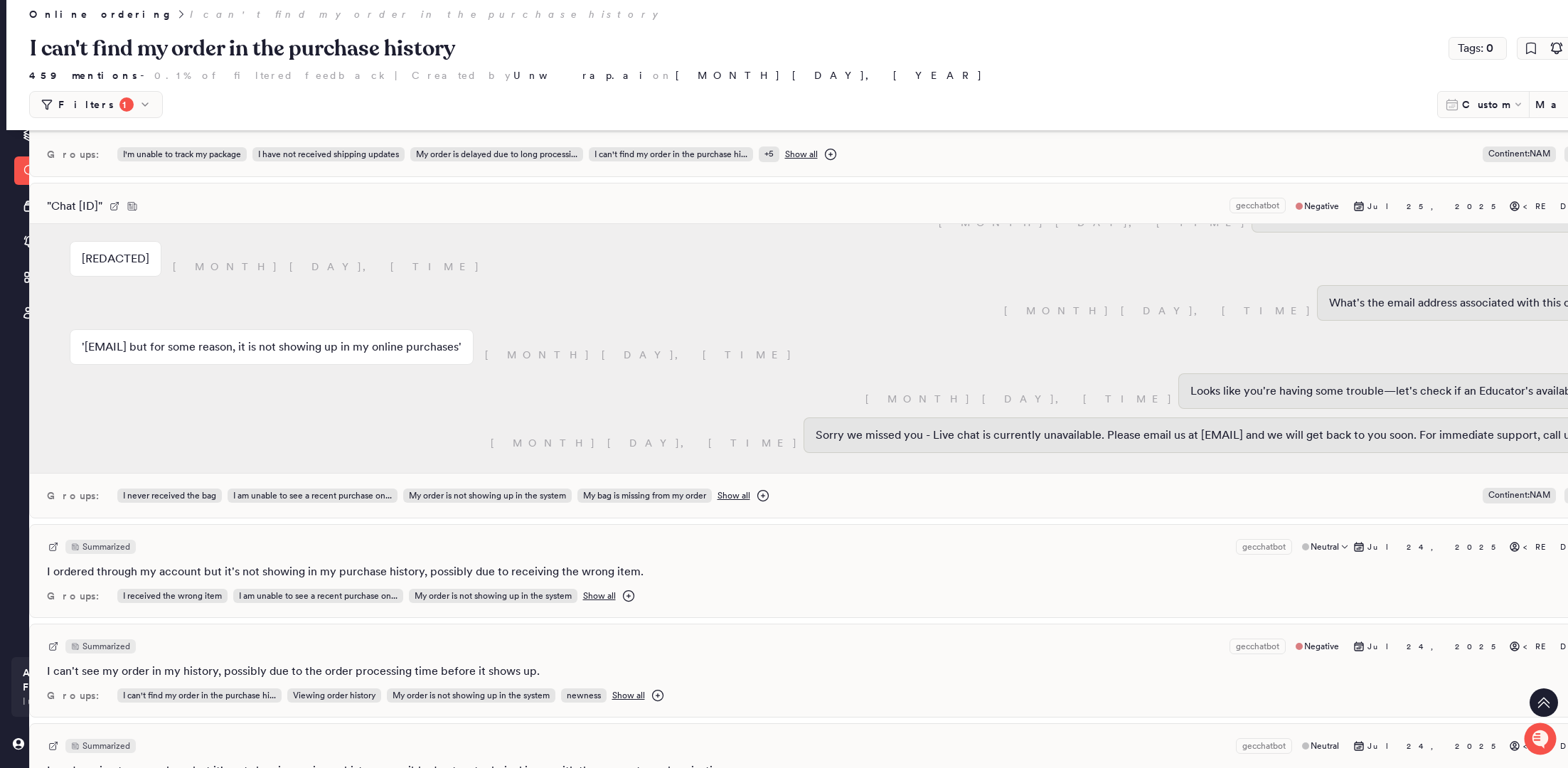 click on "Summarized gecchatbot Neutral Jul 24, 2025 <REDACTED>" at bounding box center [861, 547] 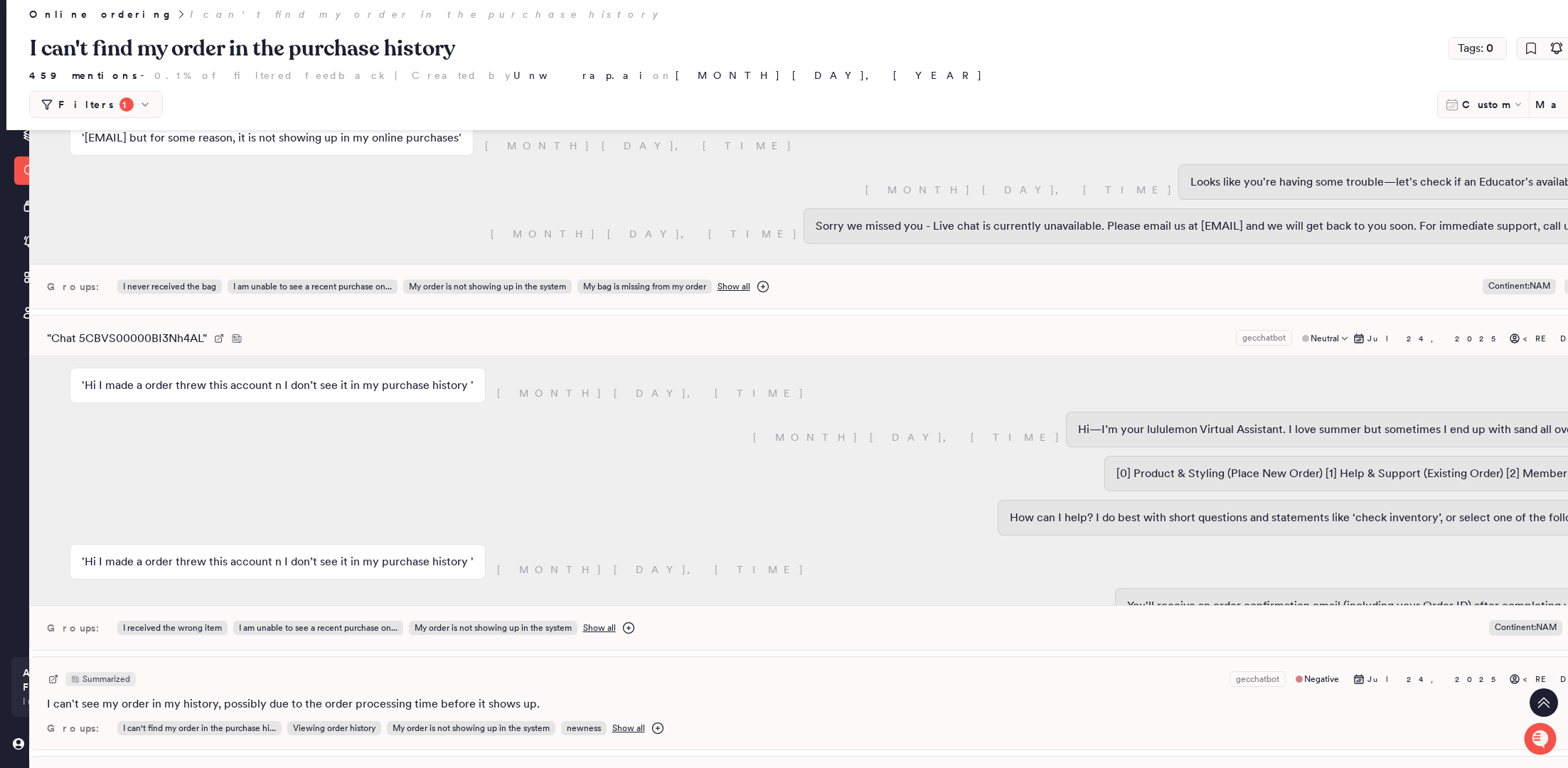 scroll, scrollTop: 22574, scrollLeft: 4, axis: both 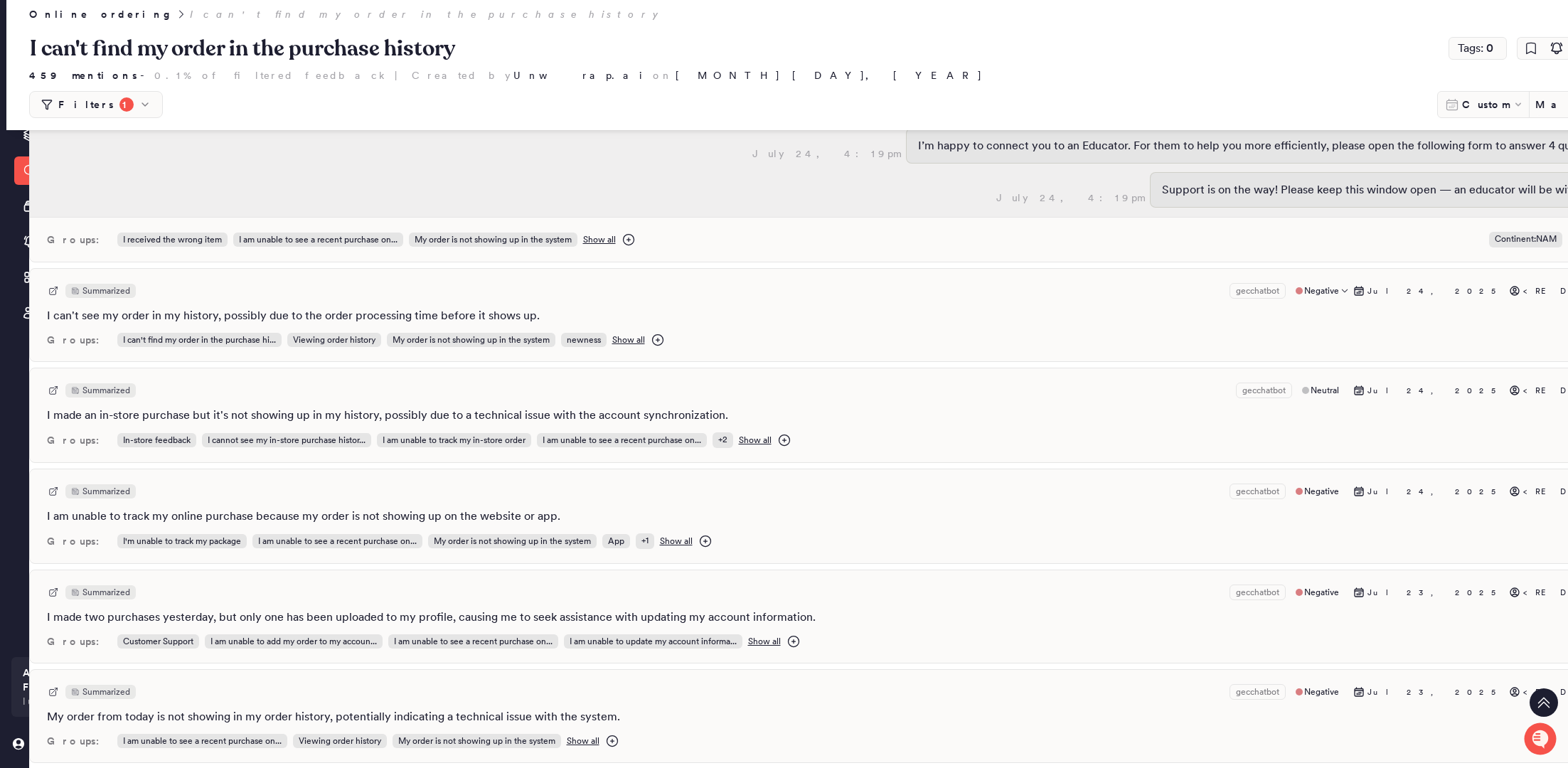 click on "Summarized gecchatbot Negative [MONTH] [DAY], [YEAR] <REDACTED> I can't see my order in my history, possibly due to the order processing time before it shows up.    + 2 Groups: I can't find my order in the purchase hi... Viewing order history My order is not showing up in the system newness Show all" at bounding box center [861, 315] 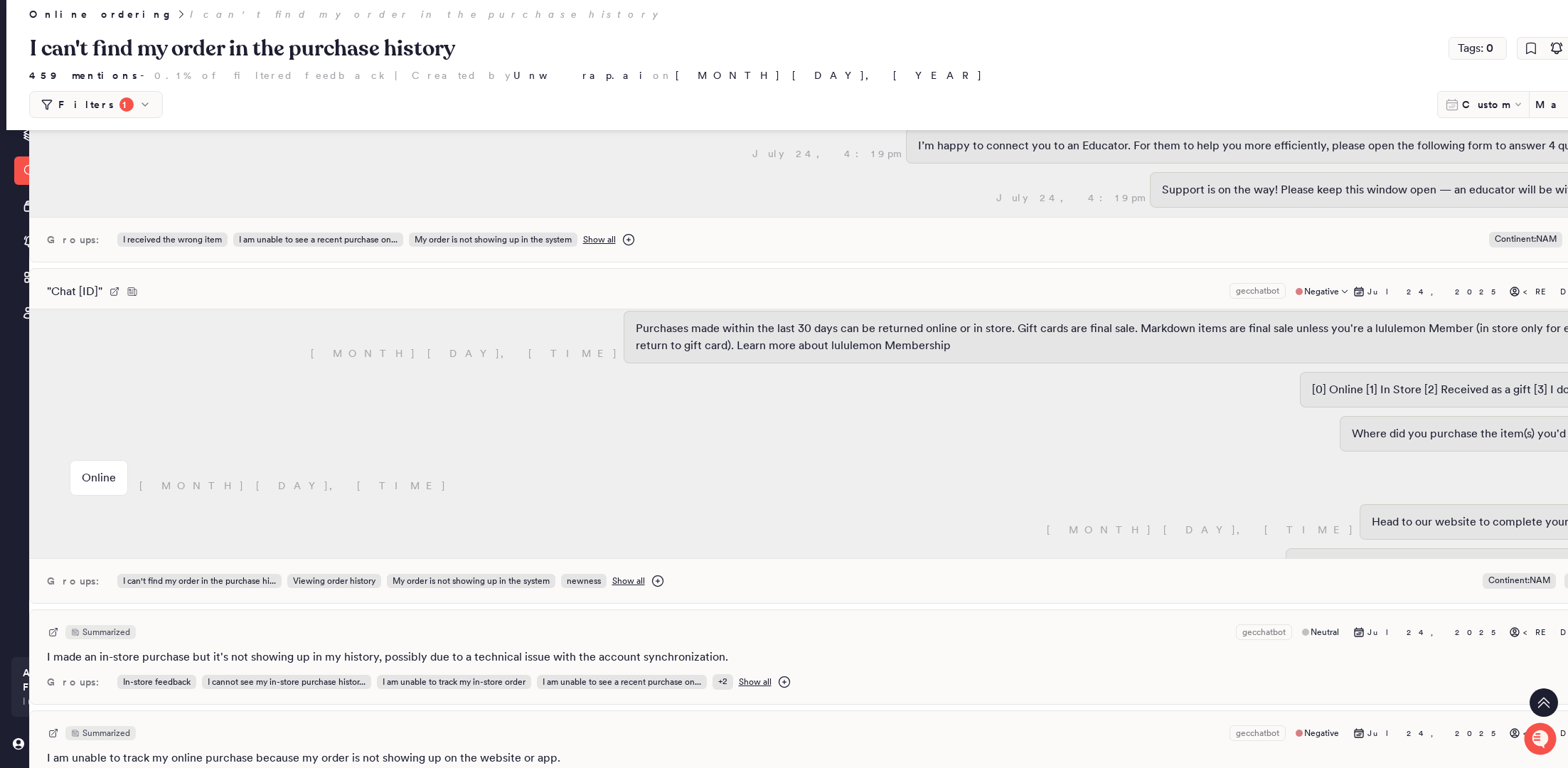 scroll, scrollTop: 638, scrollLeft: 0, axis: vertical 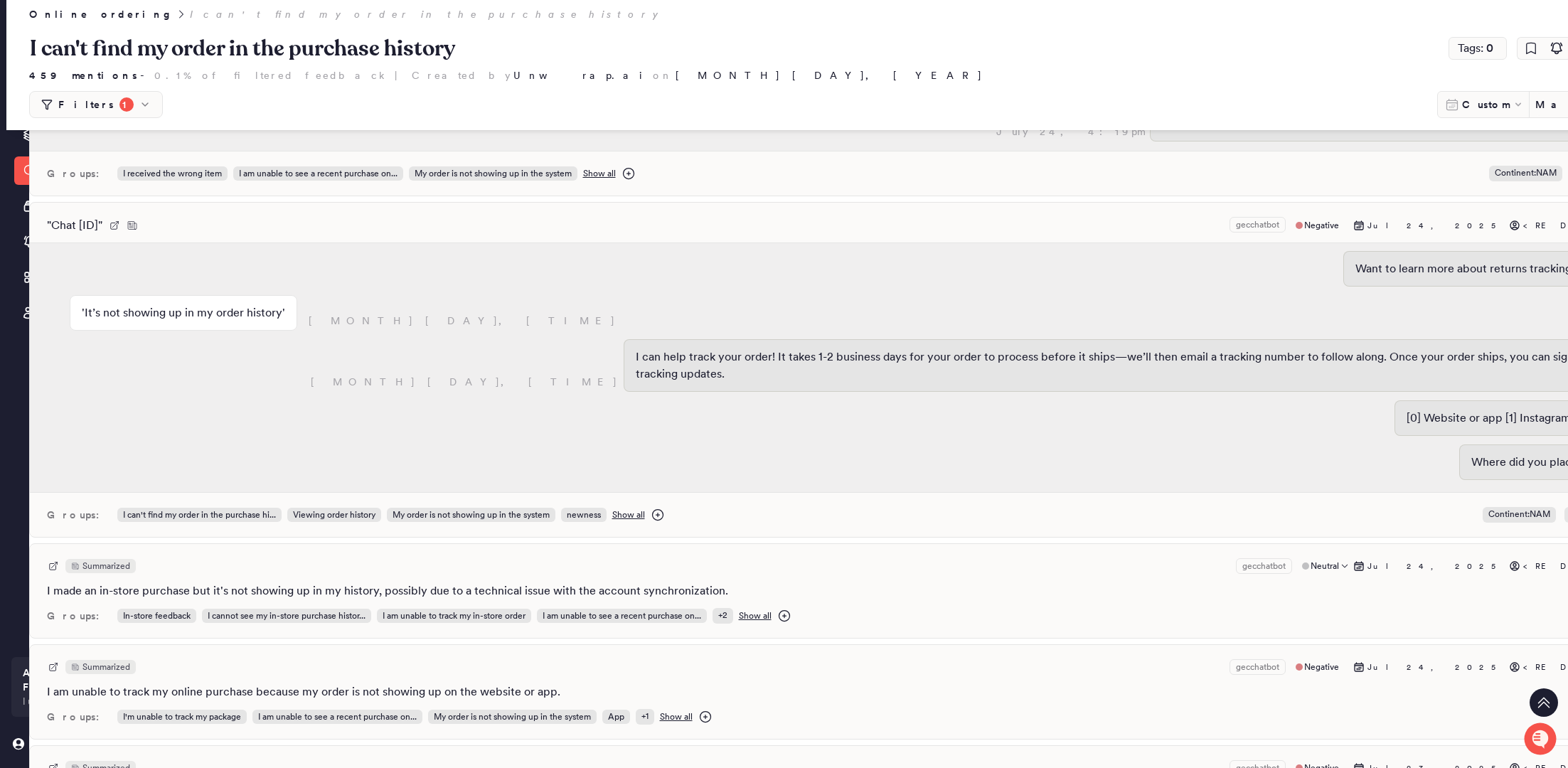 click on "Summarized gecchatbot Neutral Jul 24, 2025 <REDACTED>" at bounding box center [861, 566] 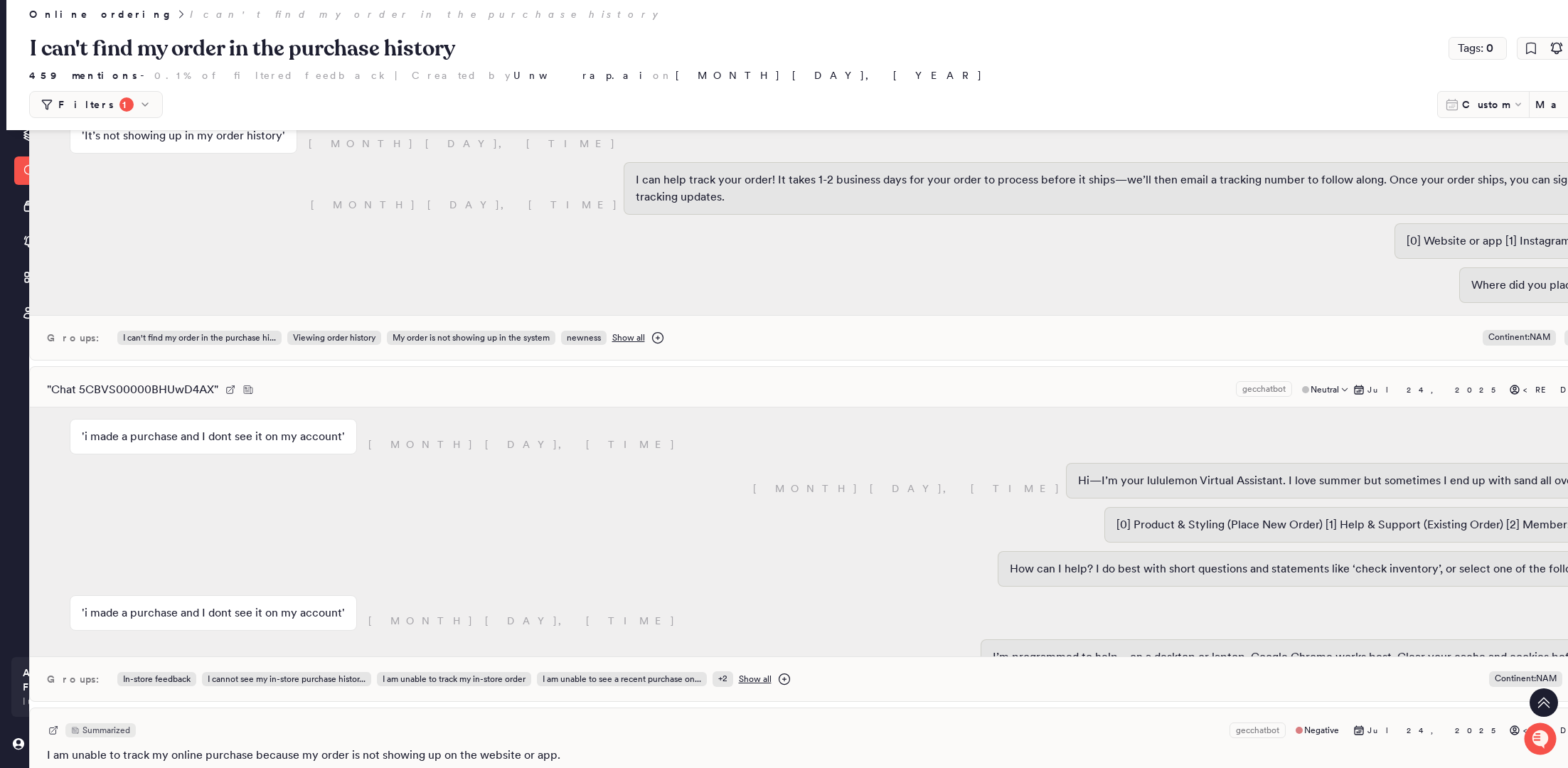 scroll, scrollTop: 23184, scrollLeft: 4, axis: both 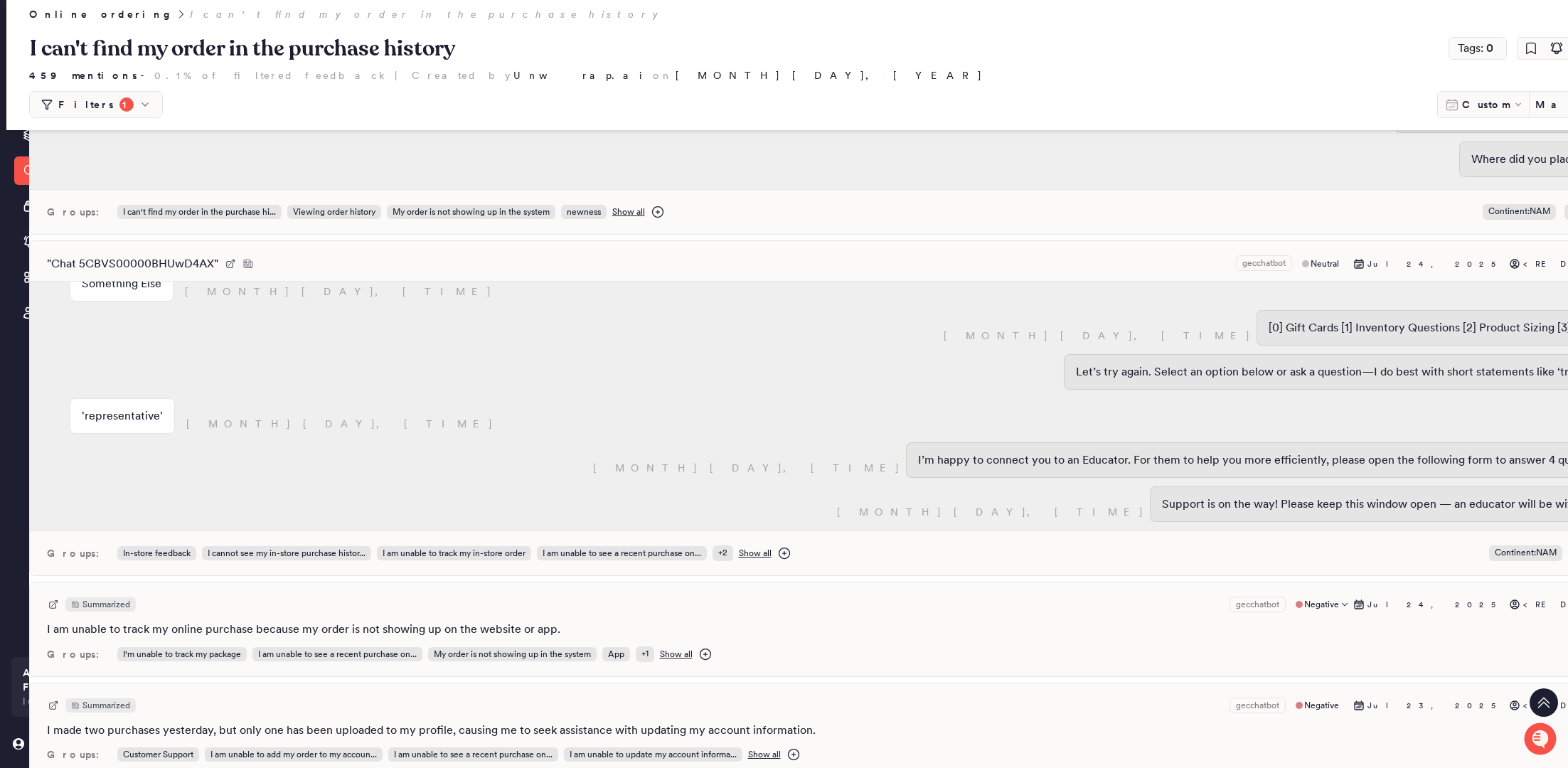 click on "Summarized gecchatbot Negative [MONTH] [DAY], [YEAR] <REDACTED> I am unable to track my online purchase because my order is not showing up on the website or app.    + 2 Groups: I'm unable to track my package I am unable to see a recent purchase on... My order is not showing up in the system App + 1 Show all" at bounding box center [861, 629] 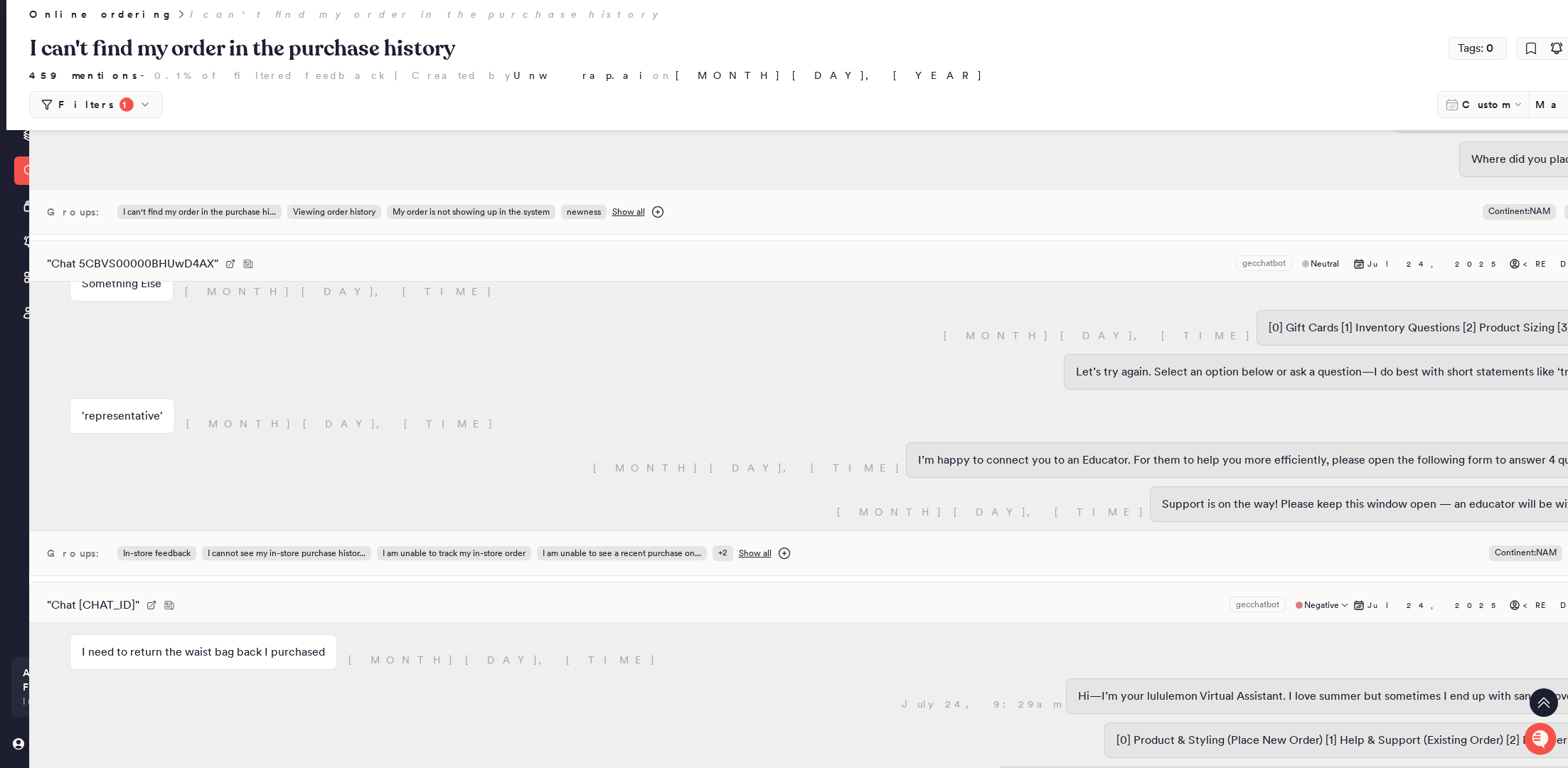 scroll, scrollTop: 23465, scrollLeft: 4, axis: both 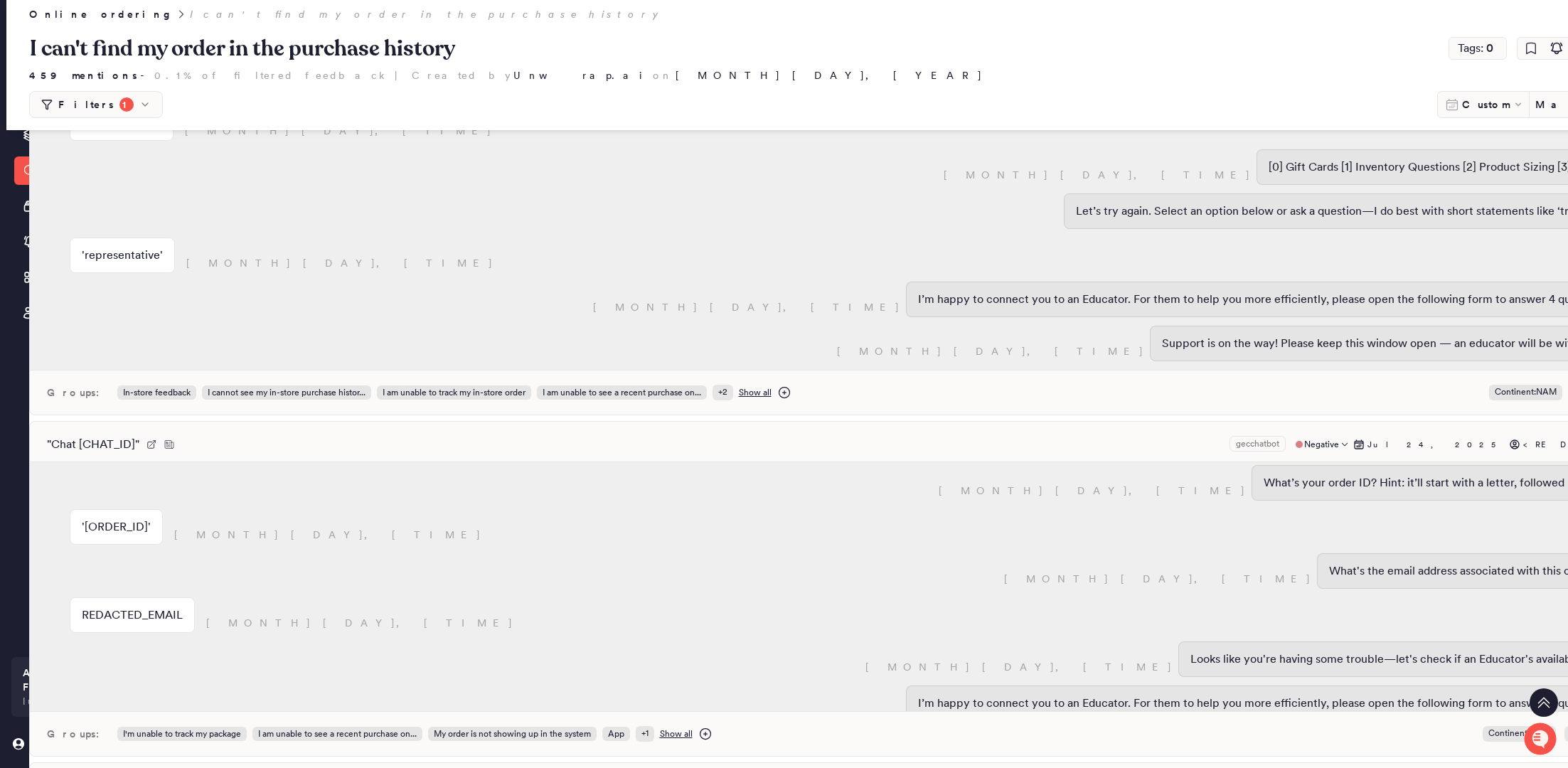 click on "'[ORDER_ID]'" at bounding box center [116, 527] 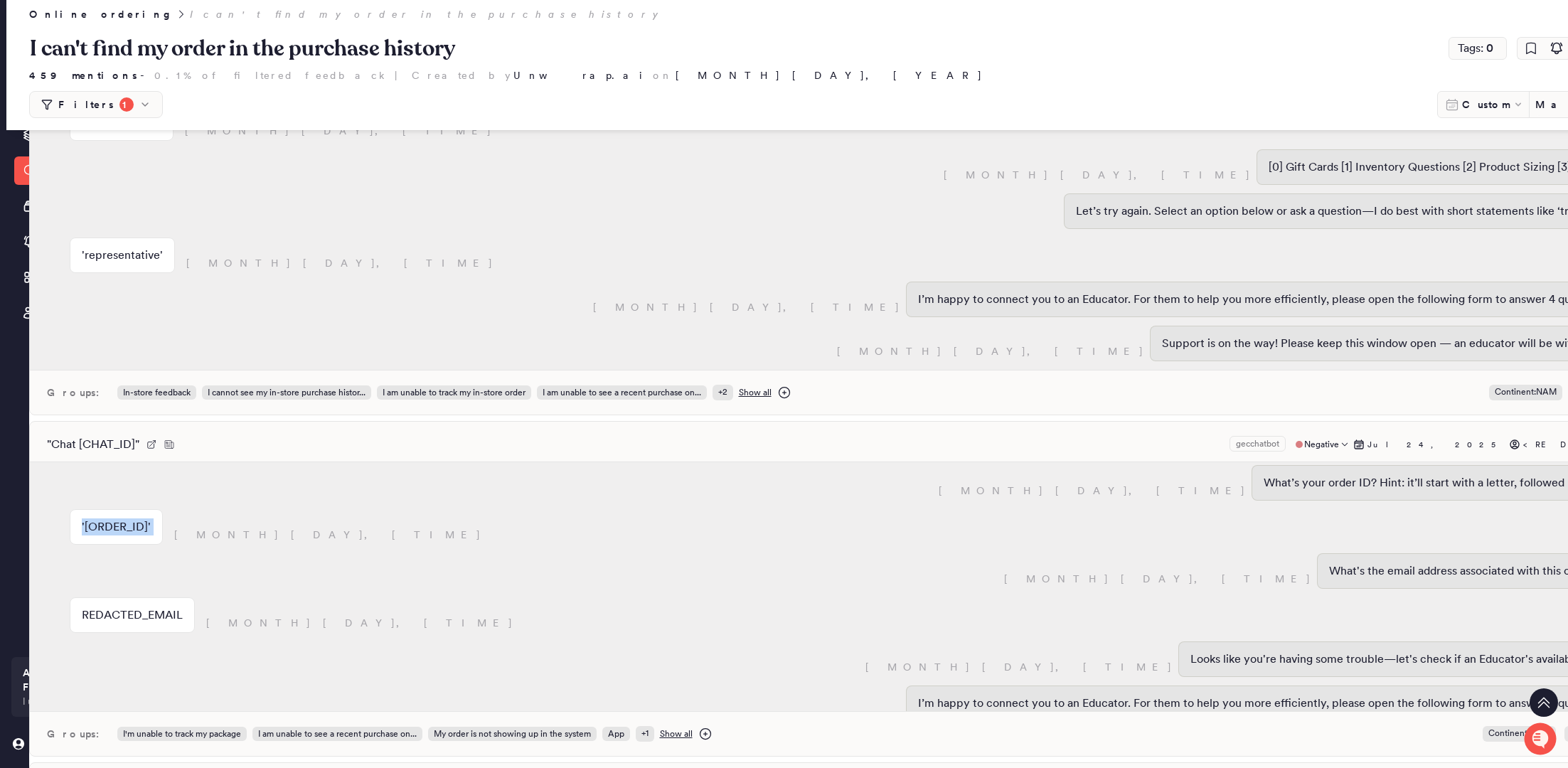 click on "'[ORDER_ID]'" at bounding box center [116, 527] 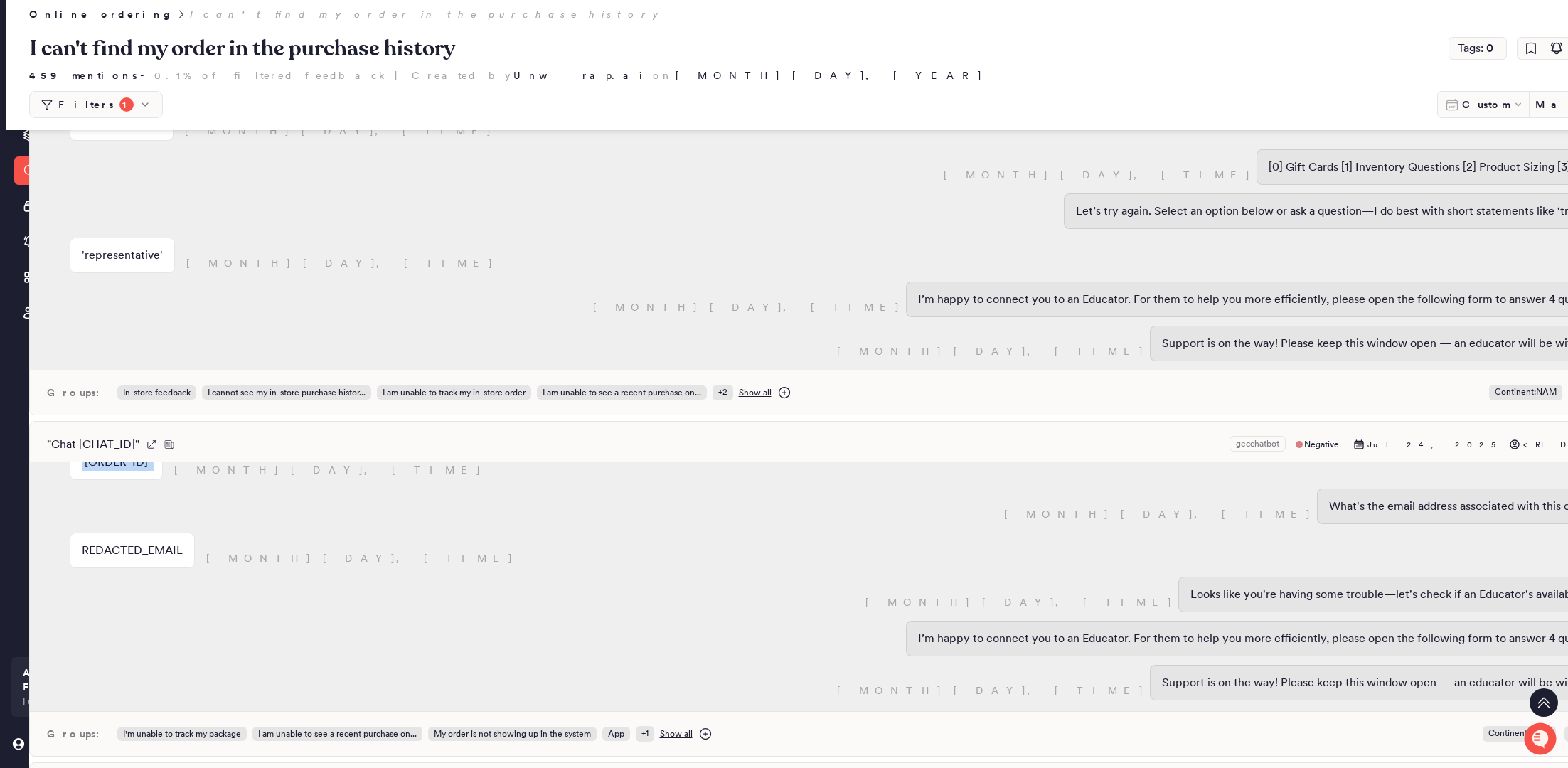 scroll, scrollTop: 23737, scrollLeft: 4, axis: both 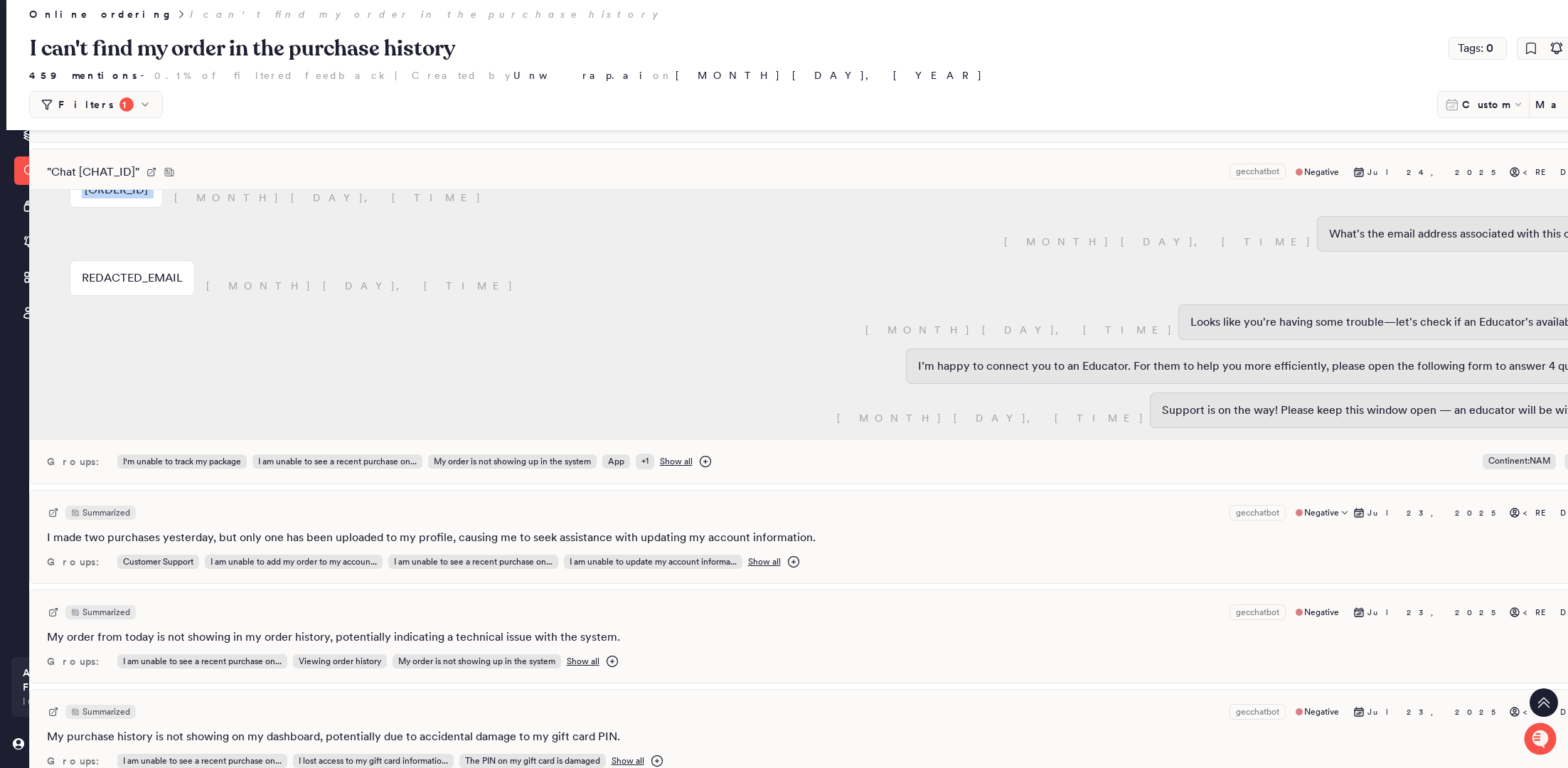 click on "Summarized gecchatbot Negative Jul 23, 2025 <REDACTED>" at bounding box center [861, 513] 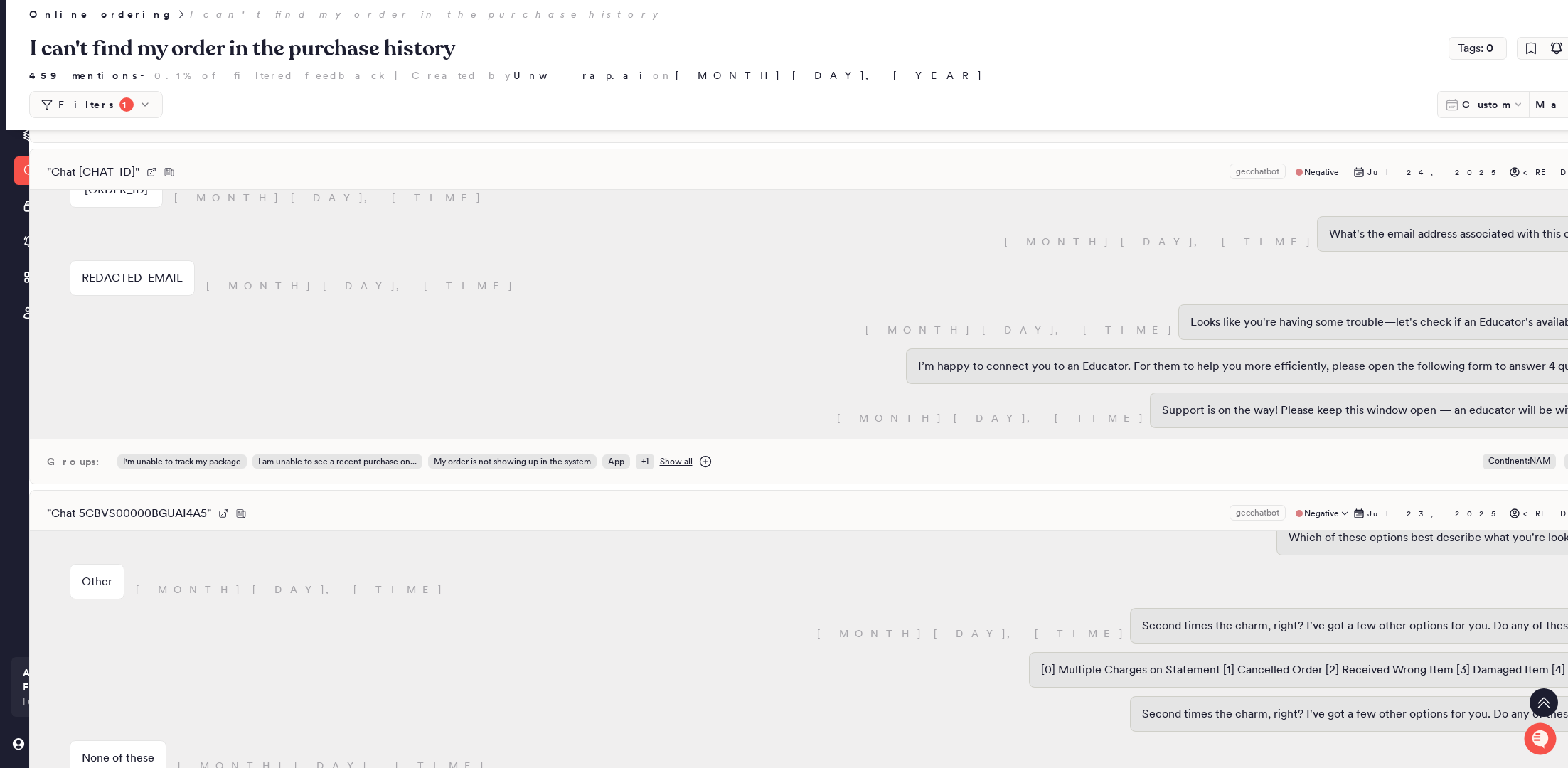 scroll, scrollTop: 725, scrollLeft: 0, axis: vertical 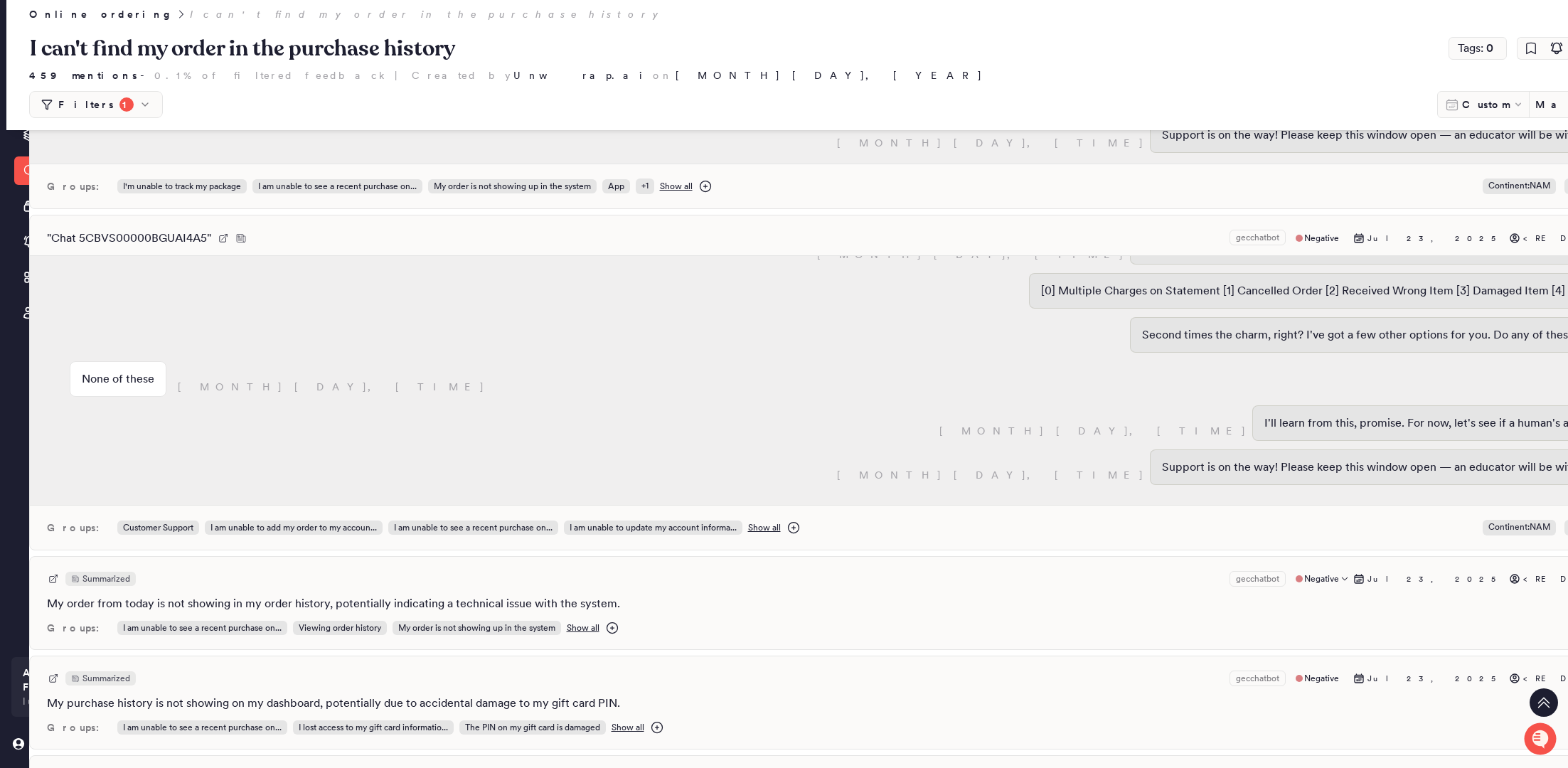 click on "Summarized gecchatbot Negative Jul 23, 2025 <REDACTED>" at bounding box center [861, 579] 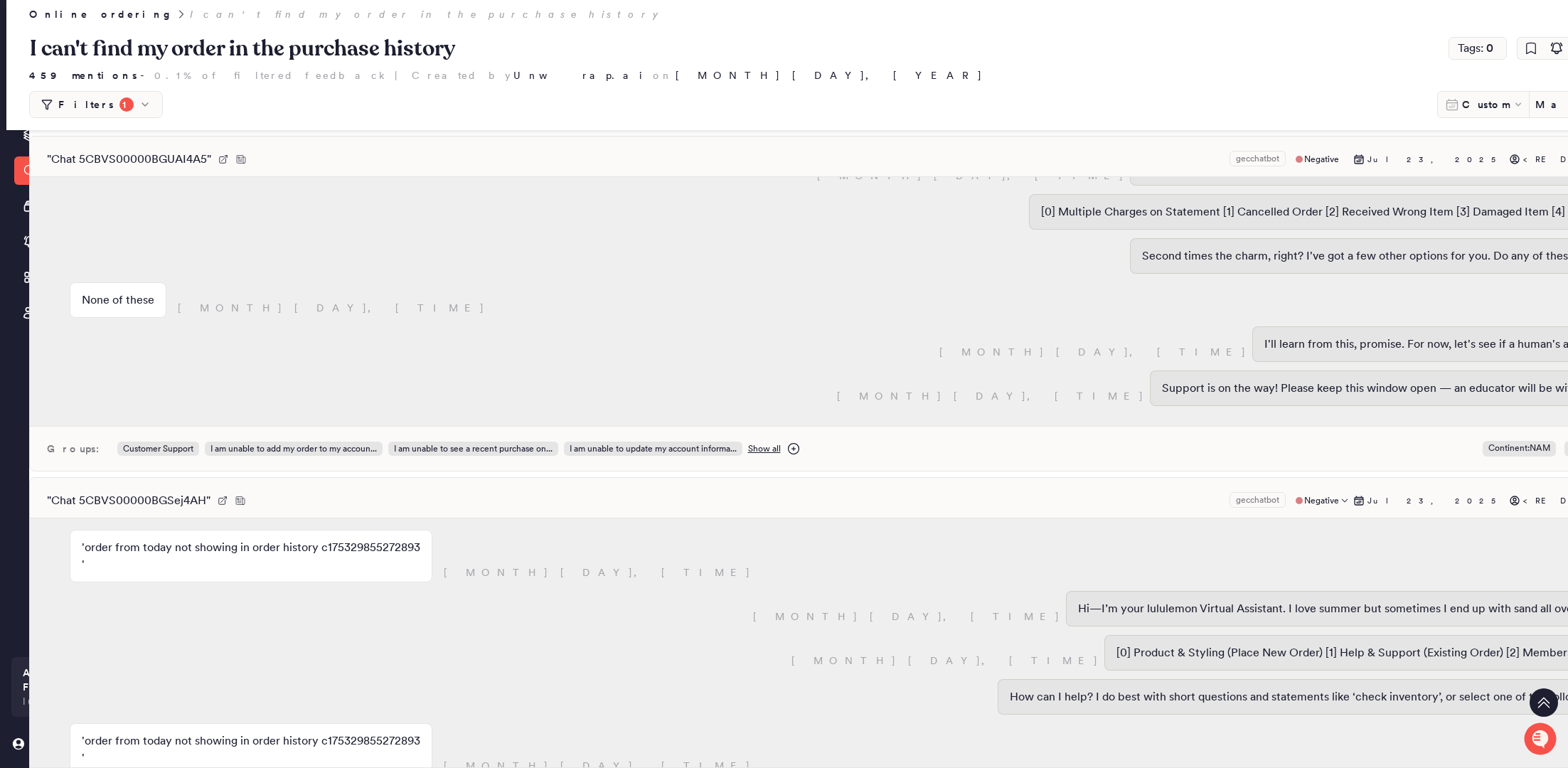 scroll, scrollTop: 24111, scrollLeft: 4, axis: both 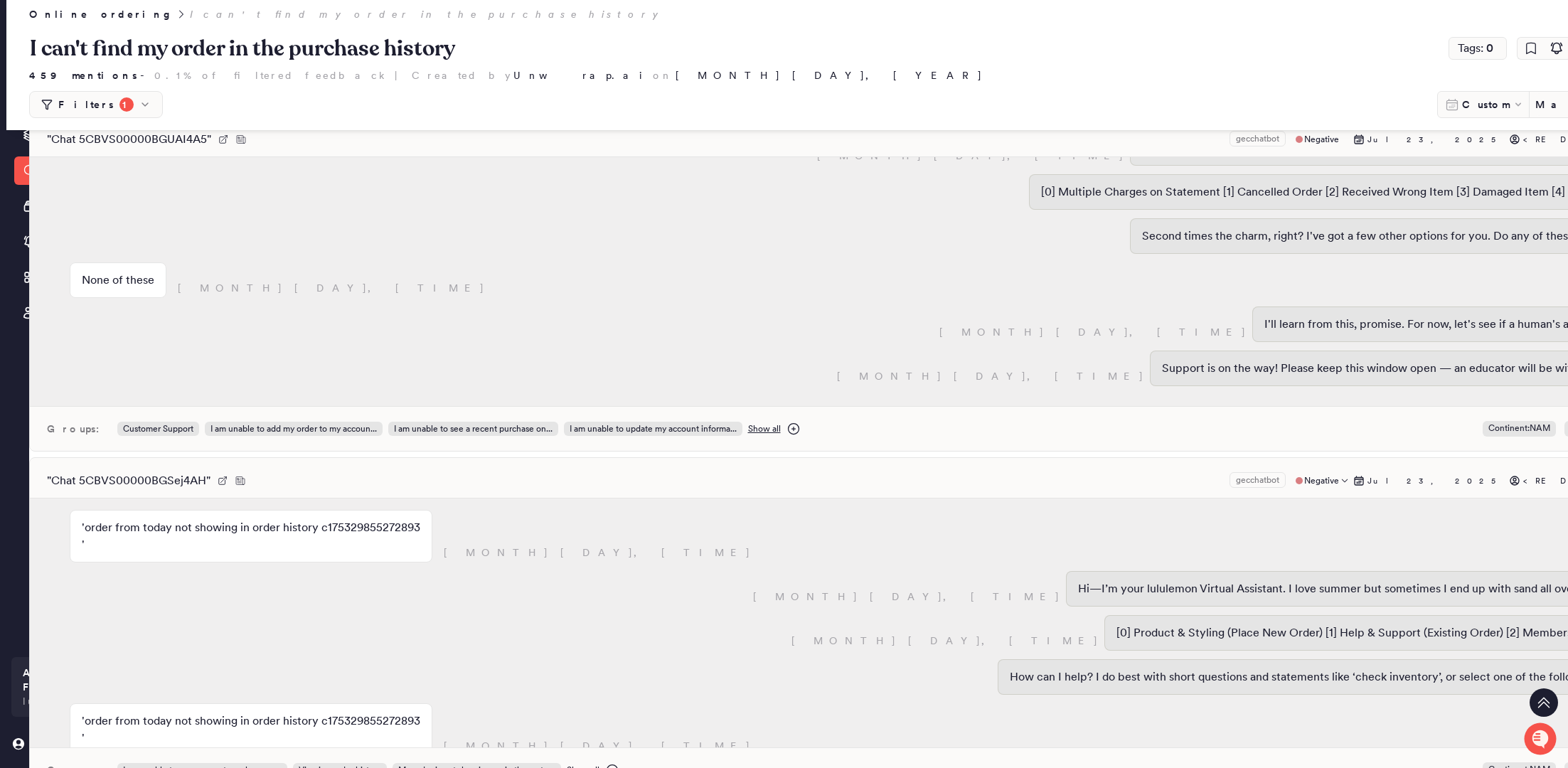 click on "'order from today not showing in order history  c175329855272893
'" at bounding box center (251, 536) 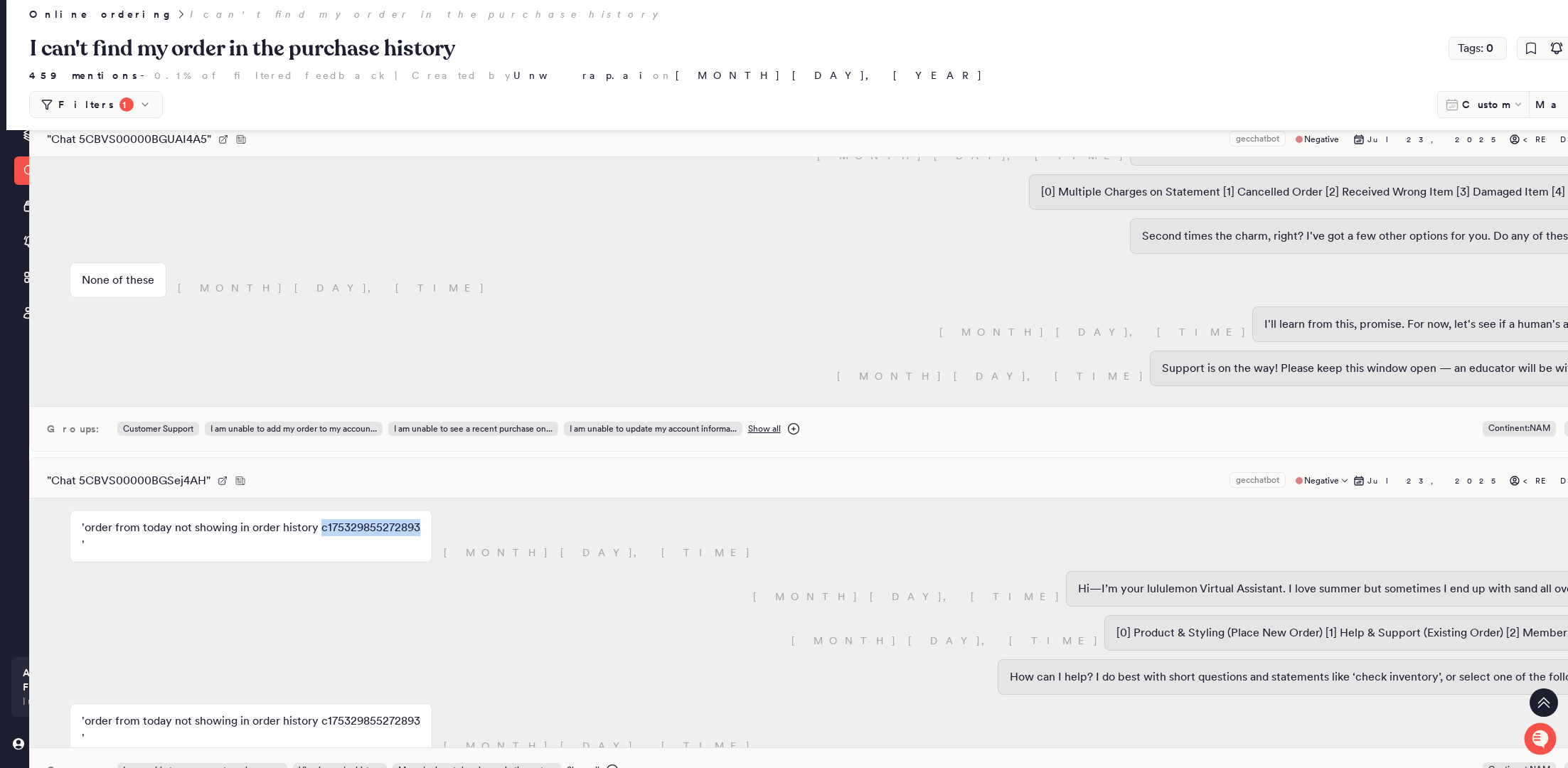 click on "'order from today not showing in order history  c175329855272893
'" at bounding box center (251, 536) 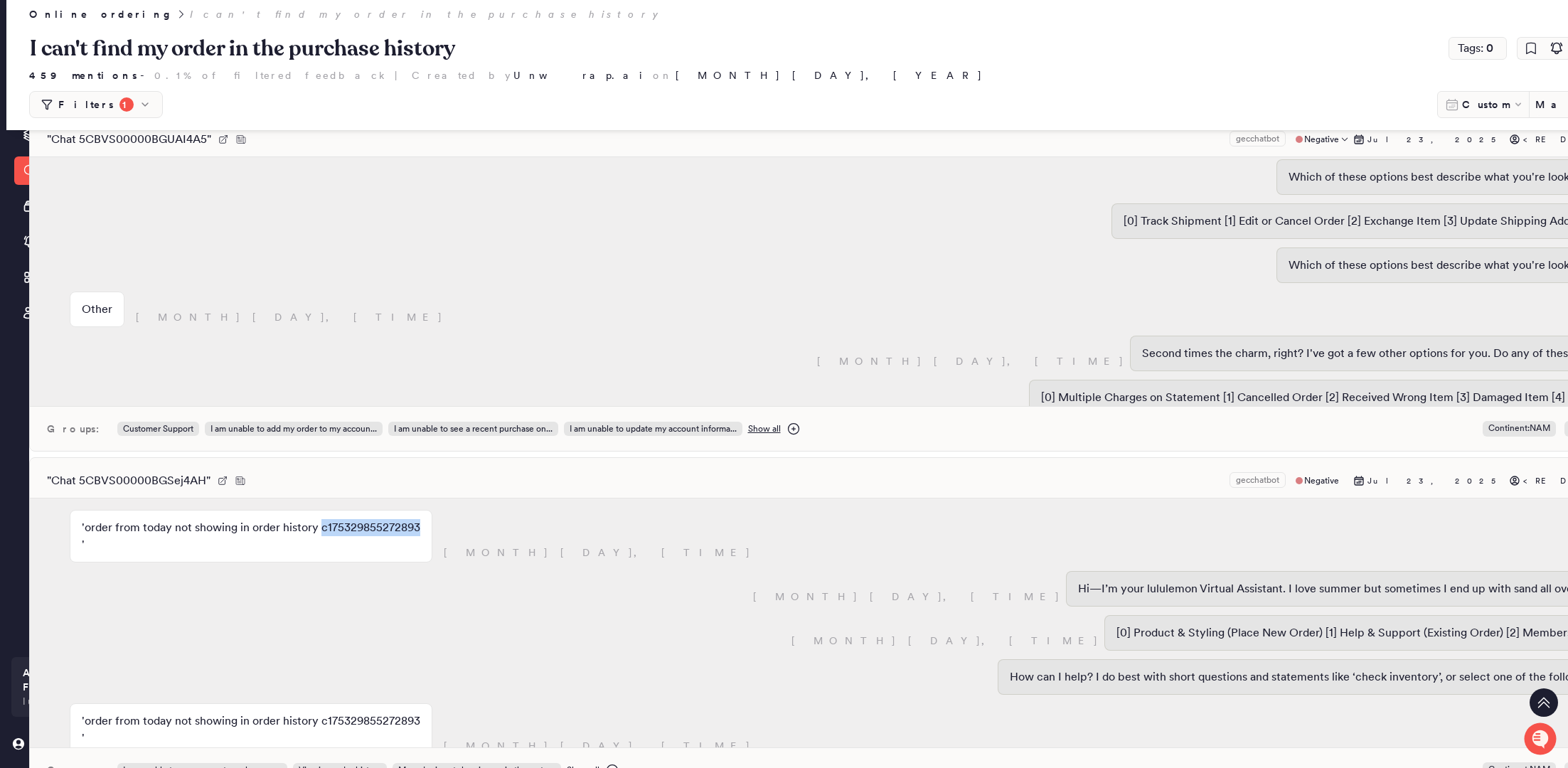 scroll, scrollTop: 490, scrollLeft: 0, axis: vertical 